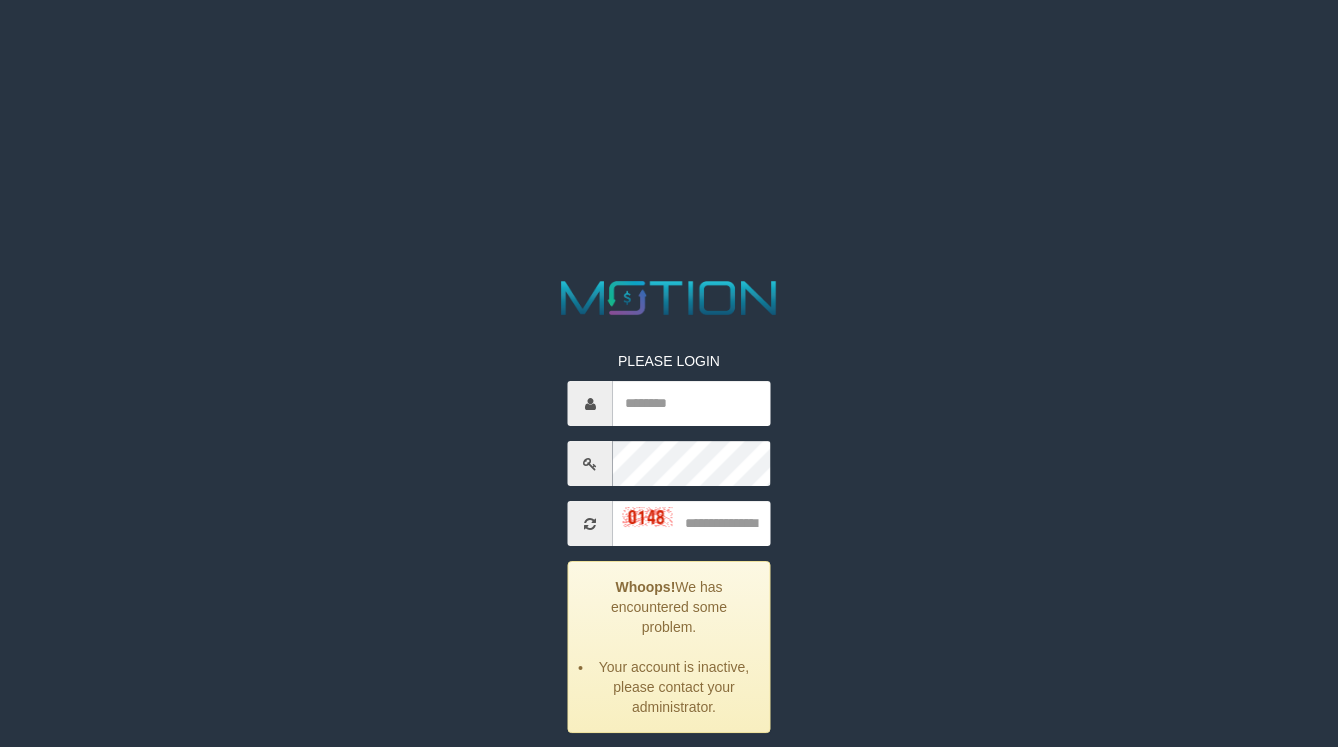 scroll, scrollTop: 0, scrollLeft: 0, axis: both 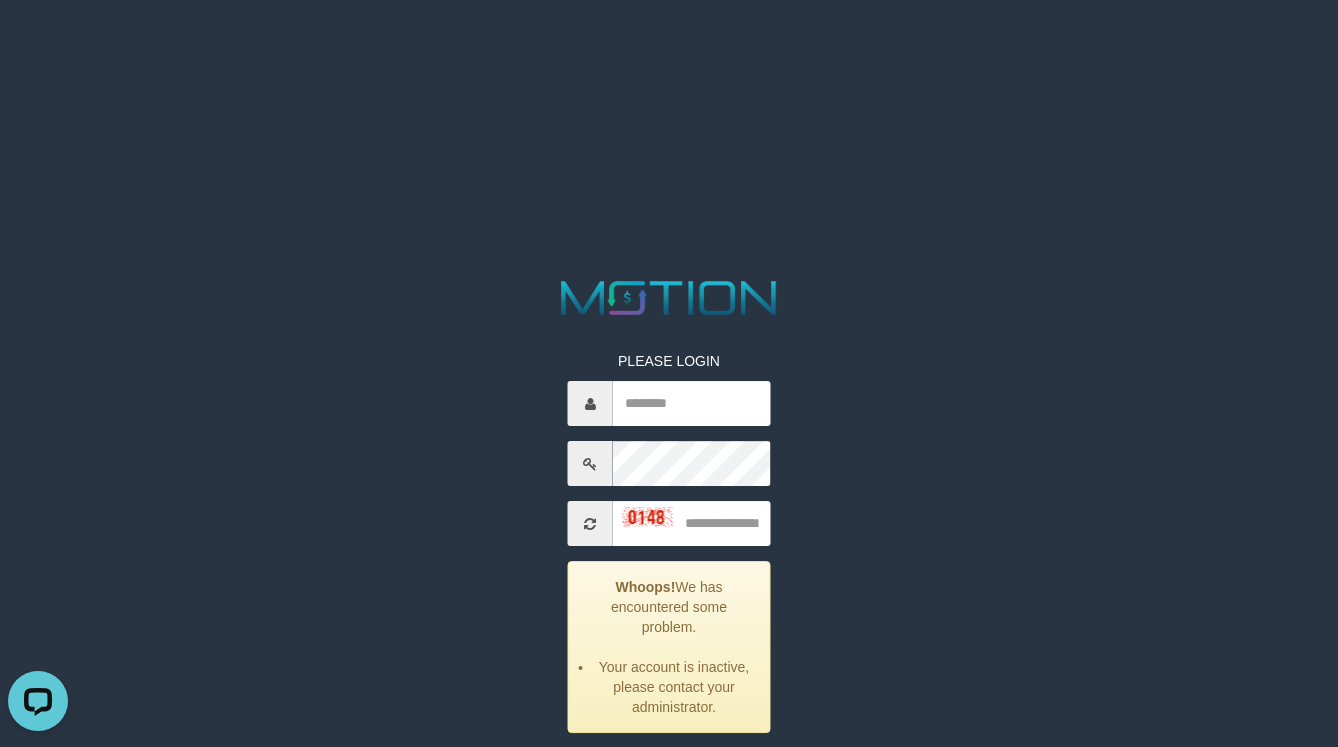 drag, startPoint x: 775, startPoint y: 412, endPoint x: 733, endPoint y: 400, distance: 43.68066 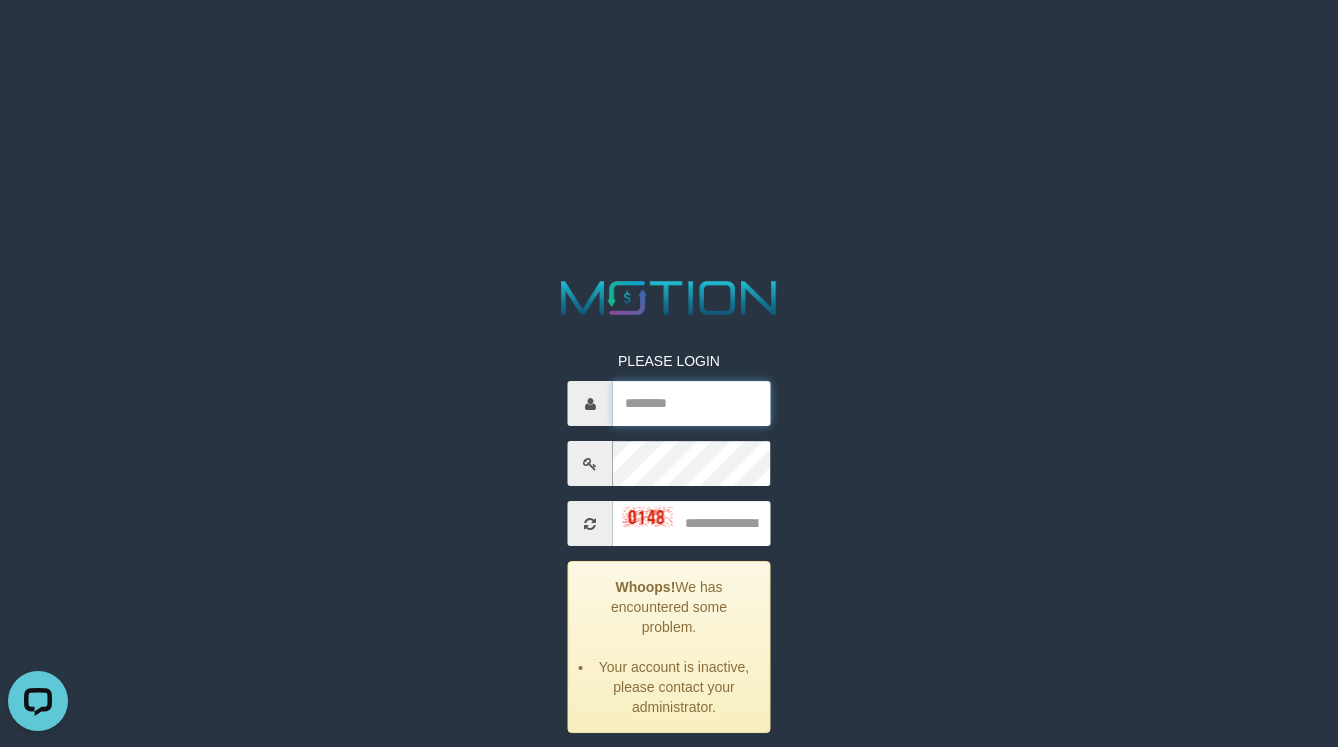 click at bounding box center (692, 403) 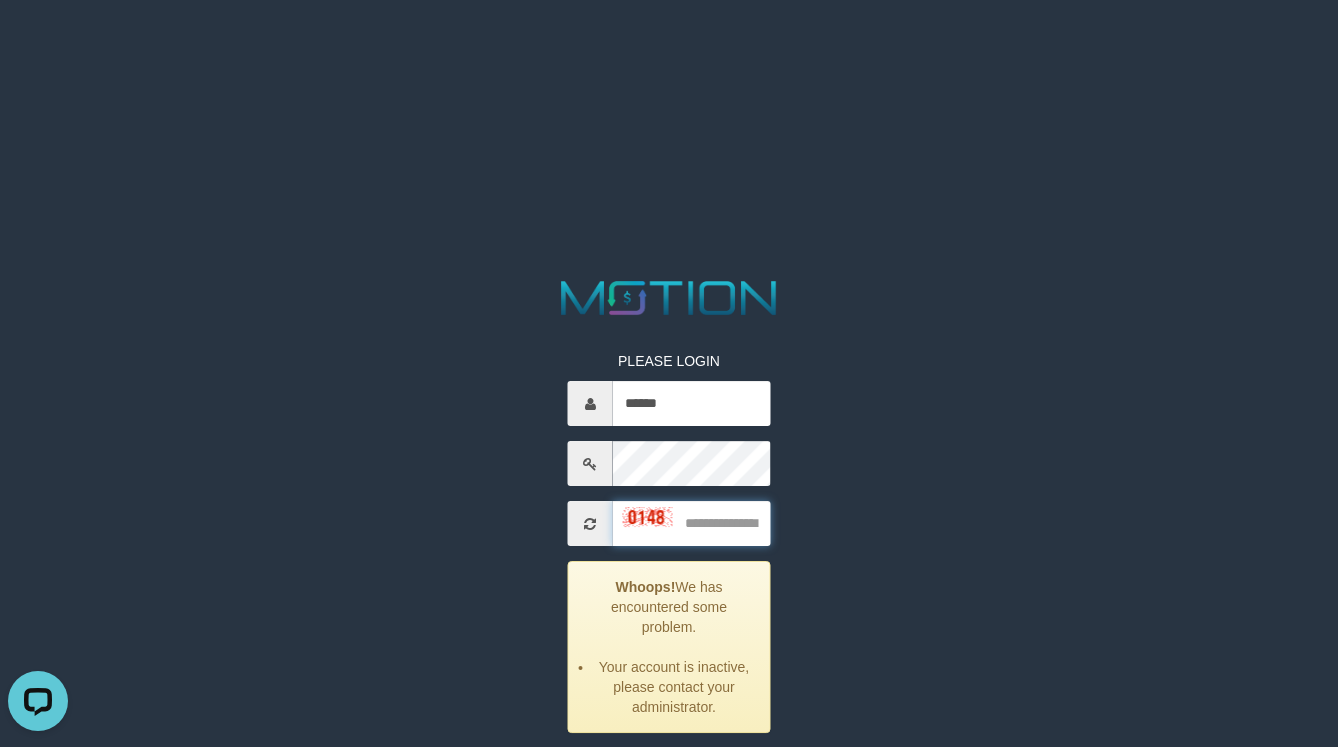 click at bounding box center (692, 523) 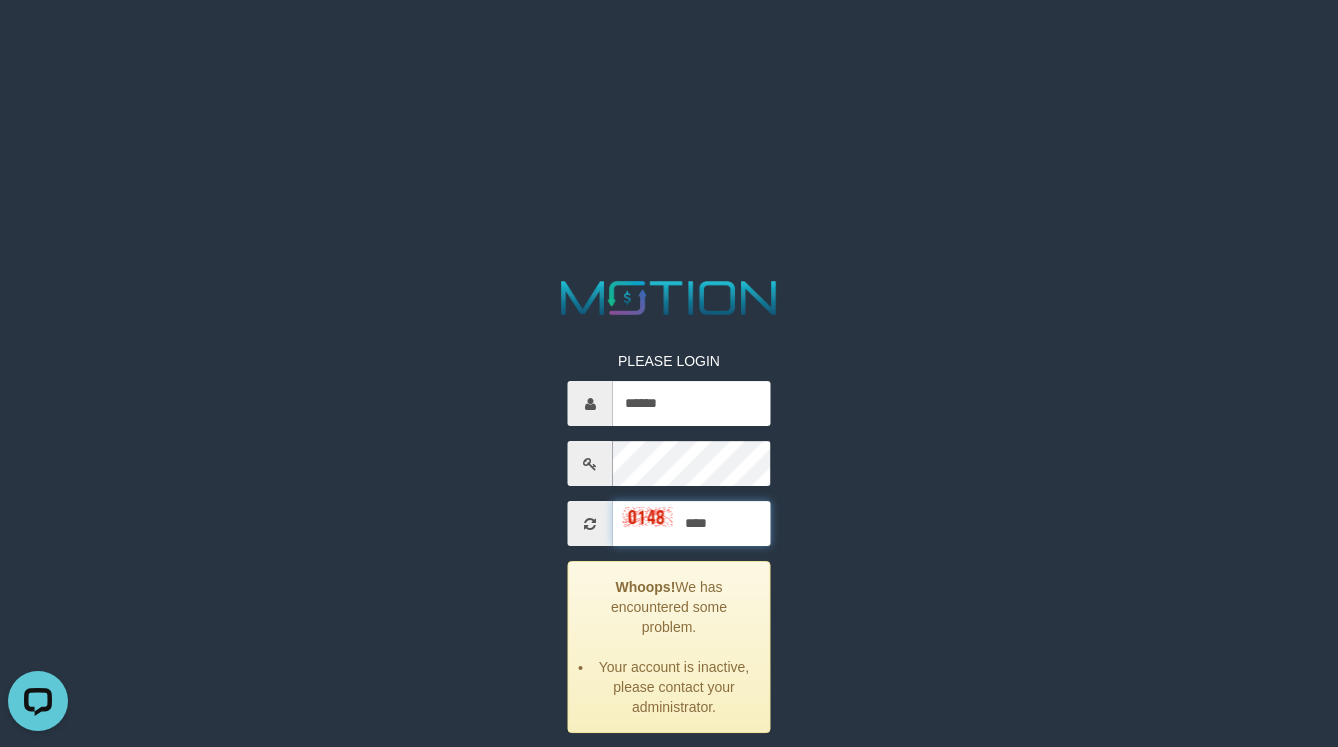 type on "****" 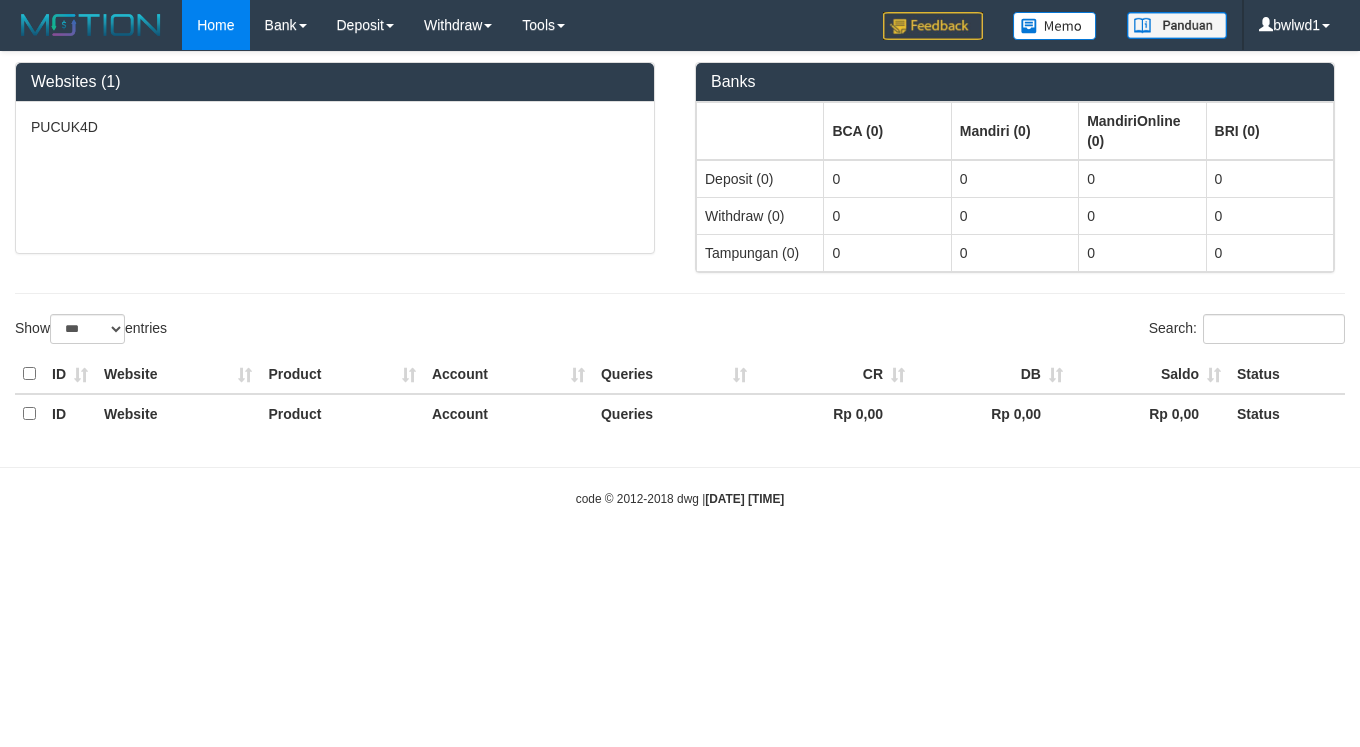 select on "***" 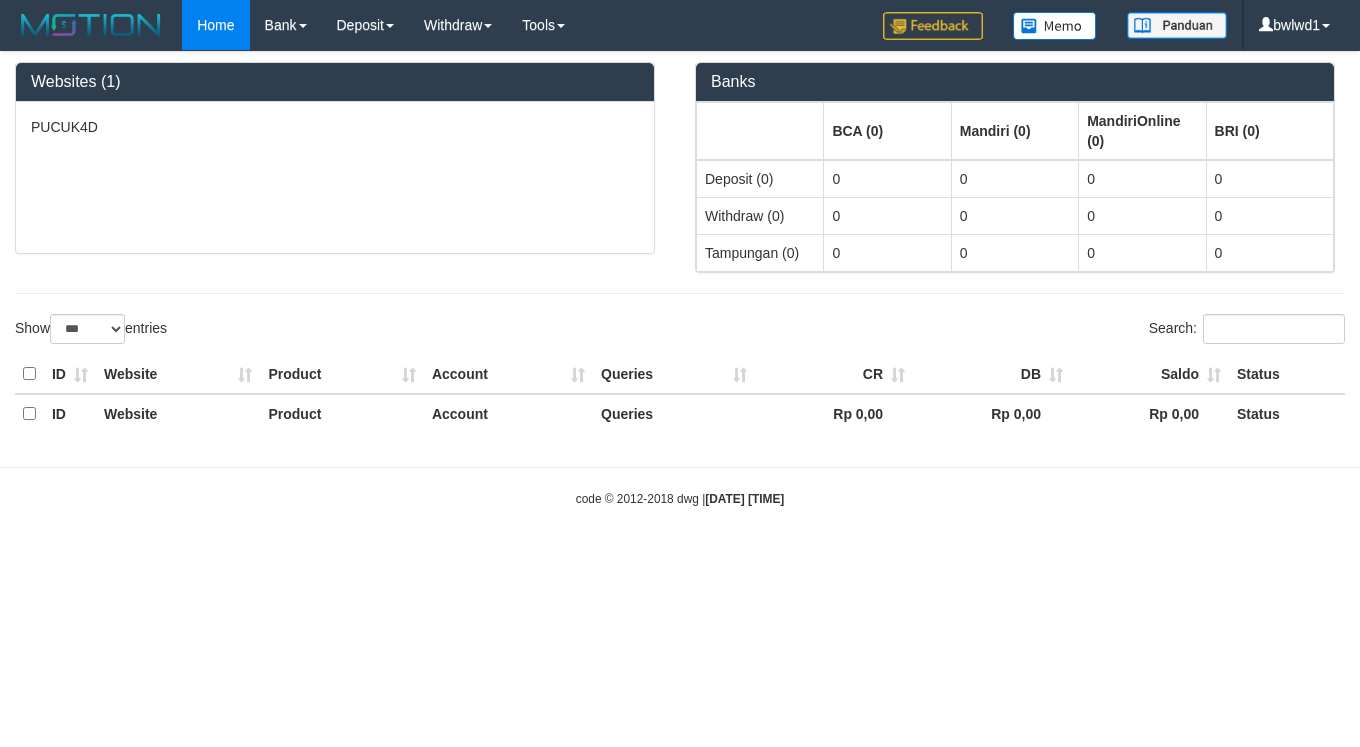 scroll, scrollTop: 0, scrollLeft: 0, axis: both 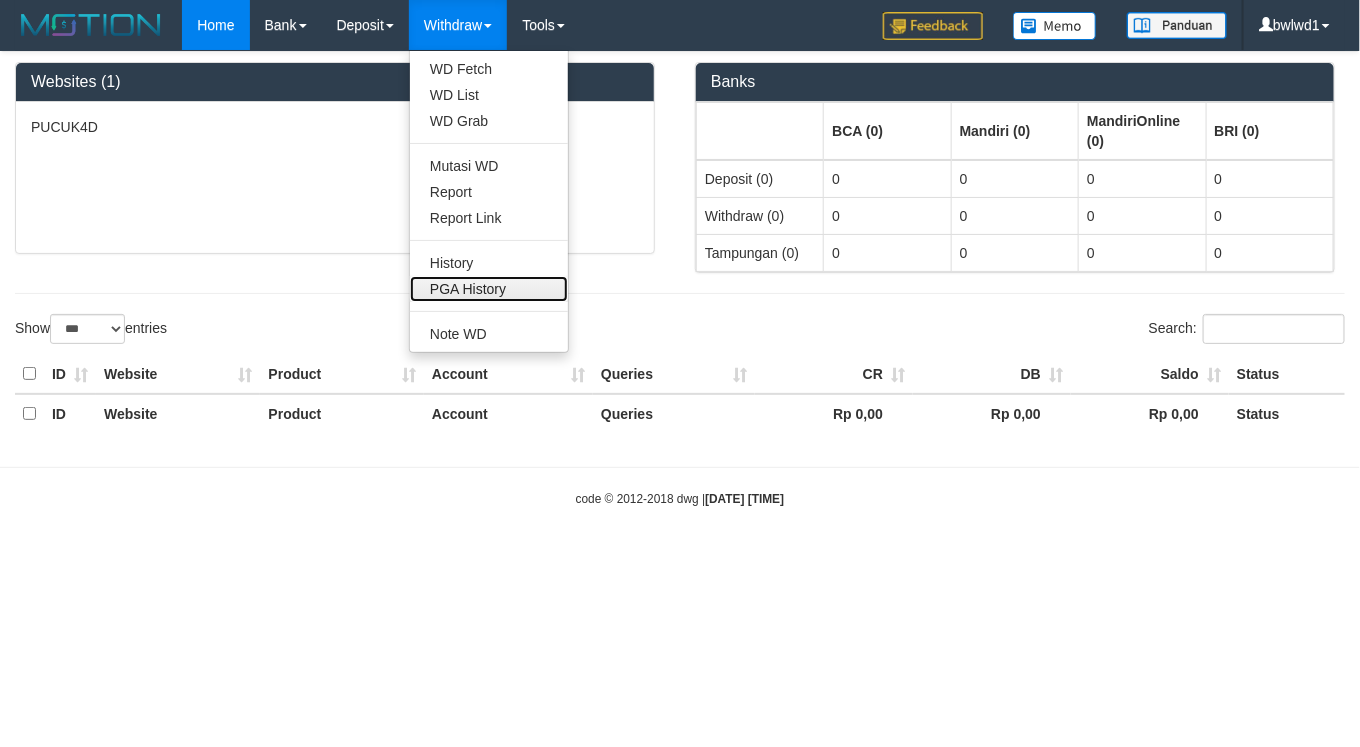 drag, startPoint x: 489, startPoint y: 286, endPoint x: 573, endPoint y: 300, distance: 85.158676 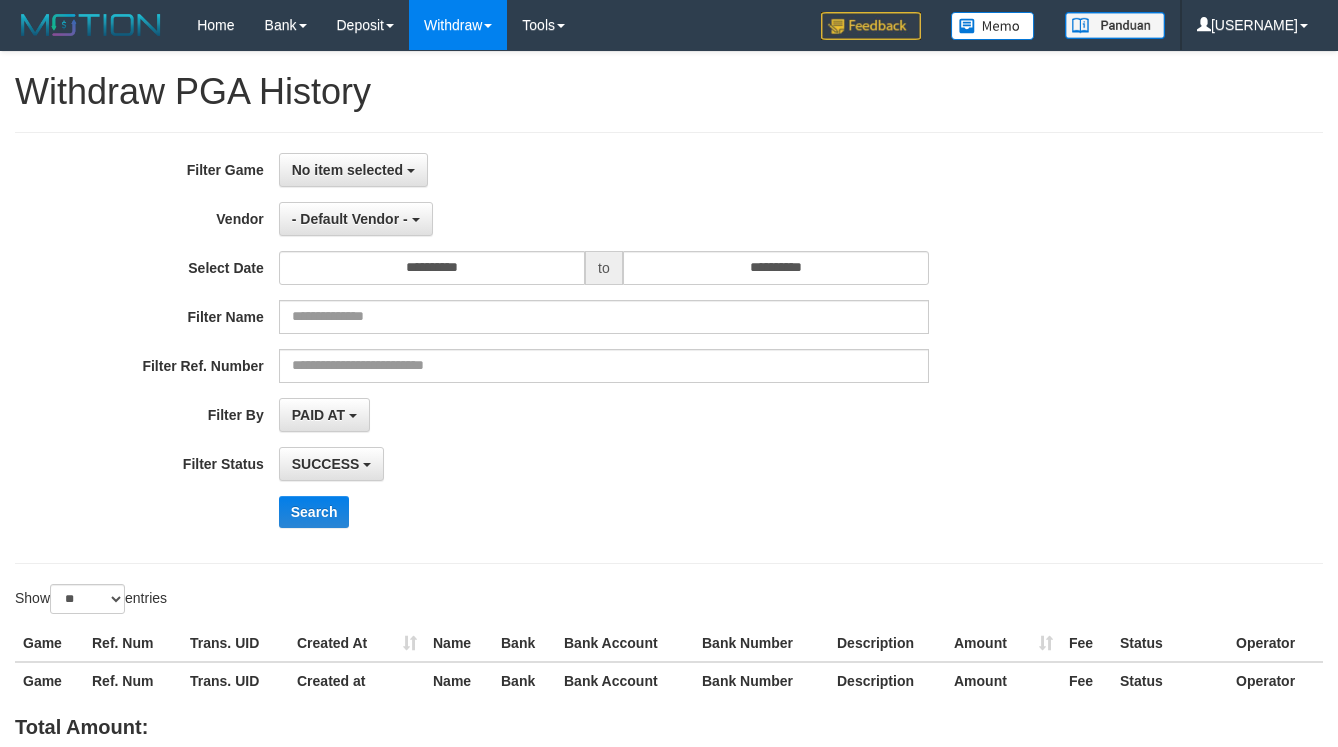 select 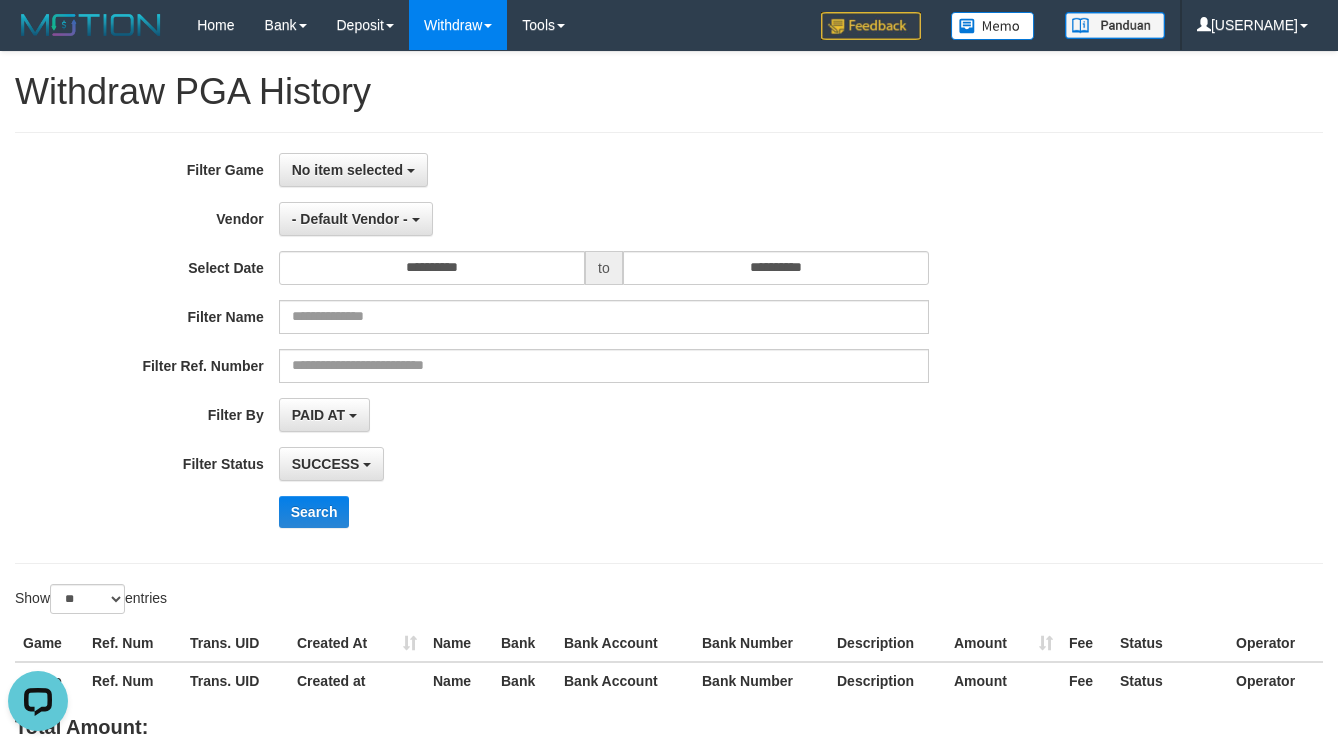 scroll, scrollTop: 0, scrollLeft: 0, axis: both 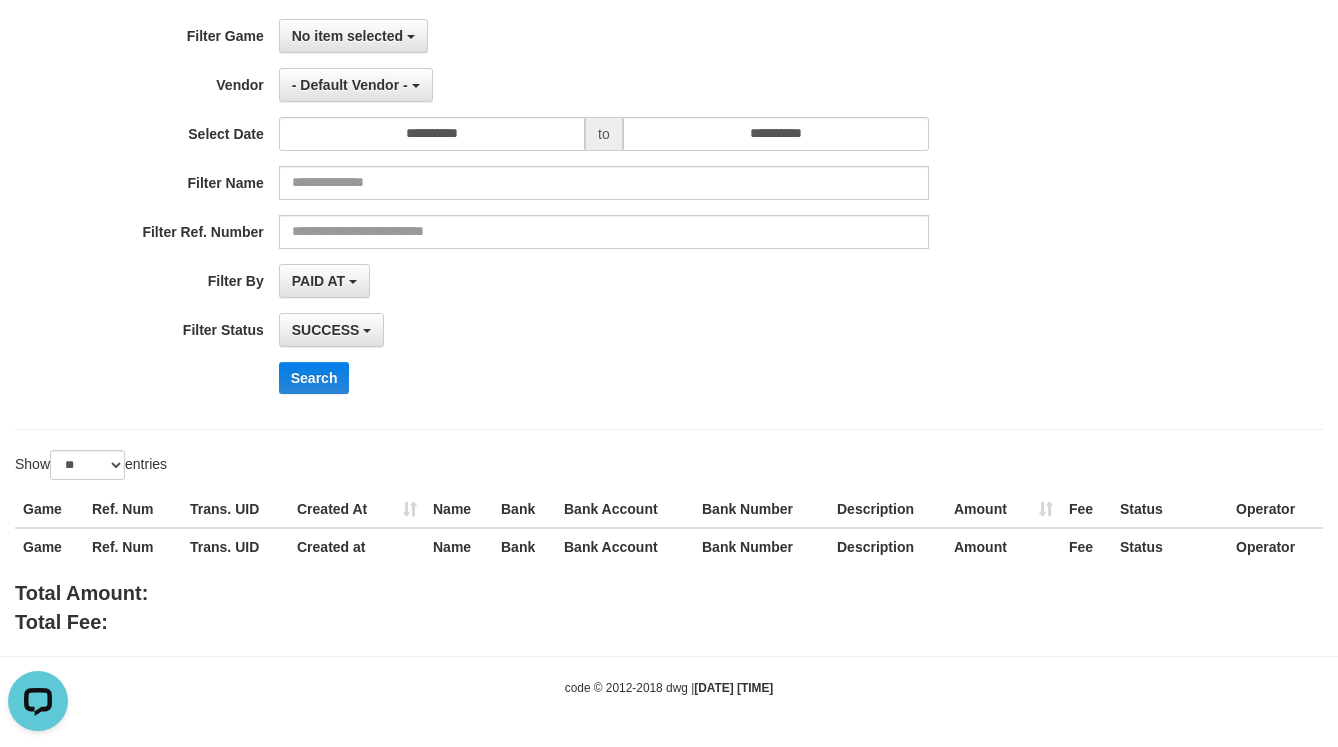 click on "**********" at bounding box center [557, 214] 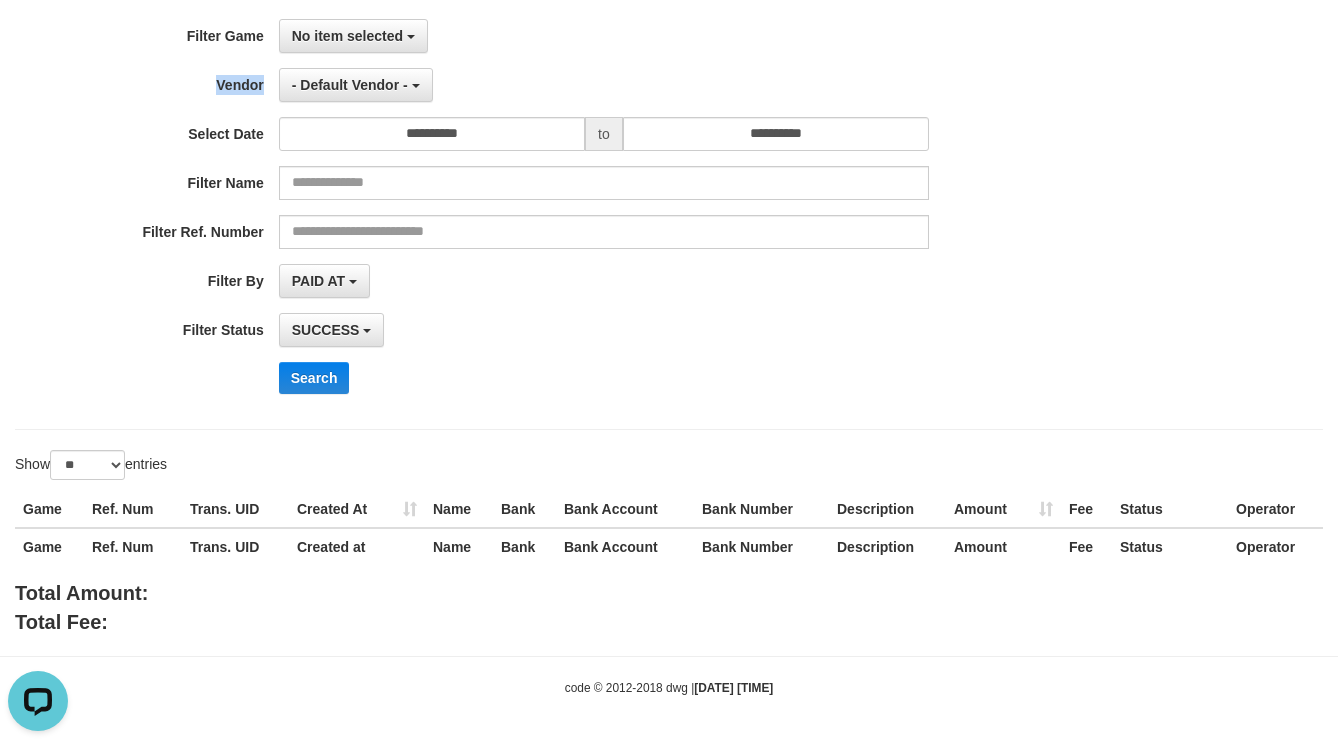 click on "**********" at bounding box center (557, 214) 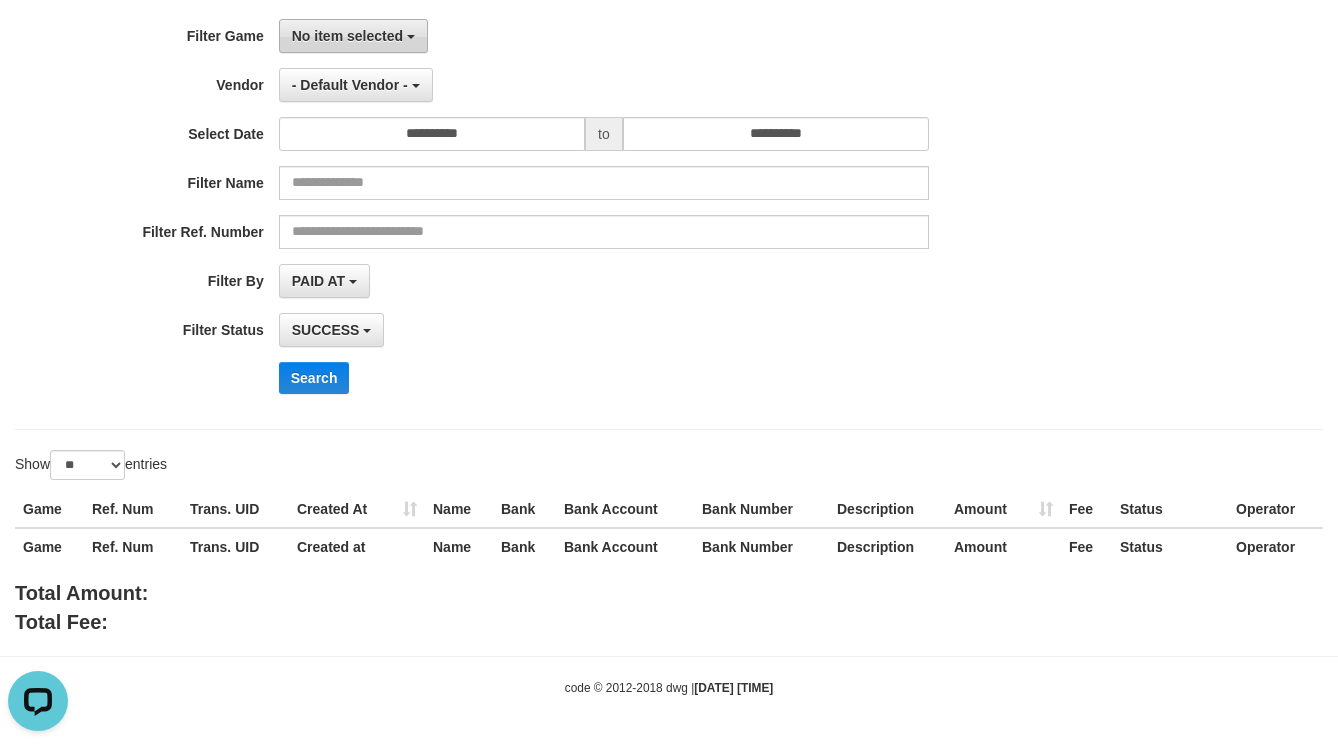 click on "No item selected" at bounding box center [353, 36] 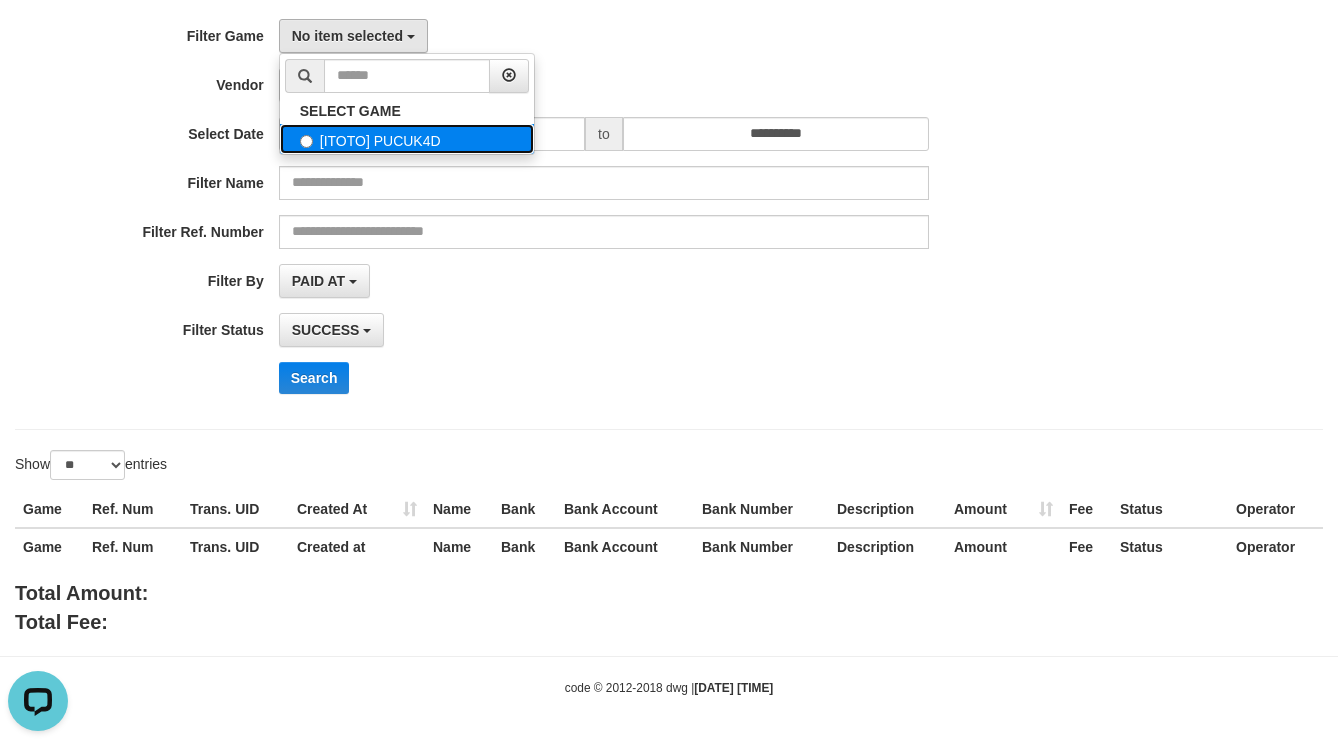 click on "[ITOTO] PUCUK4D" at bounding box center (407, 139) 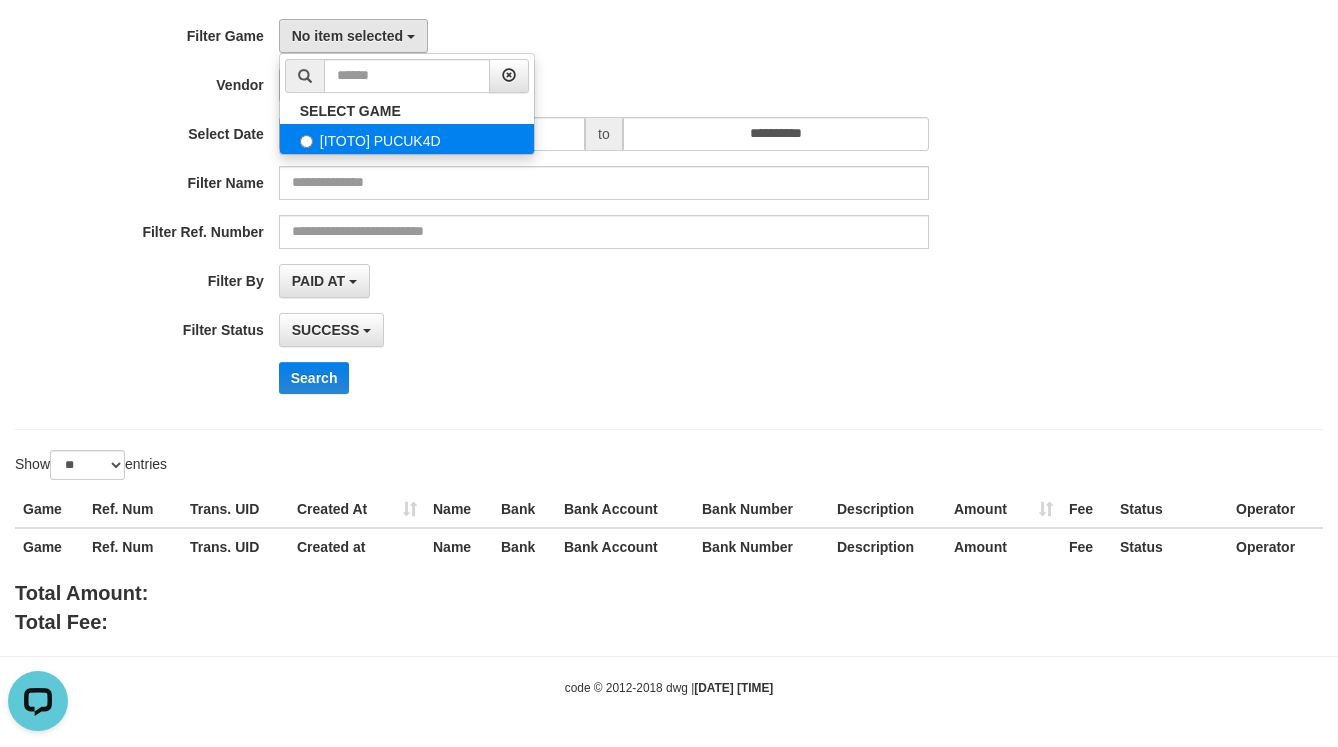select on "****" 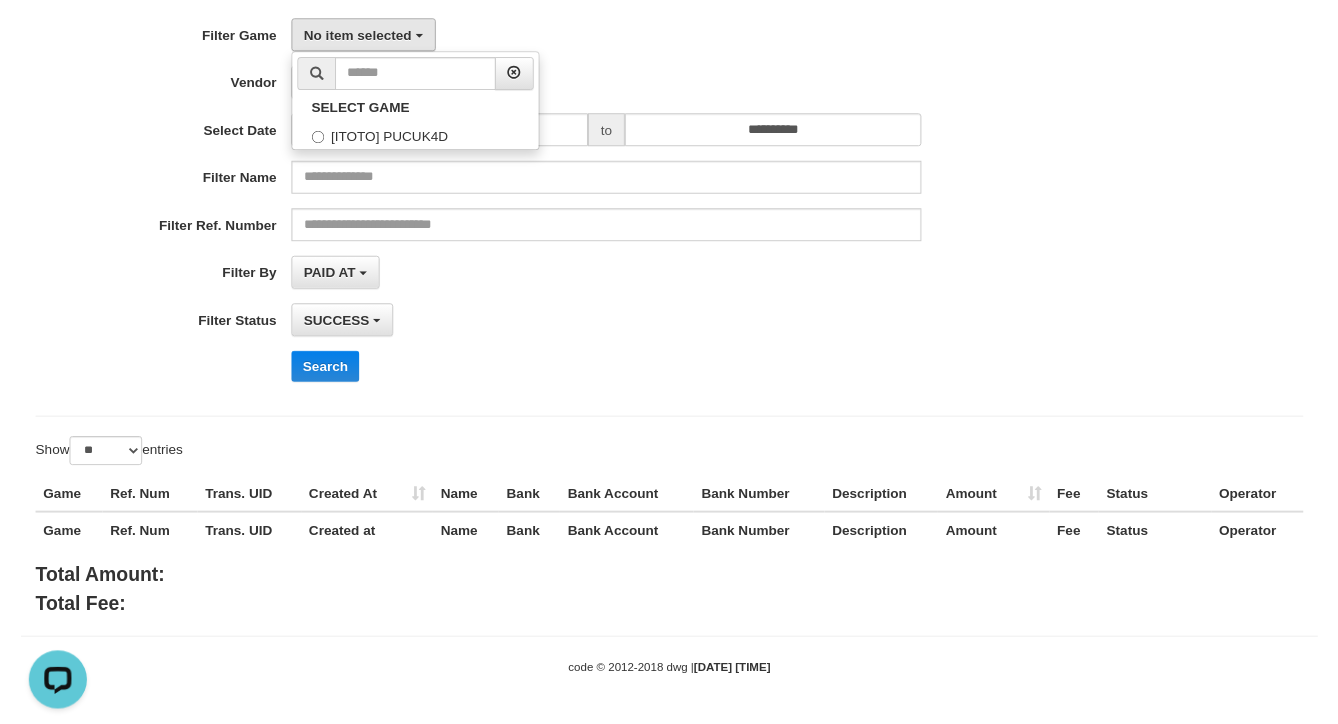 scroll, scrollTop: 18, scrollLeft: 0, axis: vertical 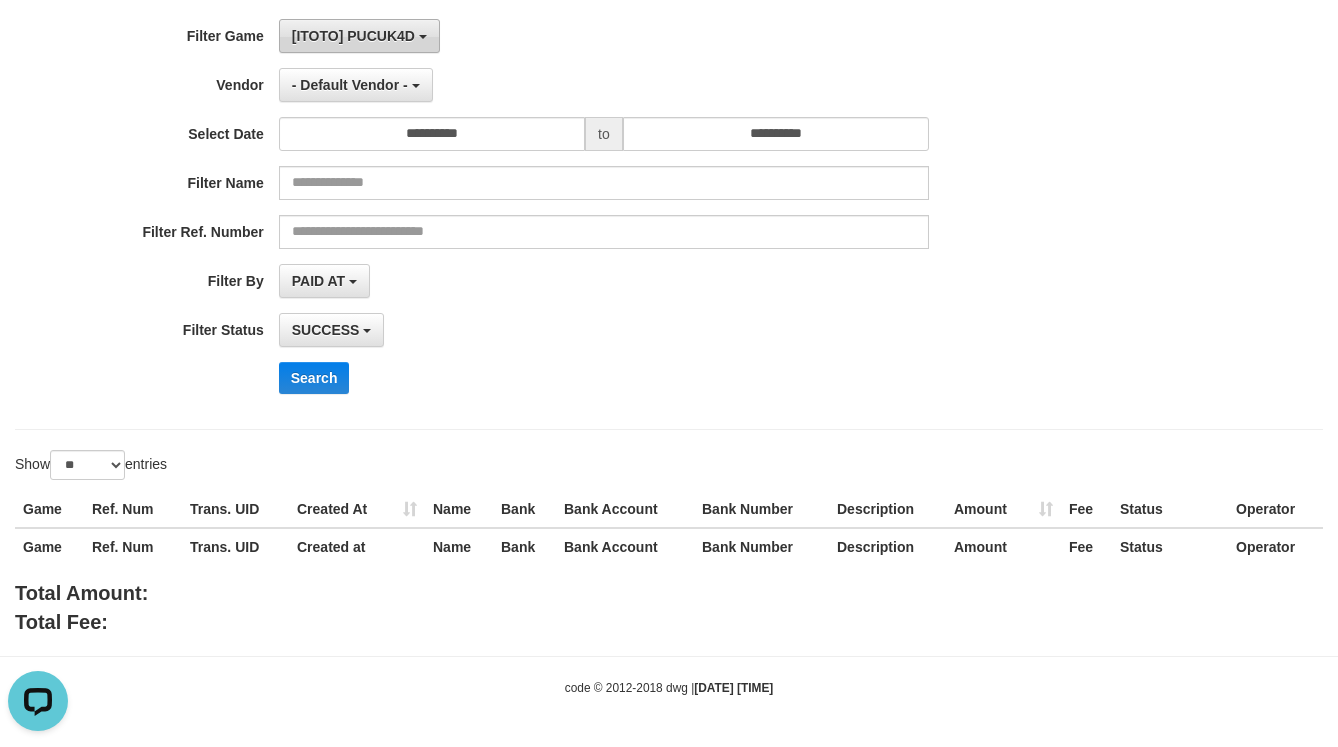 click on "[ITOTO] PUCUK4D" at bounding box center (353, 36) 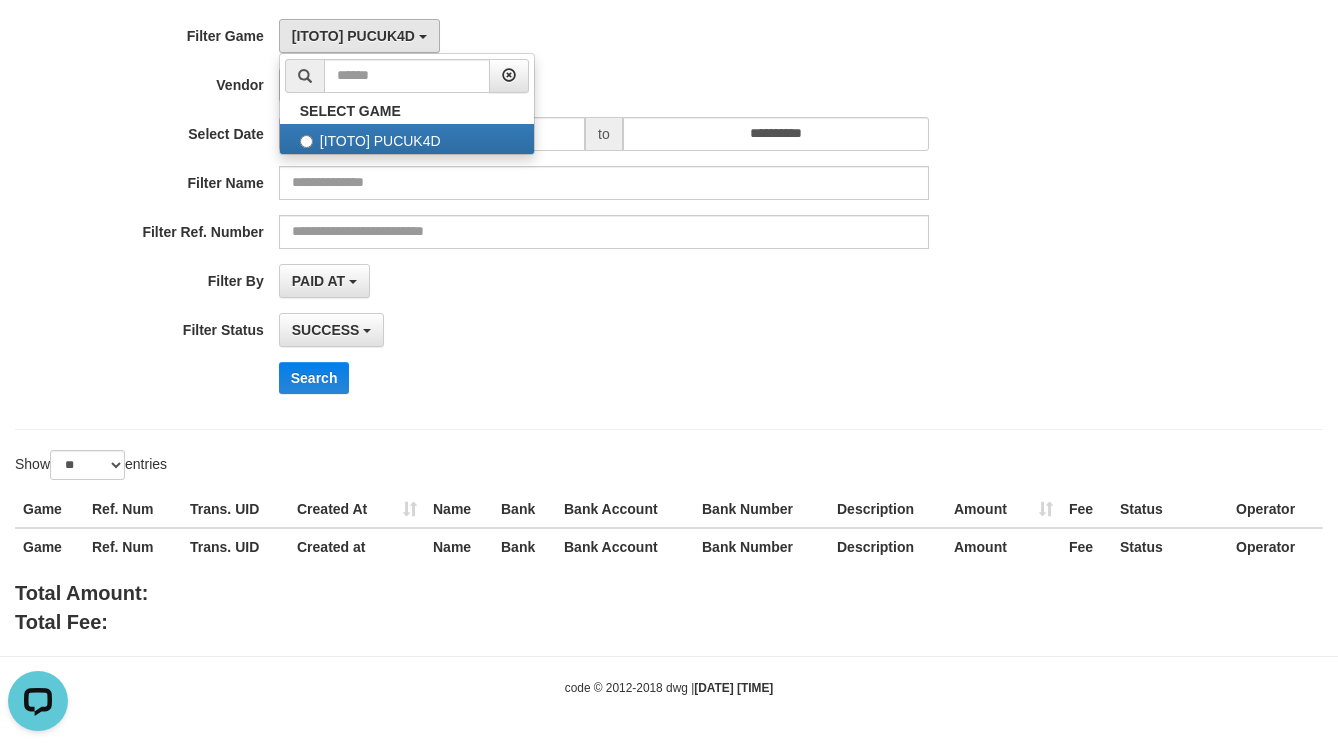 click on "**********" at bounding box center (557, 214) 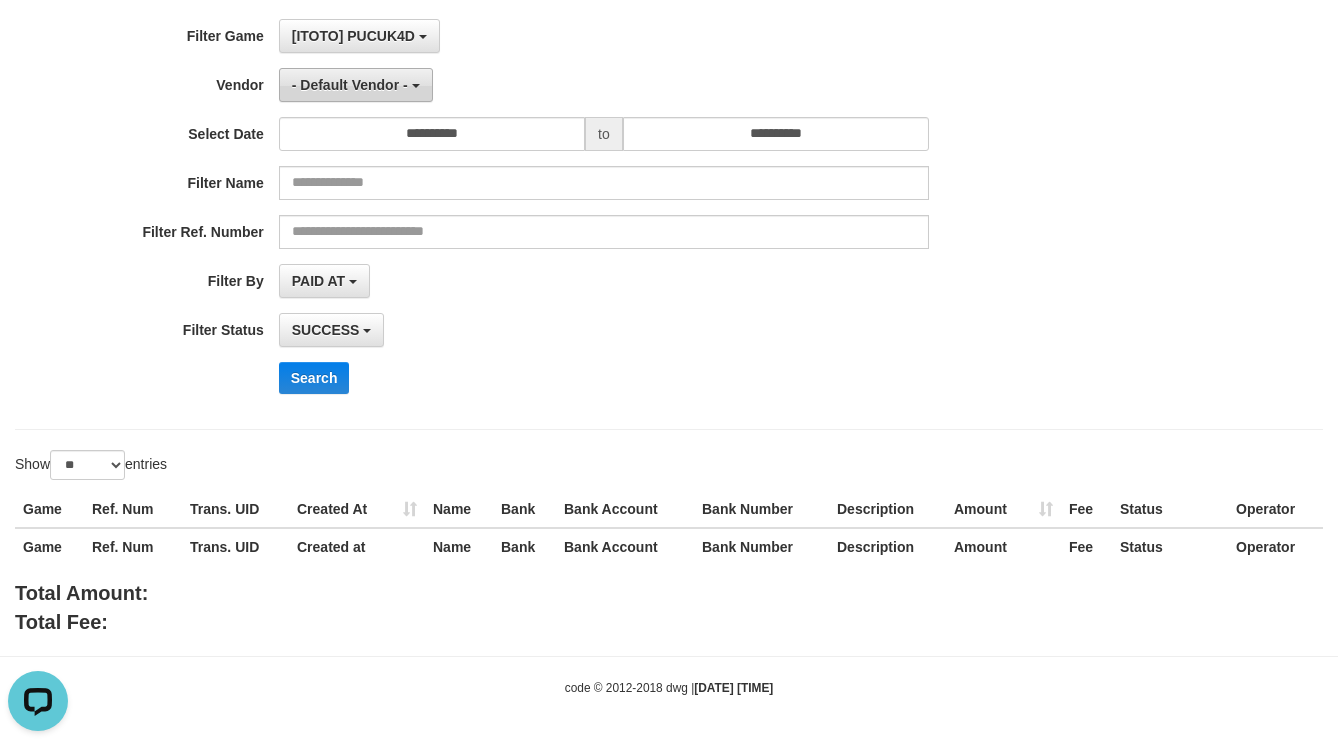 drag, startPoint x: 336, startPoint y: 75, endPoint x: 382, endPoint y: 99, distance: 51.884487 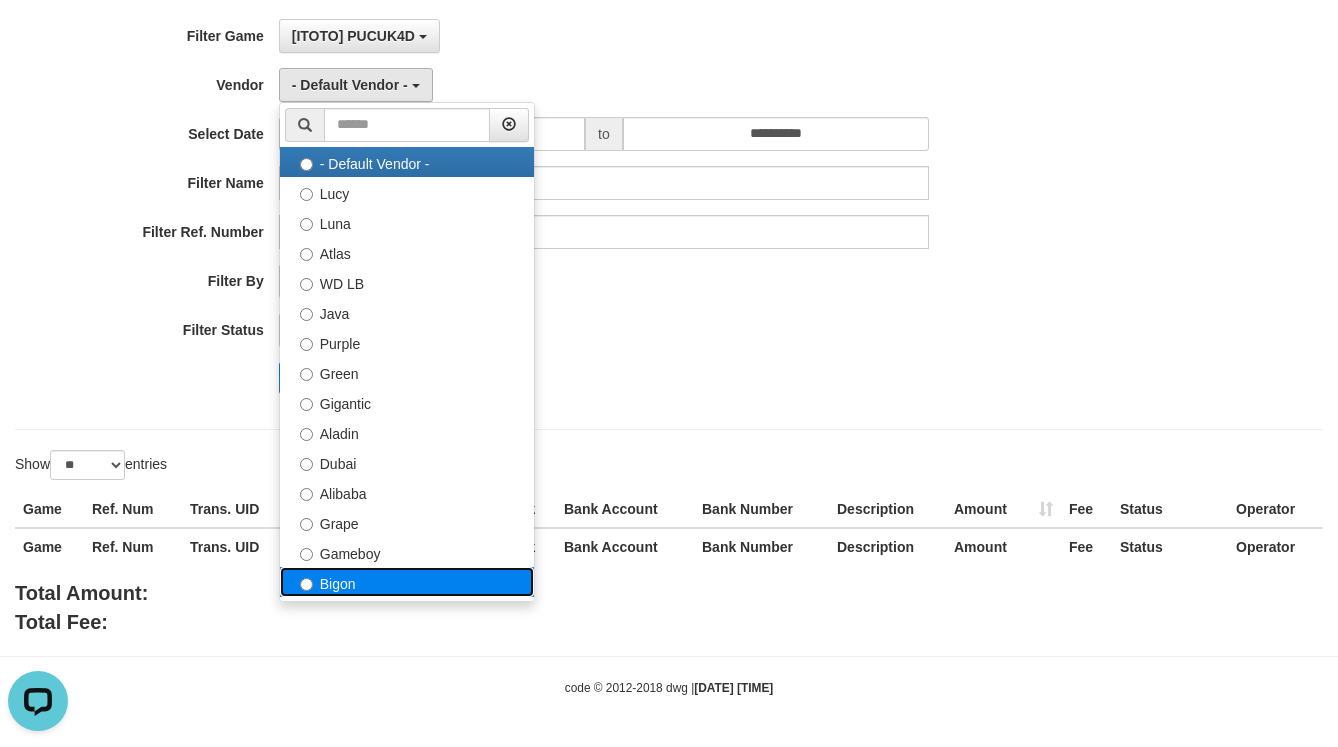 click on "Bigon" at bounding box center [407, 582] 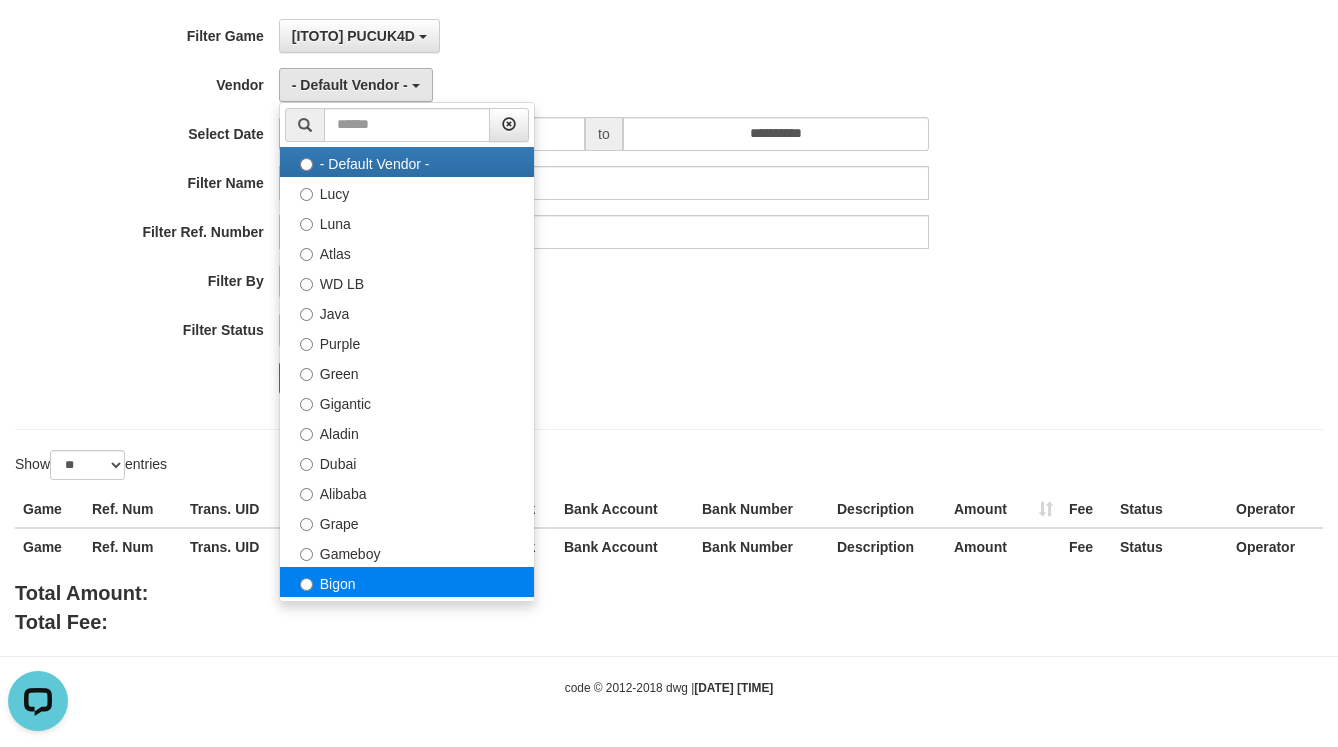 select on "**********" 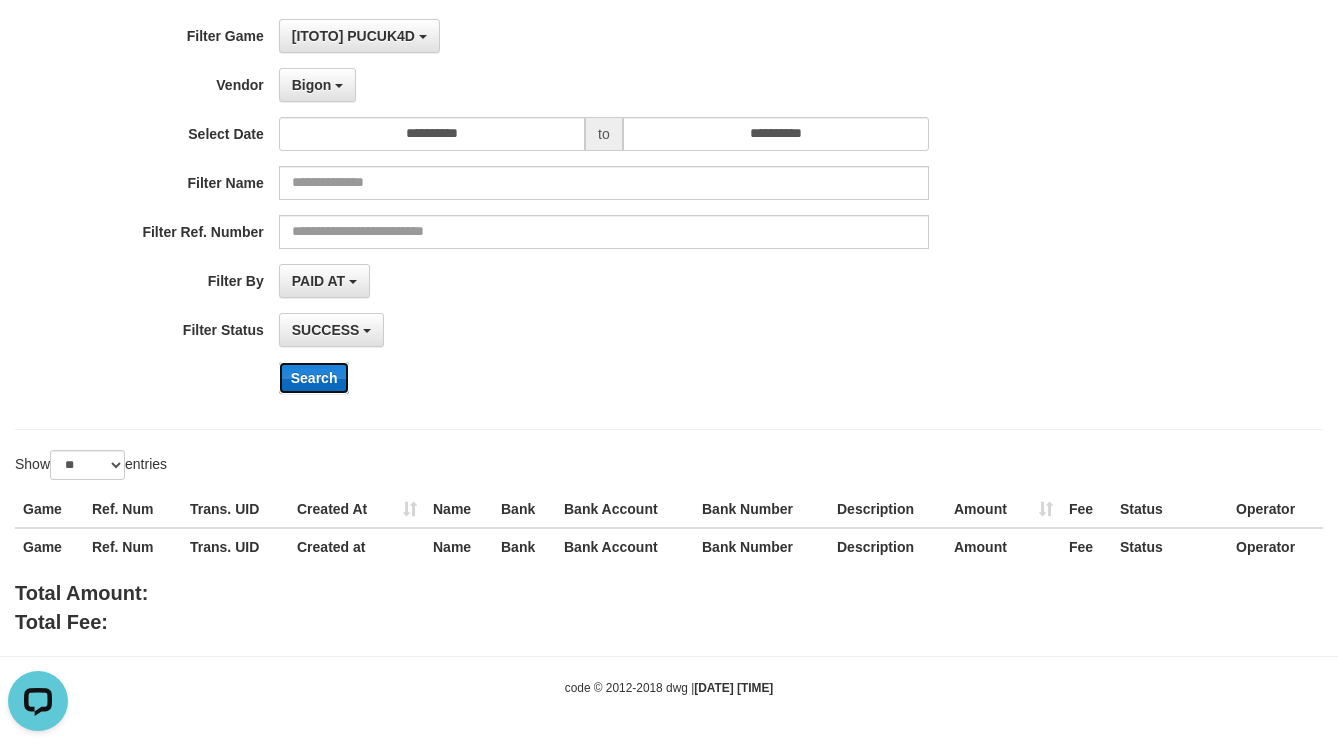 click on "Search" at bounding box center (314, 378) 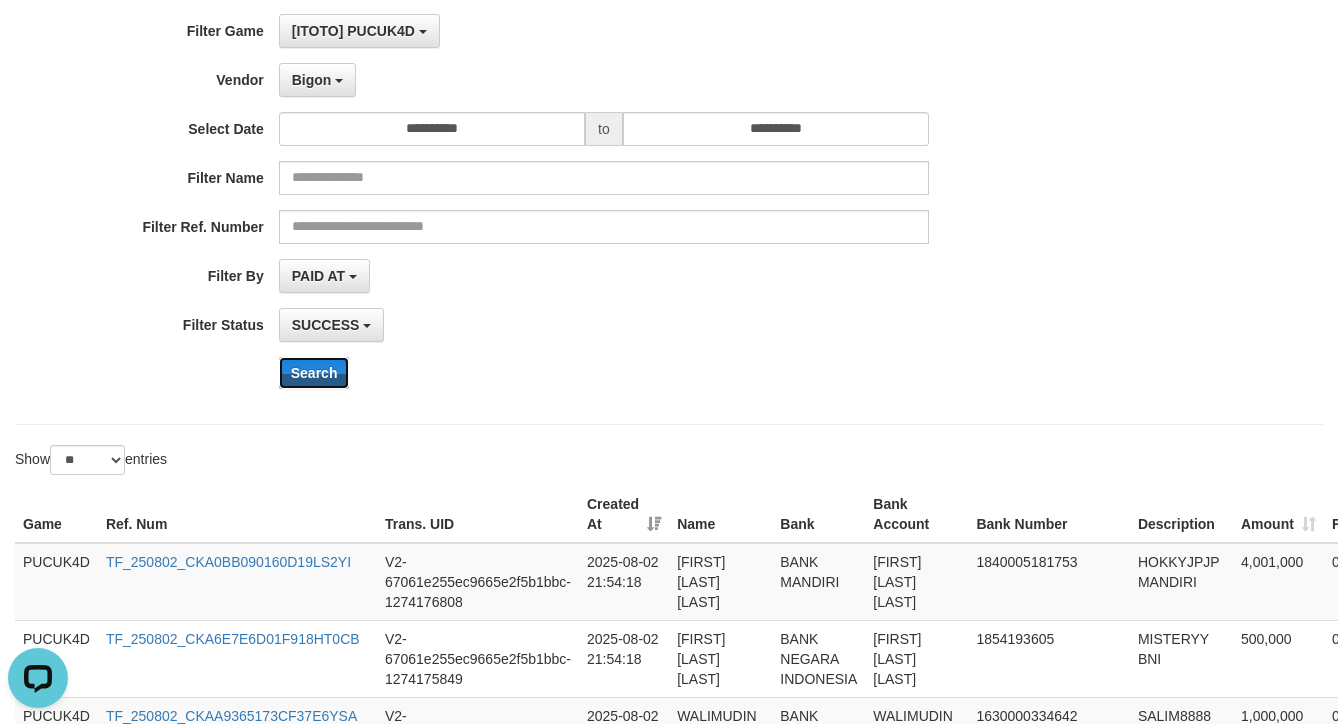 type 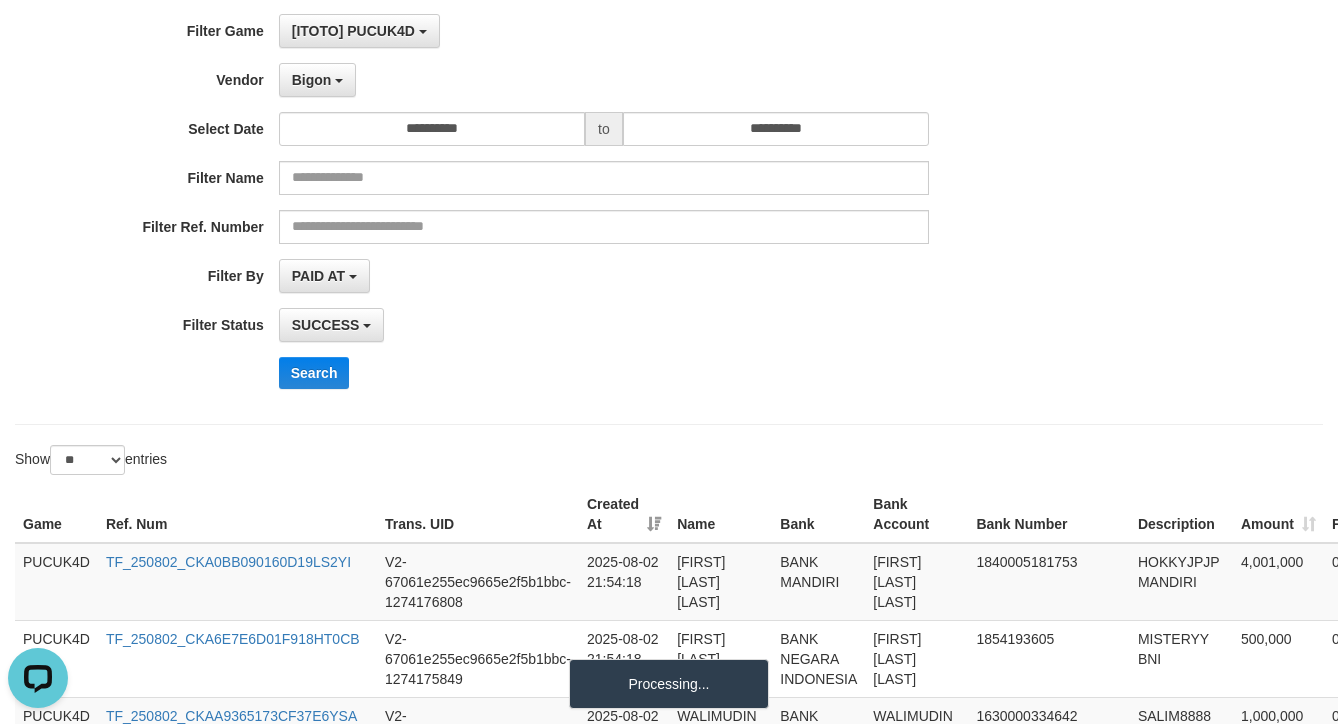 click on "Search" at bounding box center (697, 373) 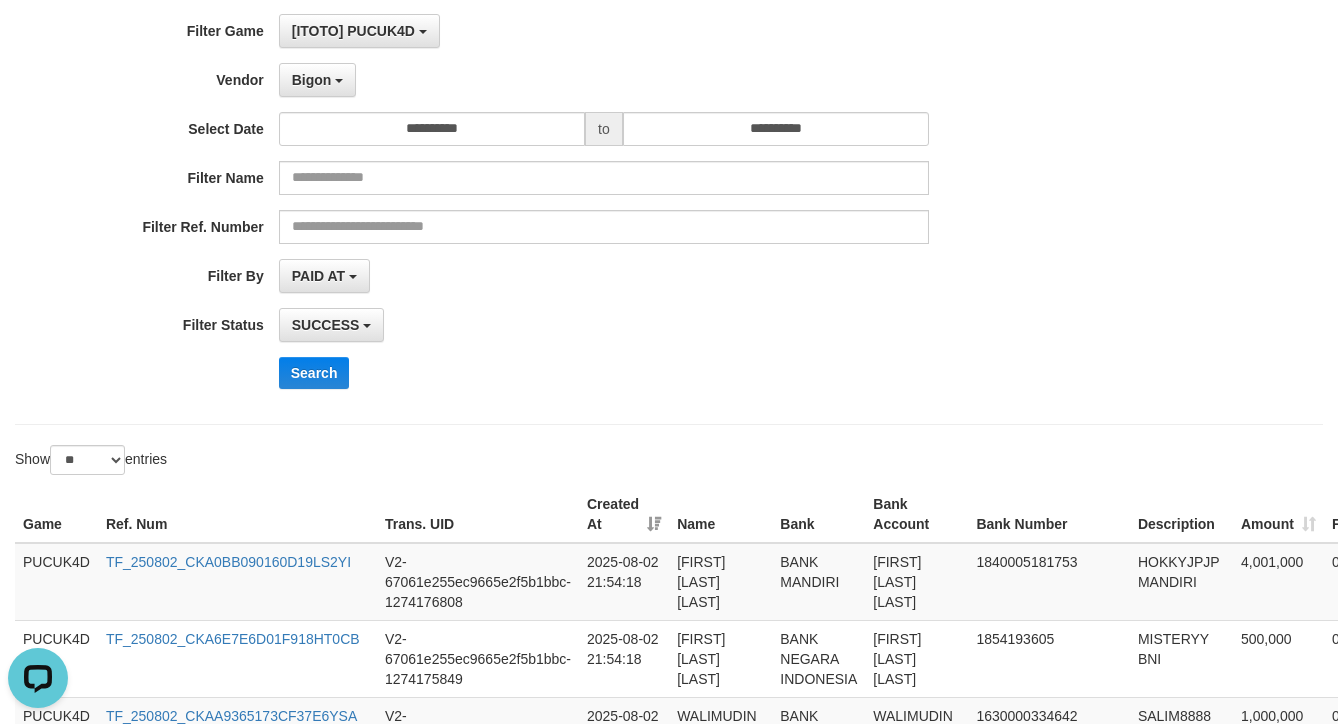 click on "**********" at bounding box center (669, 209) 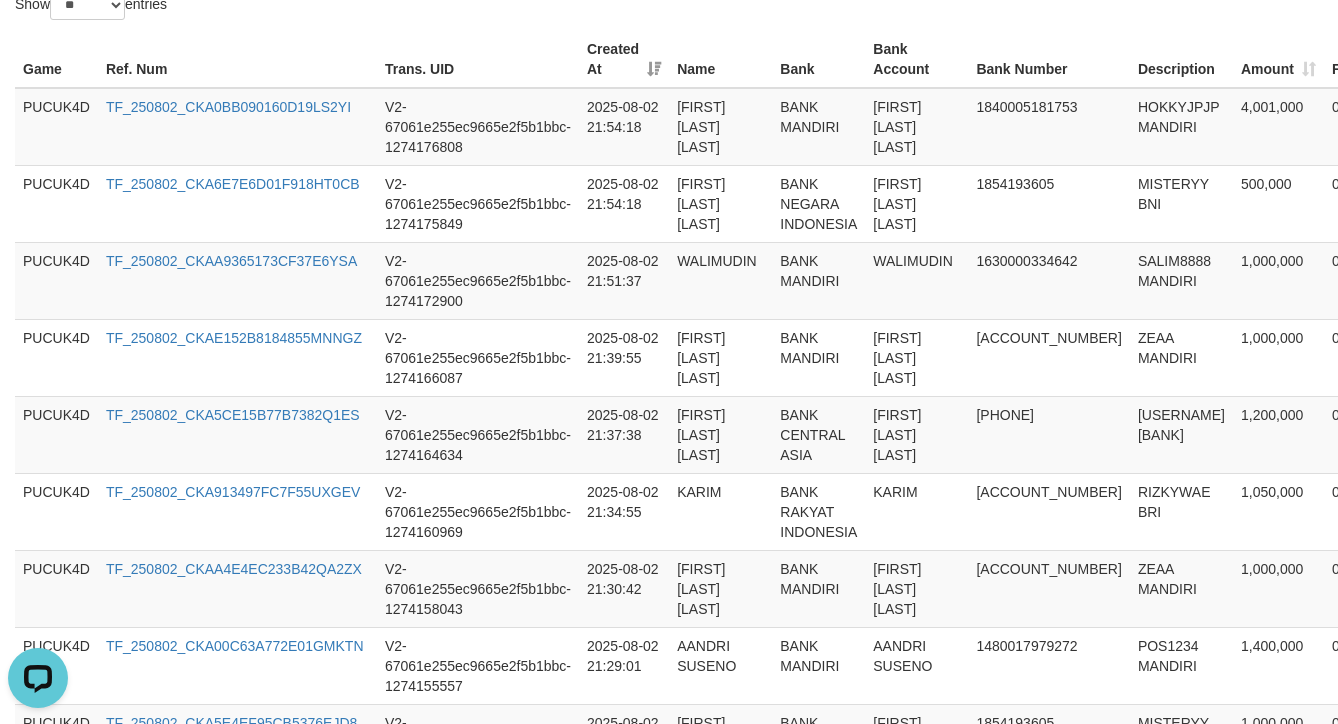 scroll, scrollTop: 583, scrollLeft: 0, axis: vertical 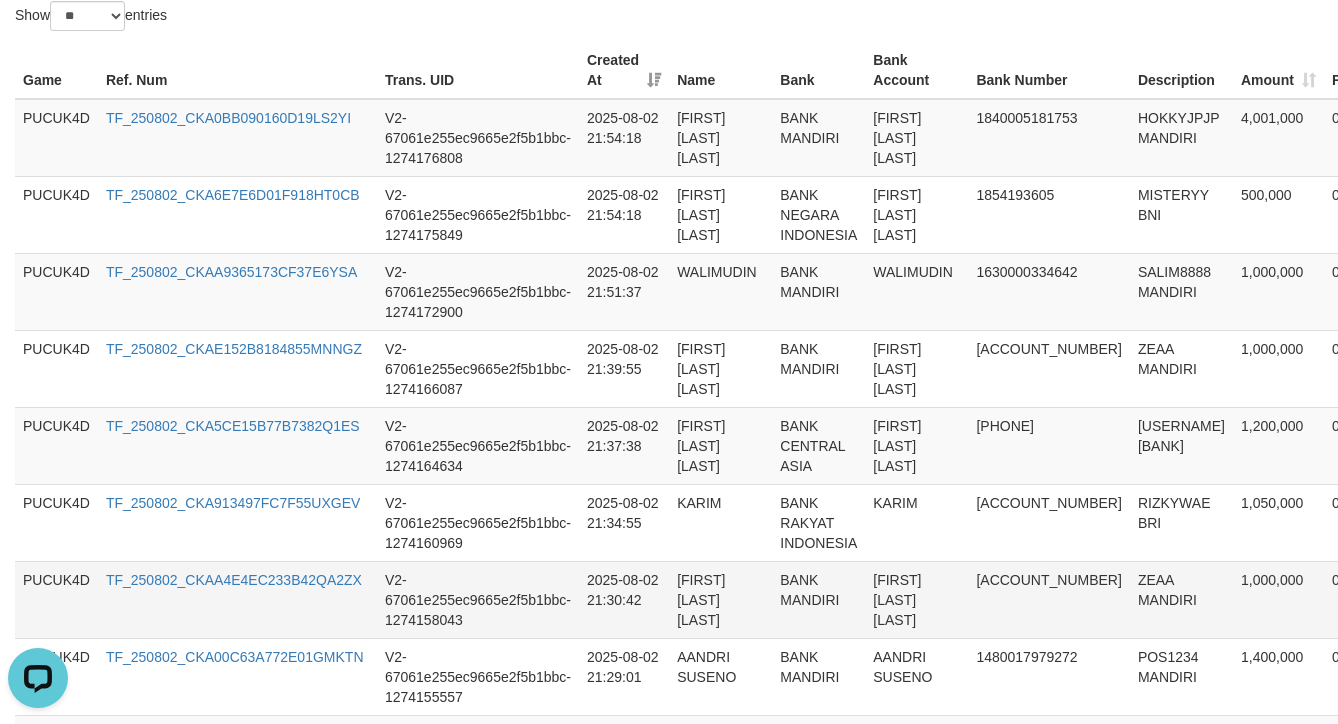 click on "ZEAA MANDIRI" at bounding box center (1181, 599) 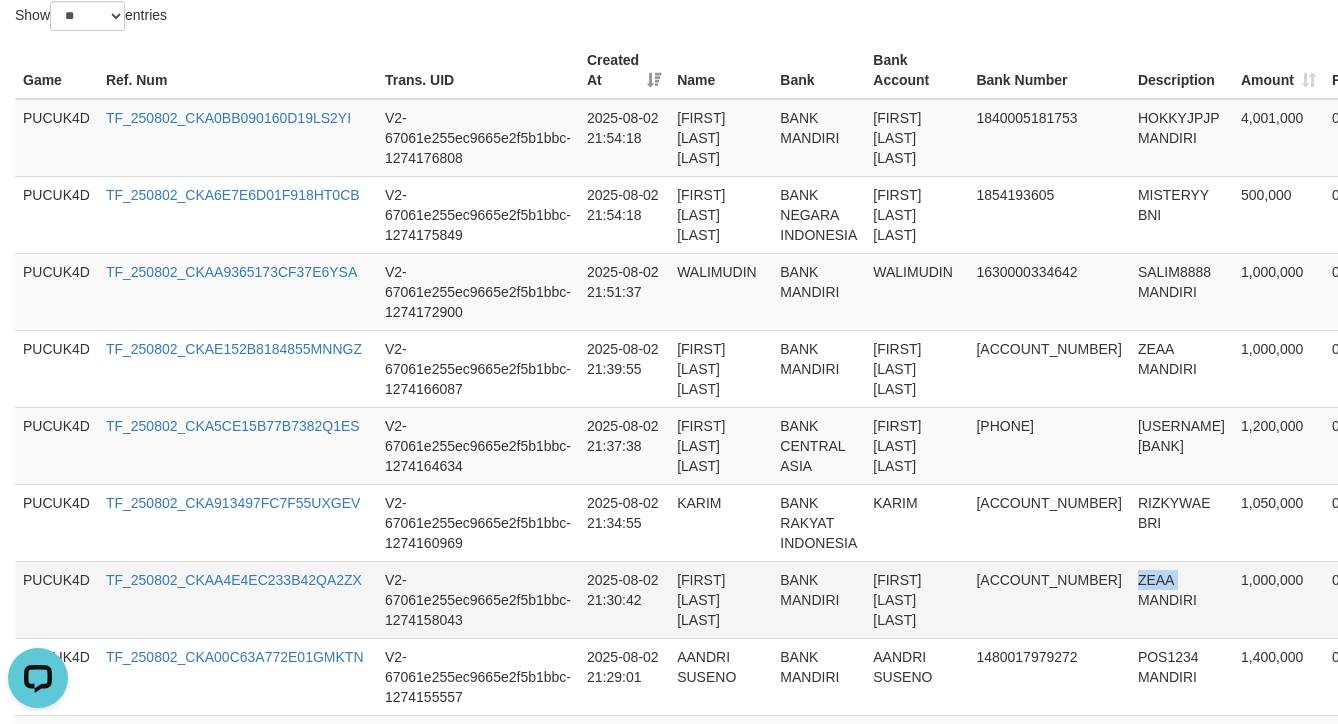 click on "ZEAA MANDIRI" at bounding box center [1181, 599] 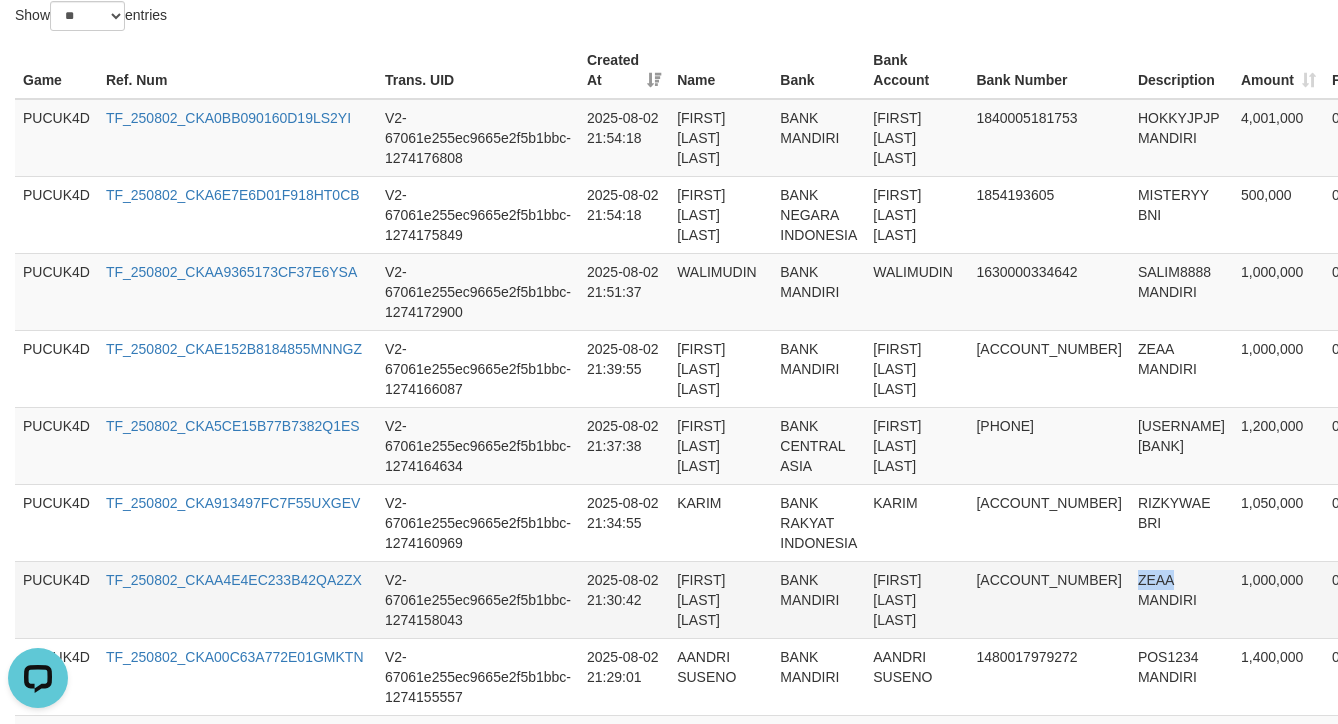 click on "ZEAA MANDIRI" at bounding box center [1181, 599] 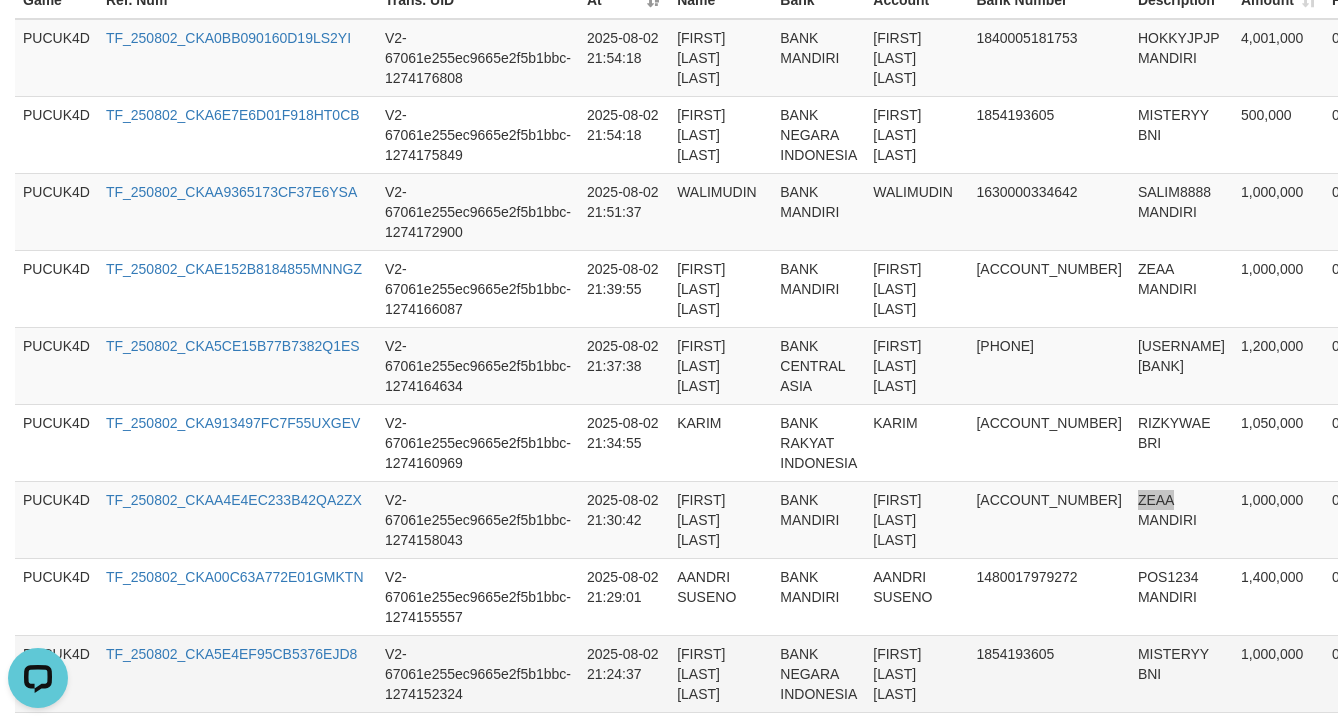 scroll, scrollTop: 733, scrollLeft: 0, axis: vertical 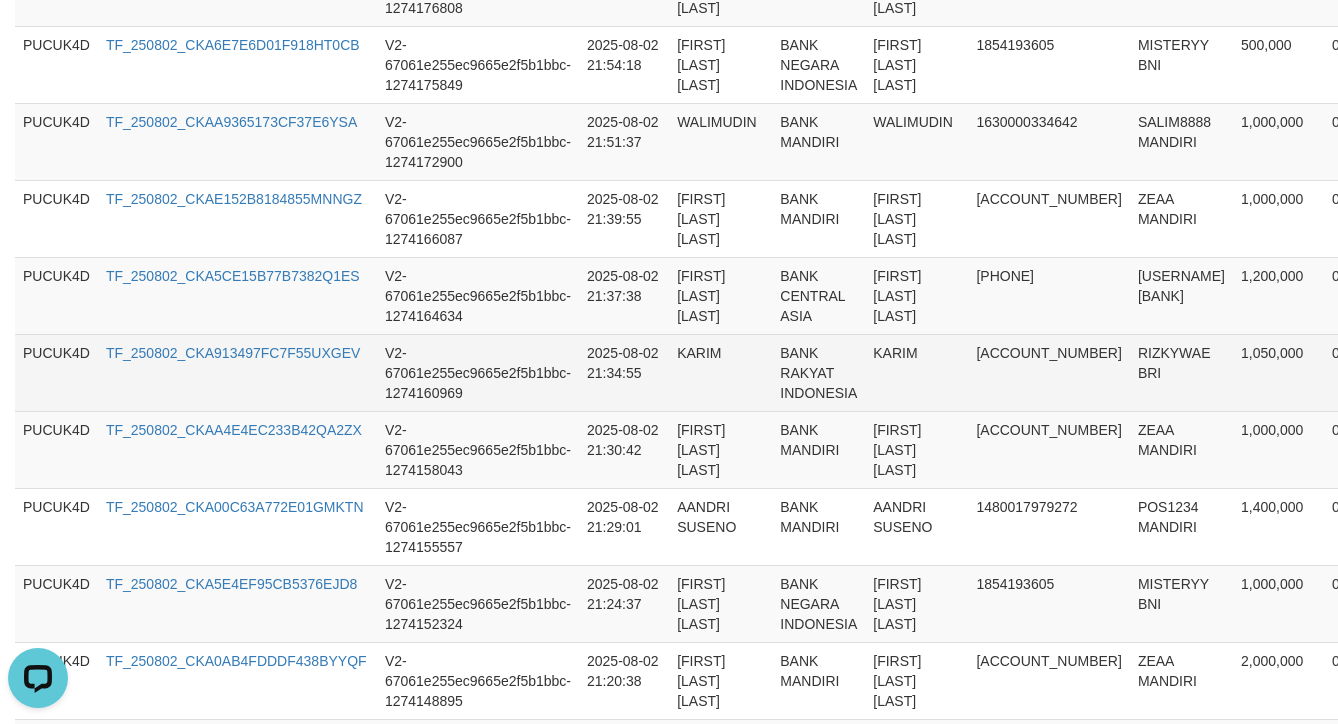 click on "RIZKYWAE BRI" at bounding box center (1181, 372) 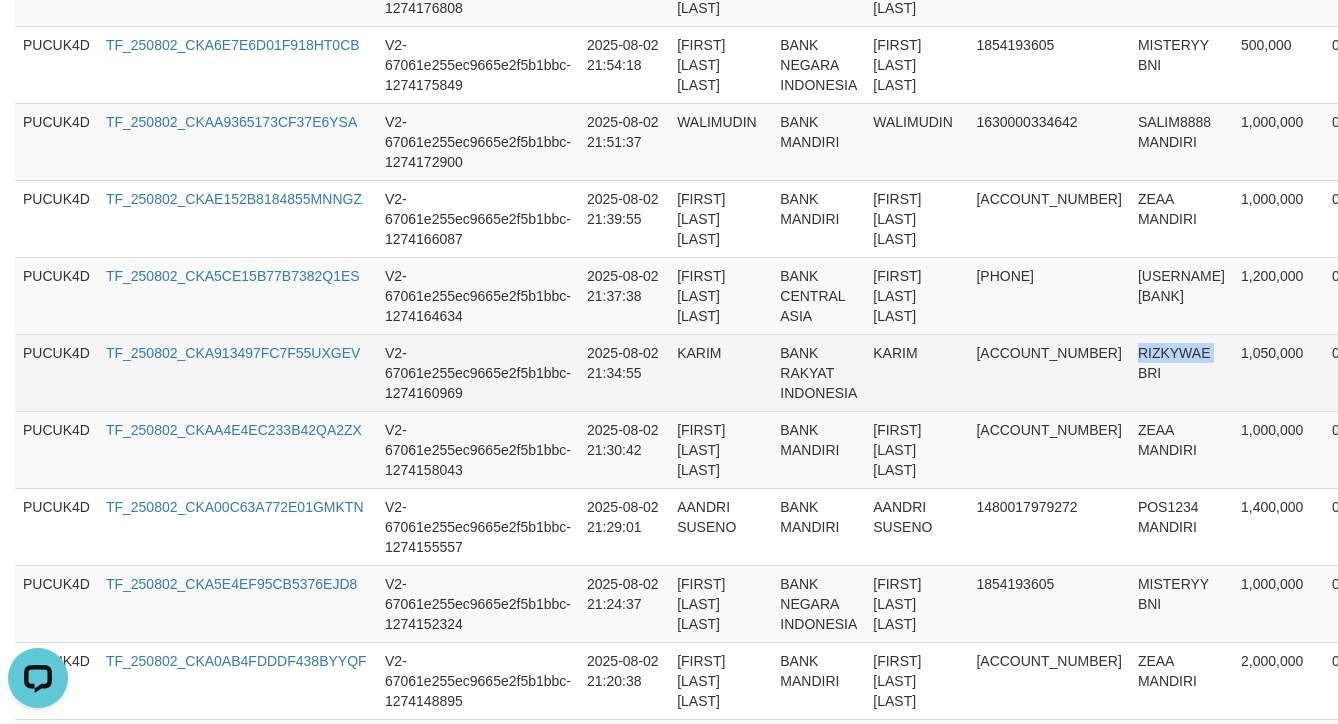copy on "[USERNAME]" 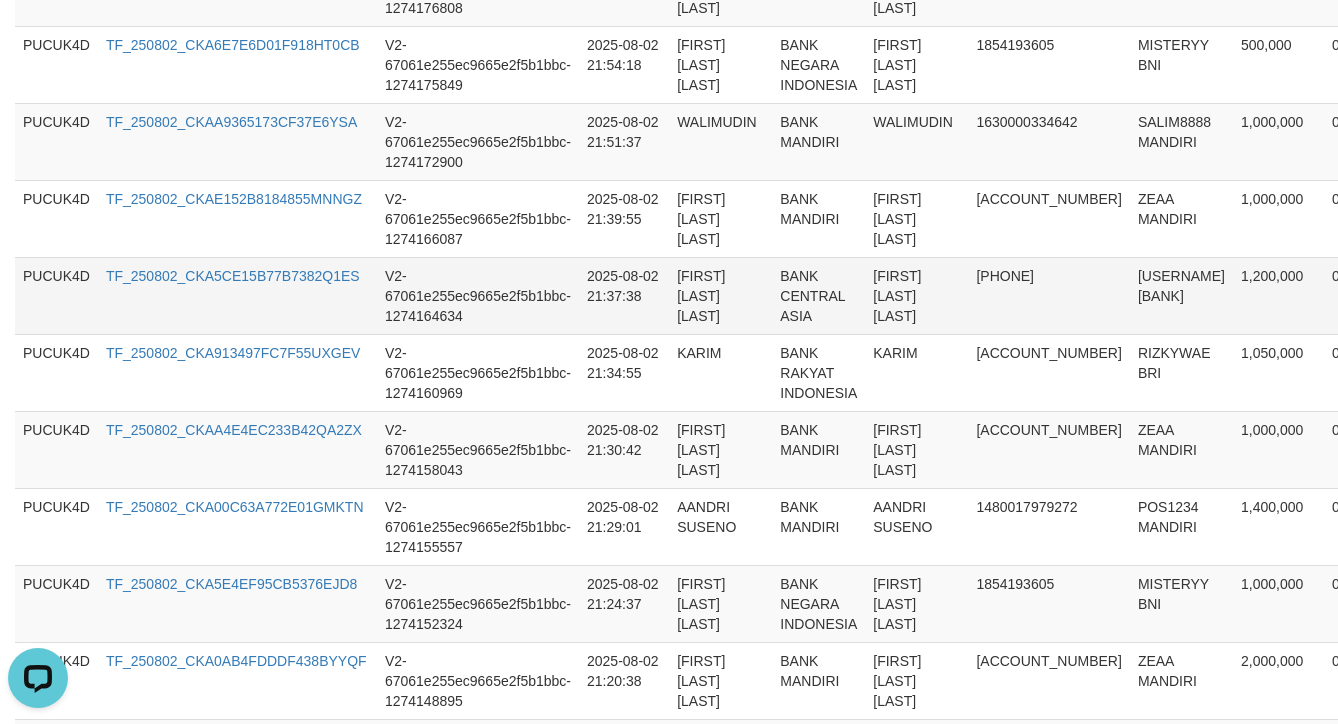 click on "[USERNAME] [BANK]" at bounding box center [1181, 295] 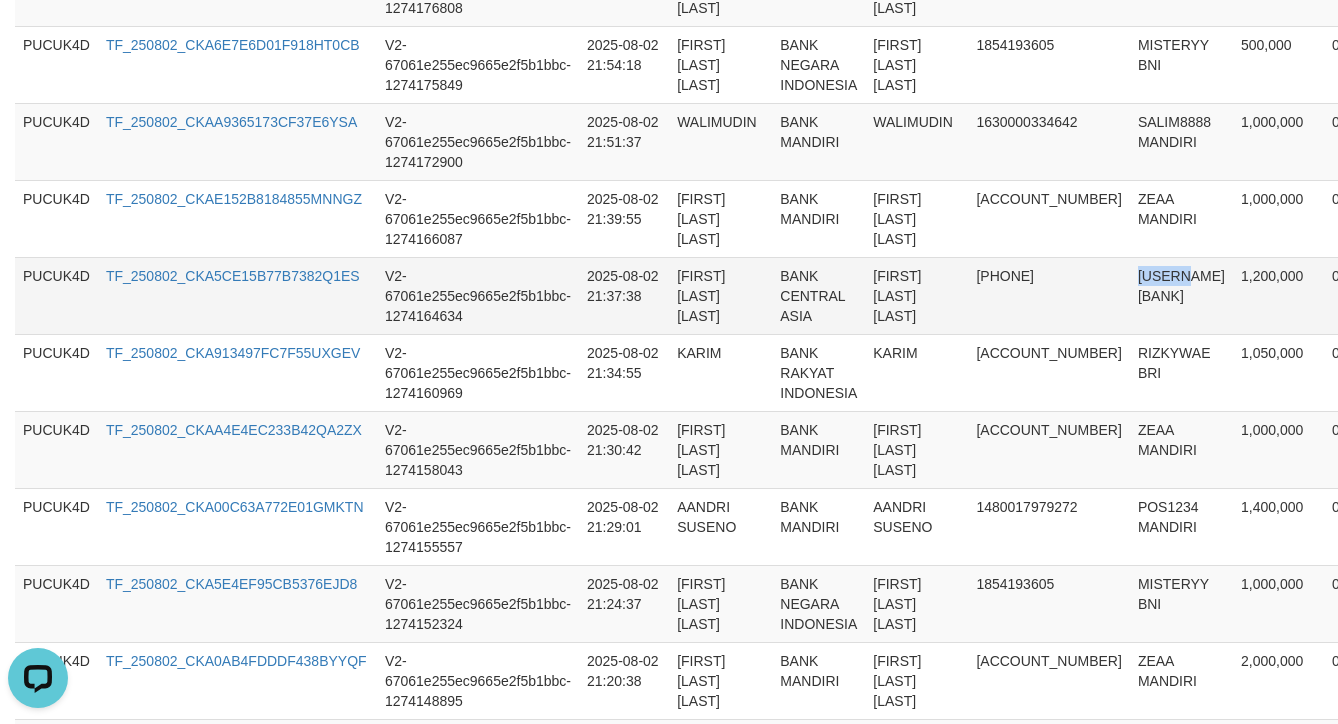 click on "[USERNAME] [BANK]" at bounding box center (1181, 295) 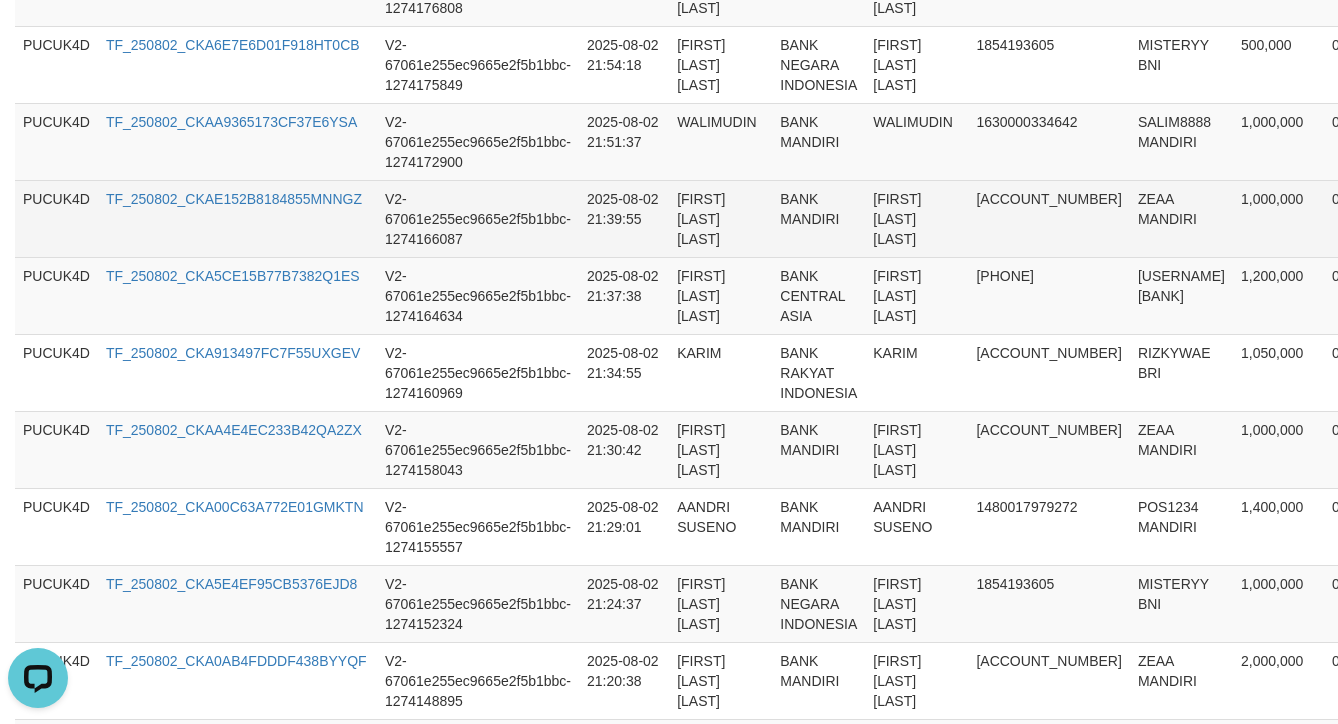 click on "ZEAA MANDIRI" at bounding box center [1181, 218] 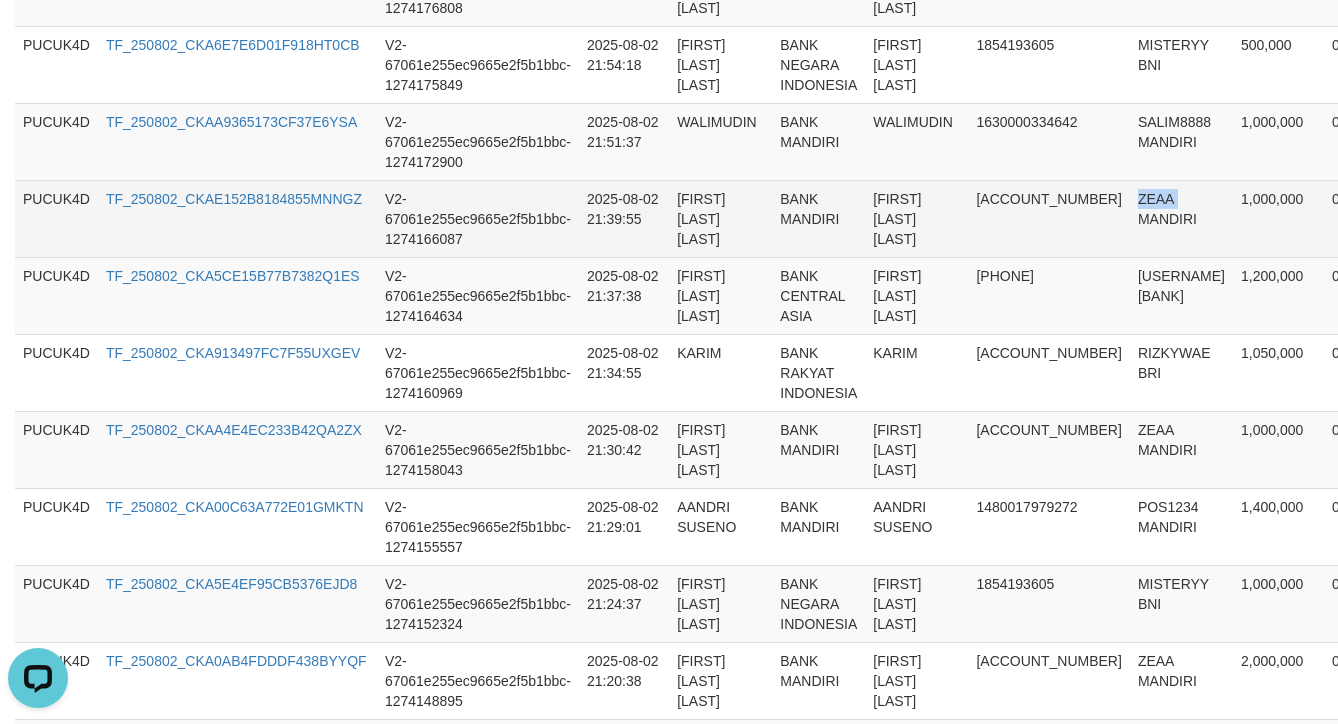 copy on "[USERNAME]" 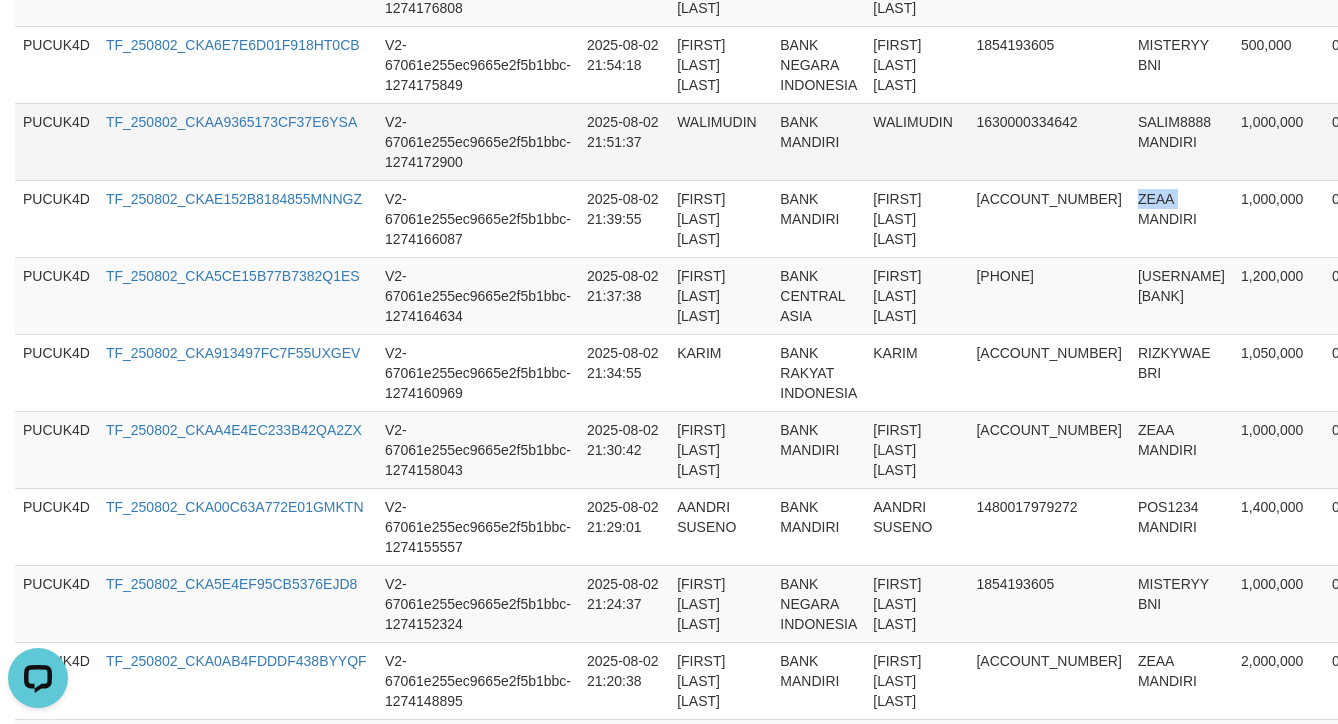 drag, startPoint x: 1123, startPoint y: 144, endPoint x: 1138, endPoint y: 135, distance: 17.492855 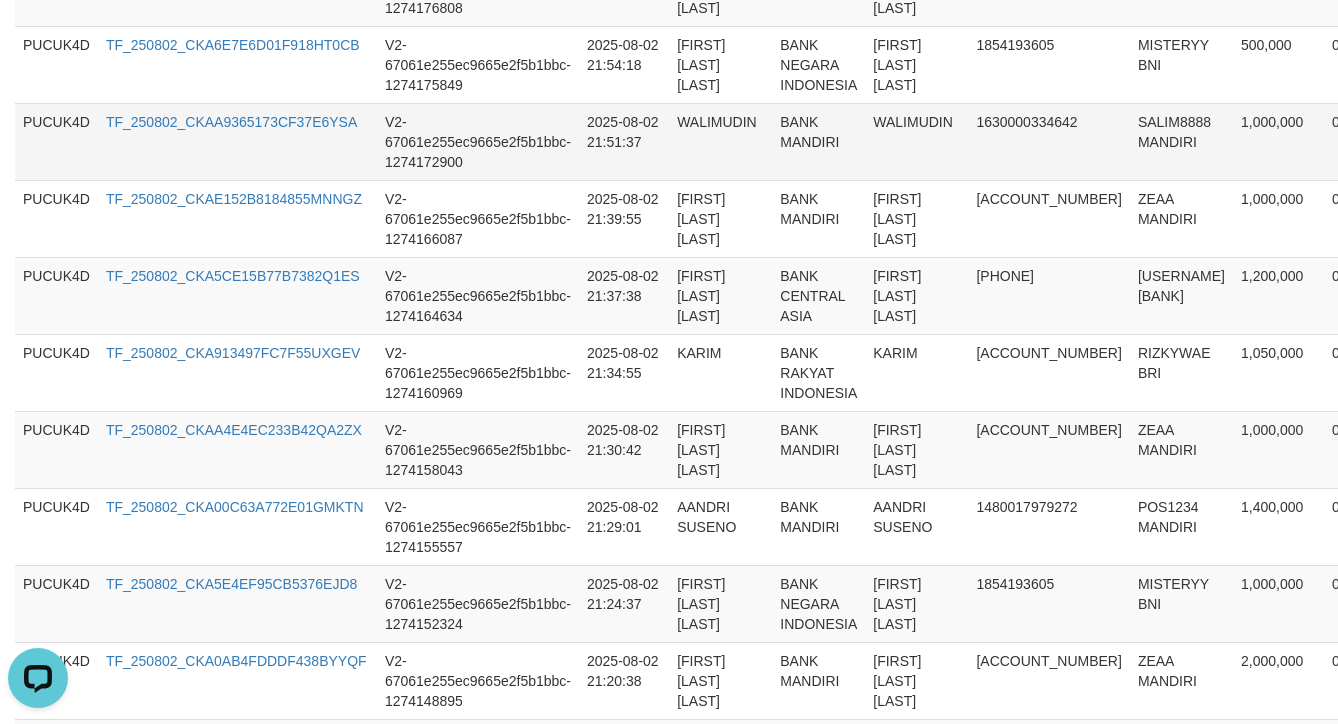 click on "SALIM8888 MANDIRI" at bounding box center (1181, 141) 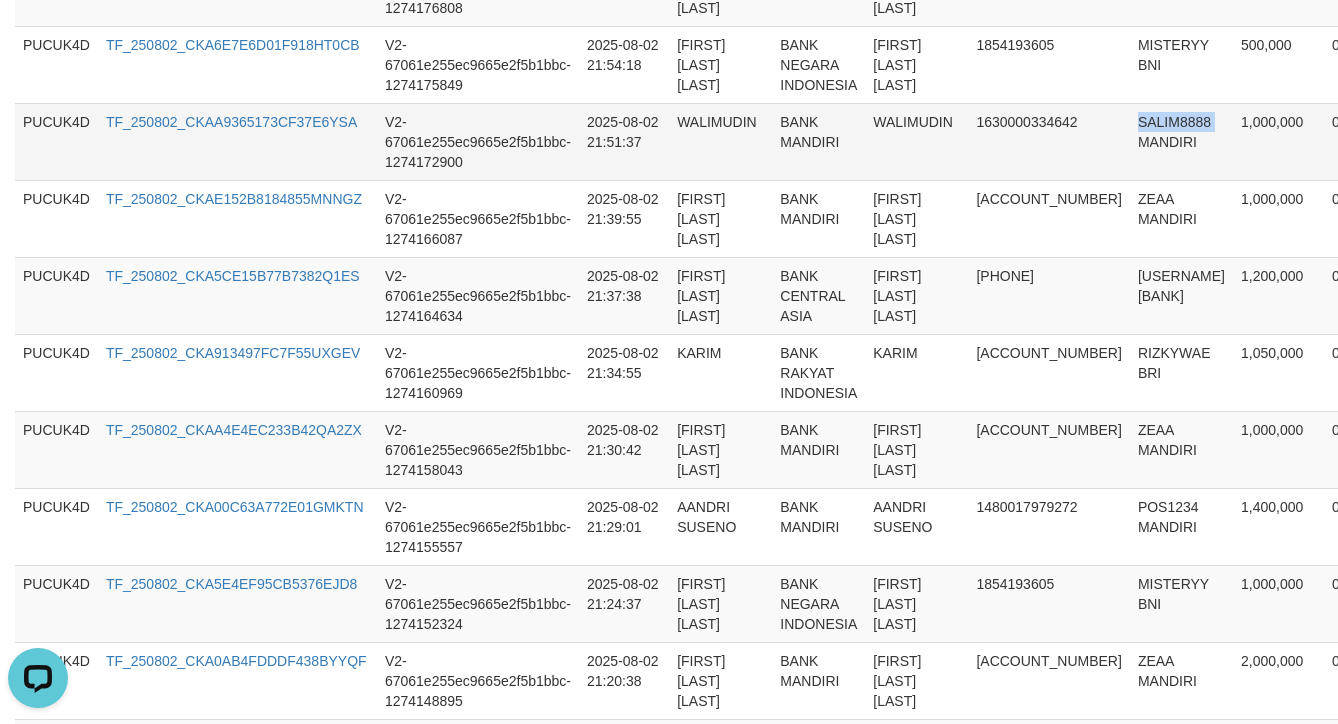 click on "SALIM8888 MANDIRI" at bounding box center (1181, 141) 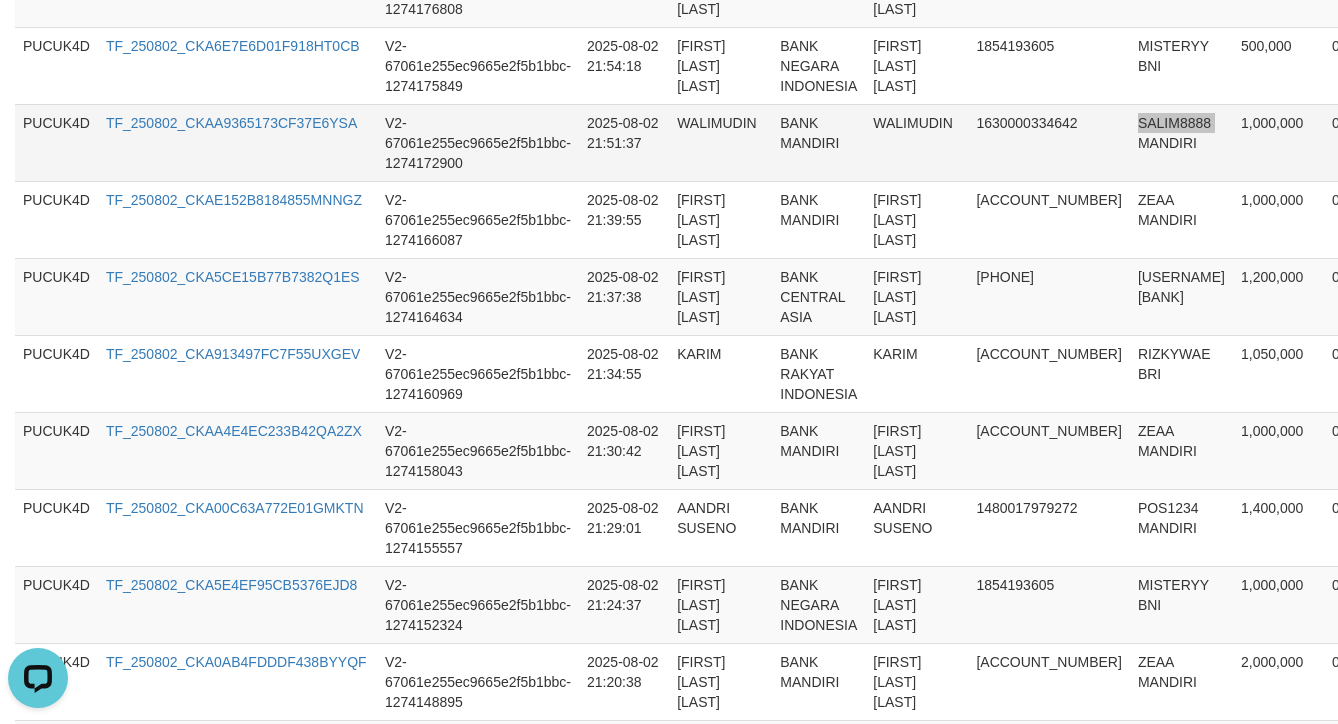 scroll, scrollTop: 433, scrollLeft: 0, axis: vertical 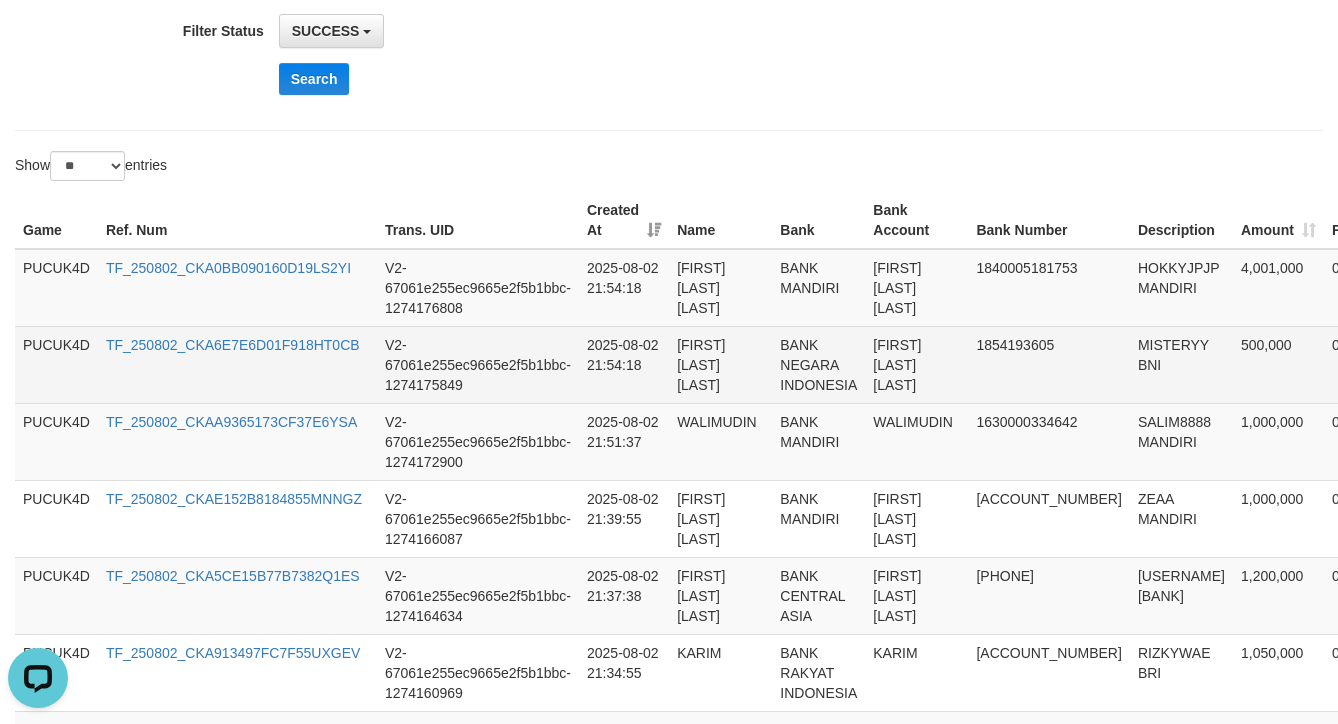 click on "MISTERYY BNI" at bounding box center (1181, 364) 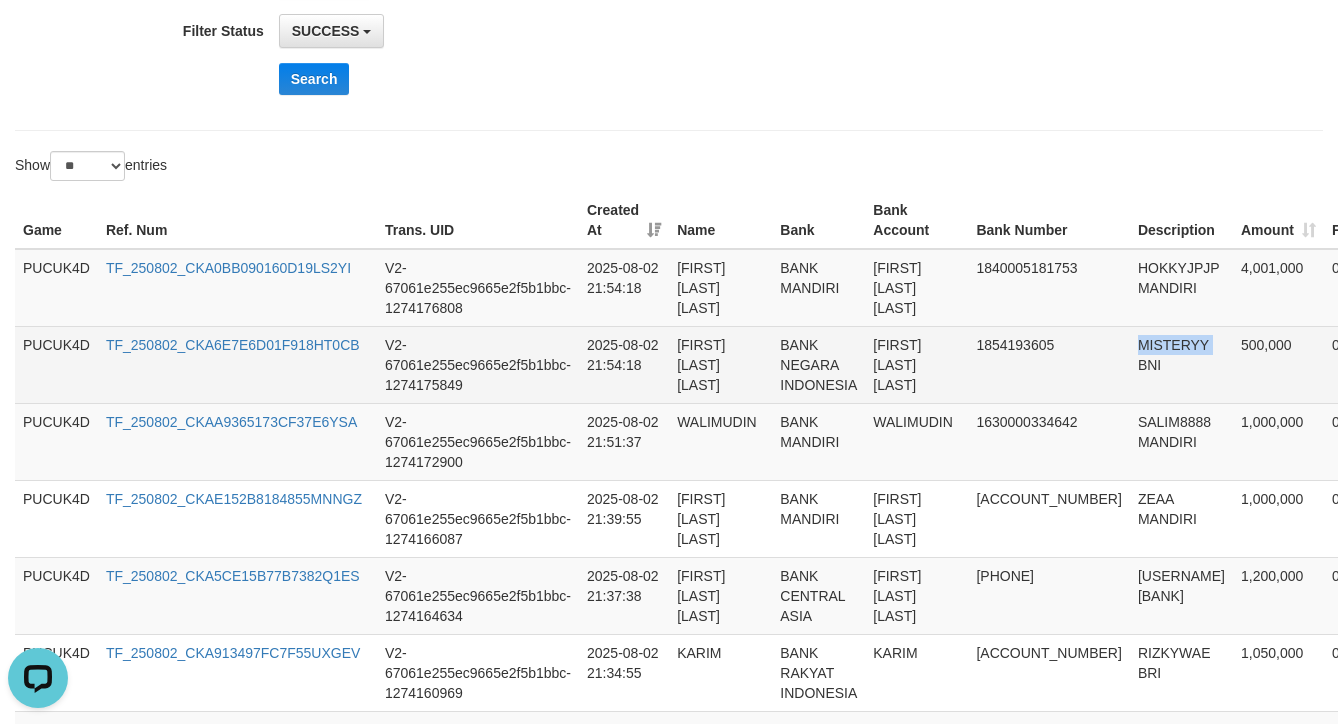 click on "MISTERYY BNI" at bounding box center [1181, 364] 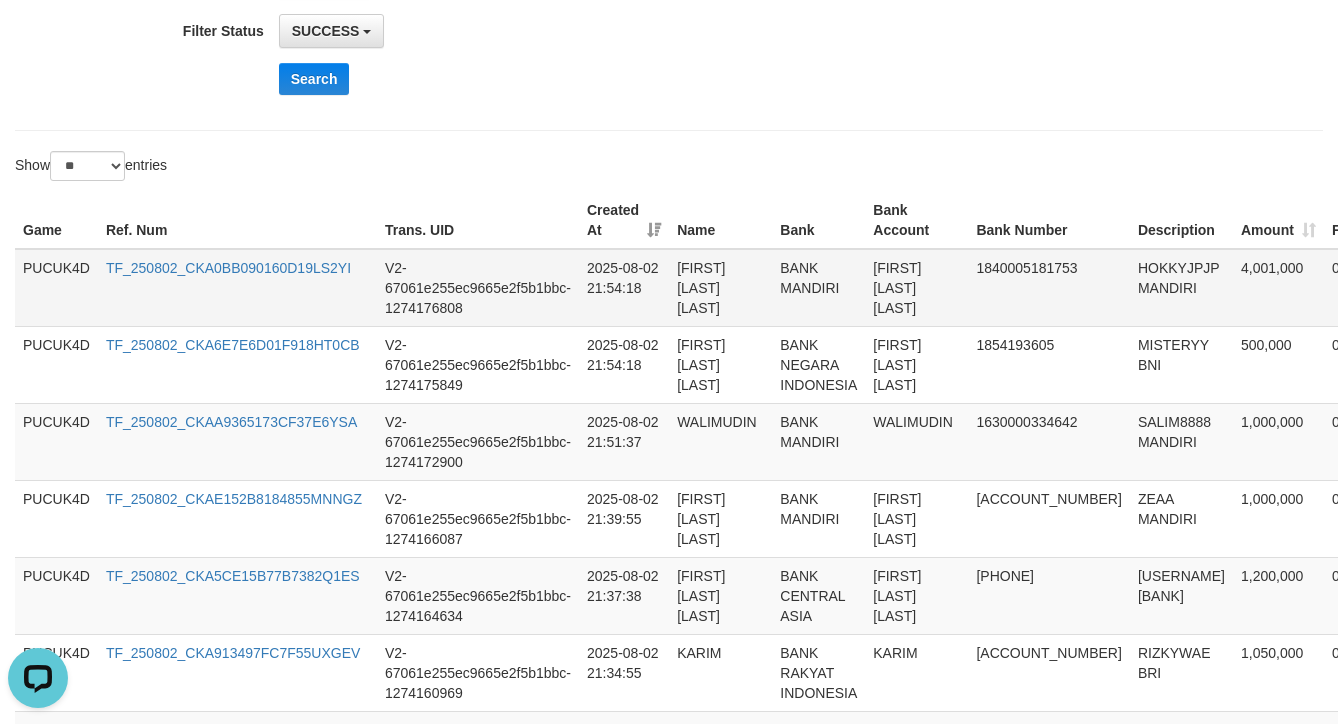 click on "HOKKYJPJP MANDIRI" at bounding box center [1181, 288] 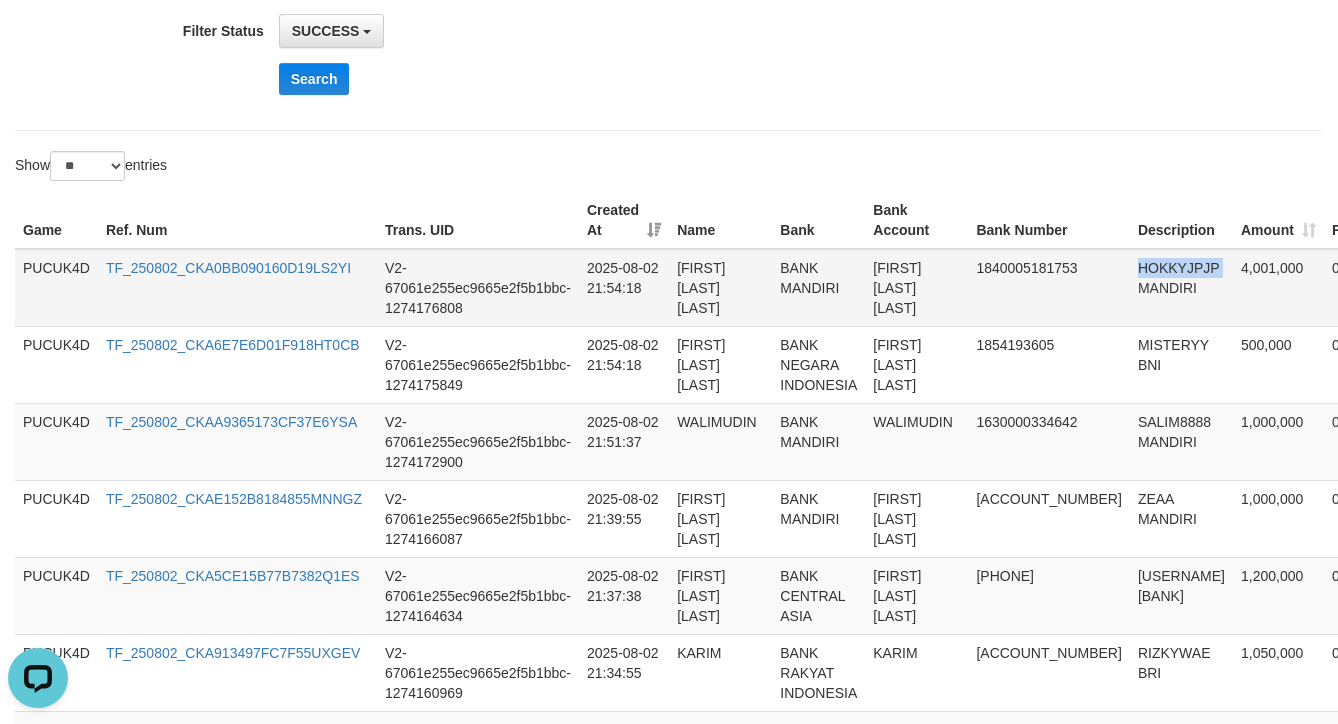 copy on "[USERNAME]" 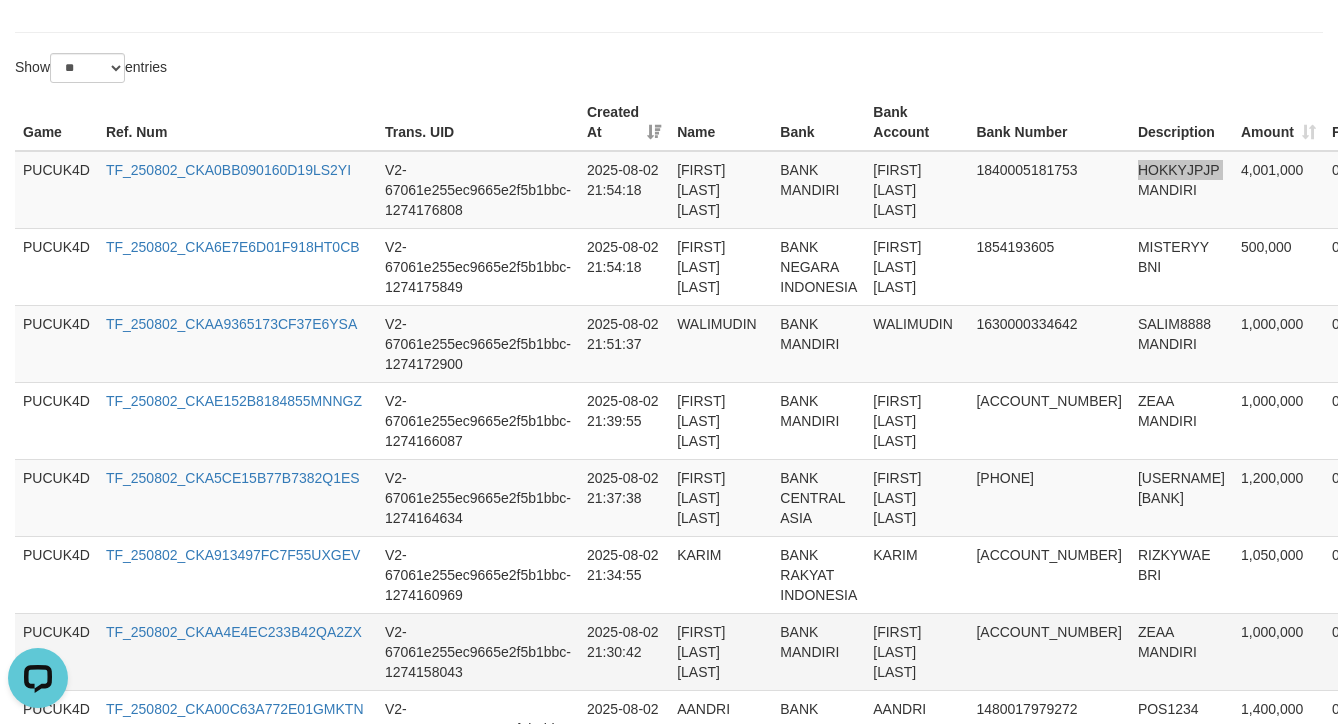 scroll, scrollTop: 583, scrollLeft: 0, axis: vertical 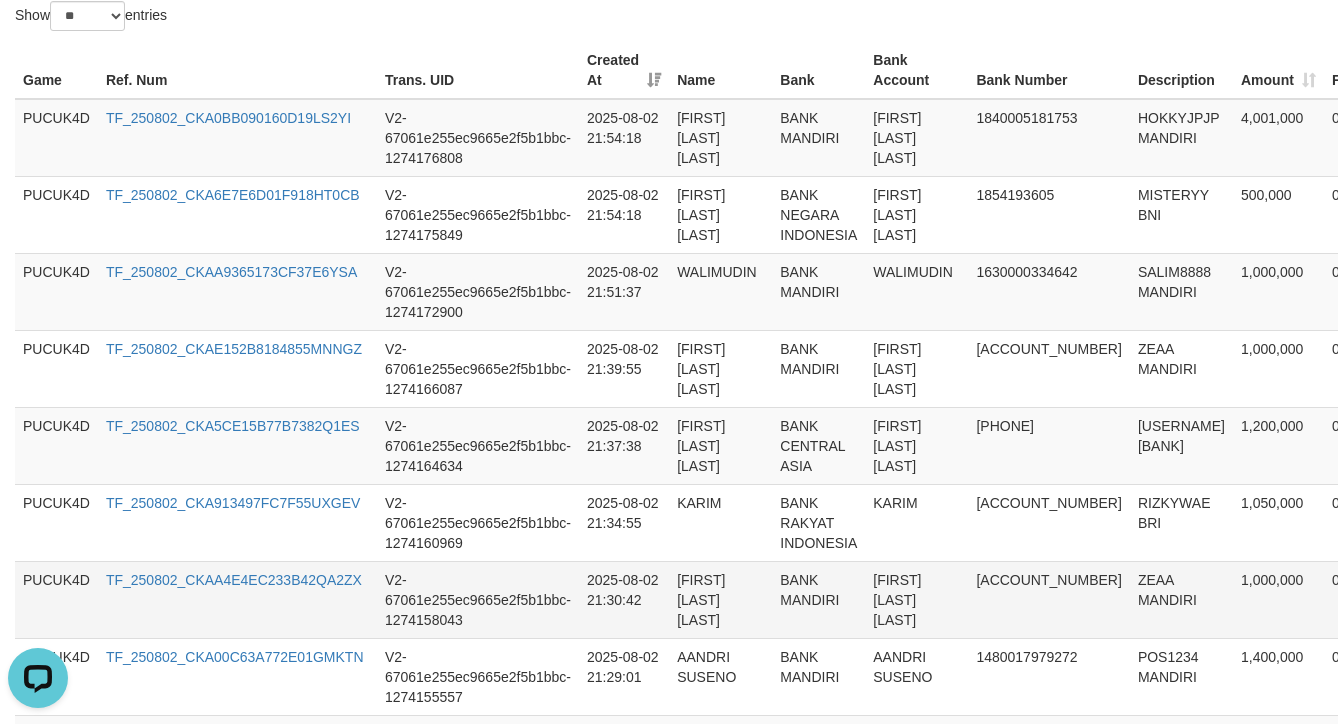 click on "[USERNAME] TF_250802_[DATE] V2-[ID] [TIME] [FIRST] [LAST] BANK [BANK] [FIRST] [LAST] [ACCOUNT_NUMBER] [USERNAME] [BANK] 4,001,000 0 S   [USERNAME] TF_250802_[DATE] V2-[ID] [TIME] [FIRST] [LAST] BANK [BANK] [FIRST] [LAST] [ACCOUNT_NUMBER] [USERNAME] [BANK] 500,000 0 S   [USERNAME] TF_250802_[DATE] V2-[ID] [TIME] [FIRST] [LAST] BANK [BANK] [FIRST] [LAST] [ACCOUNT_NUMBER] [USERNAME] [BANK] 1,000,000 0 S   [USERNAME] TF_250802_[DATE] V2-[ID] [TIME] [FIRST] [LAST] BANK [BANK] [FIRST] [LAST] [ACCOUNT_NUMBER] [USERNAME] [BANK] 1,000,000 0 S   [USERNAME] TF_250802_[DATE] V2-[ID] [TIME] [FIRST] [LAST] BANK [BANK] [FIRST] [LAST] [ACCOUNT_NUMBER] [USERNAME] [BANK] 1,200,000 0 S   [USERNAME]" at bounding box center (756, 1062) 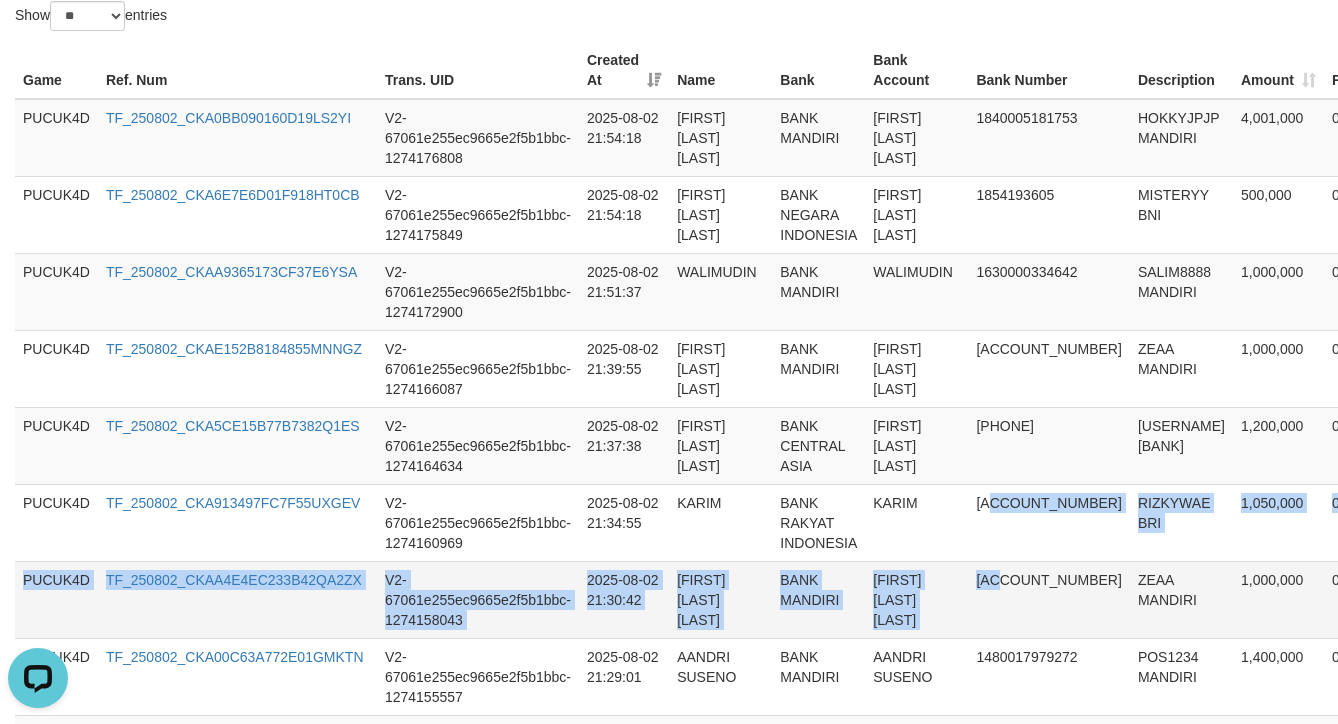 click on "[FIRST] [LAST] [LAST]" at bounding box center (916, 599) 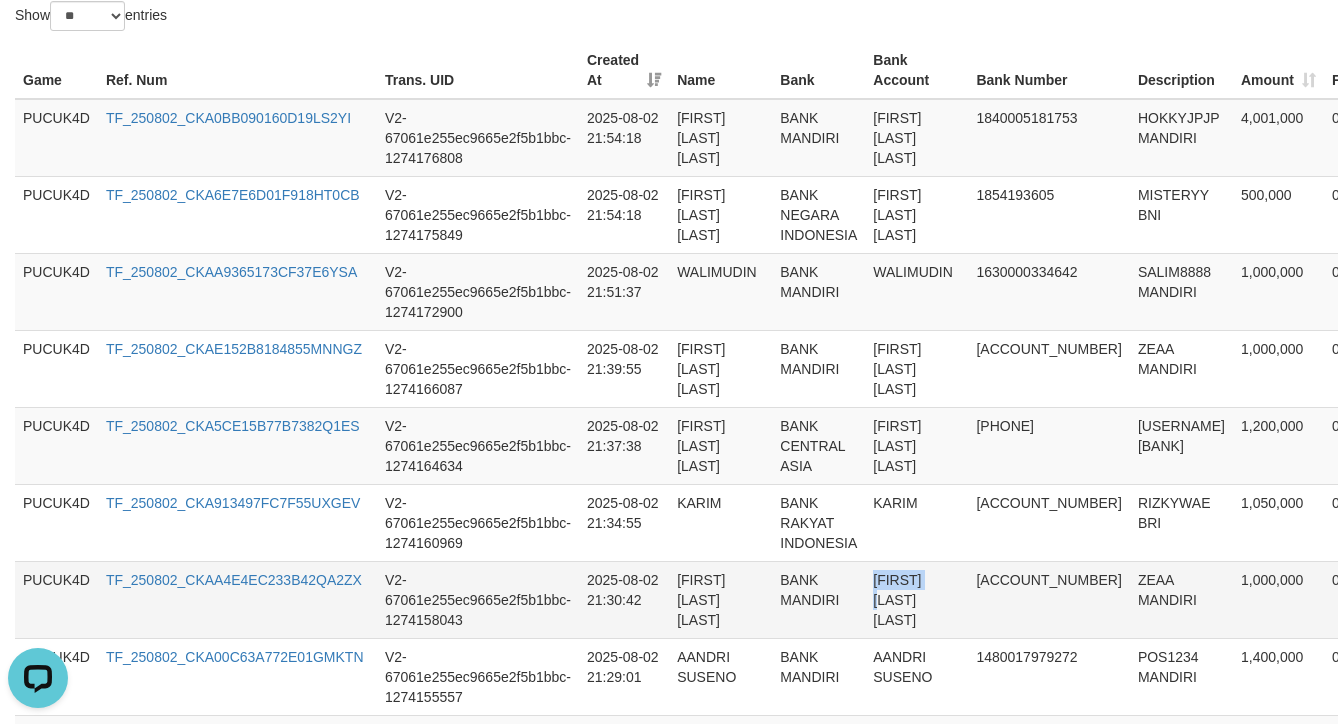 click on "[FIRST] [LAST] [LAST]" at bounding box center (916, 599) 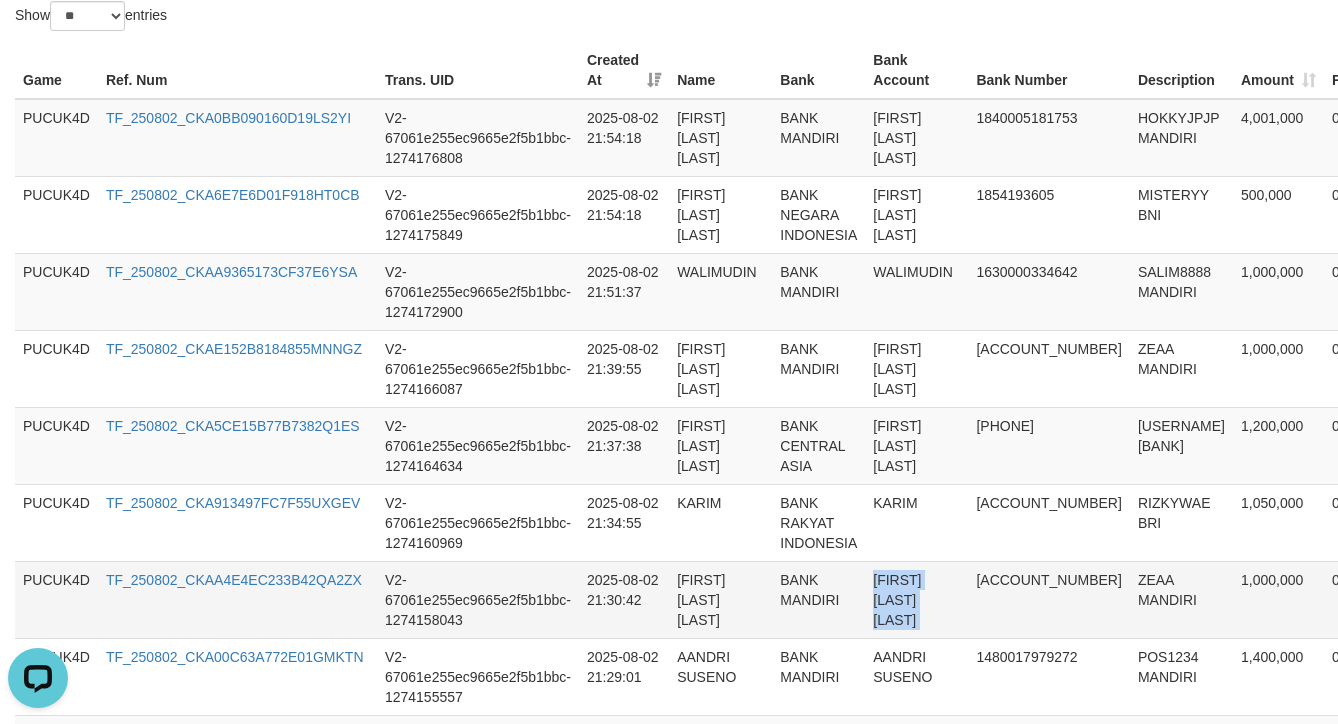 click on "[FIRST] [LAST] [LAST]" at bounding box center (916, 599) 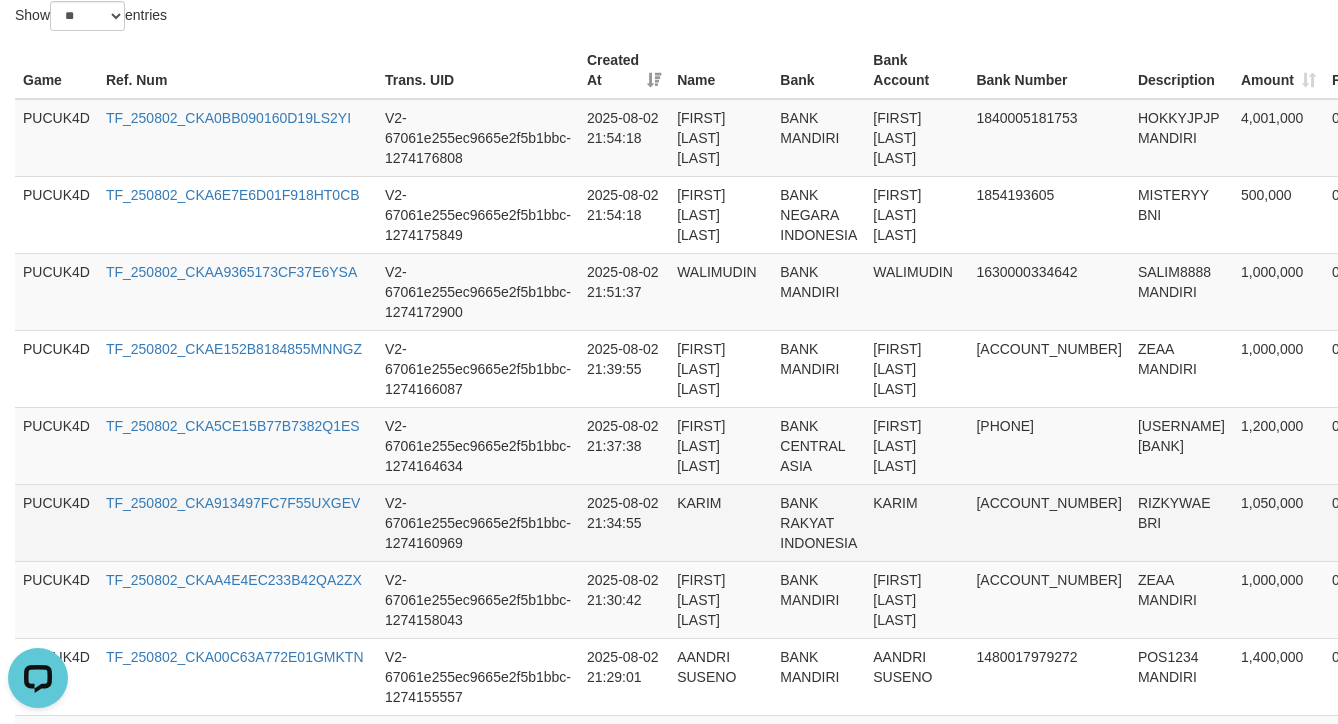 drag, startPoint x: 922, startPoint y: 483, endPoint x: 868, endPoint y: 513, distance: 61.77378 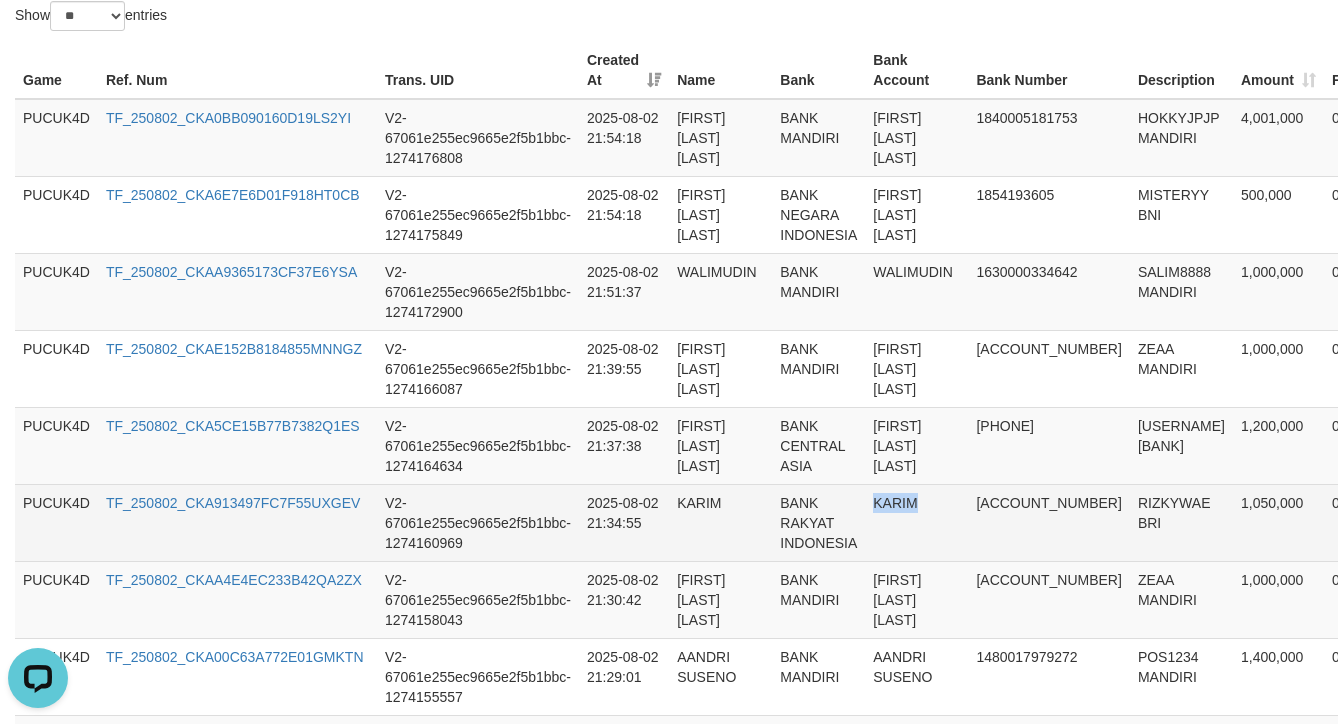 click on "KARIM" at bounding box center (916, 522) 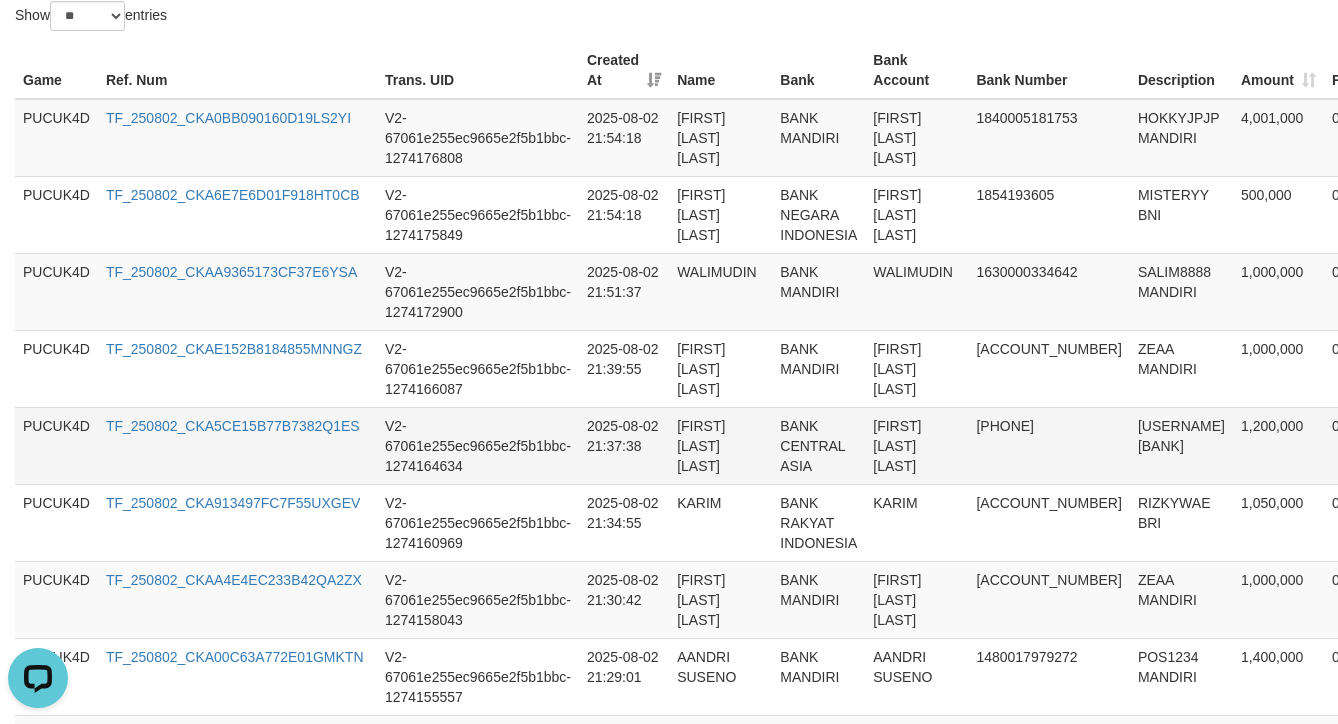 click on "[FIRST] [LAST] [LAST]" at bounding box center [916, 445] 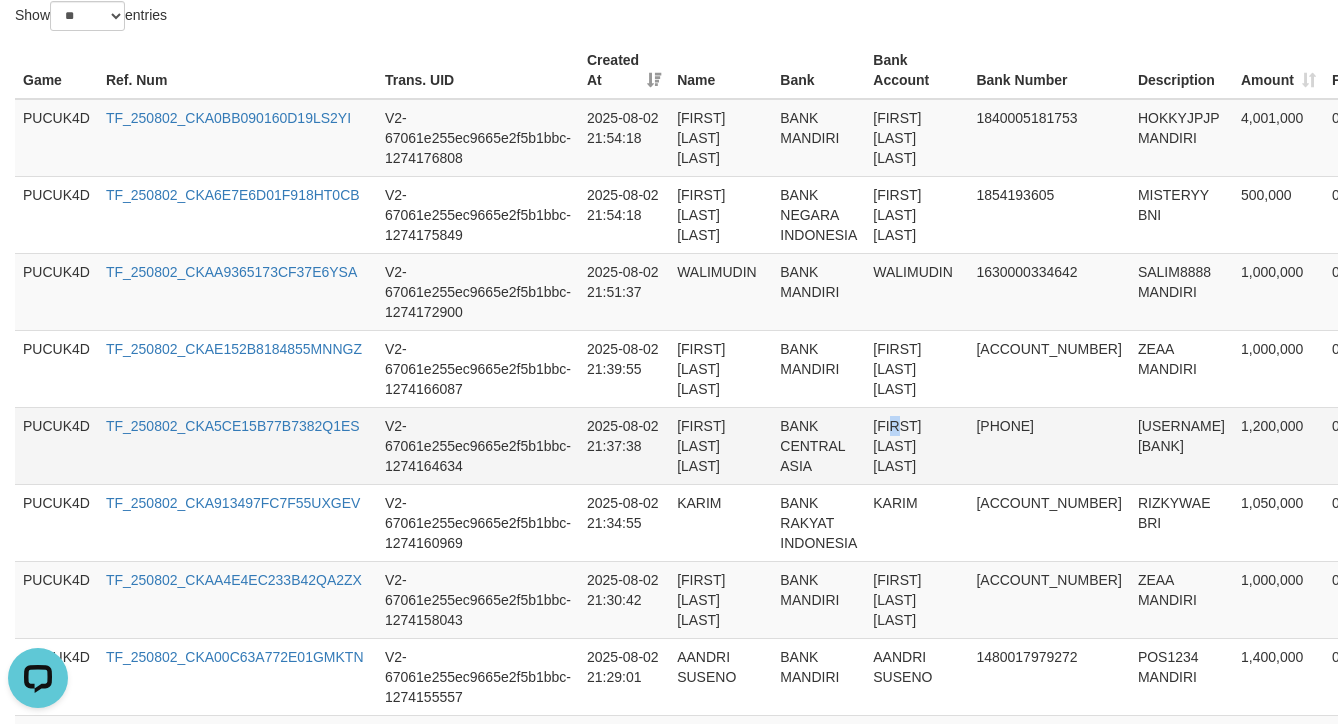 copy 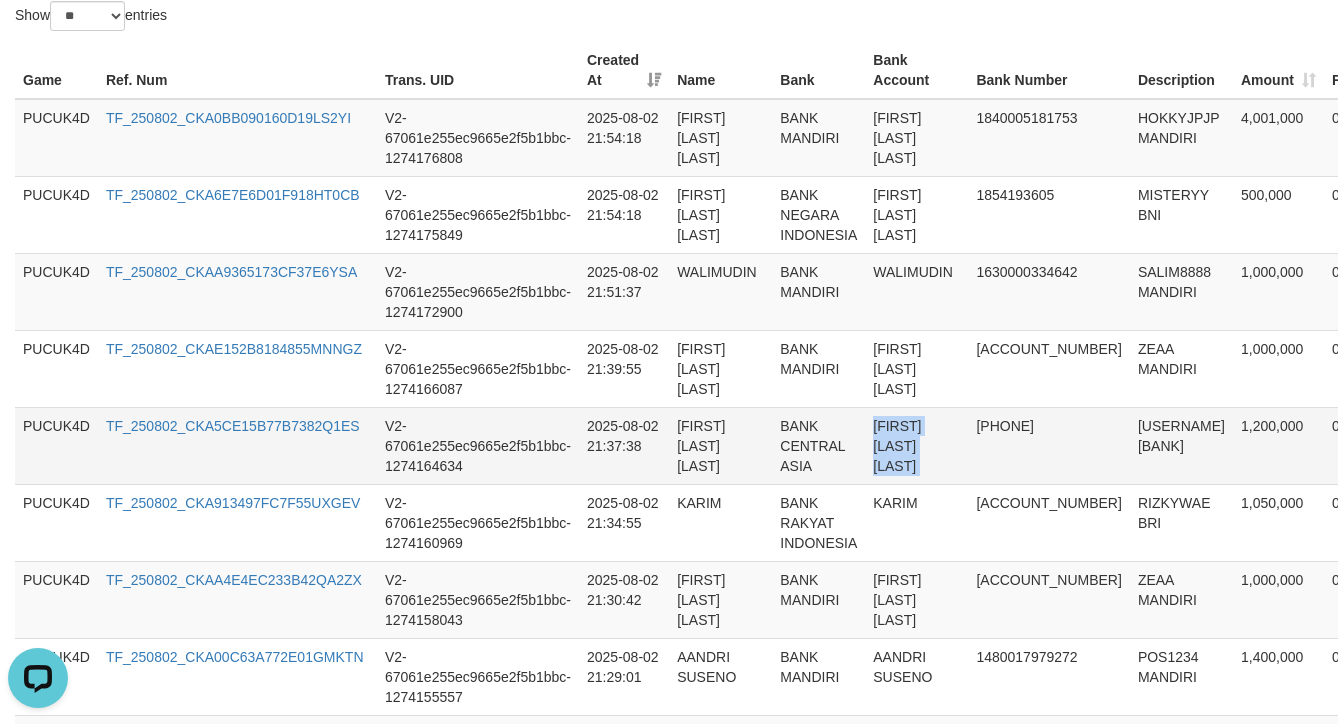 click on "[FIRST] [LAST] [LAST]" at bounding box center [916, 445] 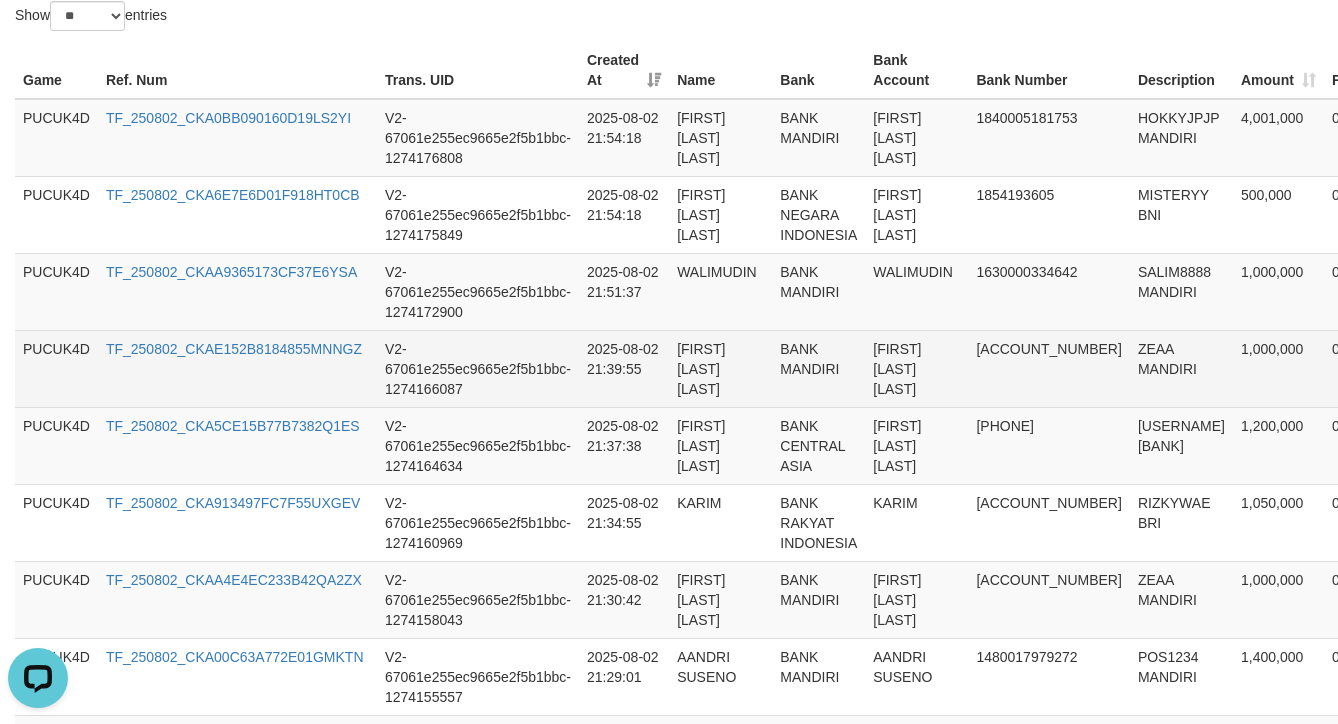 click on "[FIRST] [LAST] [LAST]" at bounding box center (916, 368) 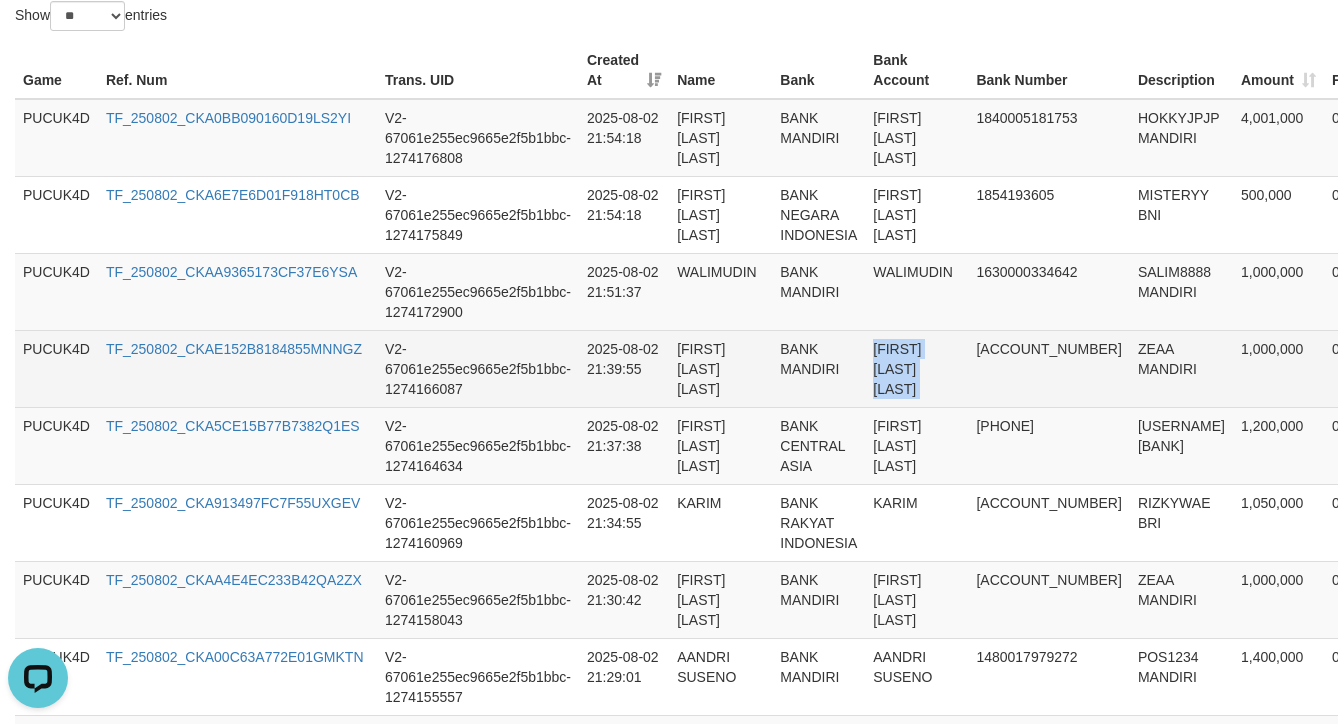copy on "[FIRST] [LAST] [LAST]" 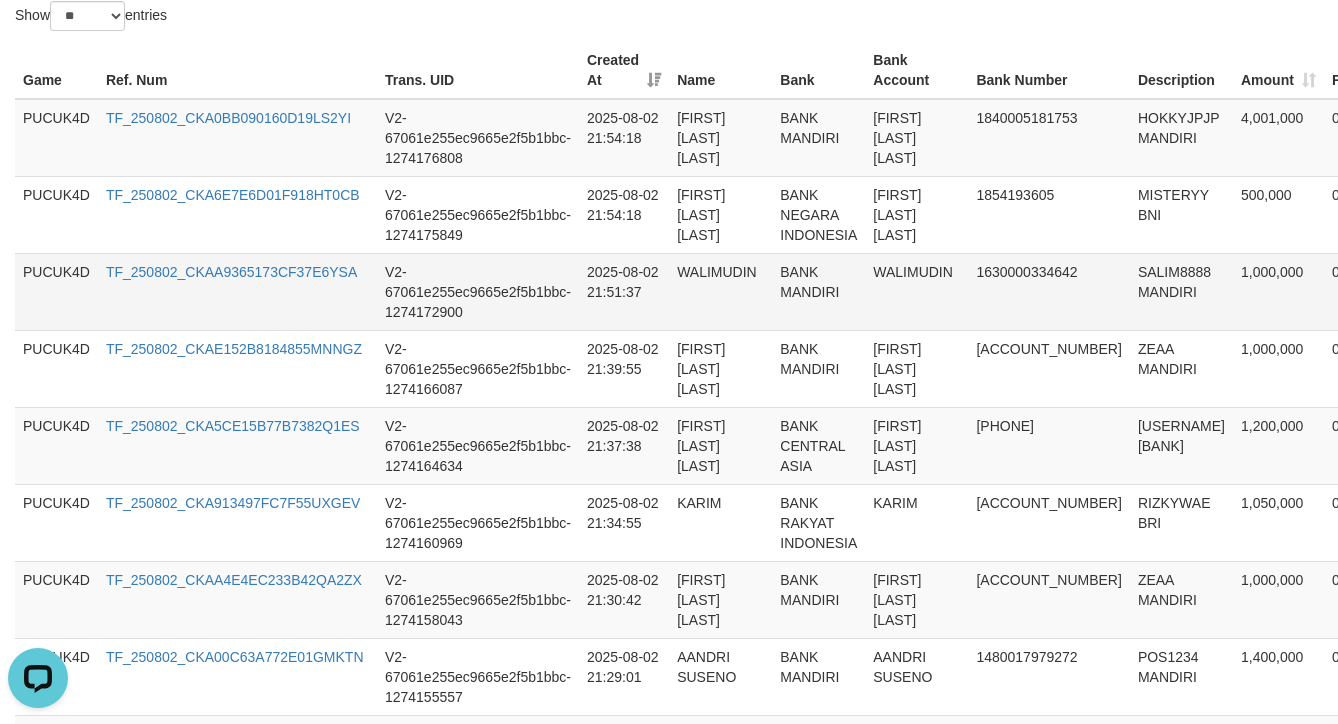 click on "WALIMUDIN" at bounding box center [916, 291] 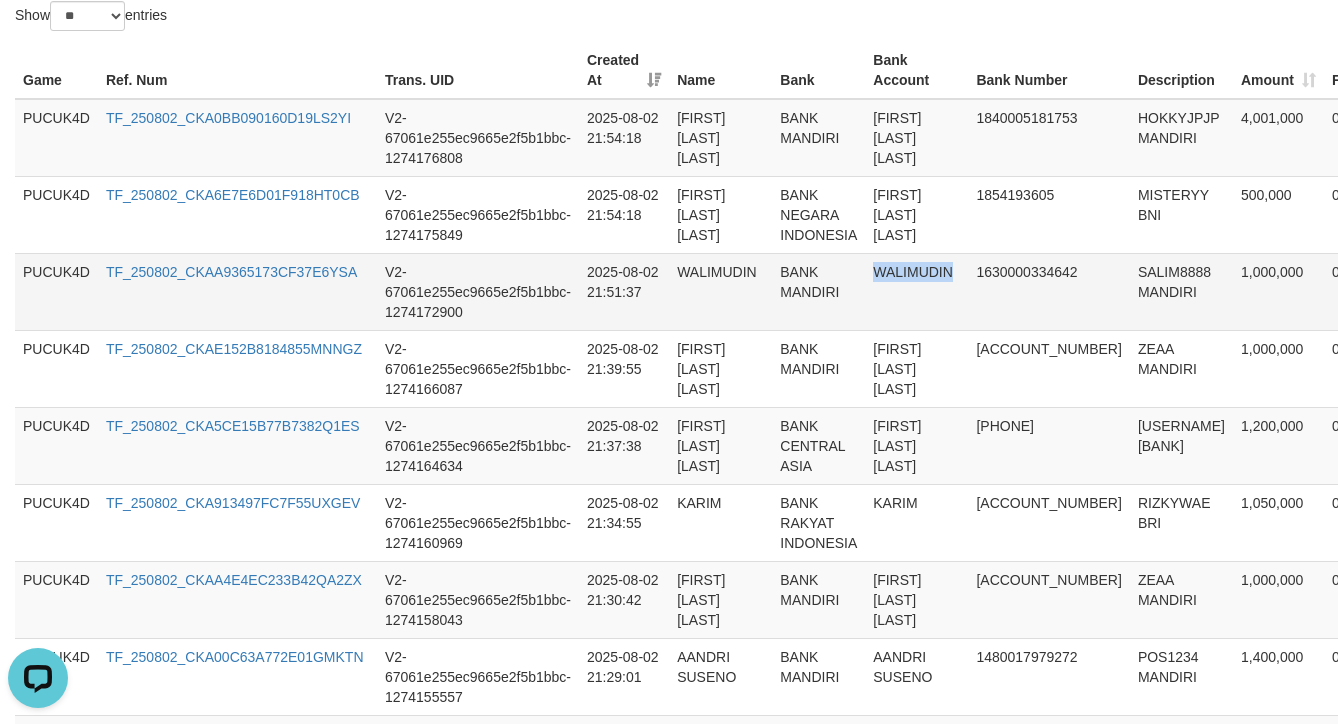 click on "WALIMUDIN" at bounding box center (916, 291) 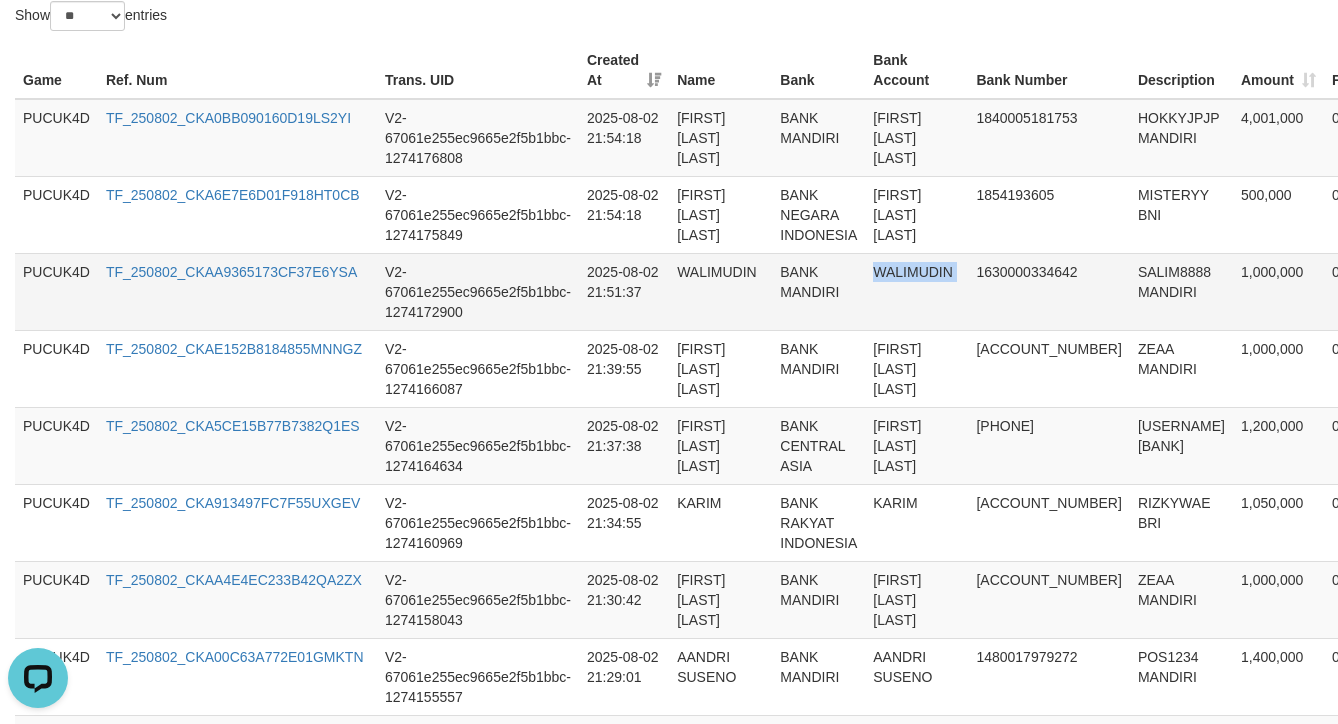 click on "WALIMUDIN" at bounding box center (916, 291) 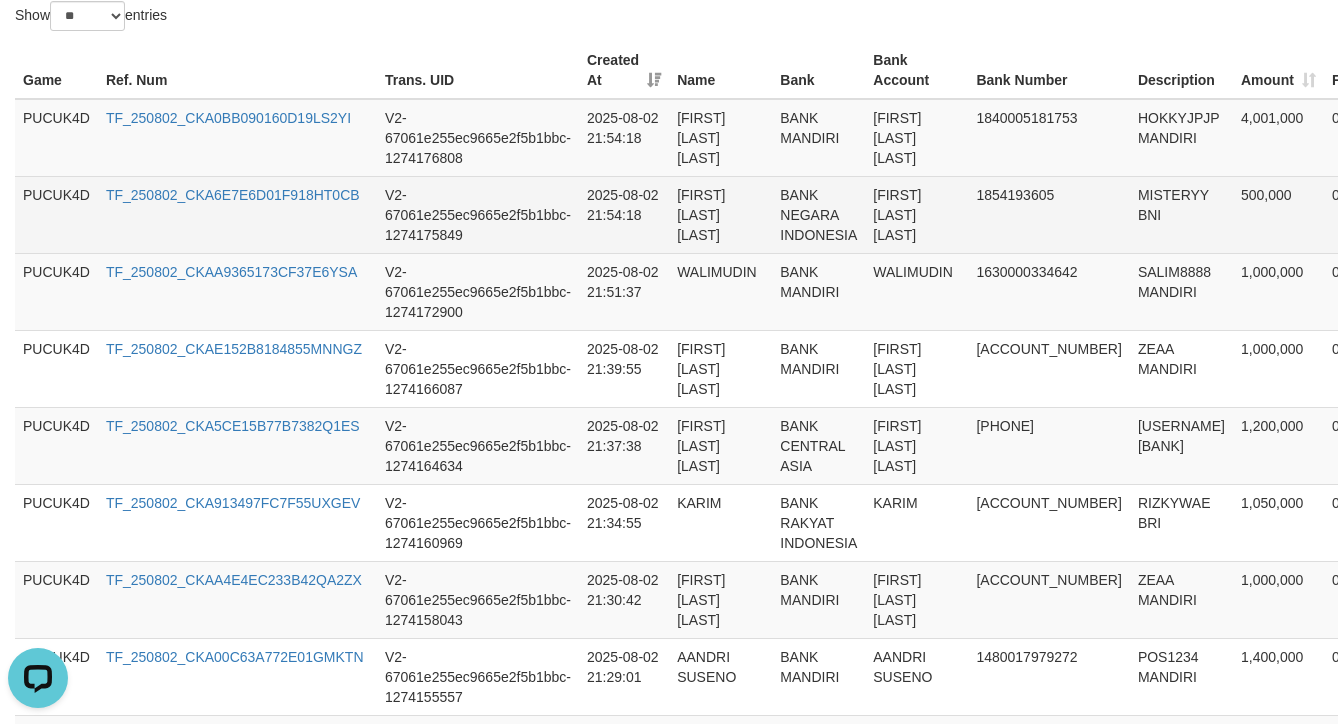 click on "[FIRST] [LAST] [LAST]" at bounding box center (916, 214) 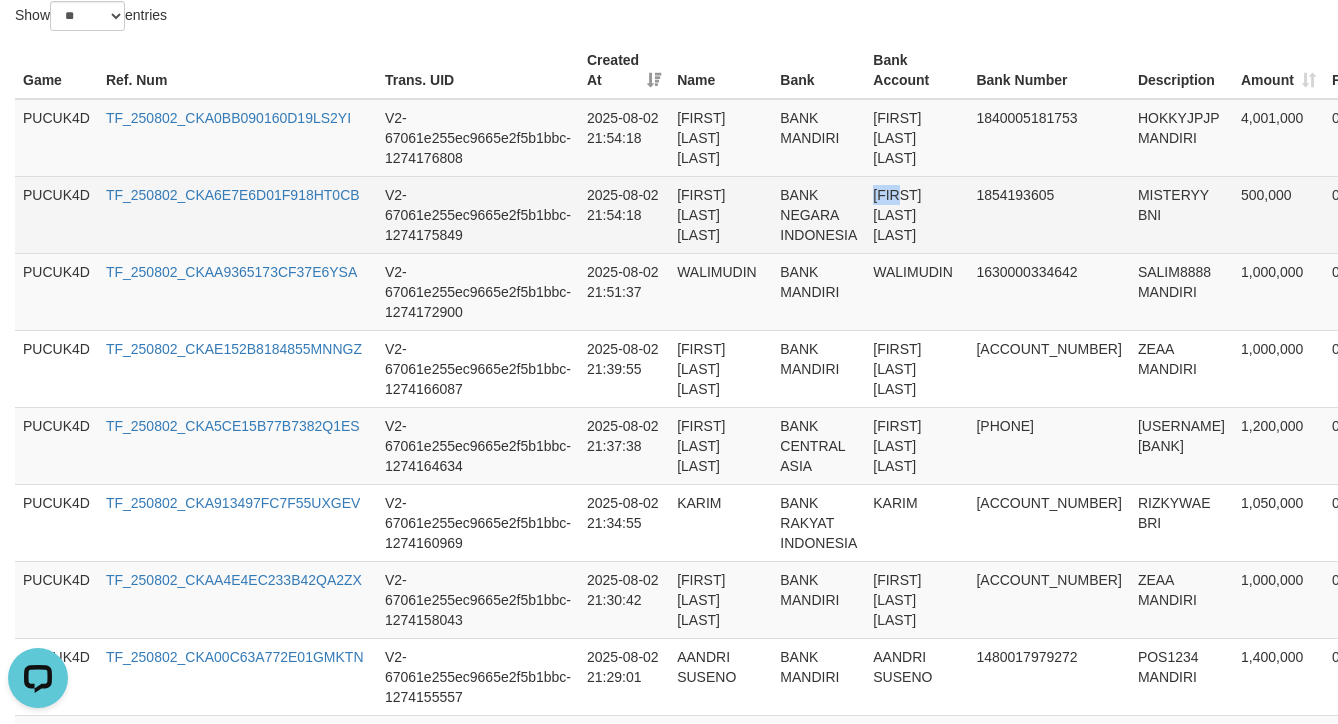 click on "[FIRST] [LAST] [LAST]" at bounding box center [916, 214] 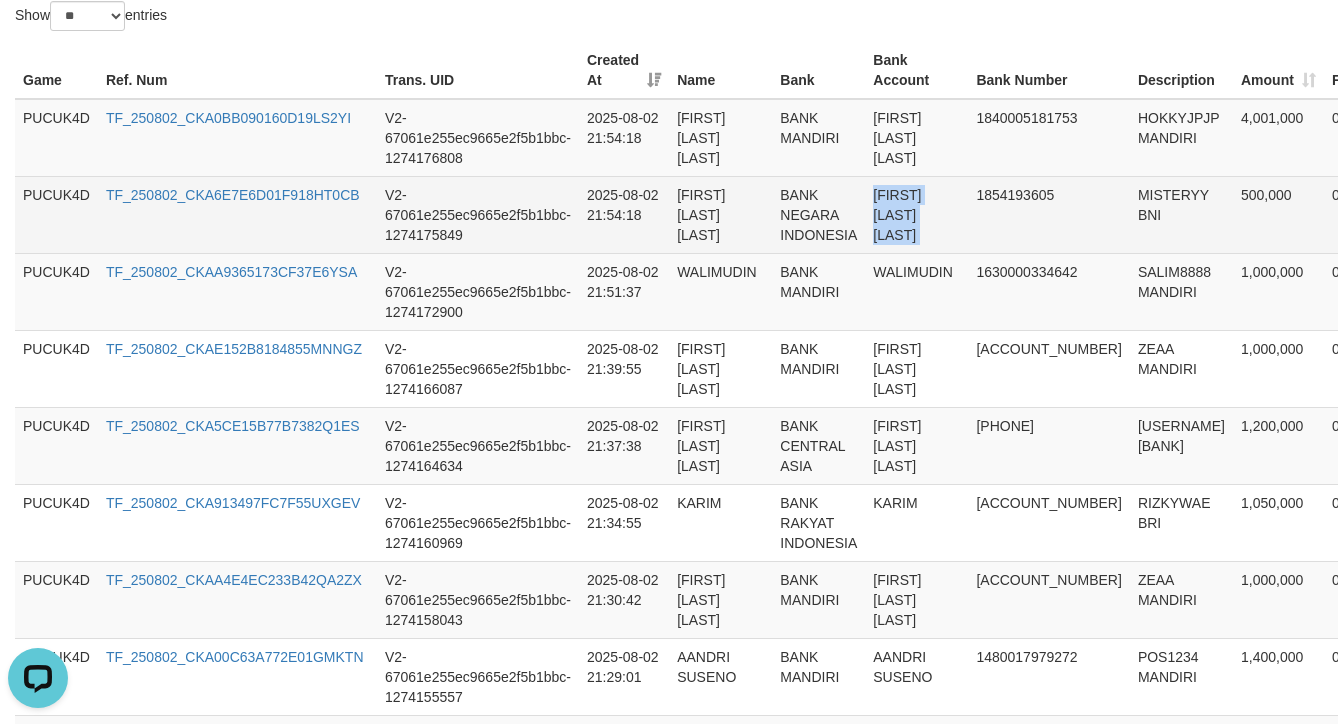 click on "[FIRST] [LAST] [LAST]" at bounding box center (916, 214) 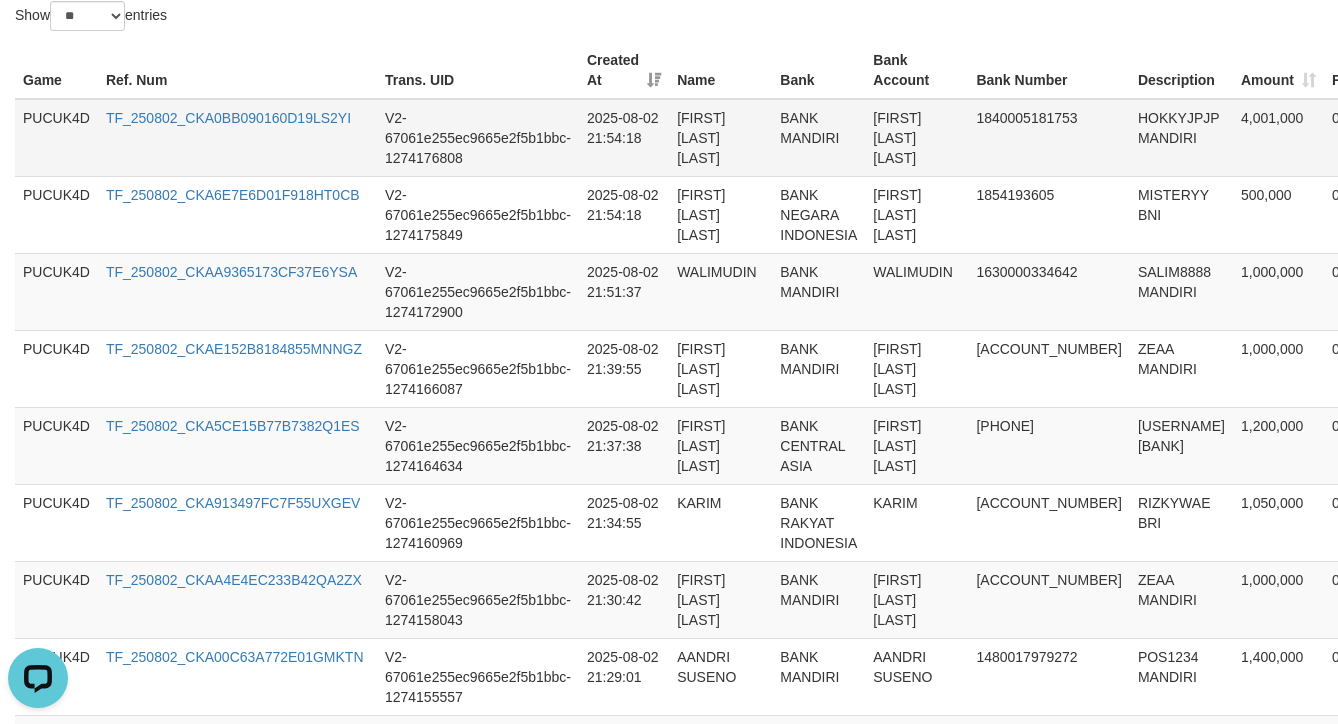 click on "[FIRST] [LAST] [LAST]" at bounding box center [916, 138] 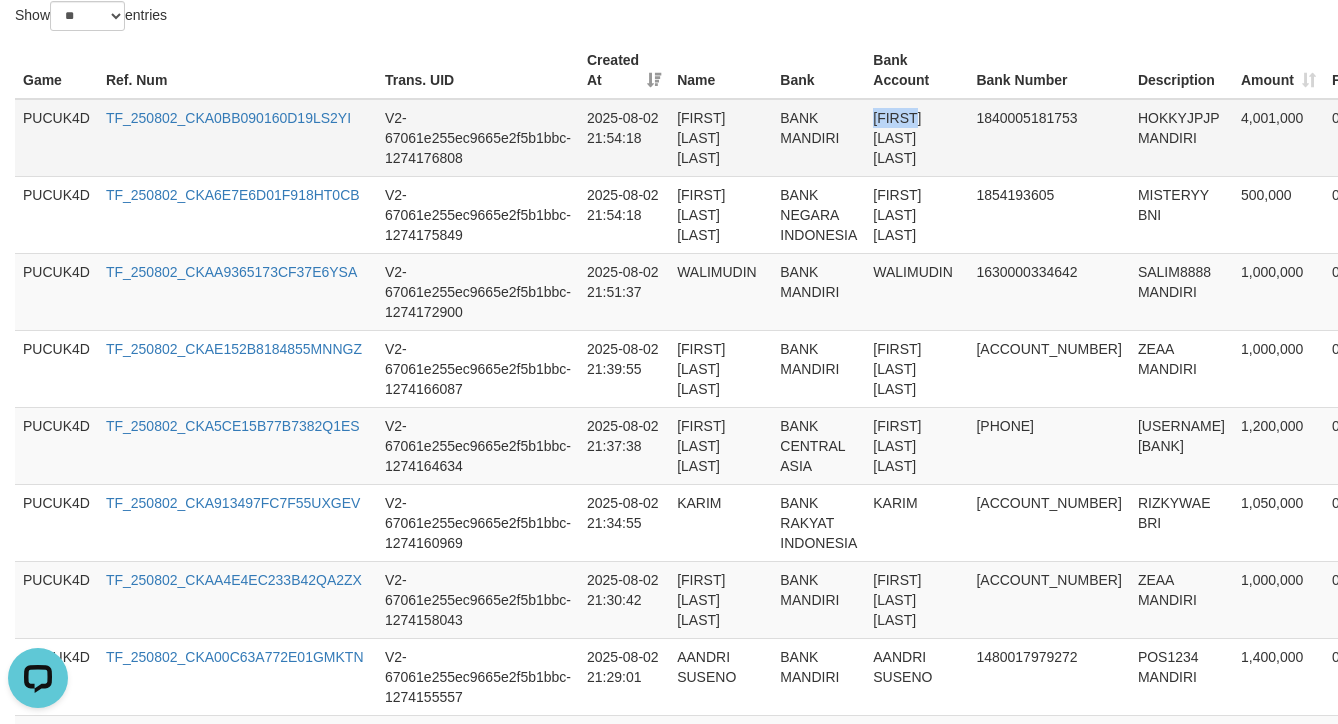 click on "[FIRST] [LAST] [LAST]" at bounding box center (916, 138) 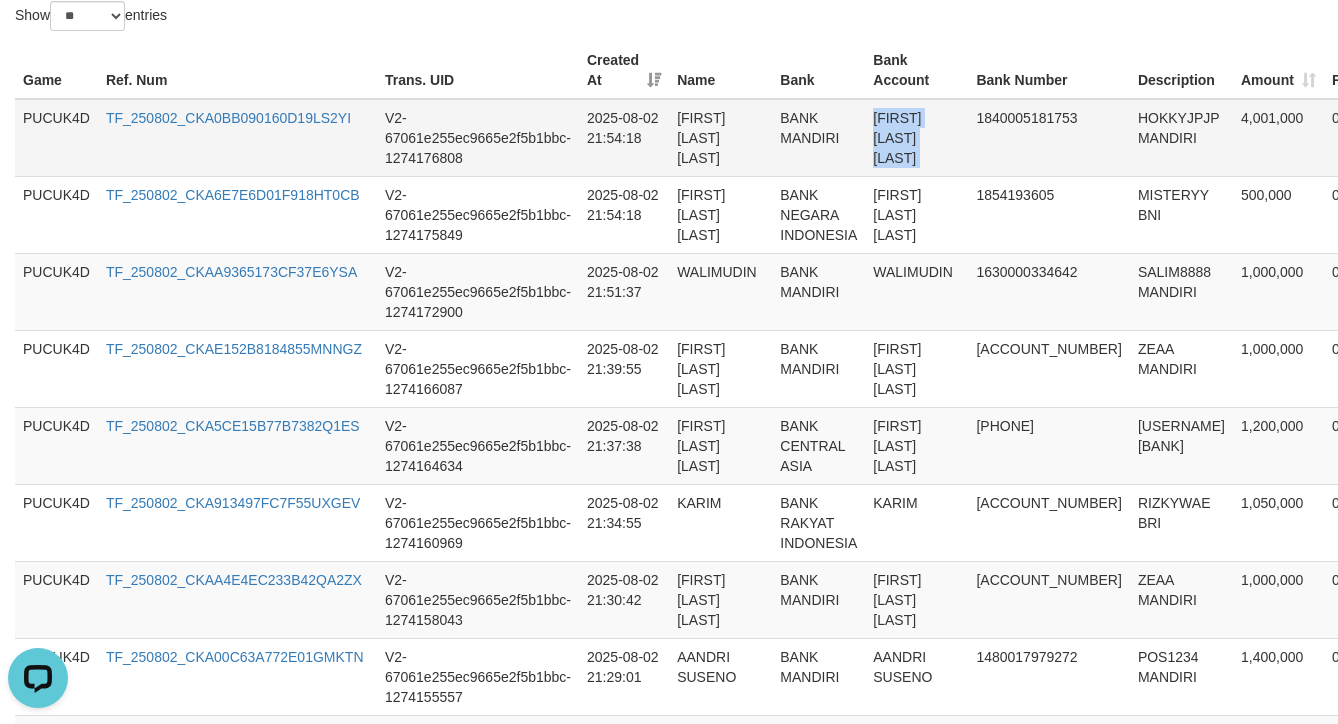 click on "[FIRST] [LAST] [LAST]" at bounding box center [916, 138] 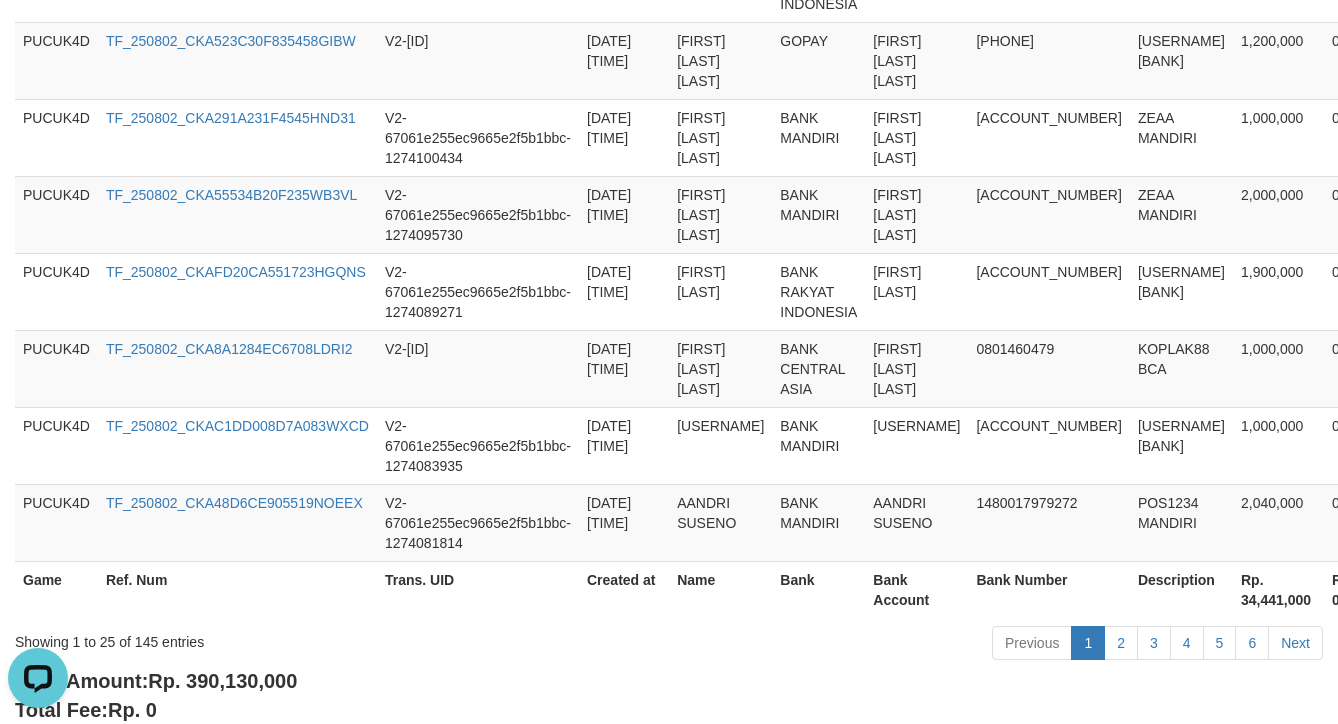 scroll, scrollTop: 2173, scrollLeft: 0, axis: vertical 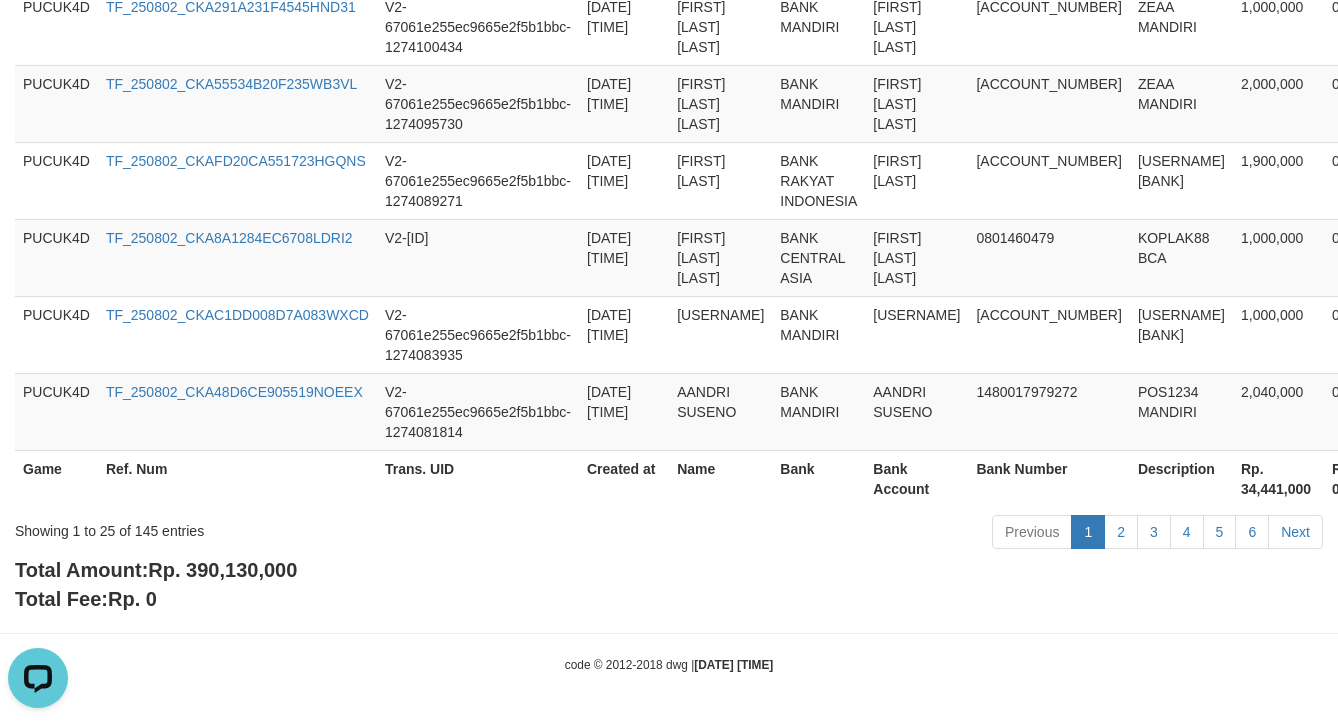 click on "Rp. 390,130,000" at bounding box center [222, 570] 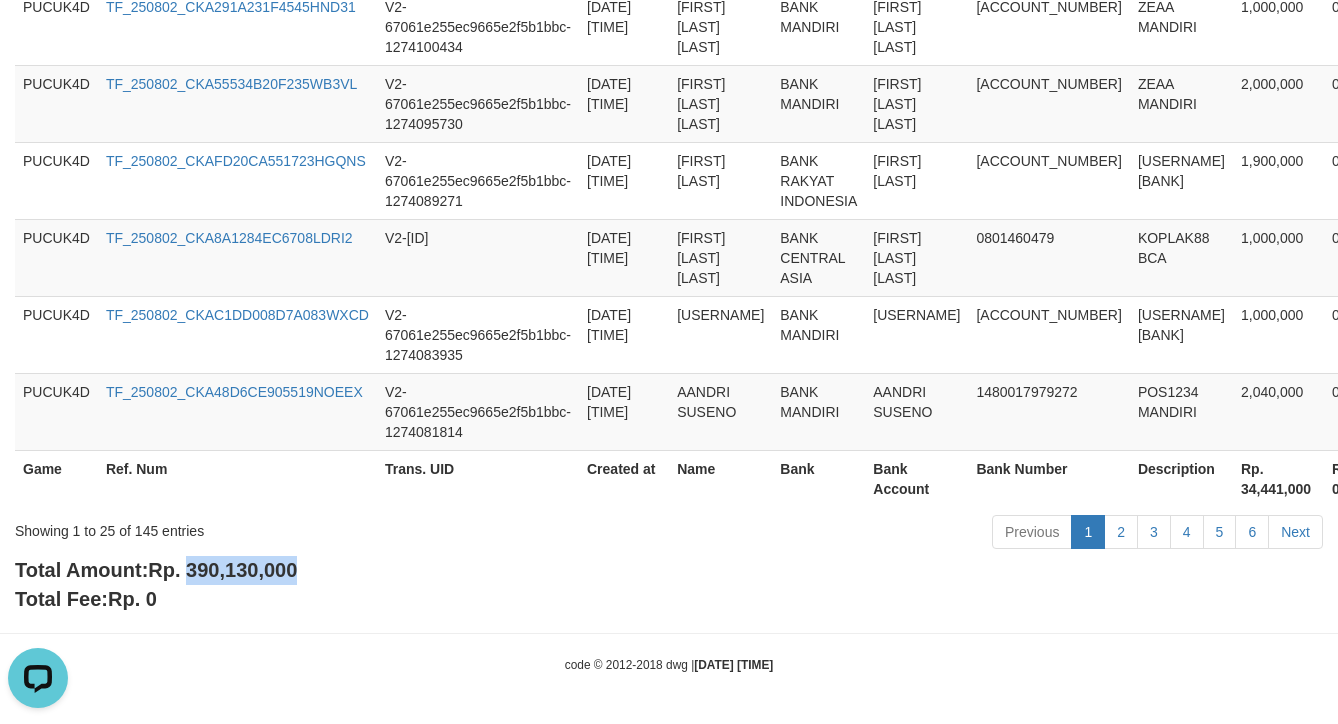 click on "Rp. 390,130,000" at bounding box center (222, 570) 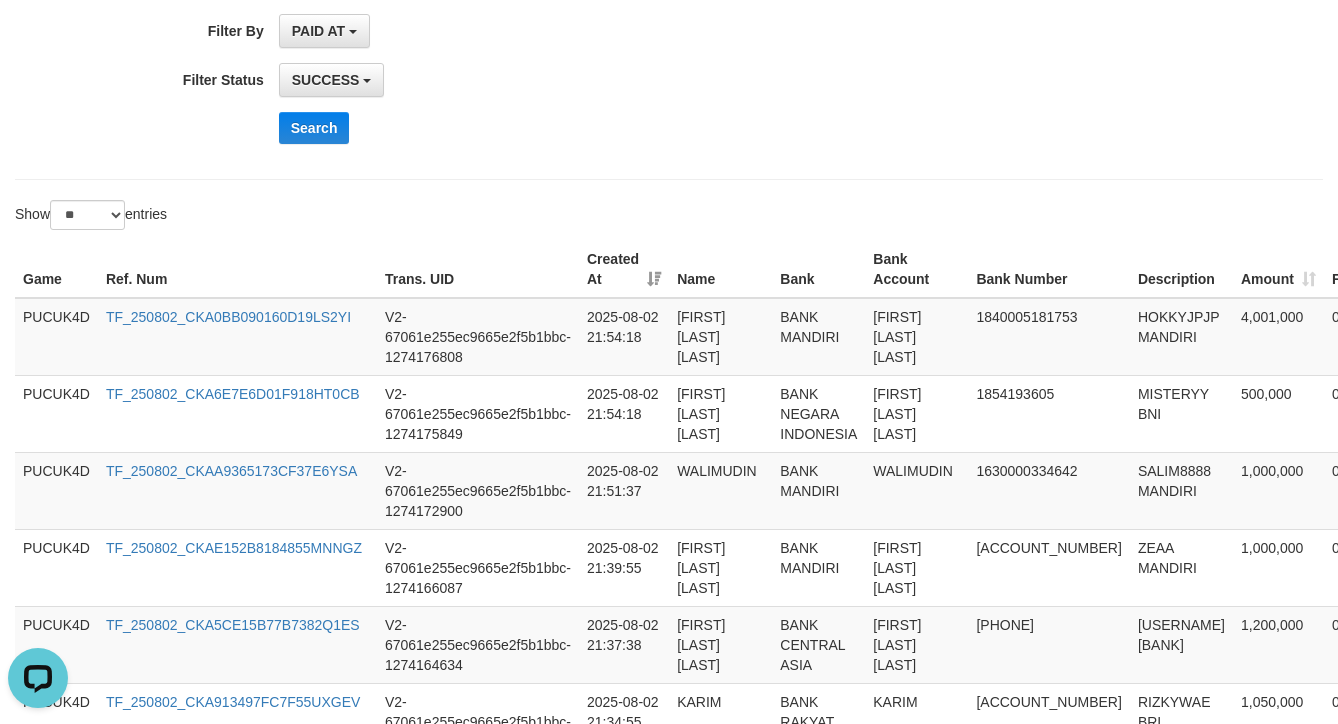 scroll, scrollTop: 523, scrollLeft: 0, axis: vertical 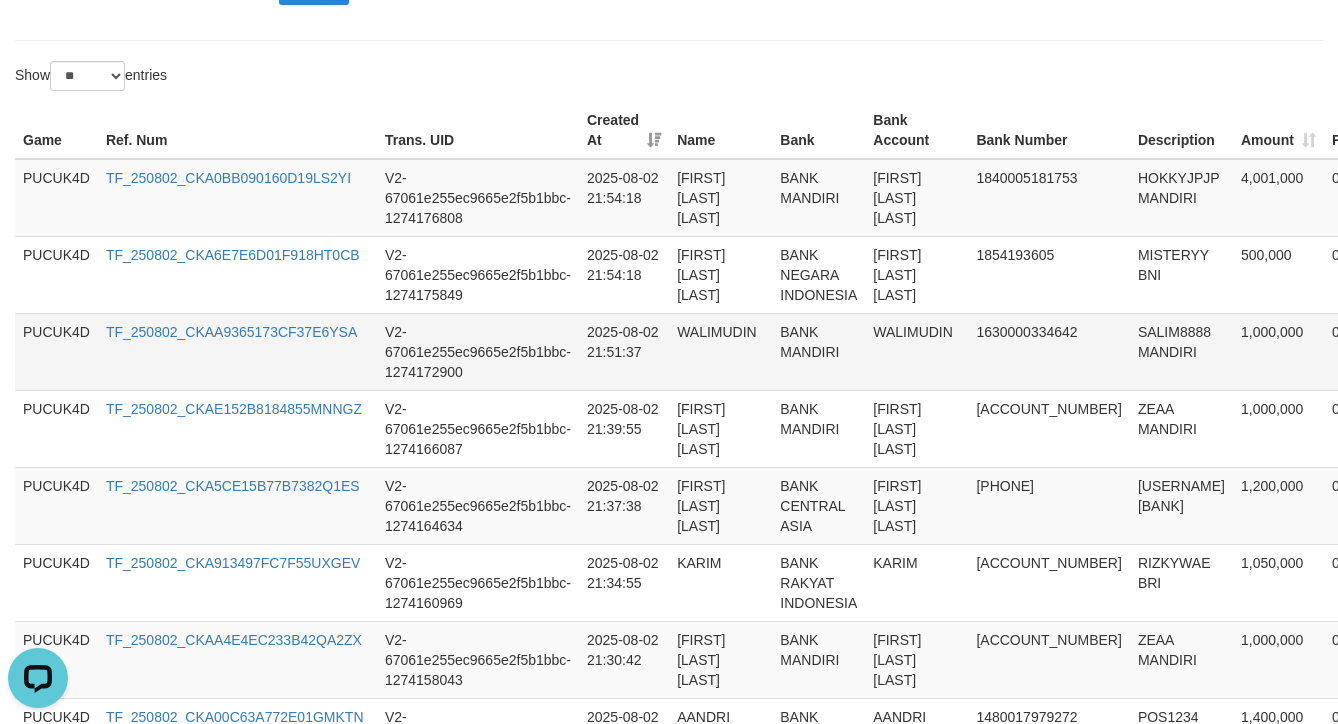 click on "1630000334642" at bounding box center (1048, 351) 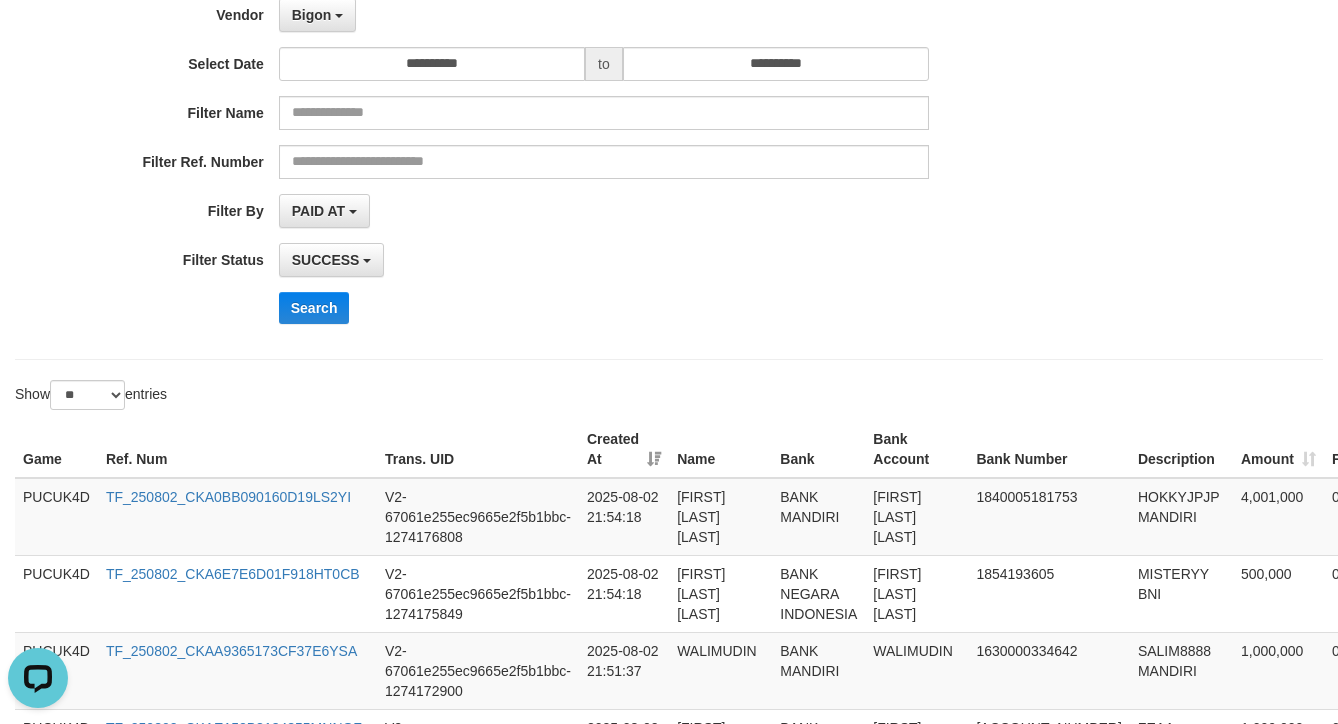 scroll, scrollTop: 0, scrollLeft: 0, axis: both 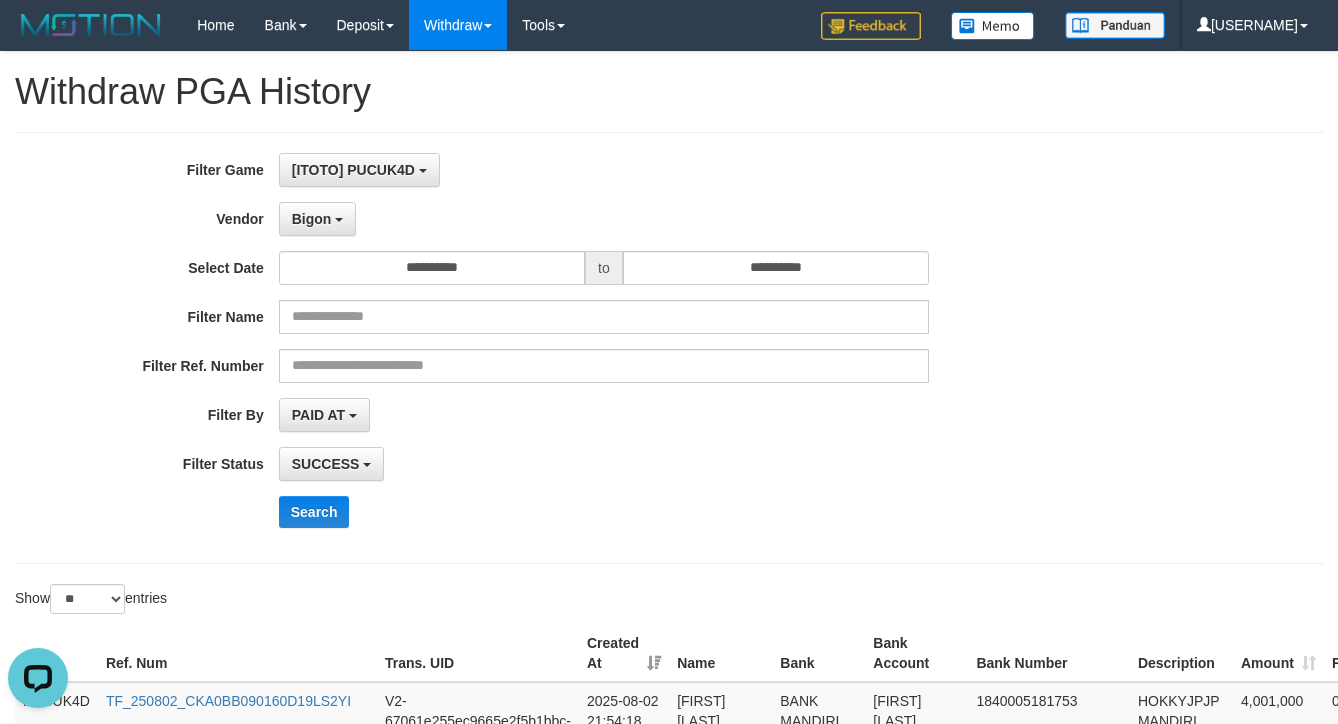 click on "**********" at bounding box center [557, 348] 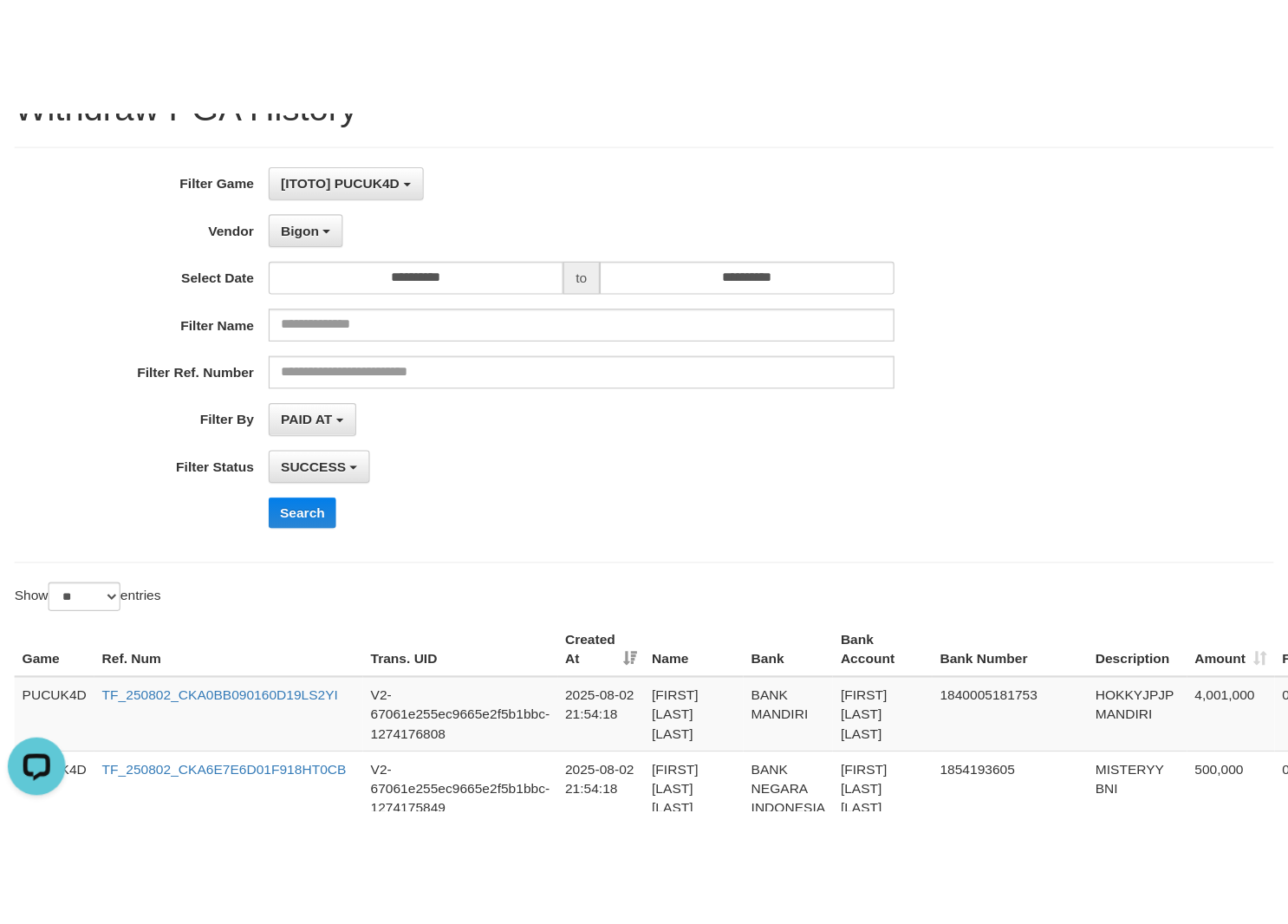 scroll, scrollTop: 130, scrollLeft: 0, axis: vertical 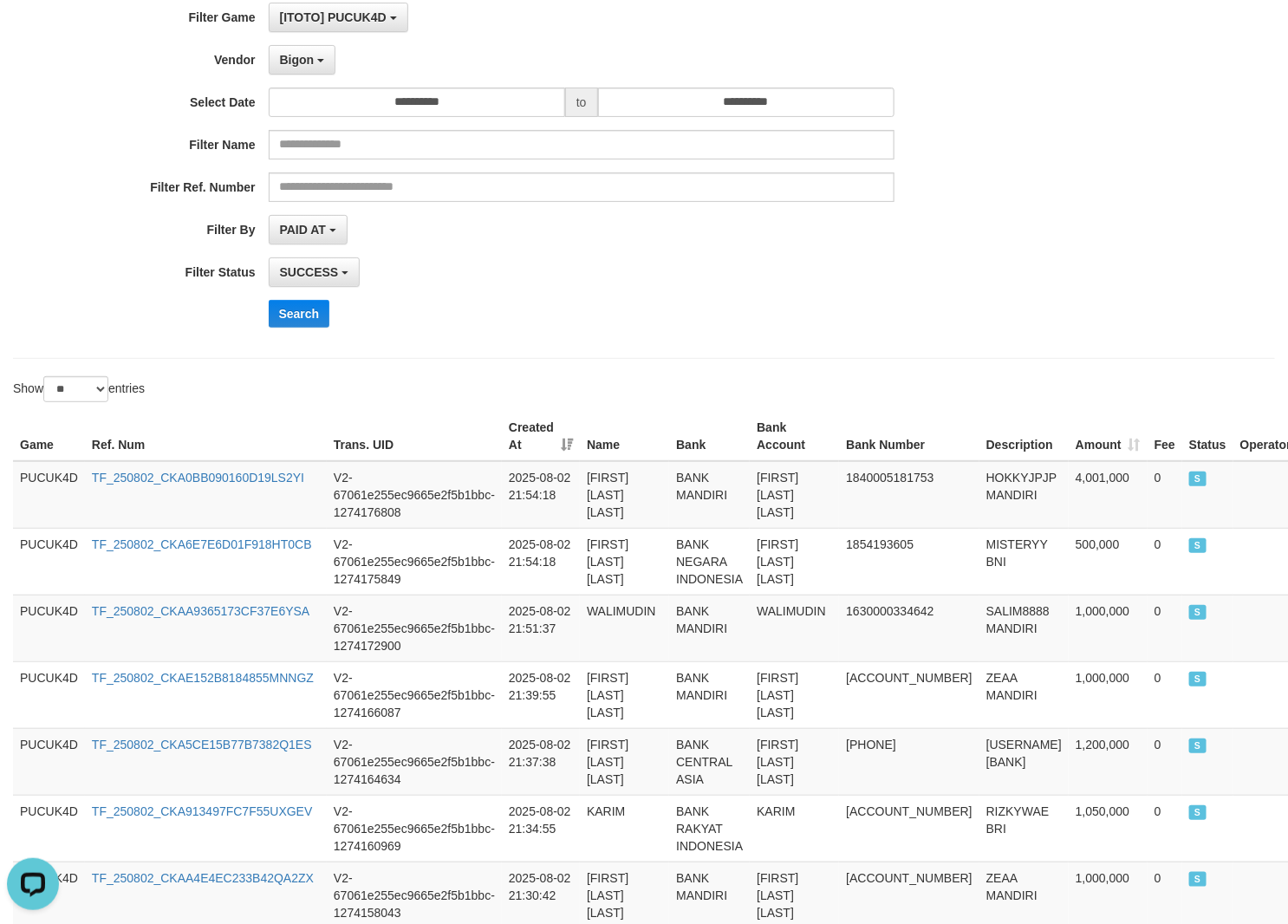 click on "PAID AT
PAID AT
CREATED AT" at bounding box center [582, 230] 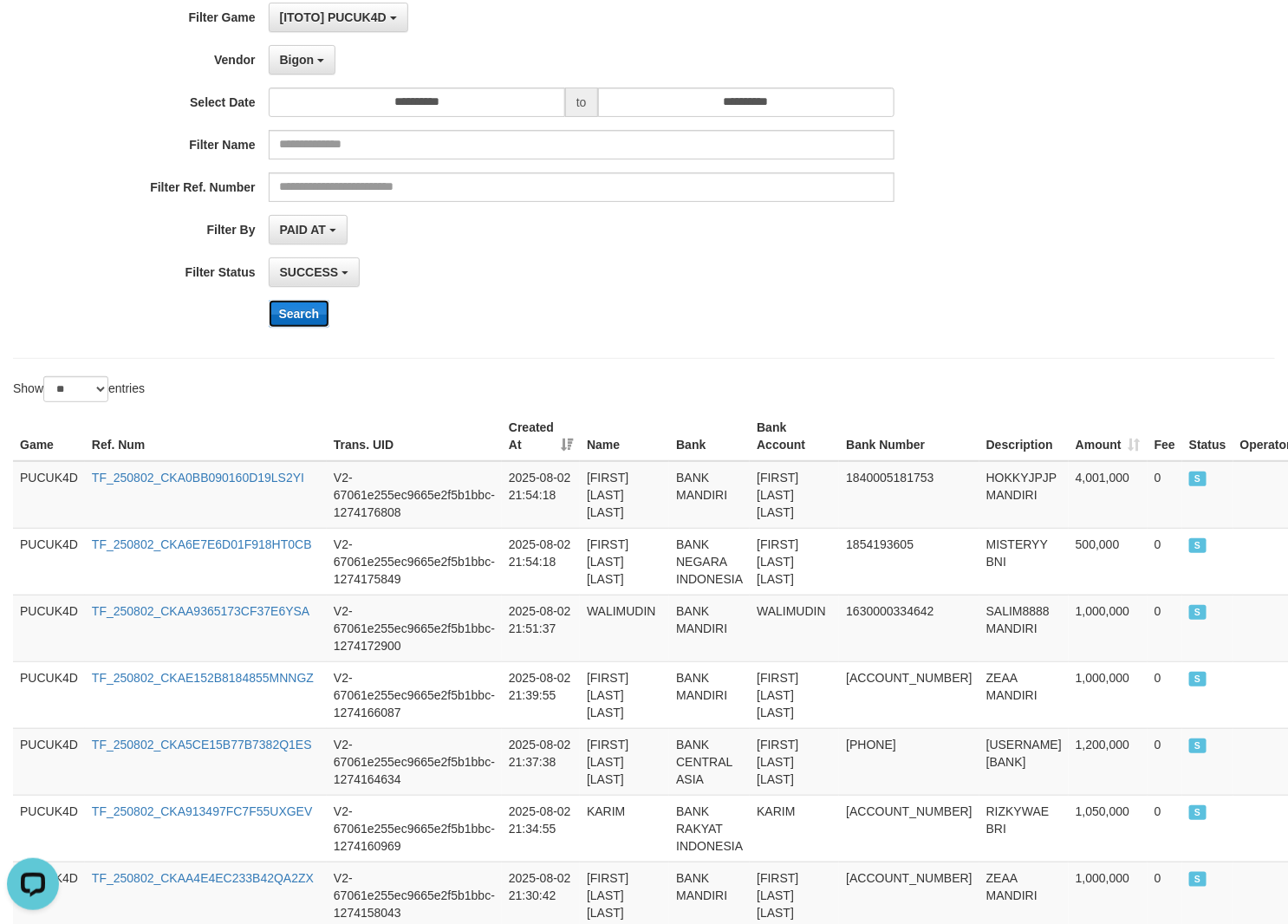 click on "Search" at bounding box center [299, 314] 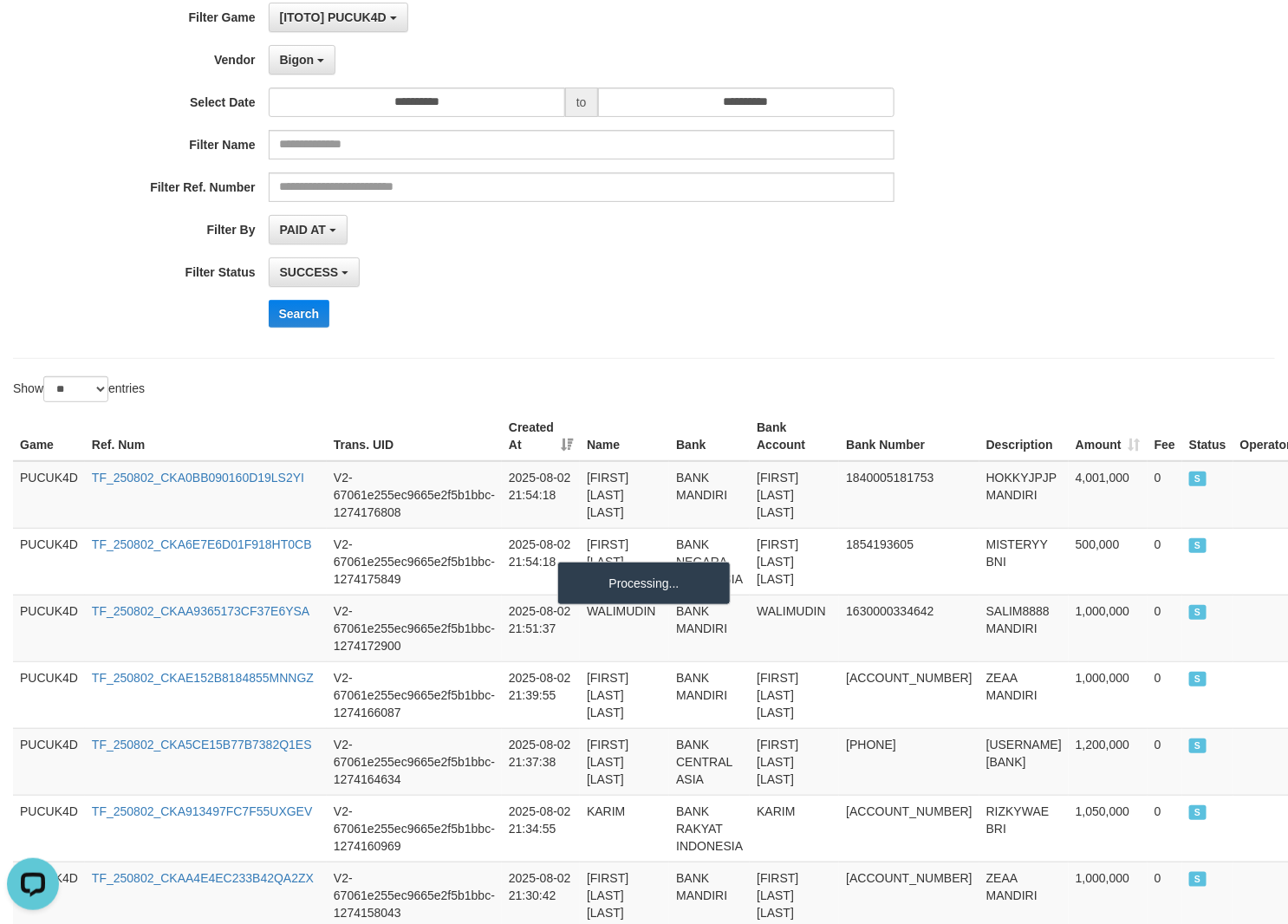click on "**********" at bounding box center [537, 172] 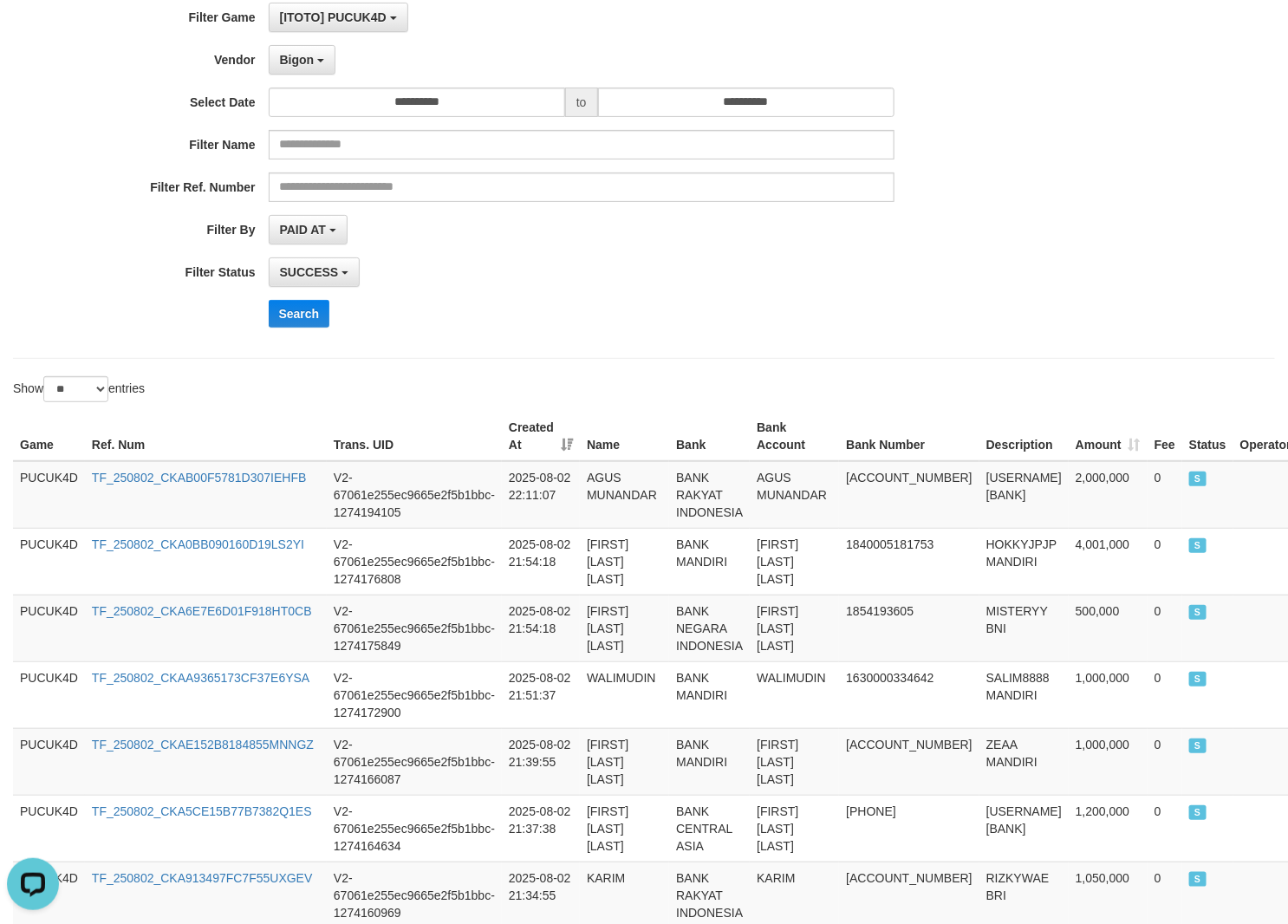 click on "Search" at bounding box center [671, 314] 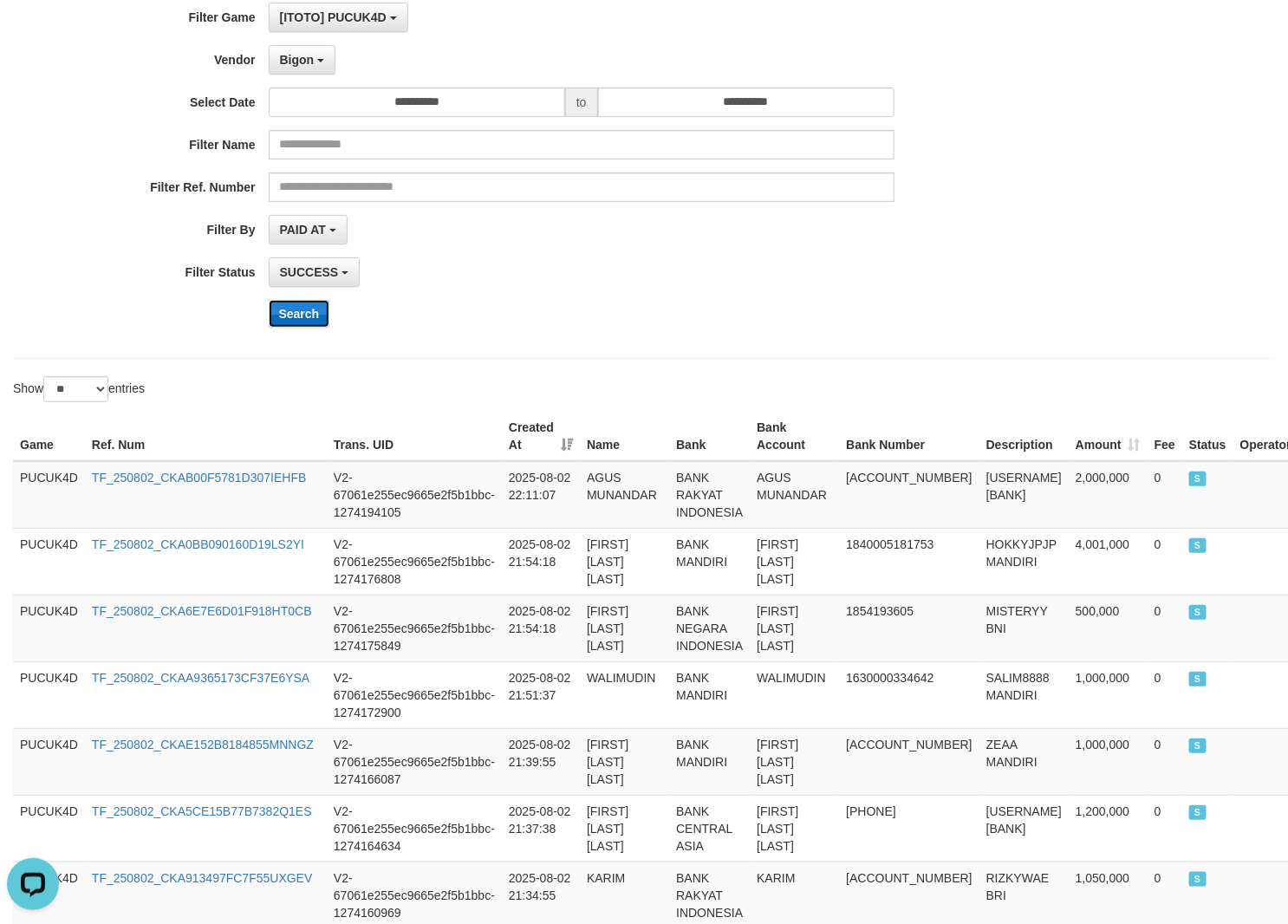 click on "Search" at bounding box center (299, 314) 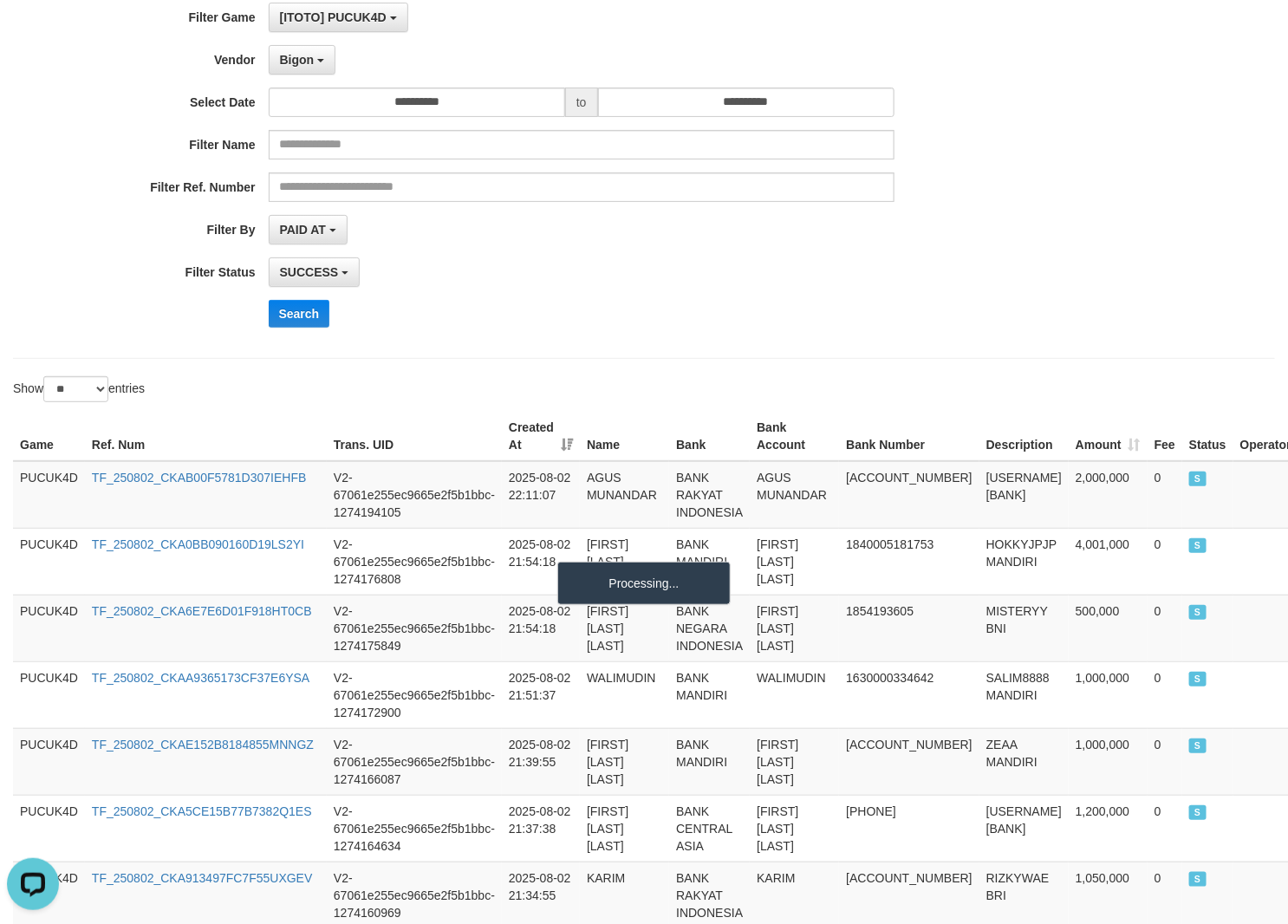 click on "**********" at bounding box center (537, 172) 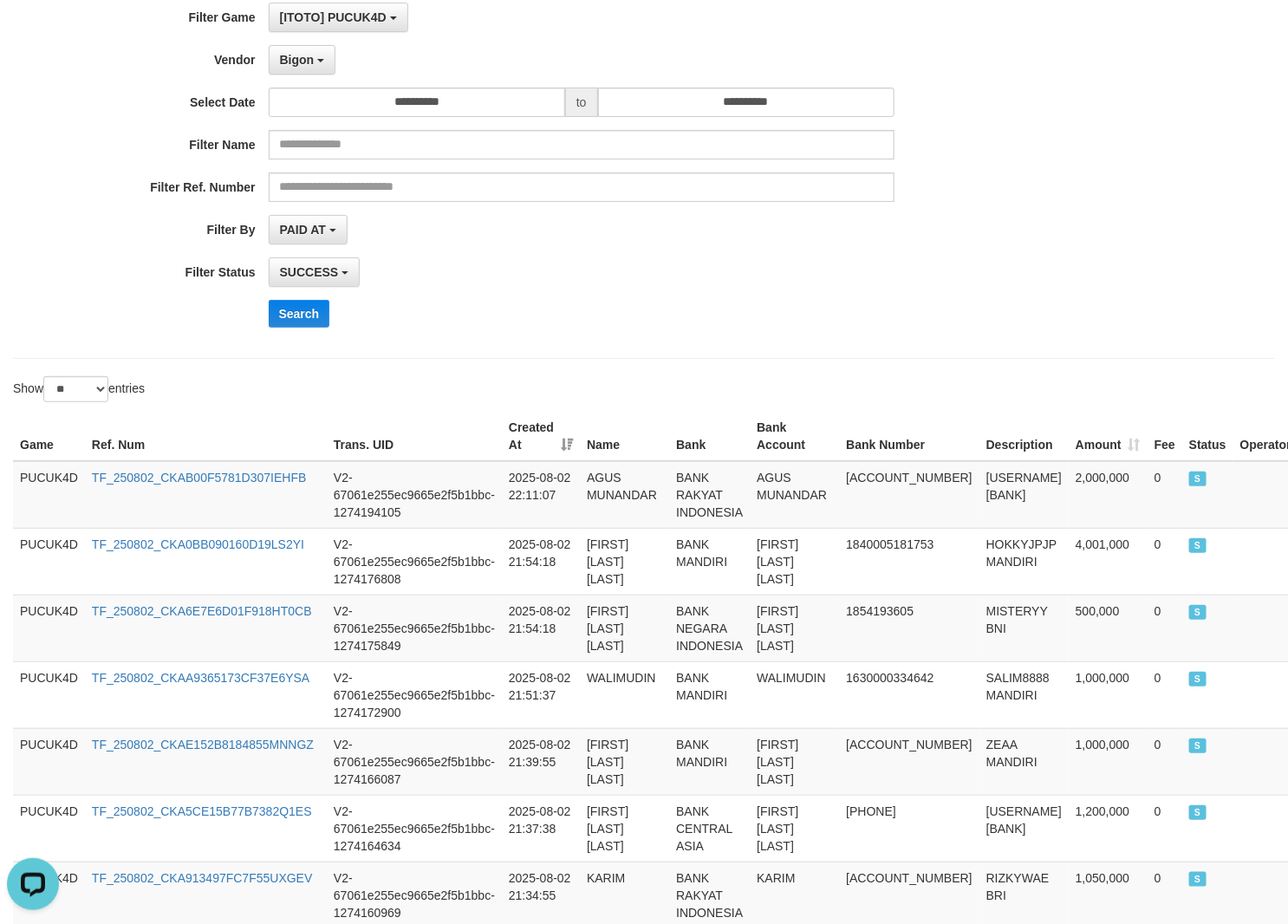 click on "Show  ** ** ** ***  entries" at bounding box center [644, 391] 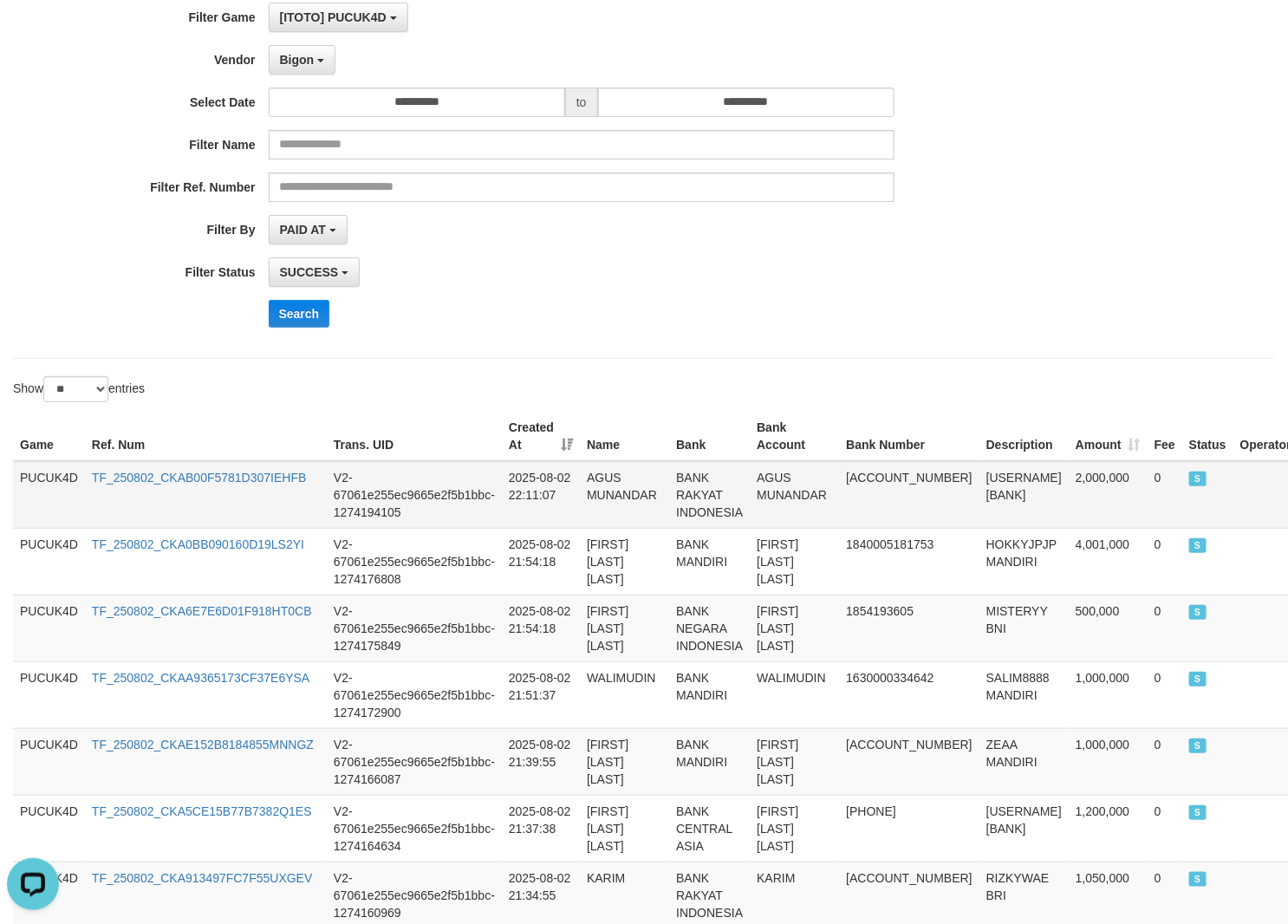 drag, startPoint x: 950, startPoint y: 455, endPoint x: 976, endPoint y: 484, distance: 38.948684 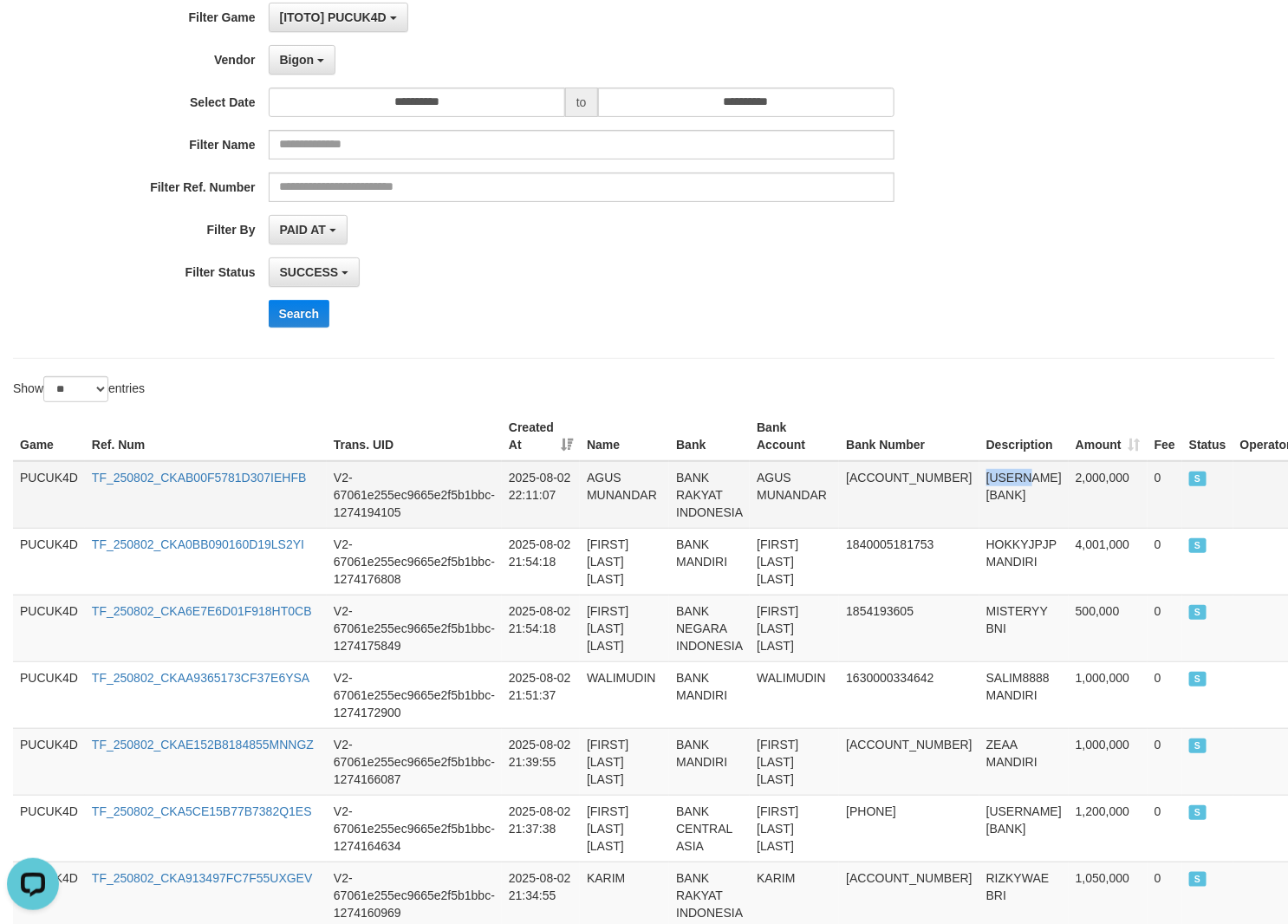 click on "[USERNAME] [BANK]" at bounding box center (1024, 495) 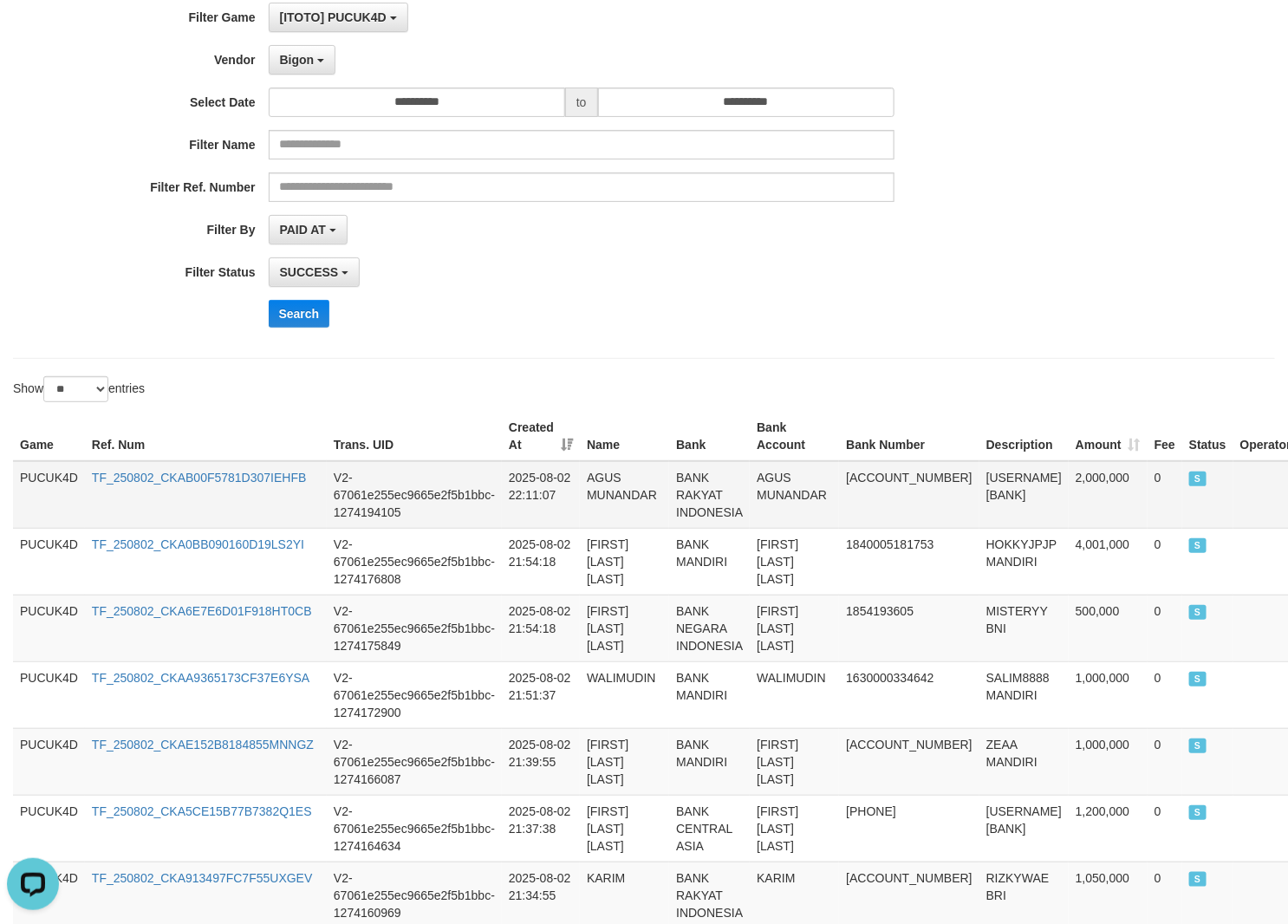 click on "AGUS MUNANDAR" at bounding box center (794, 495) 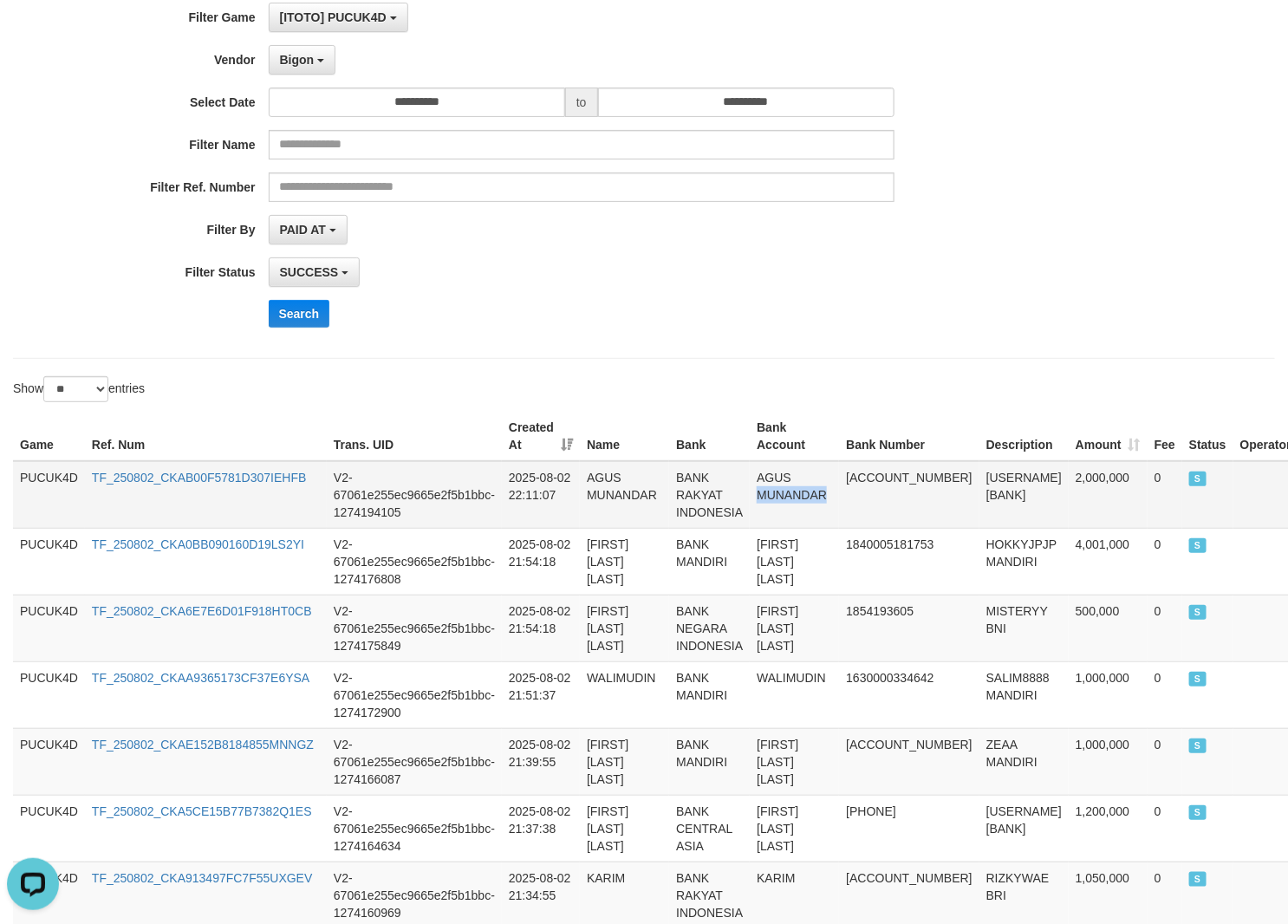 click on "AGUS MUNANDAR" at bounding box center [794, 495] 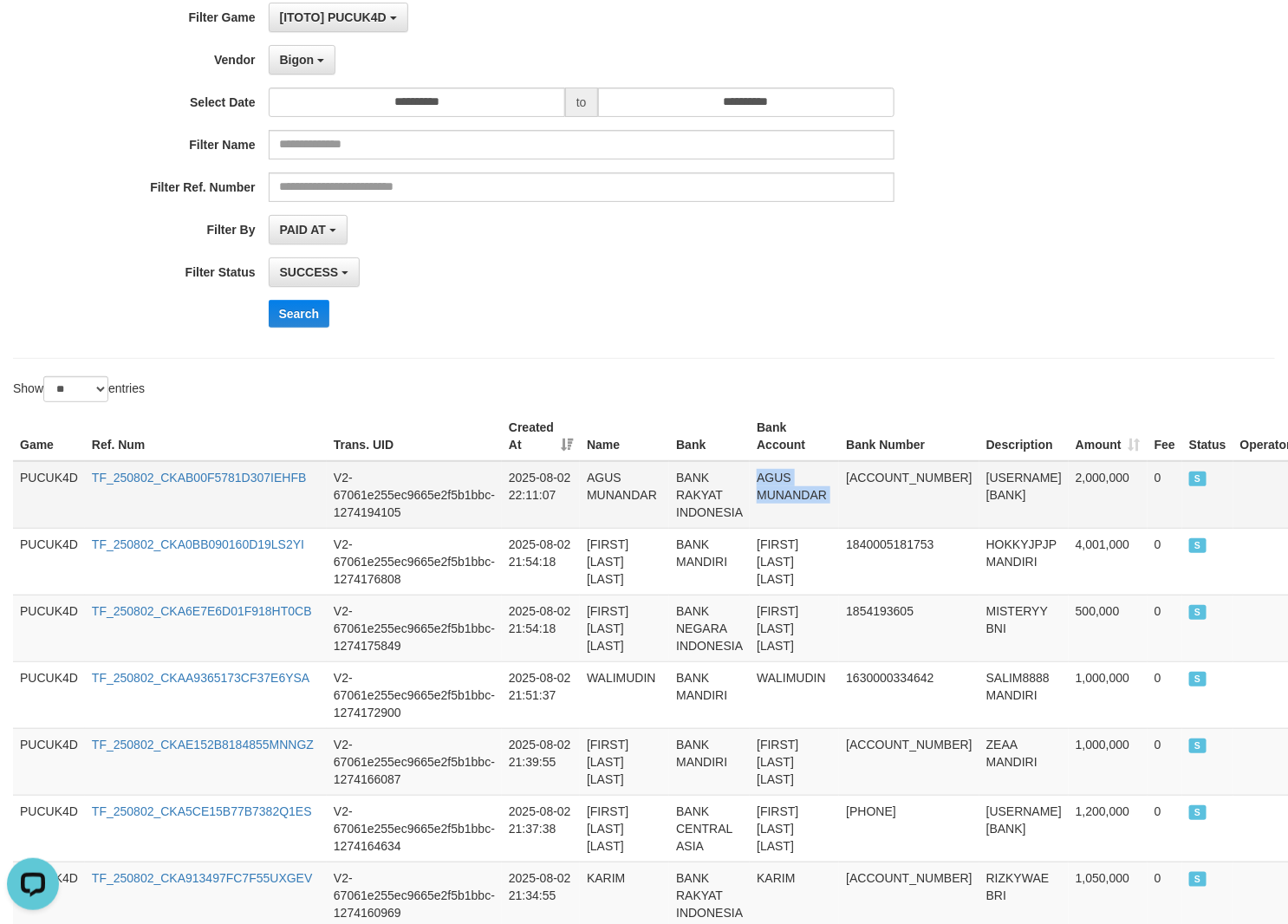 click on "AGUS MUNANDAR" at bounding box center [794, 495] 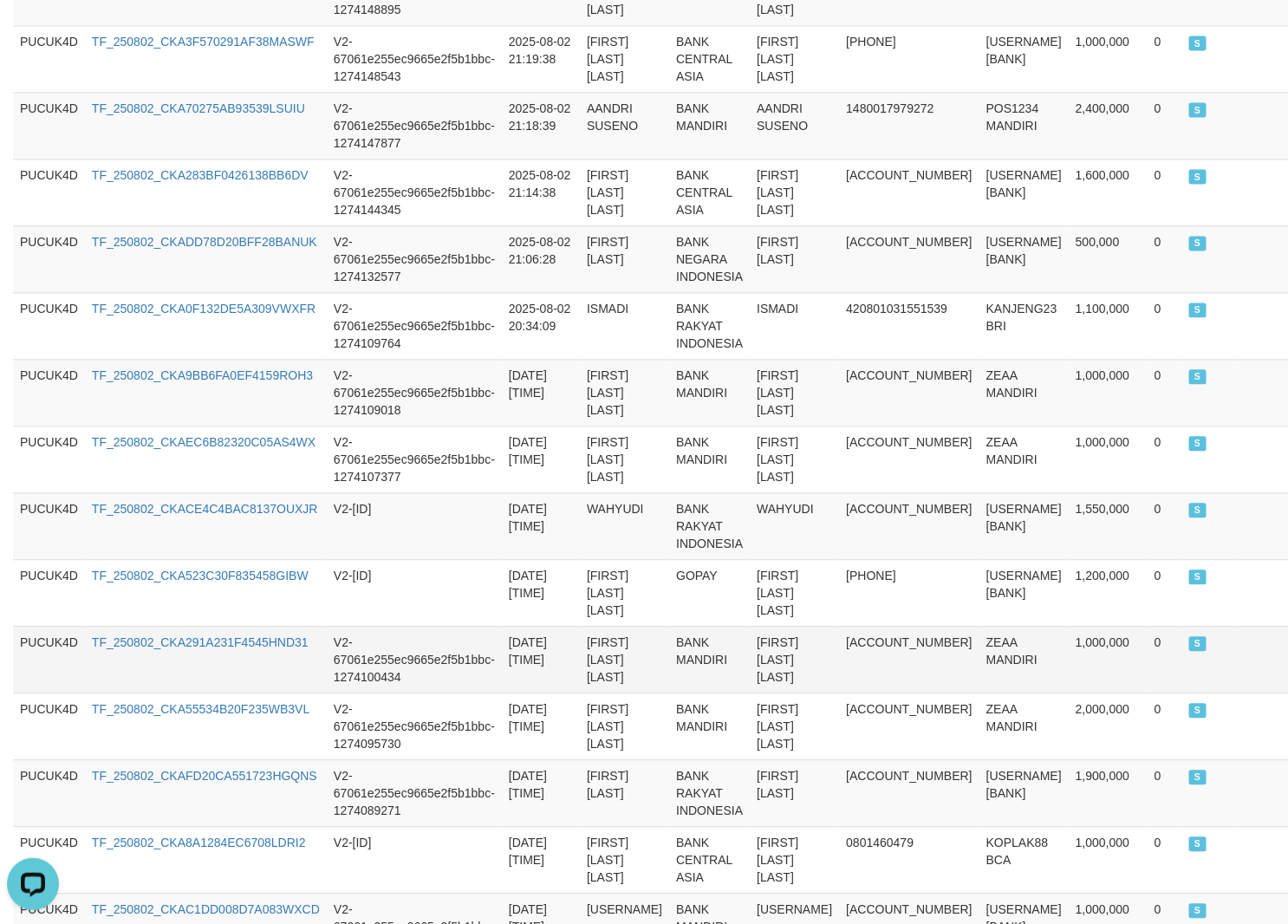 scroll, scrollTop: 1587, scrollLeft: 0, axis: vertical 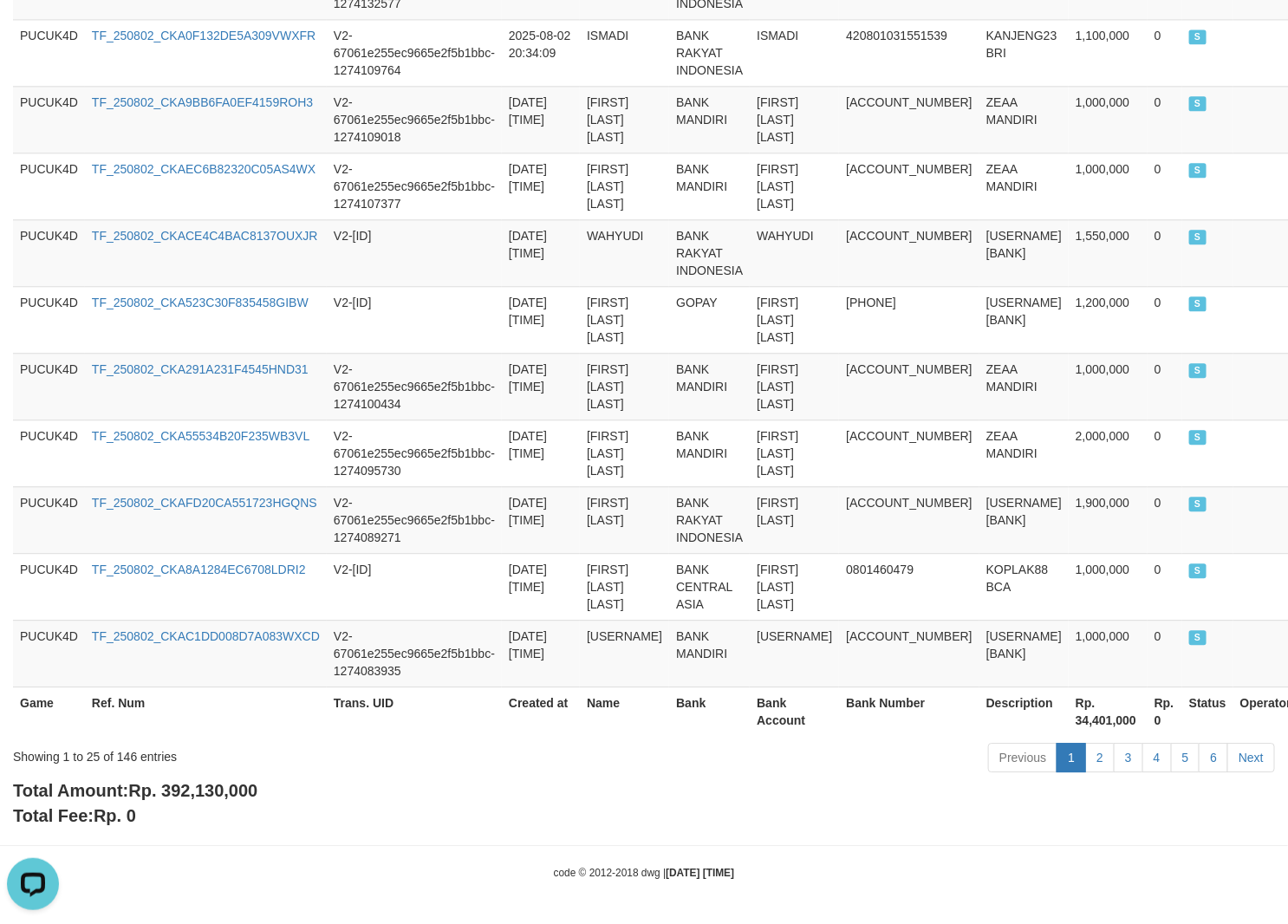 click on "Rp. 392,130,000" at bounding box center [192, 791] 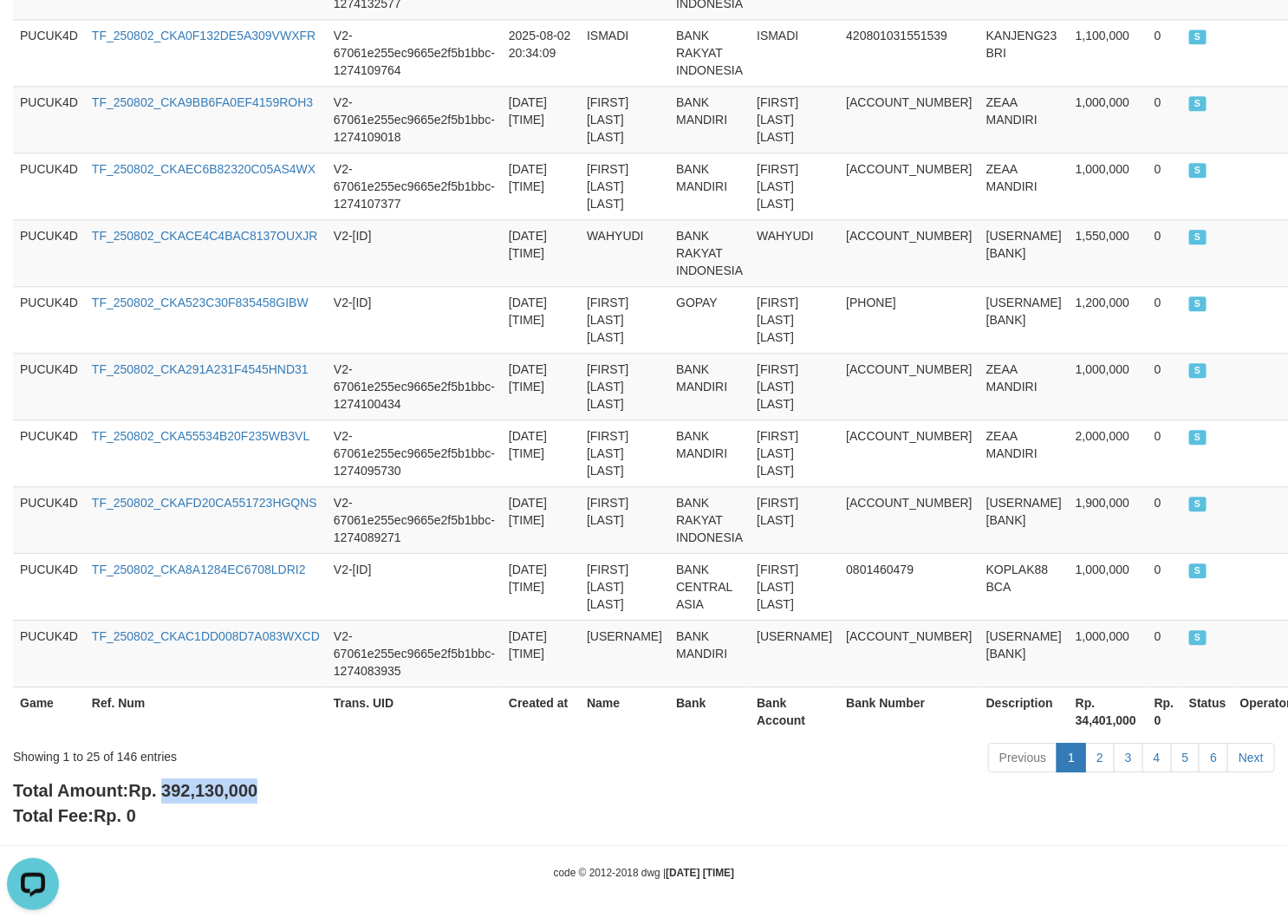 click on "Rp. 392,130,000" at bounding box center (192, 791) 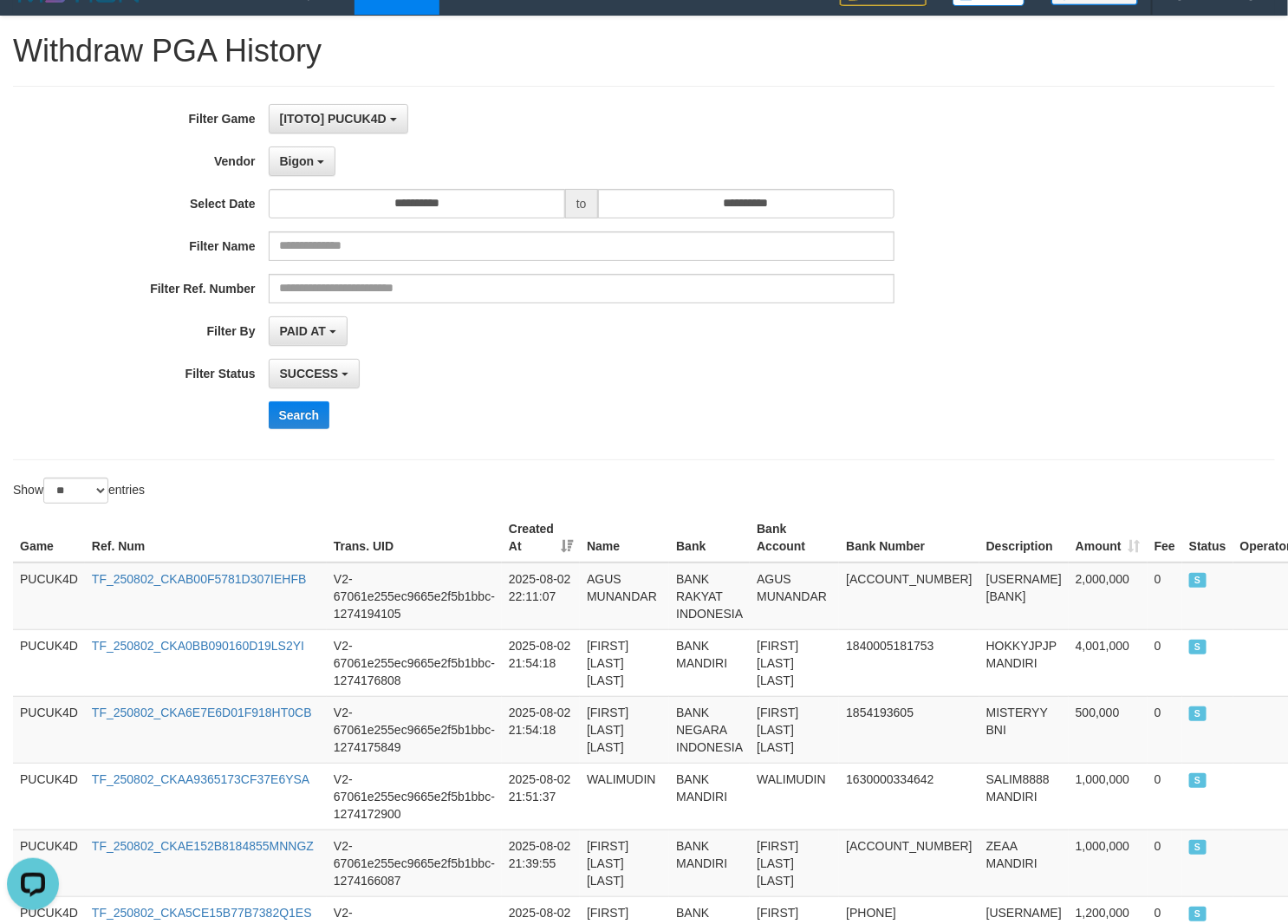 scroll, scrollTop: 27, scrollLeft: 0, axis: vertical 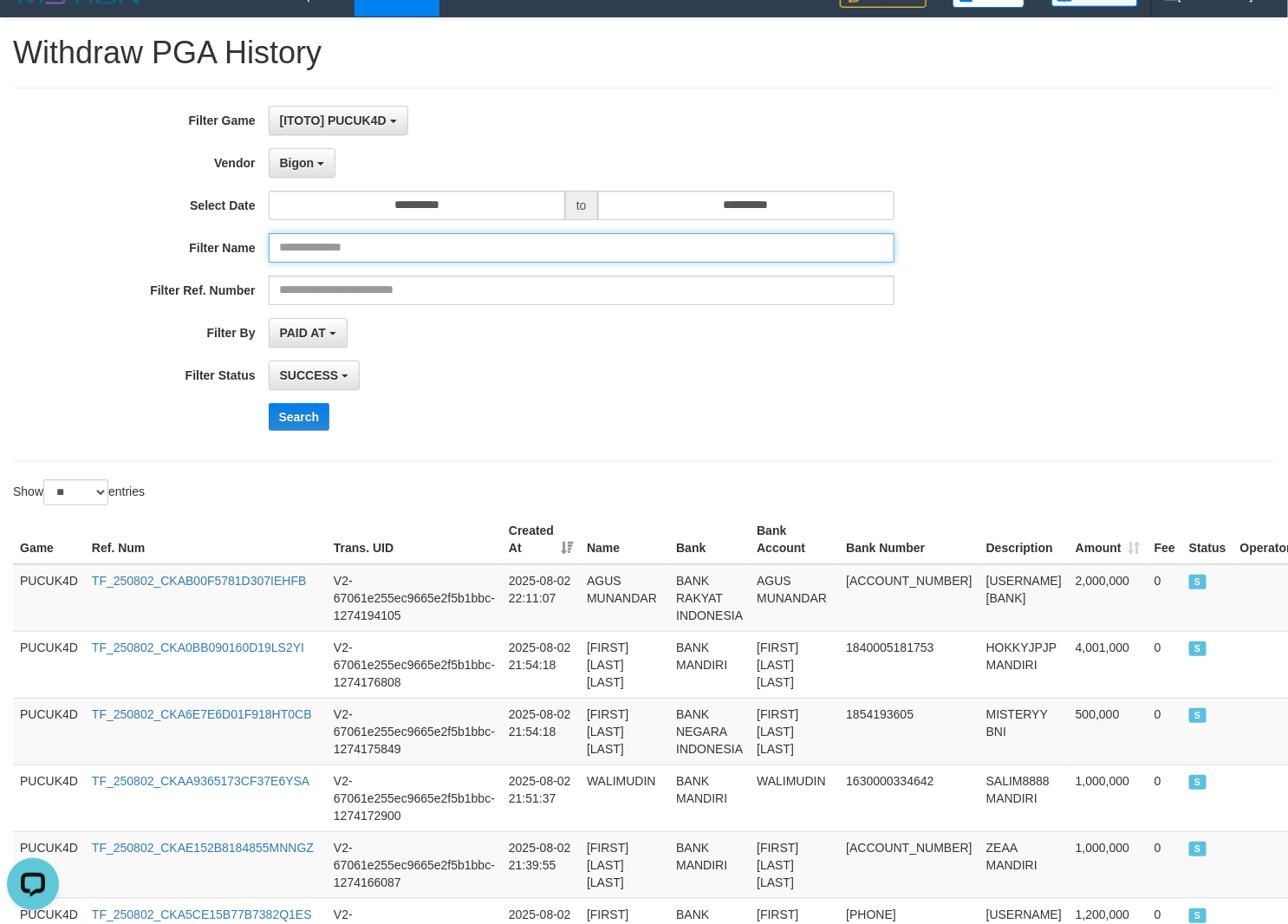 click at bounding box center [582, 248] 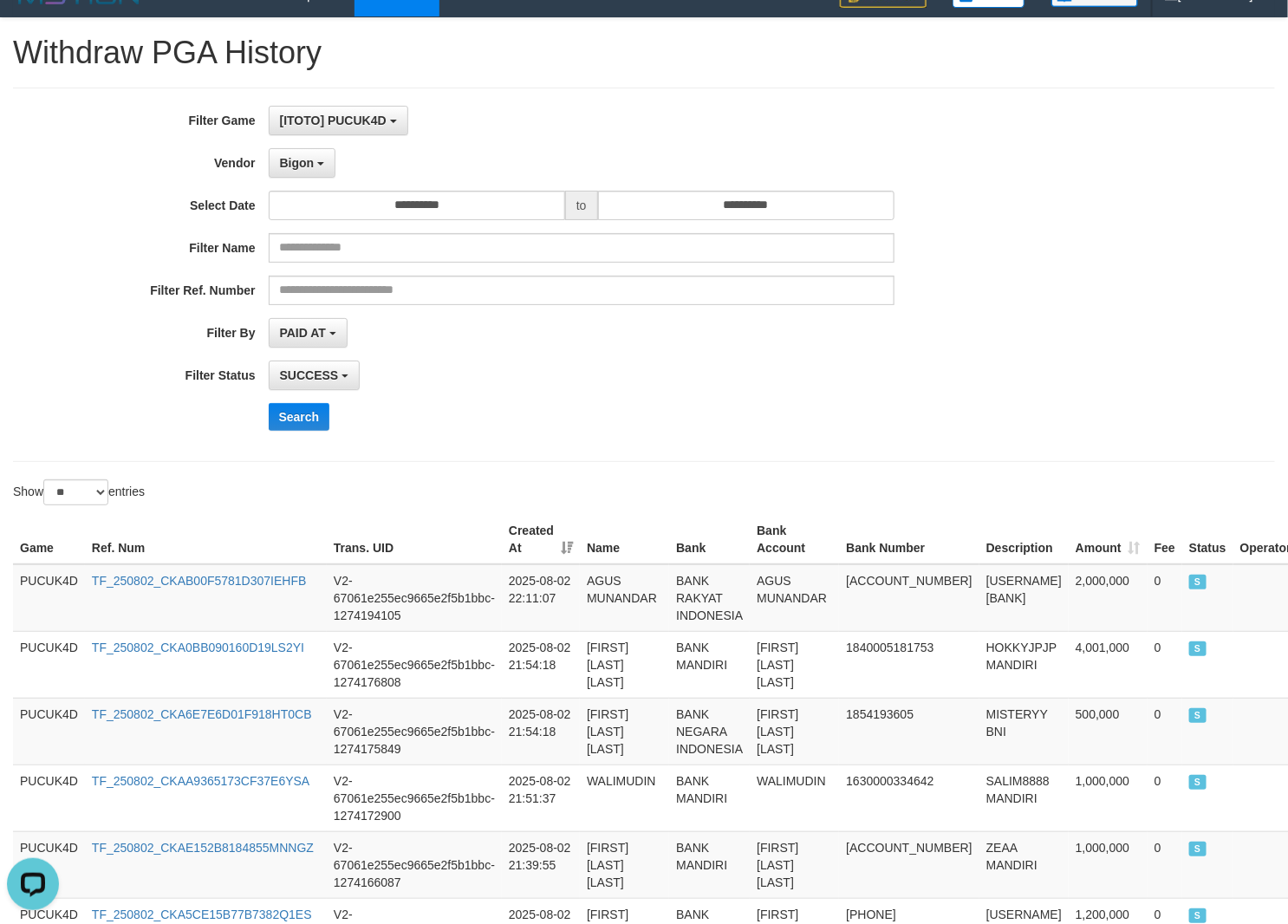 click on "Filter Name" at bounding box center (537, 248) 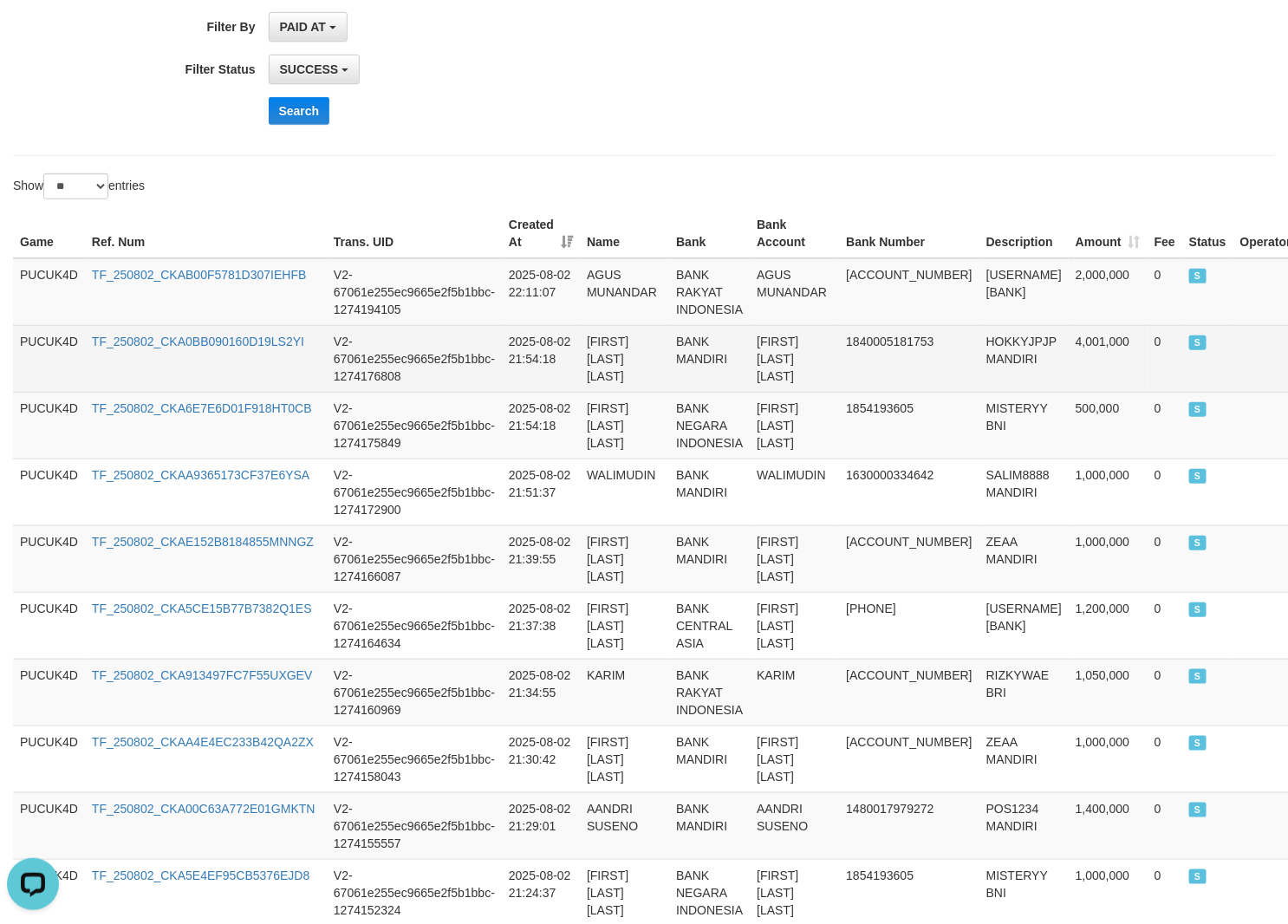 scroll, scrollTop: 287, scrollLeft: 0, axis: vertical 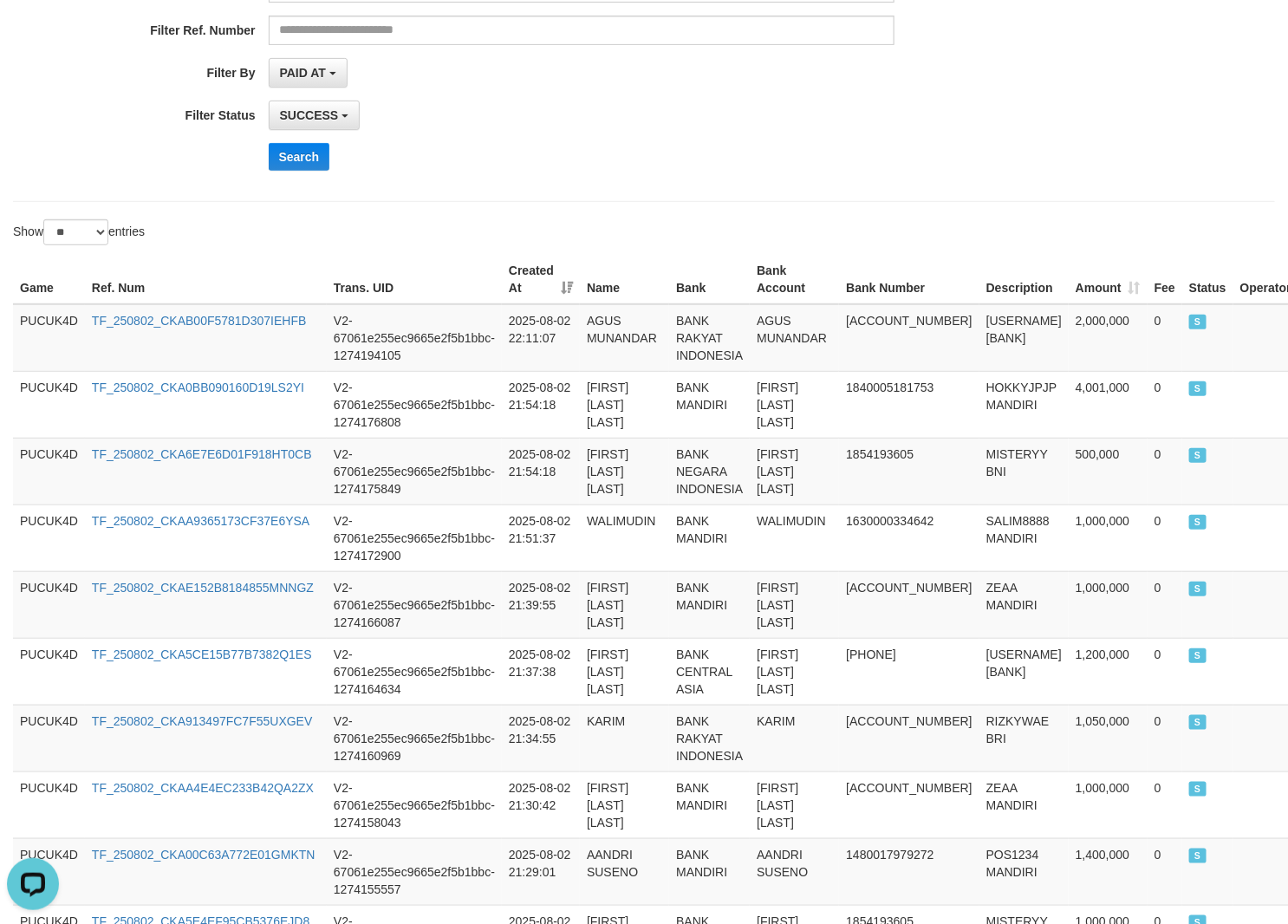 click on "**********" at bounding box center [644, 936] 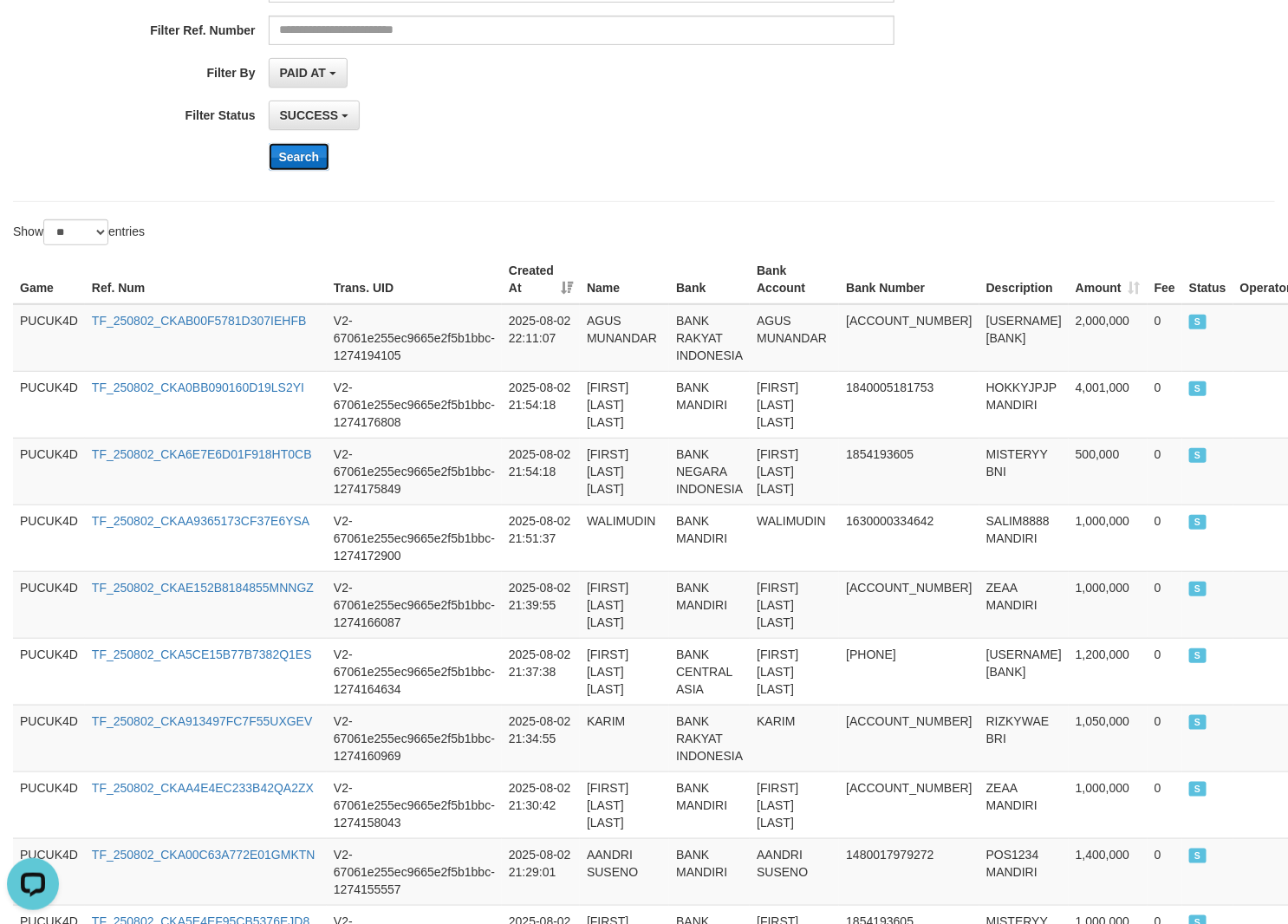 click on "Search" at bounding box center [299, 157] 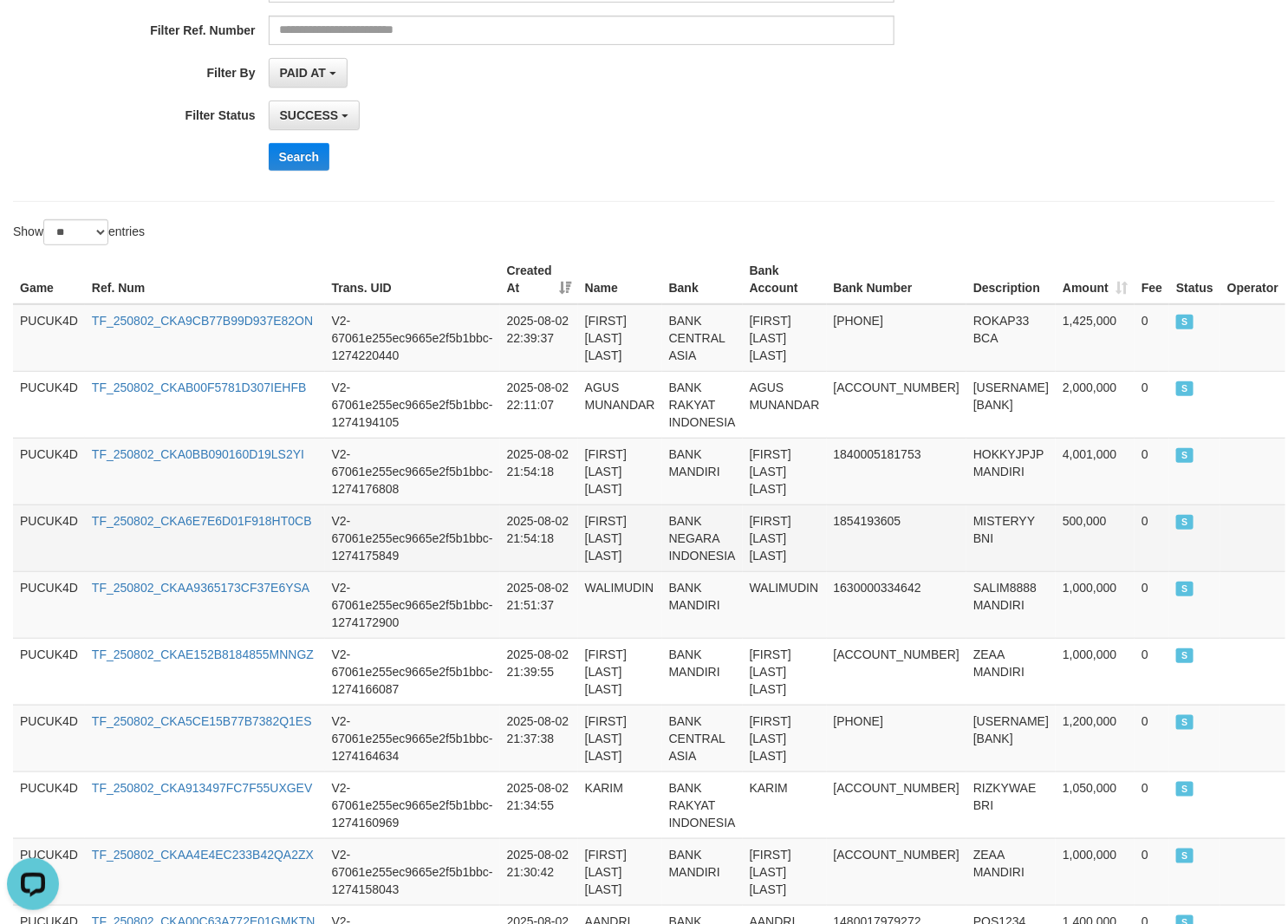 drag, startPoint x: 811, startPoint y: 523, endPoint x: 824, endPoint y: 523, distance: 13 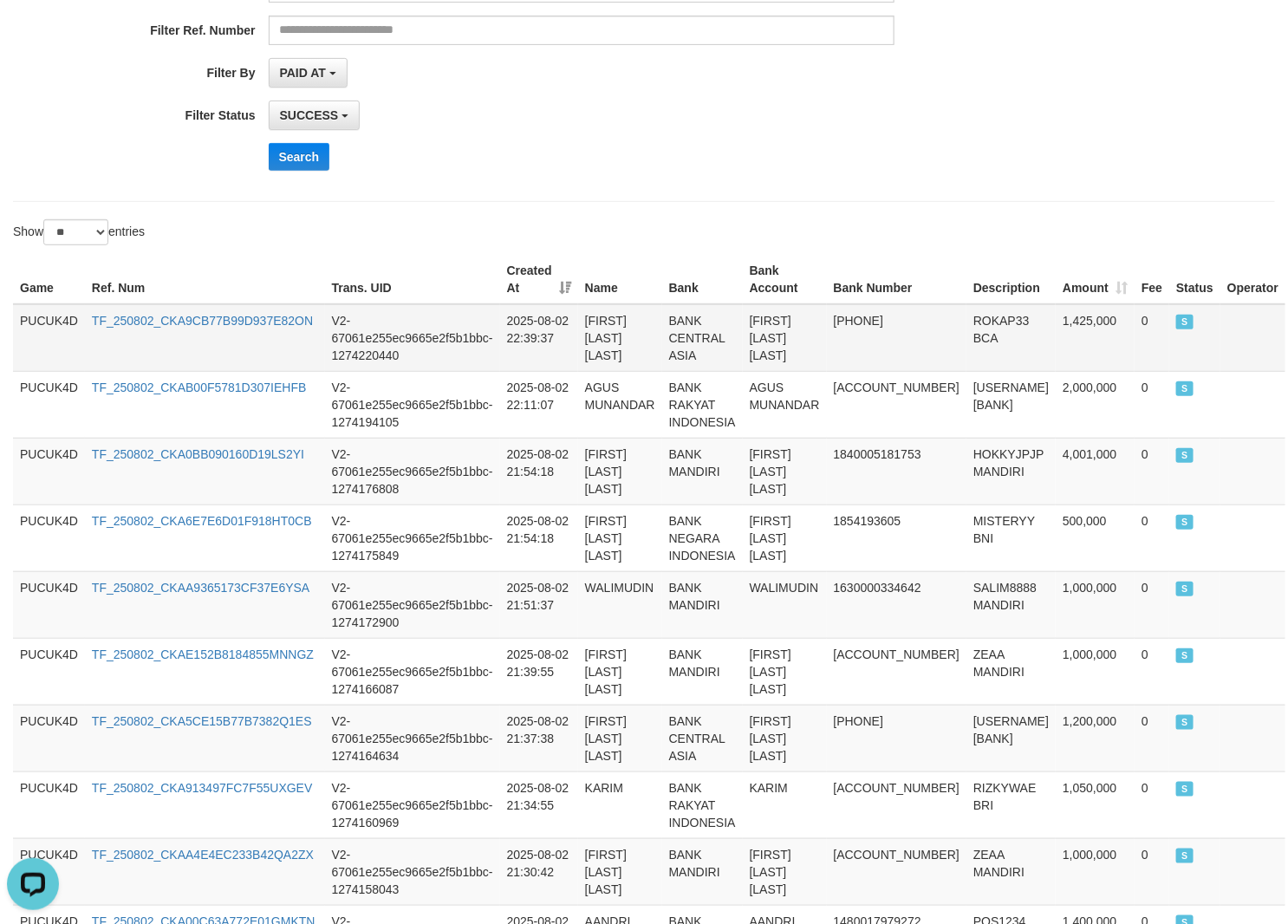 click on "ROKAP33 BCA" at bounding box center (1011, 338) 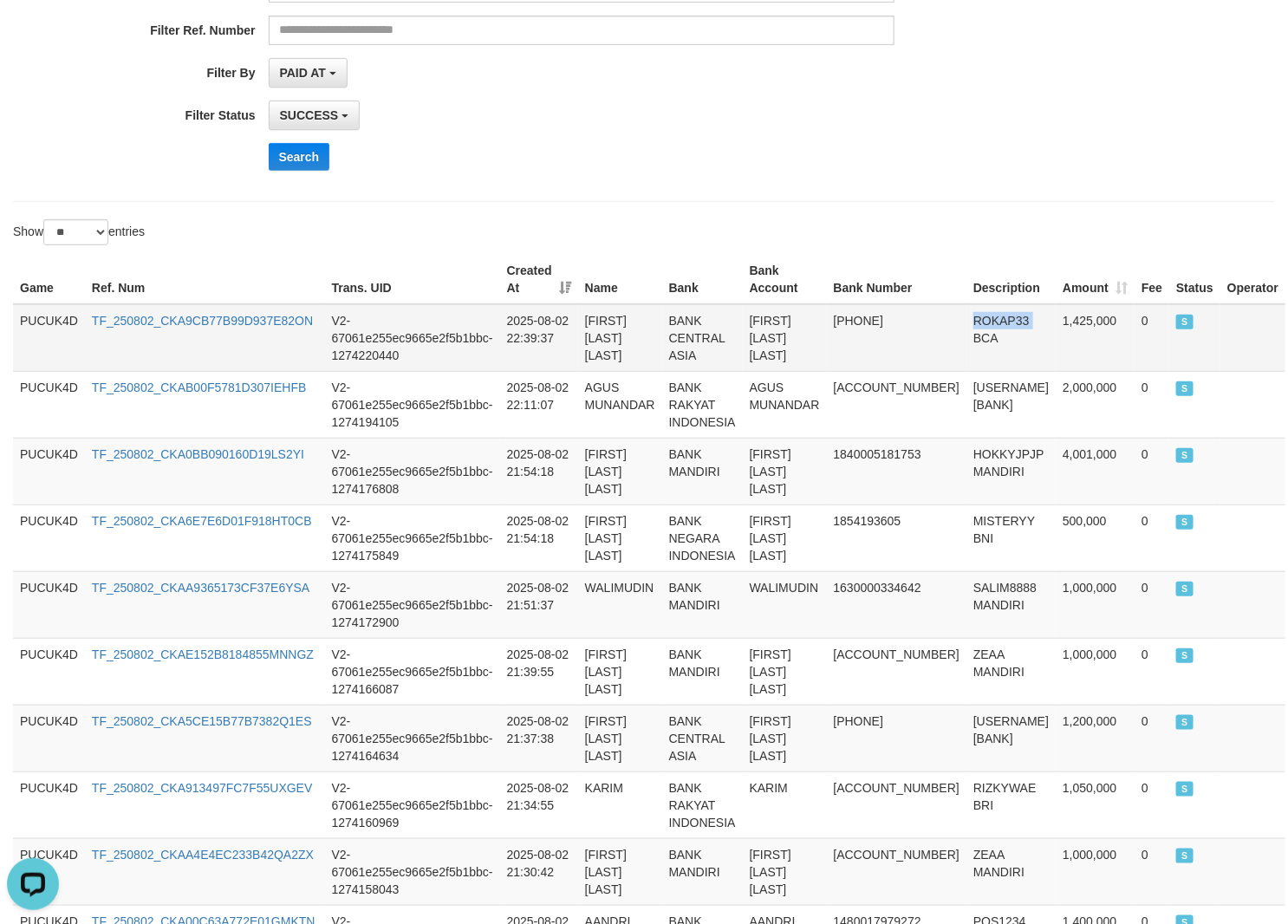 click on "ROKAP33 BCA" at bounding box center [1011, 338] 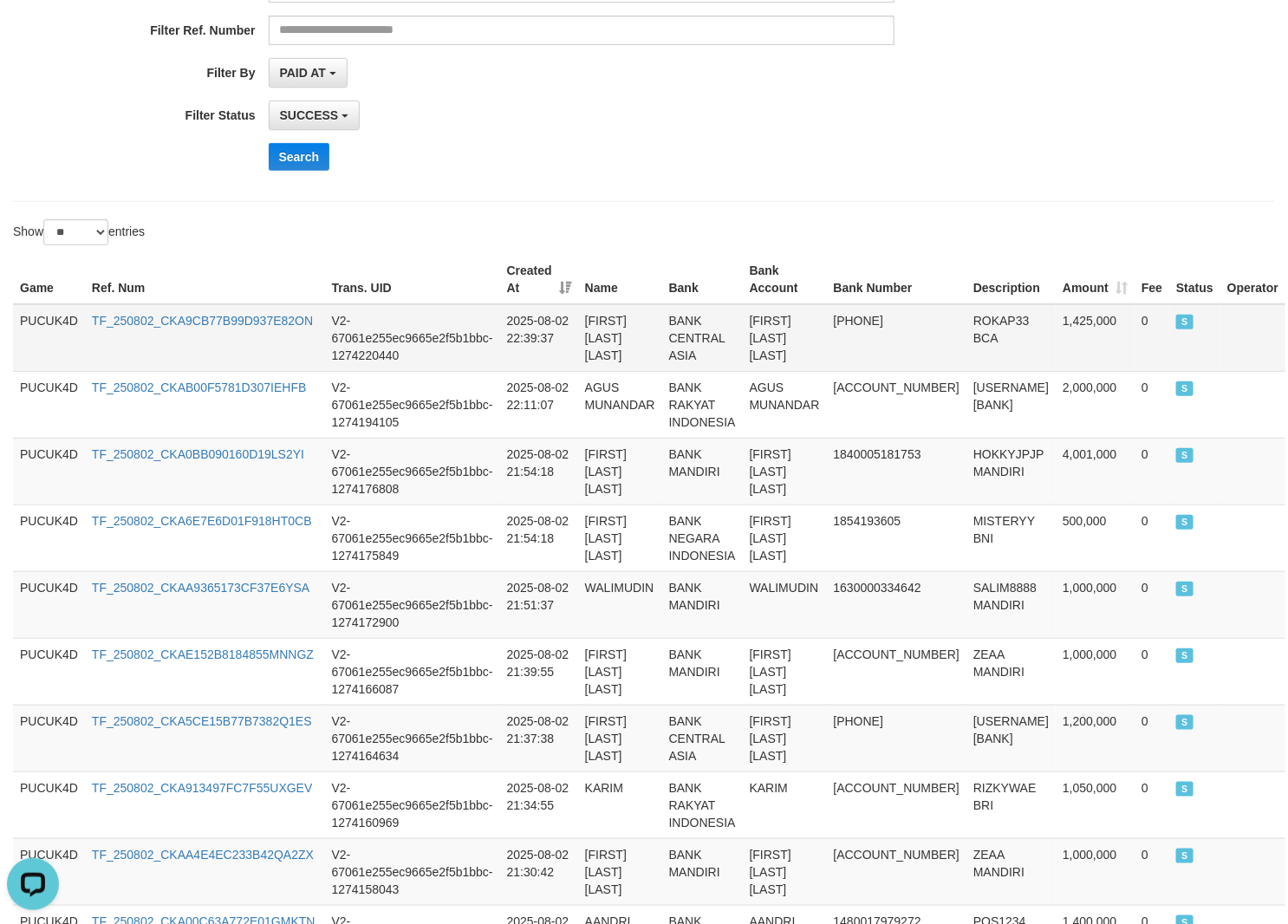 click on "[FIRST] [LAST] [LAST]" at bounding box center (784, 338) 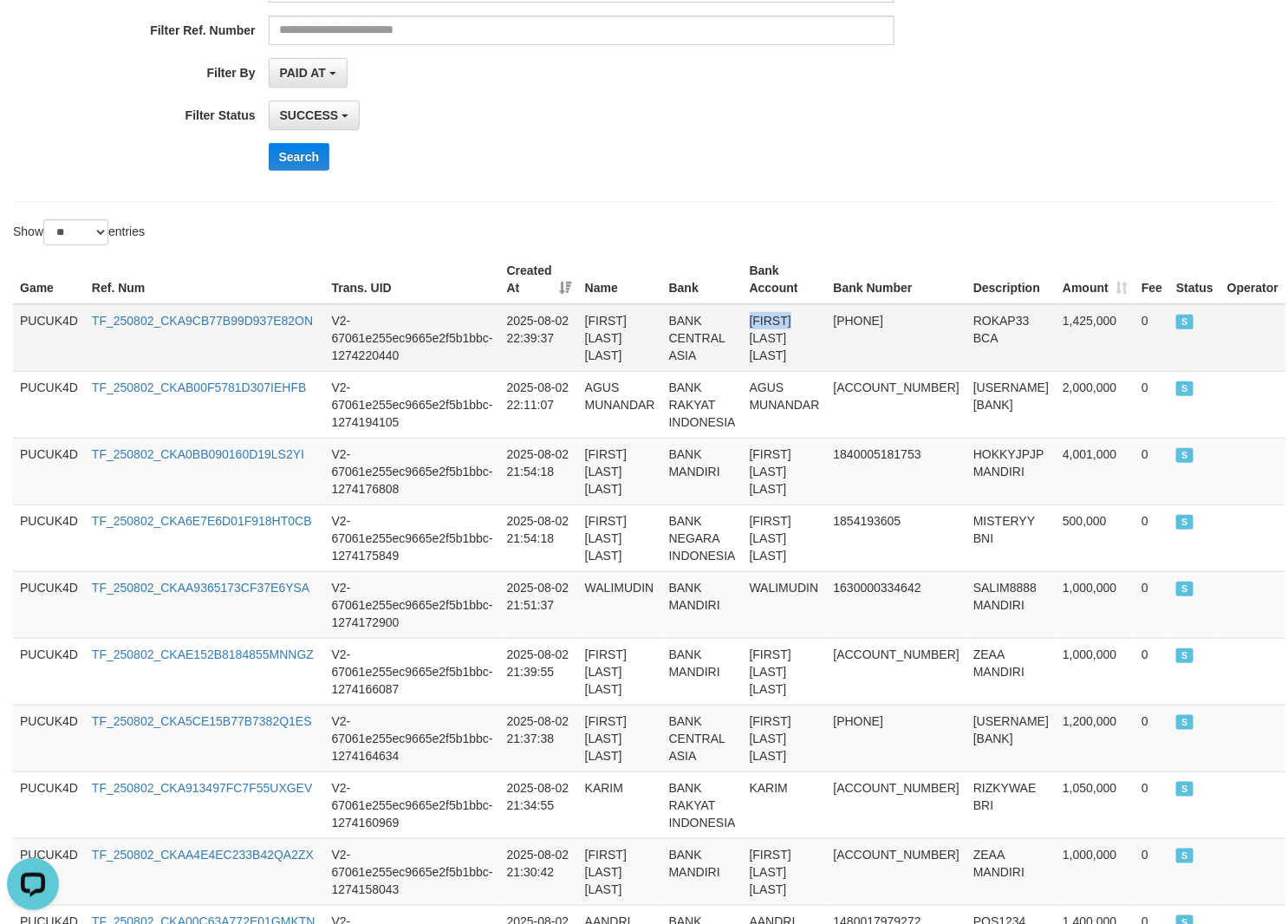 click on "[FIRST] [LAST] [LAST]" at bounding box center [784, 338] 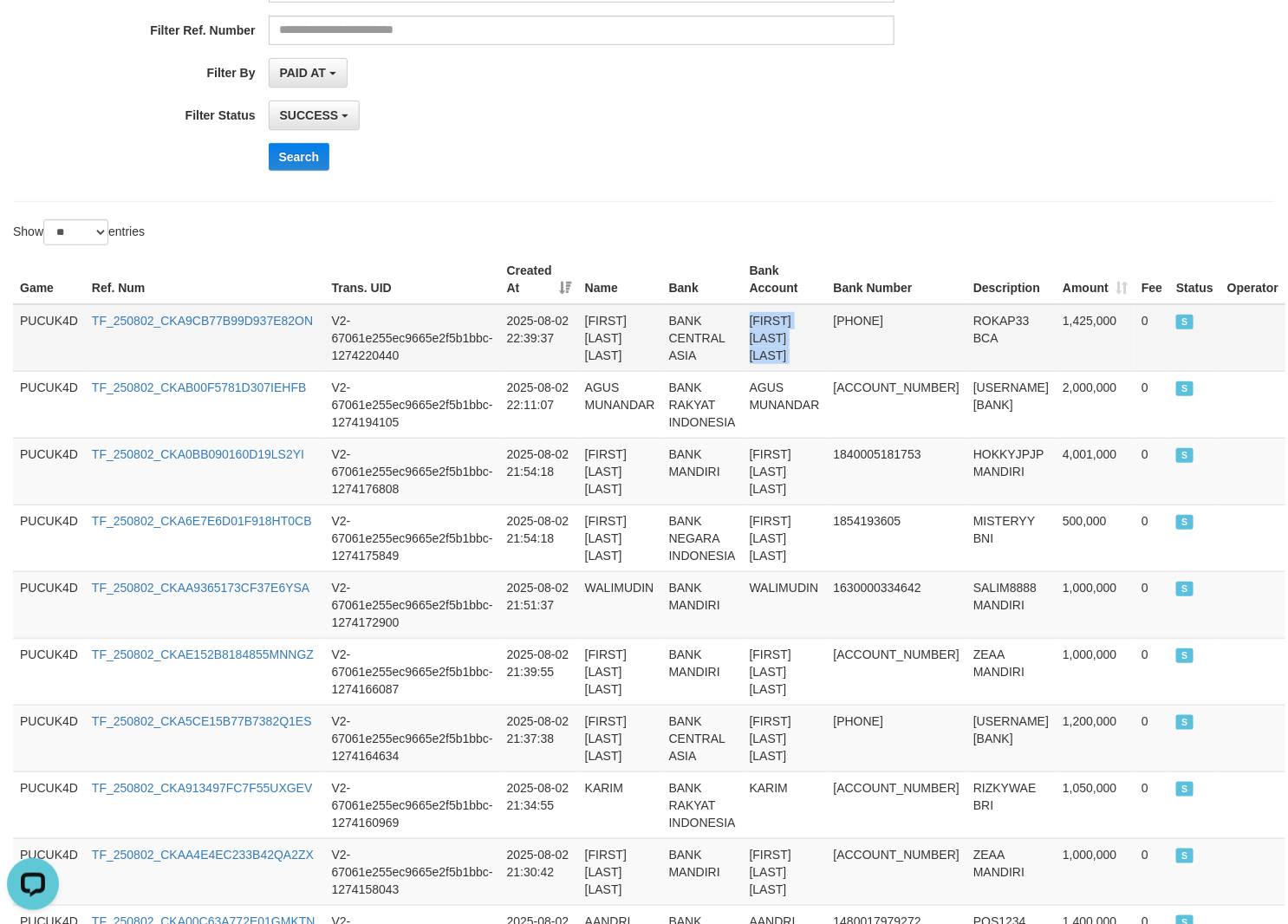 click on "[FIRST] [LAST] [LAST]" at bounding box center [784, 338] 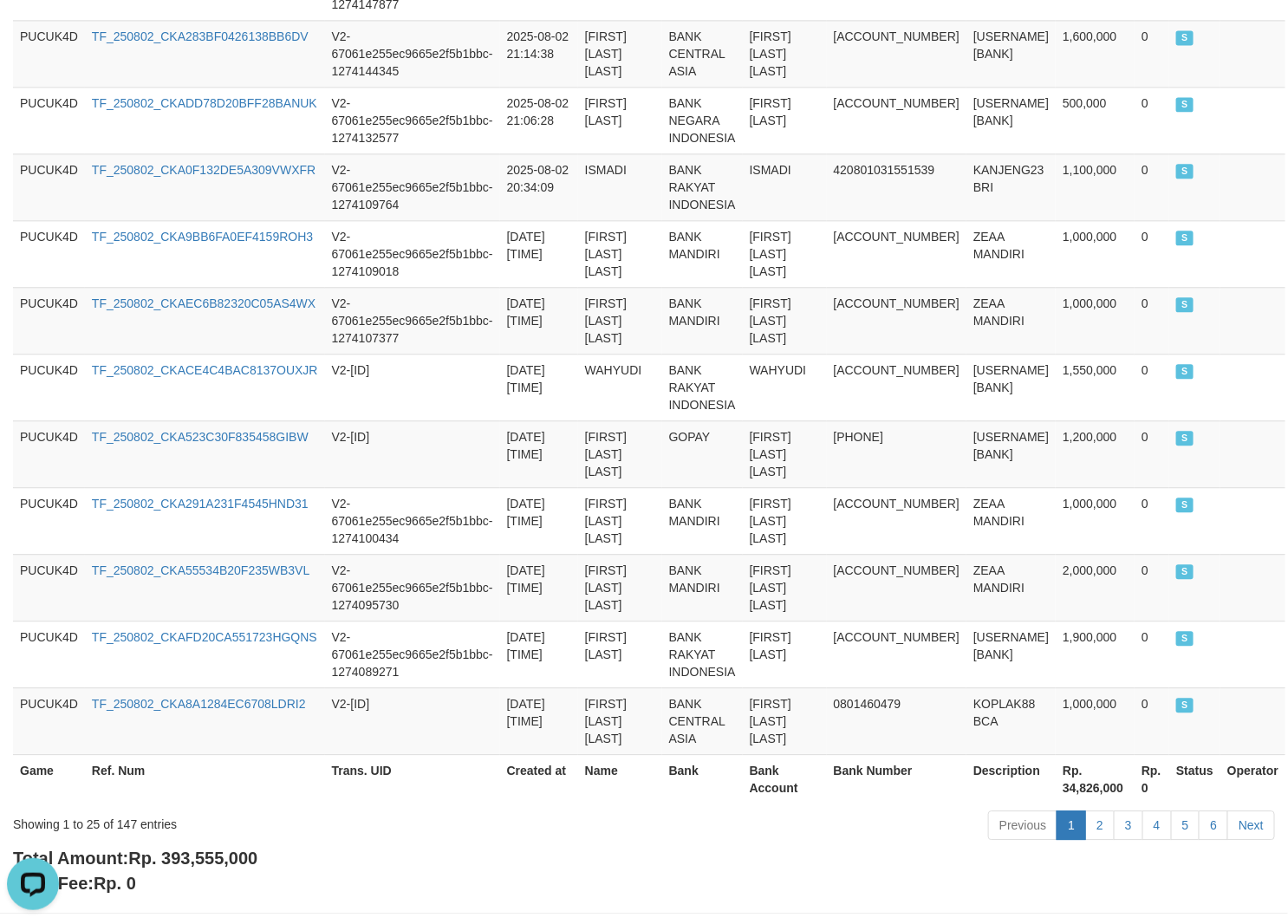 scroll, scrollTop: 1587, scrollLeft: 0, axis: vertical 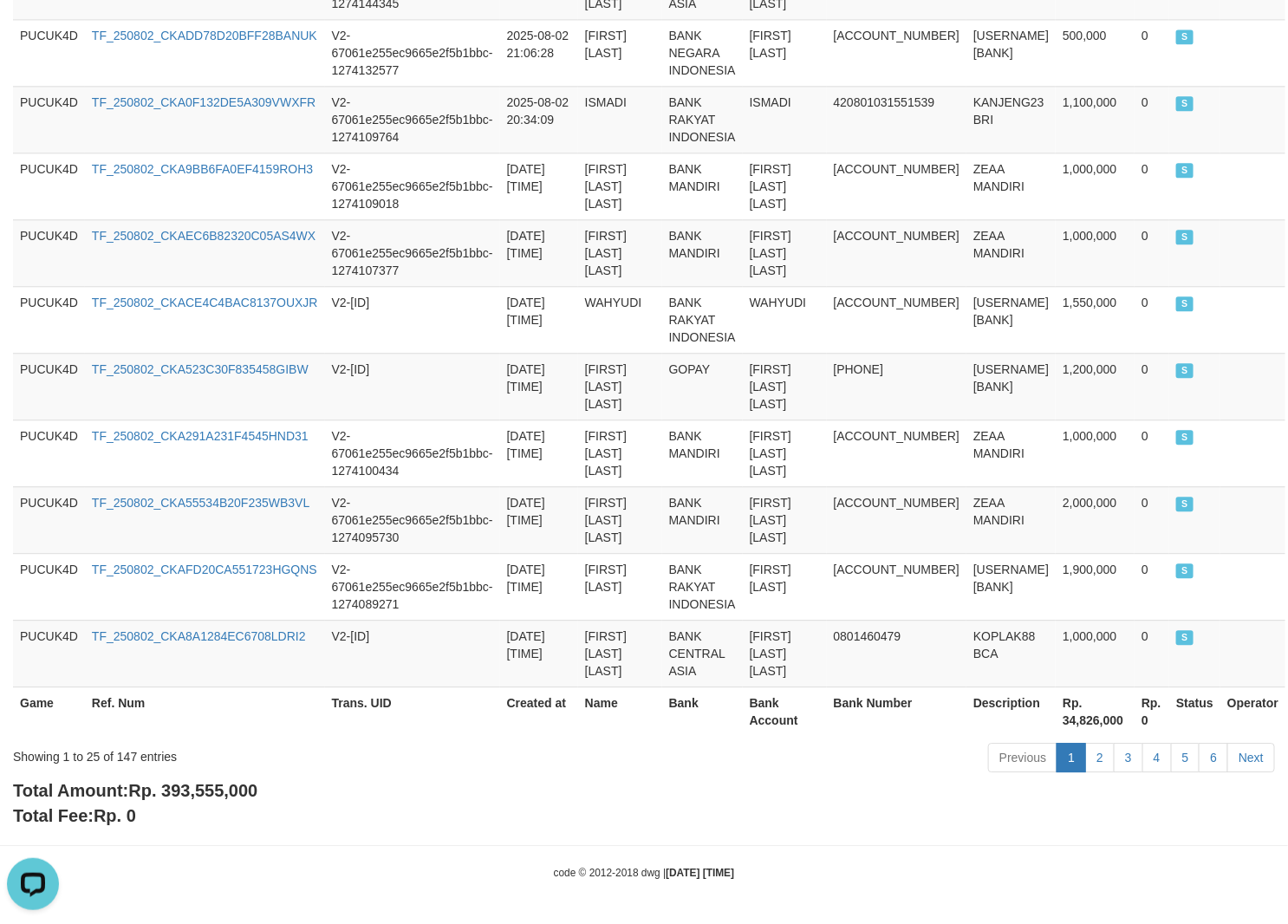 drag, startPoint x: 204, startPoint y: 772, endPoint x: 192, endPoint y: 791, distance: 22.472205 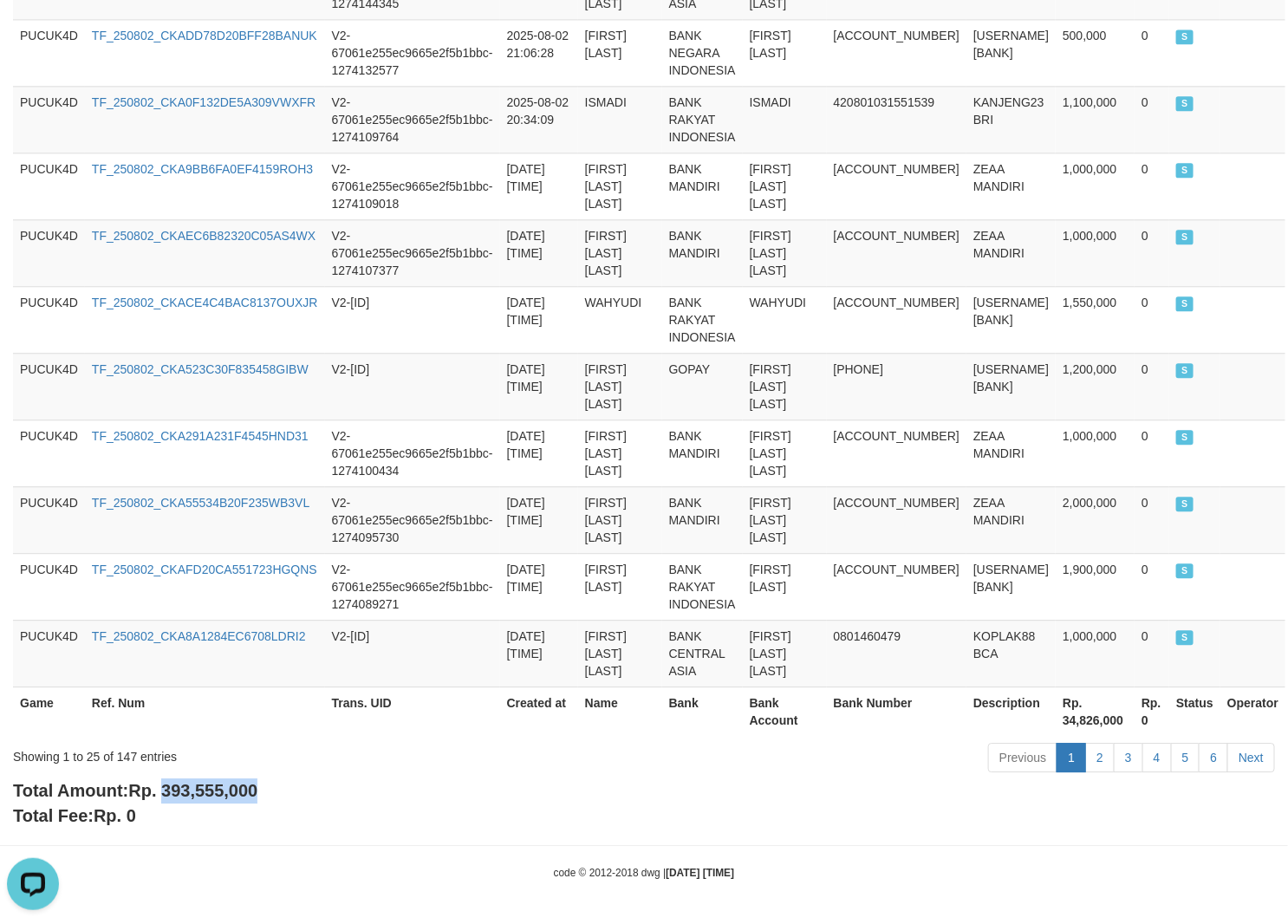 click on "Rp. 393,555,000" at bounding box center (192, 791) 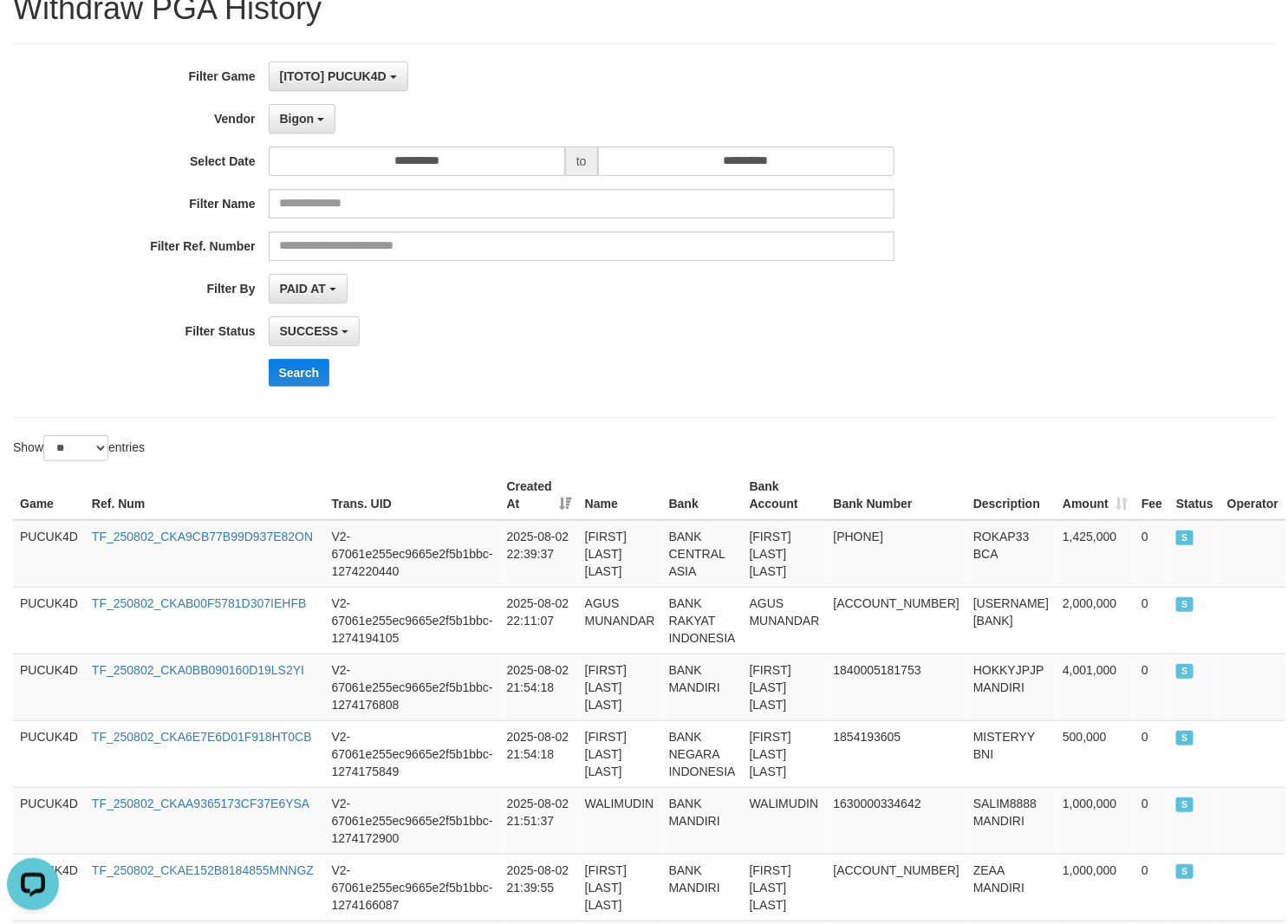 scroll, scrollTop: 0, scrollLeft: 0, axis: both 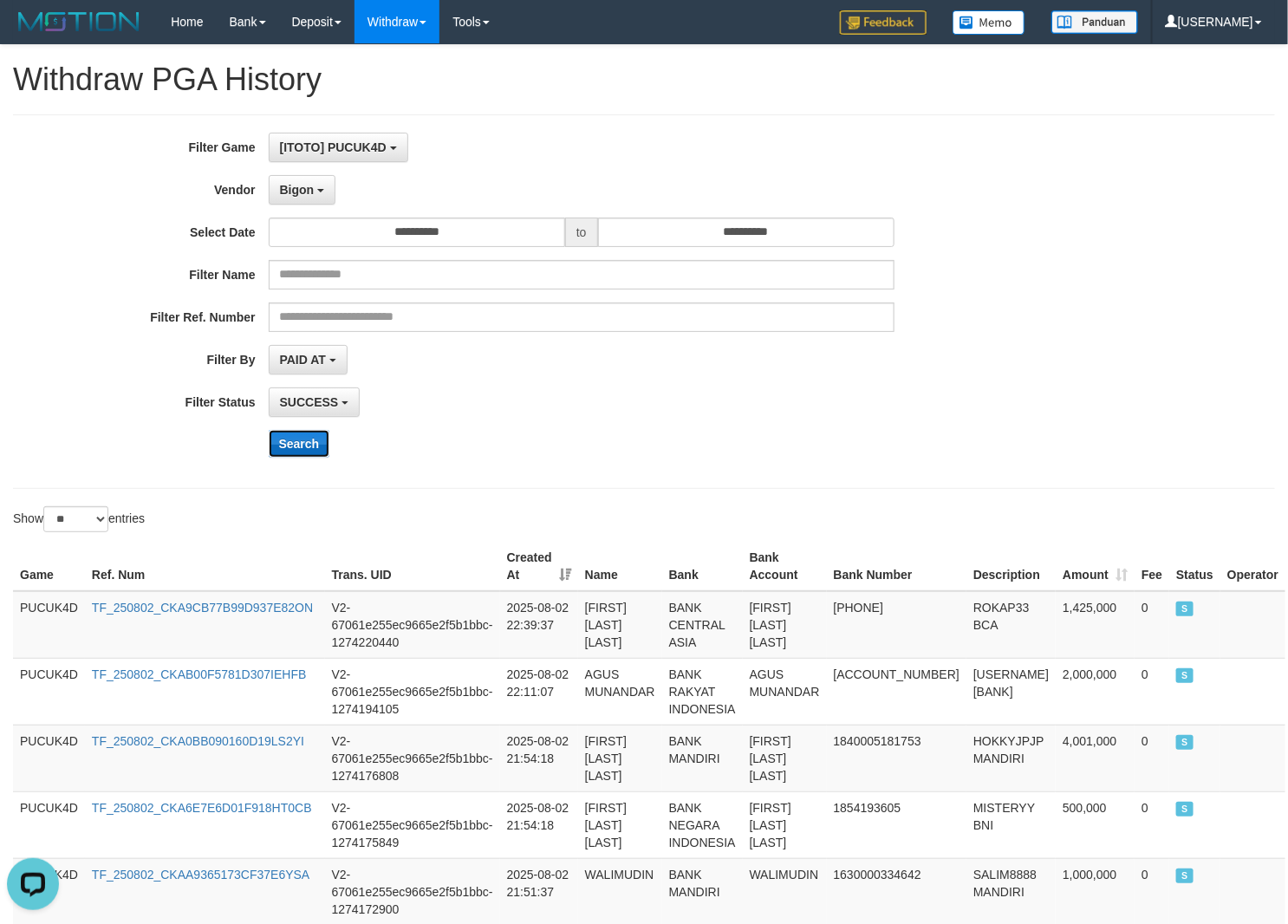 click on "Search" at bounding box center [299, 444] 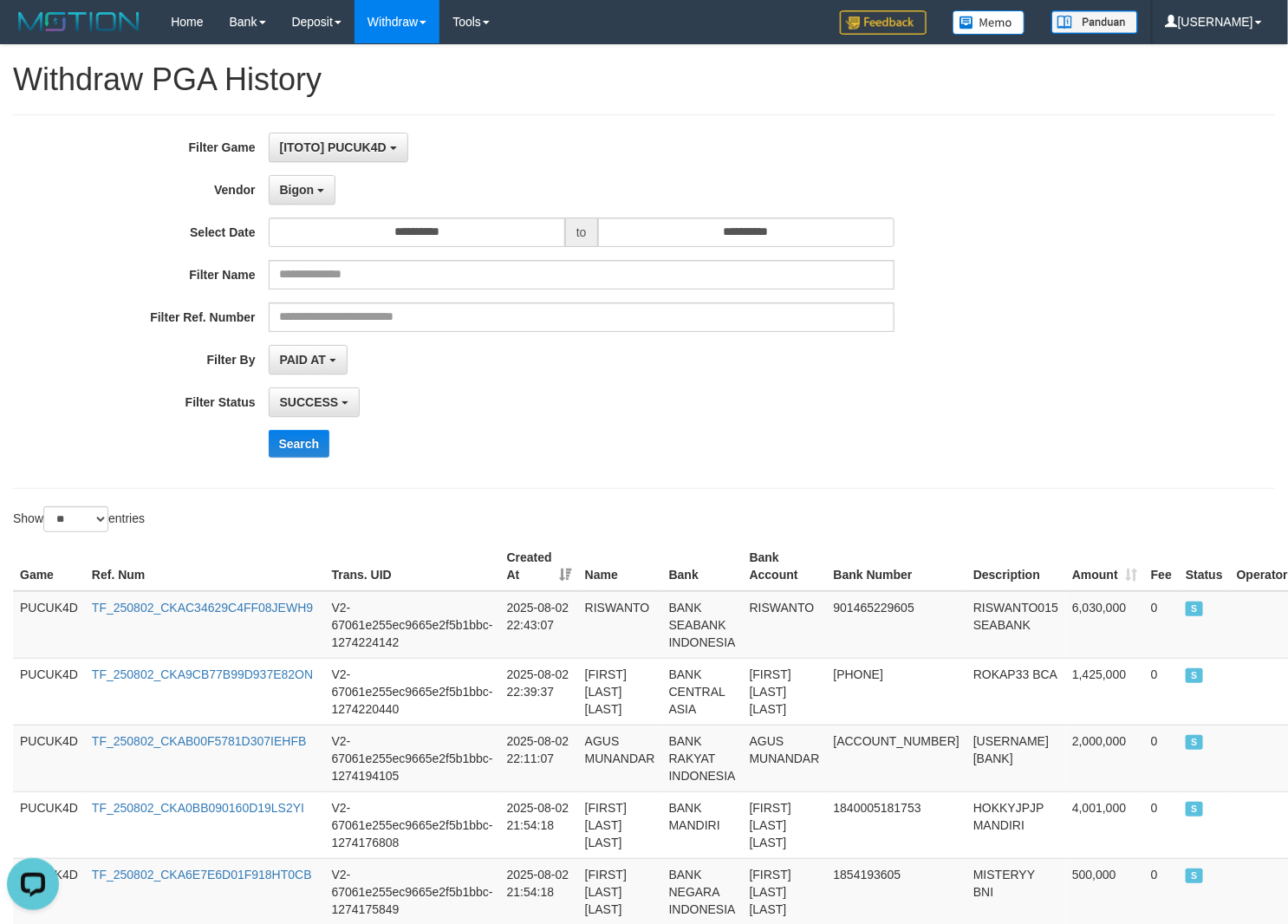 click on "Show  ** ** ** ***  entries" at bounding box center (644, 521) 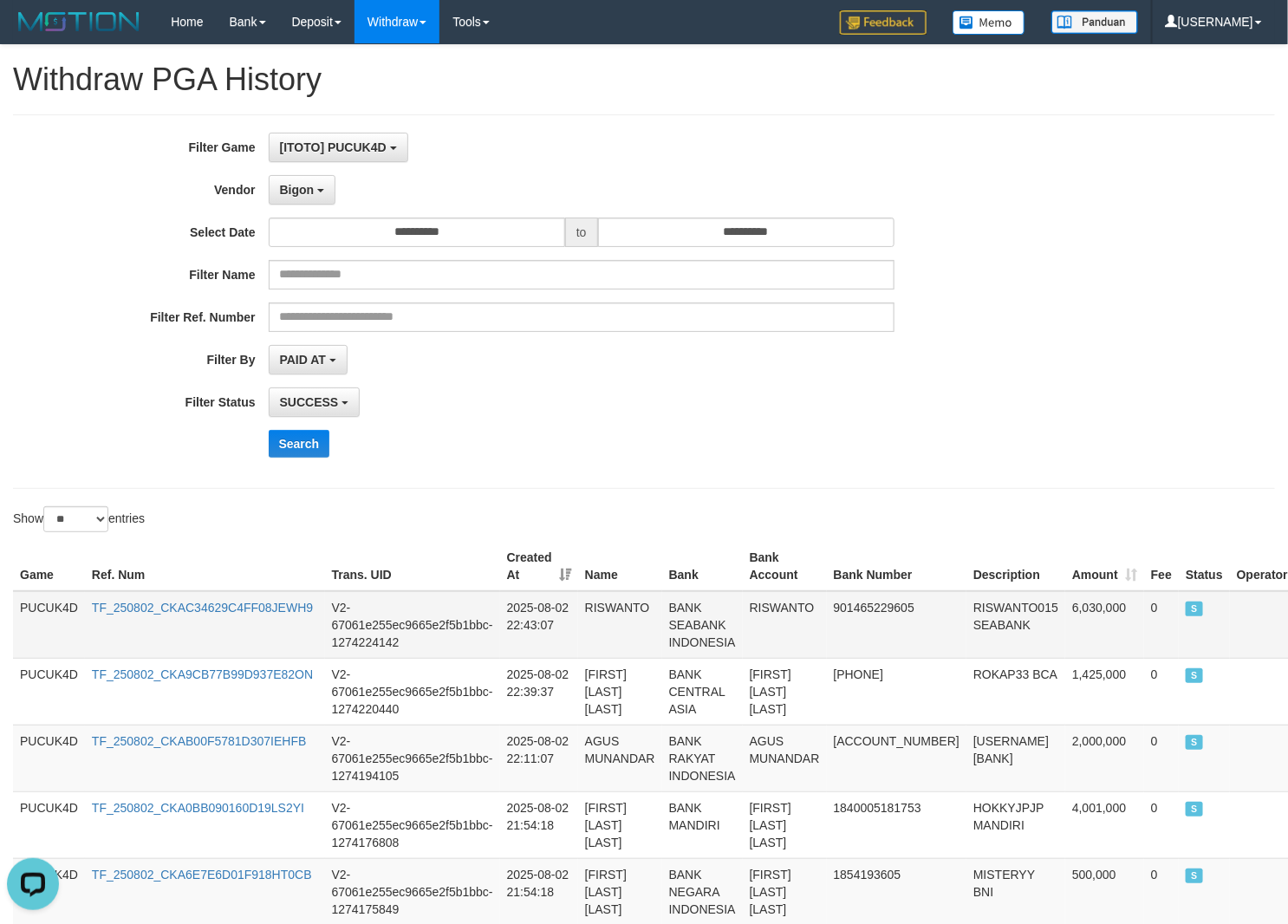 click on "RISWANTO015 SEABANK" at bounding box center (1016, 625) 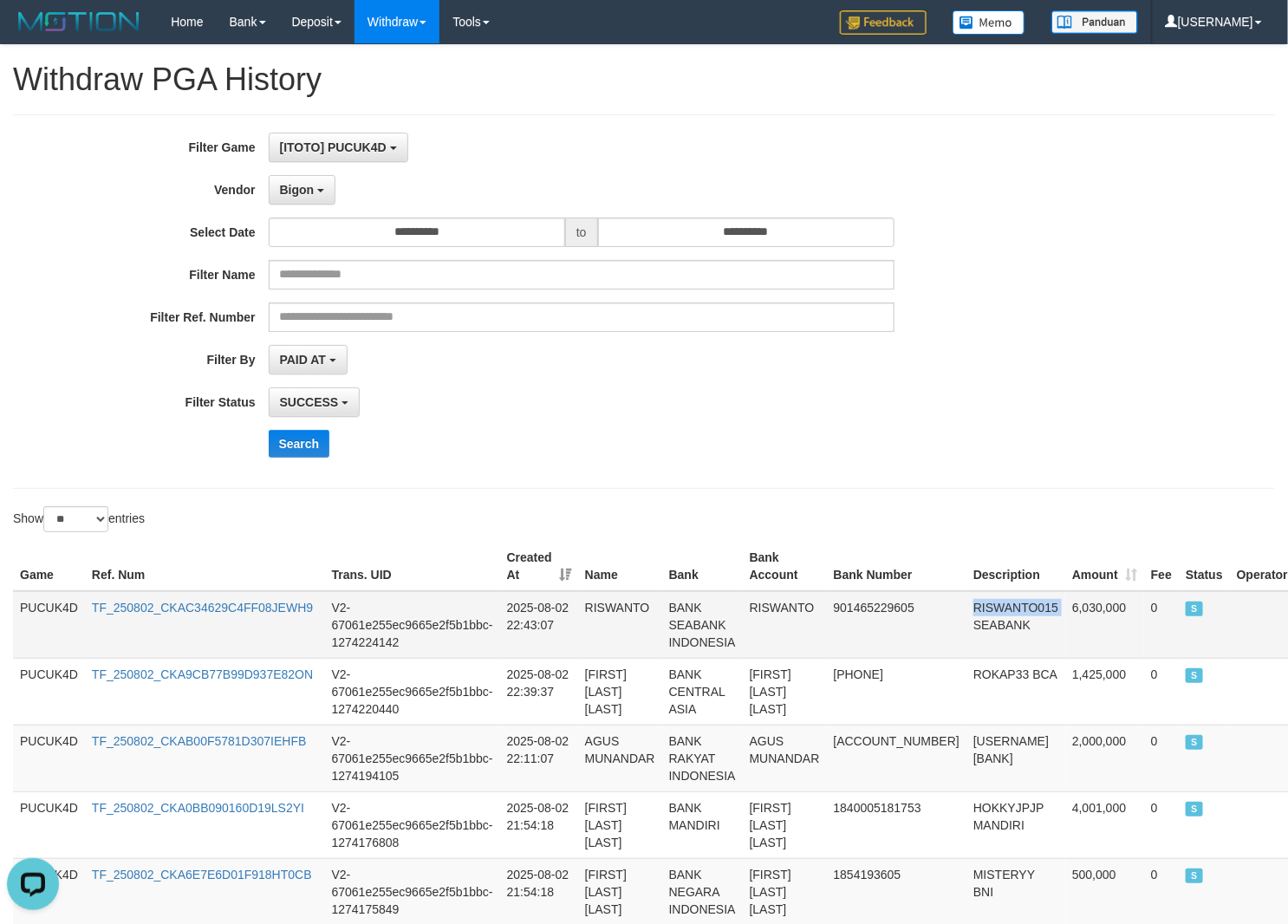 click on "RISWANTO015 SEABANK" at bounding box center (1016, 625) 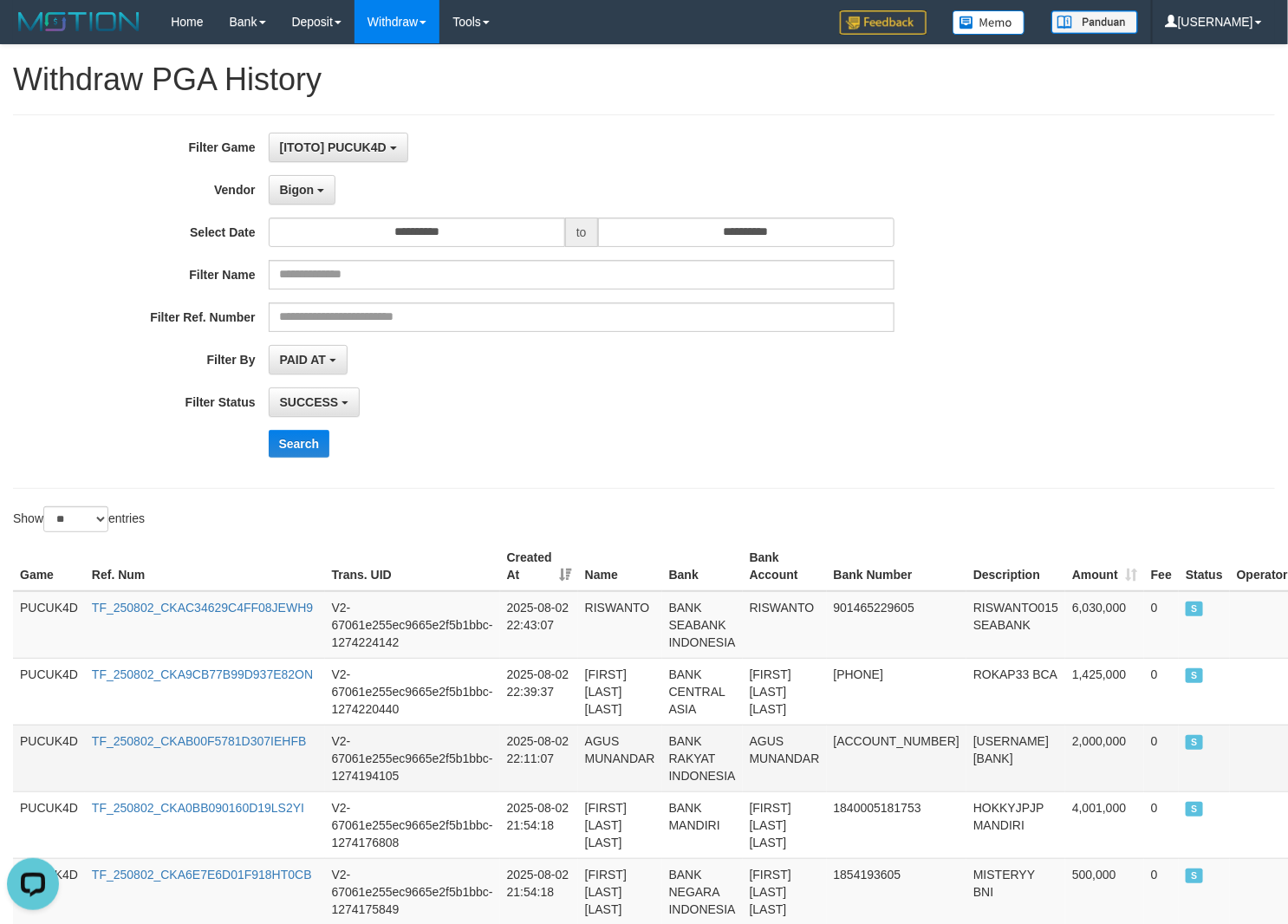 click on "[USERNAME] [BANK]" at bounding box center [1016, 758] 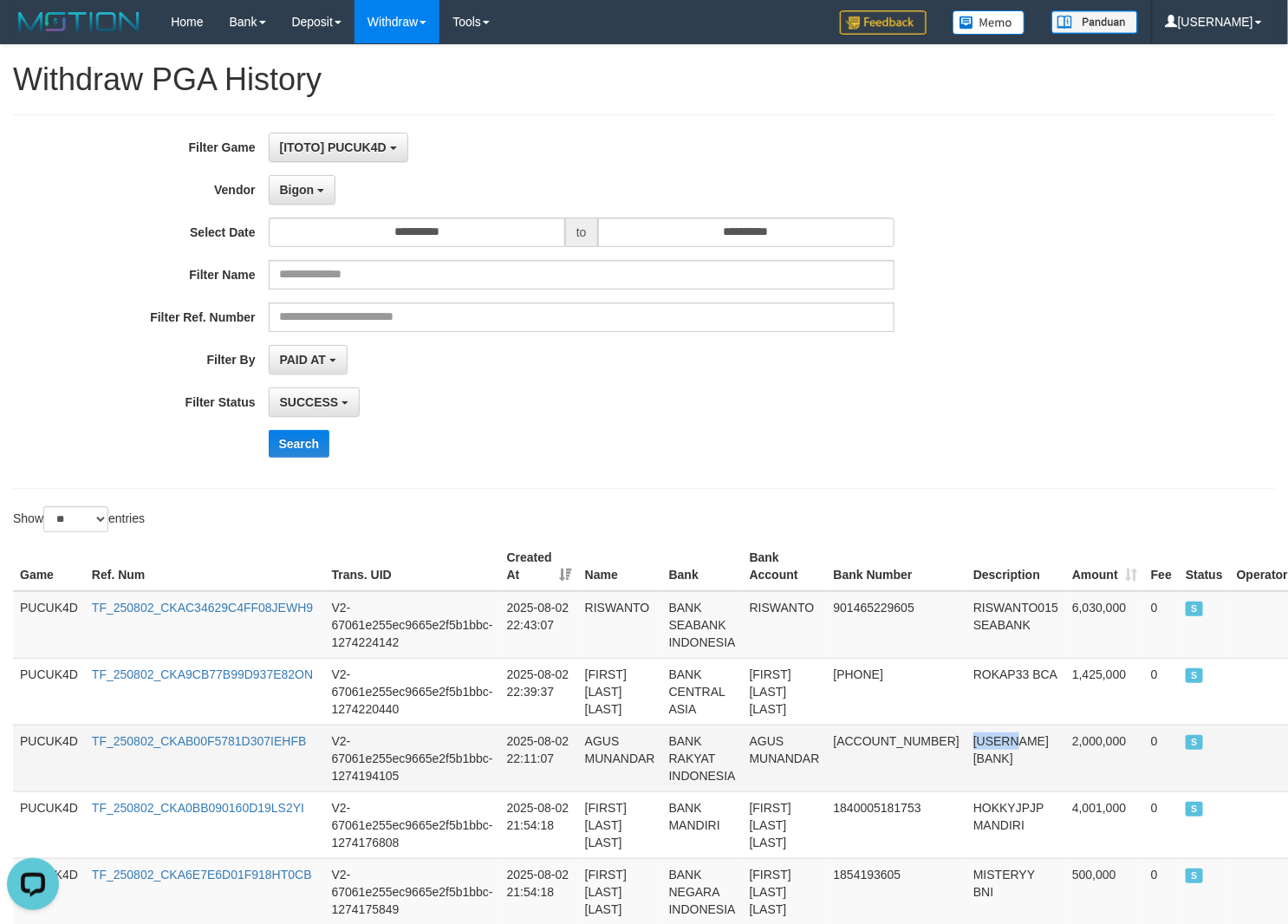 click on "[USERNAME] [BANK]" at bounding box center [1016, 758] 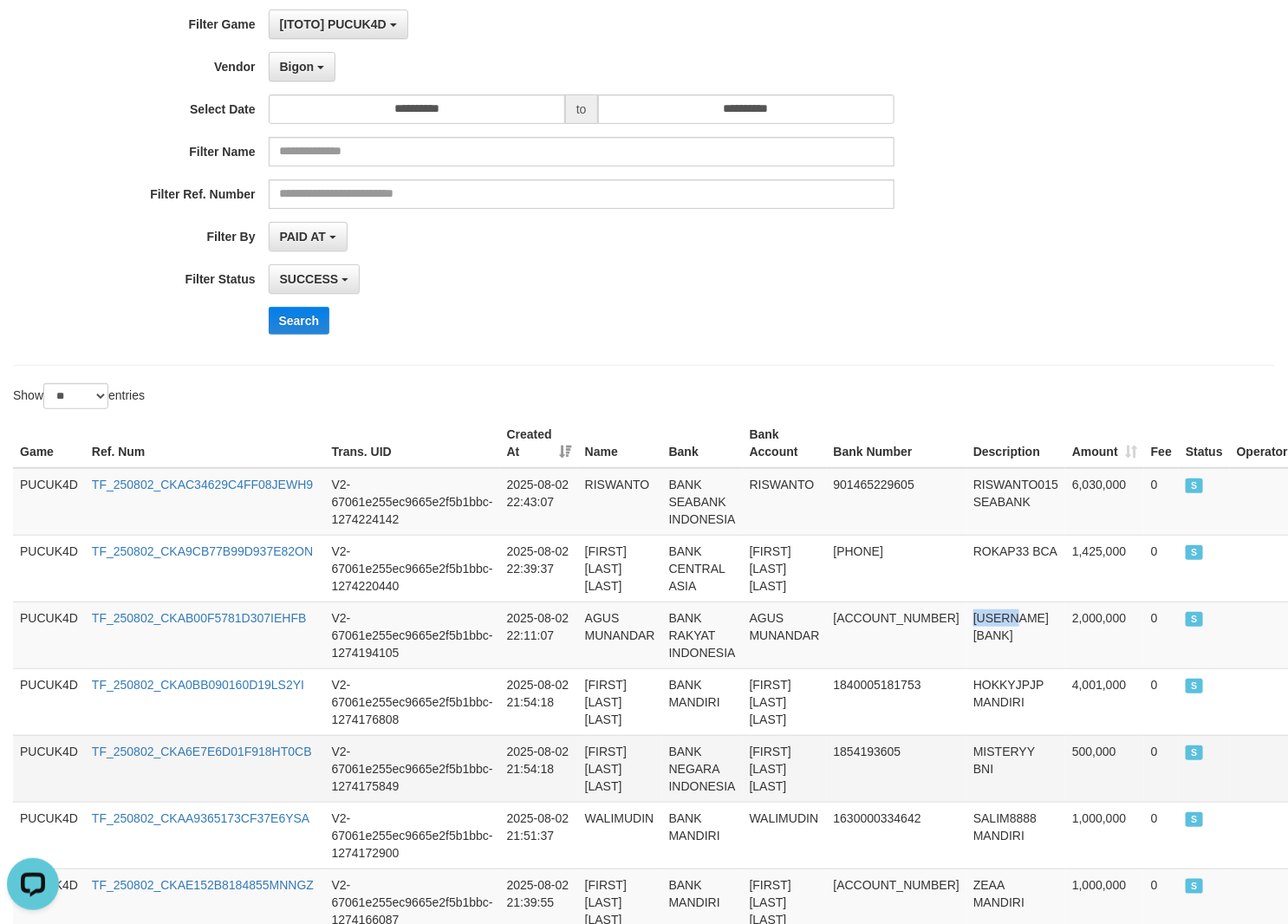 scroll, scrollTop: 130, scrollLeft: 0, axis: vertical 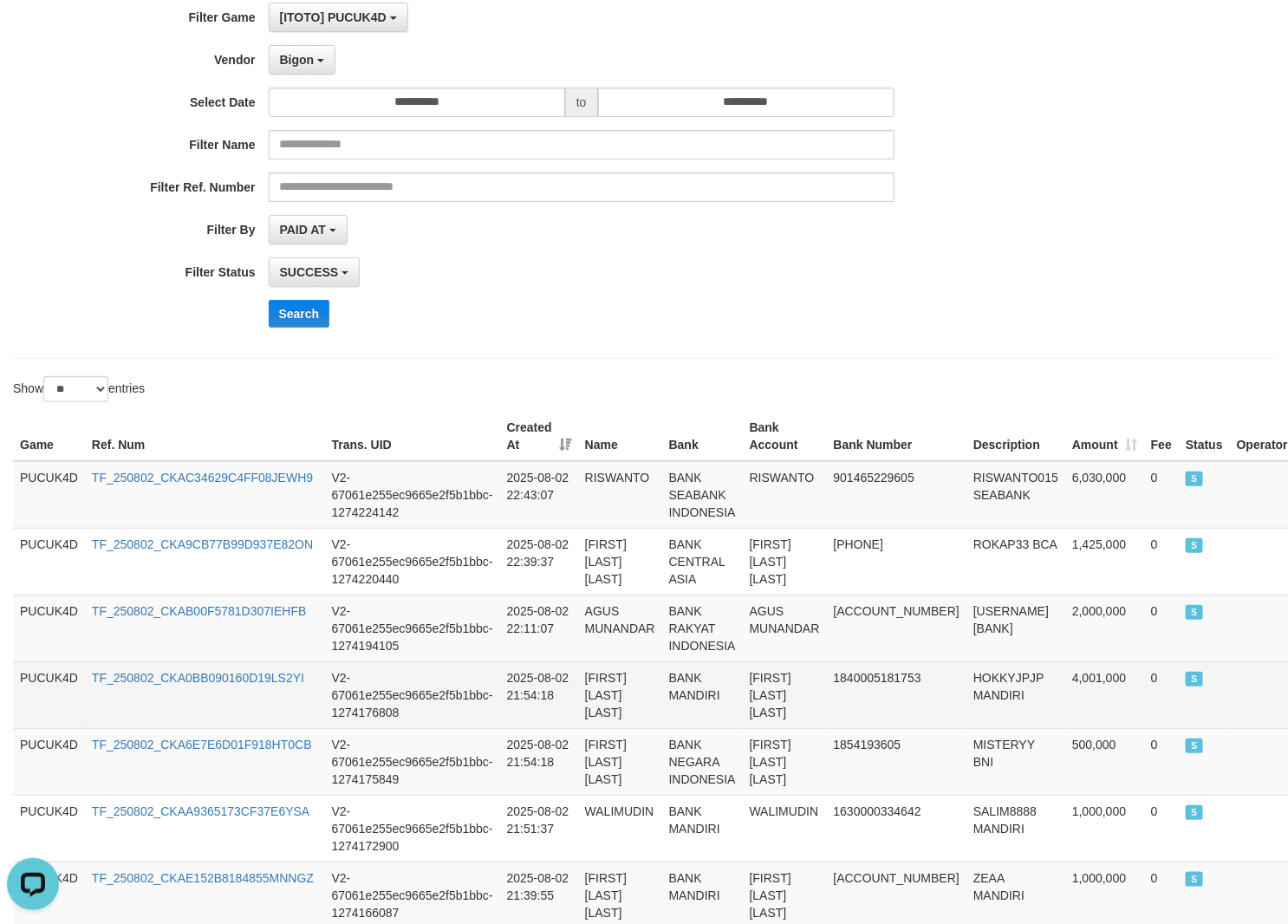 click on "HOKKYJPJP MANDIRI" at bounding box center (1016, 694) 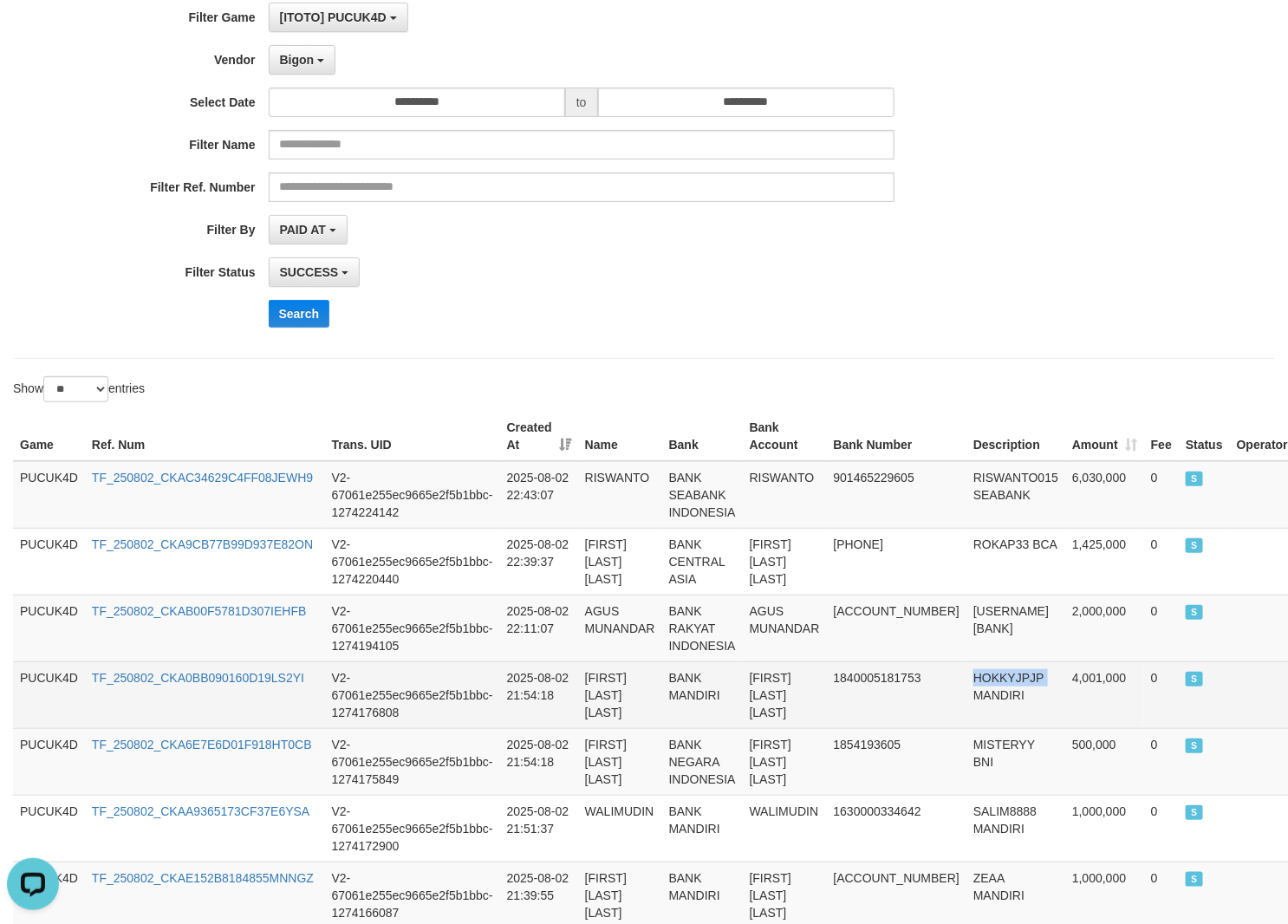 click on "HOKKYJPJP MANDIRI" at bounding box center (1016, 694) 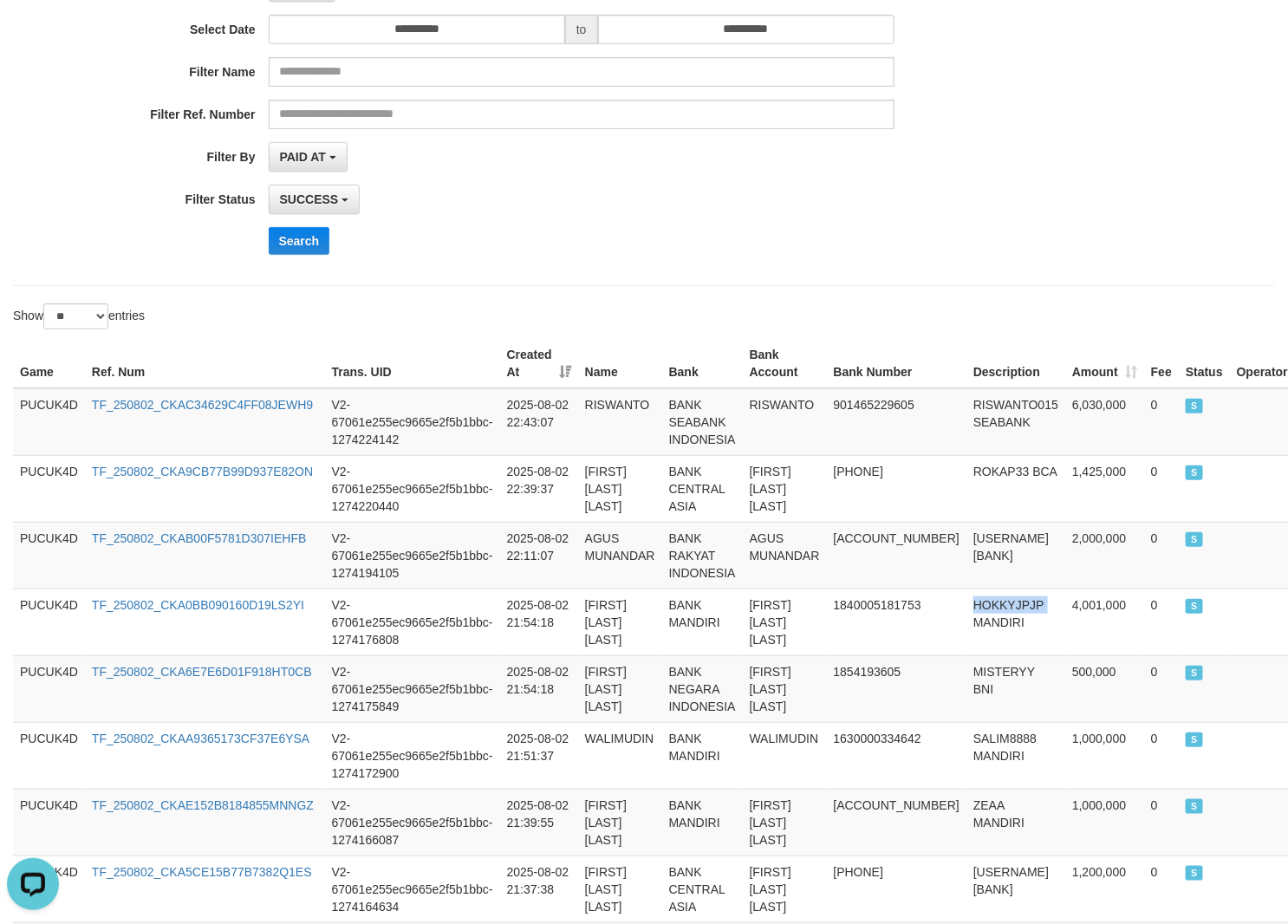 scroll, scrollTop: 260, scrollLeft: 0, axis: vertical 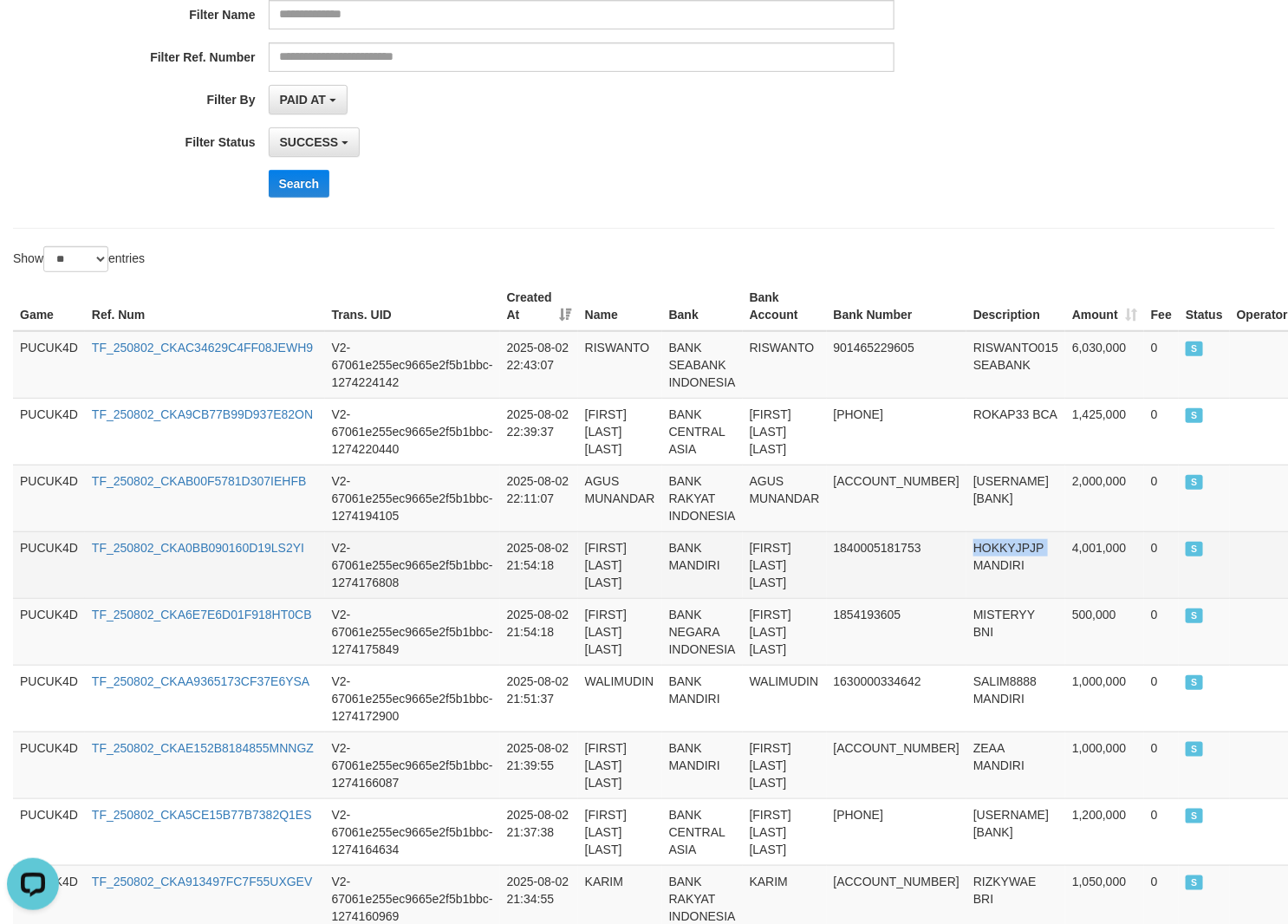 click on "HOKKYJPJP MANDIRI" at bounding box center [1016, 564] 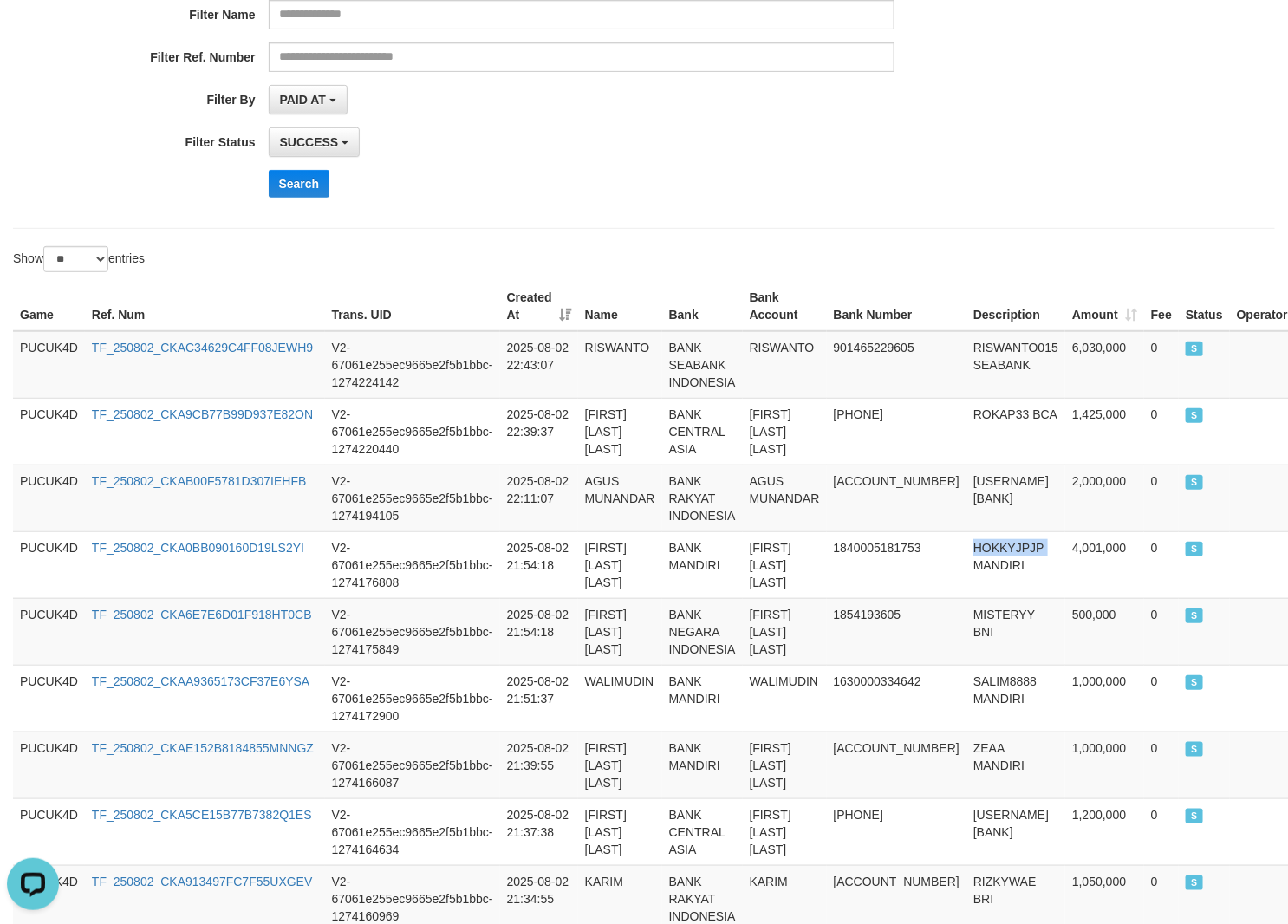 drag, startPoint x: 988, startPoint y: 542, endPoint x: 1100, endPoint y: 939, distance: 412.49606 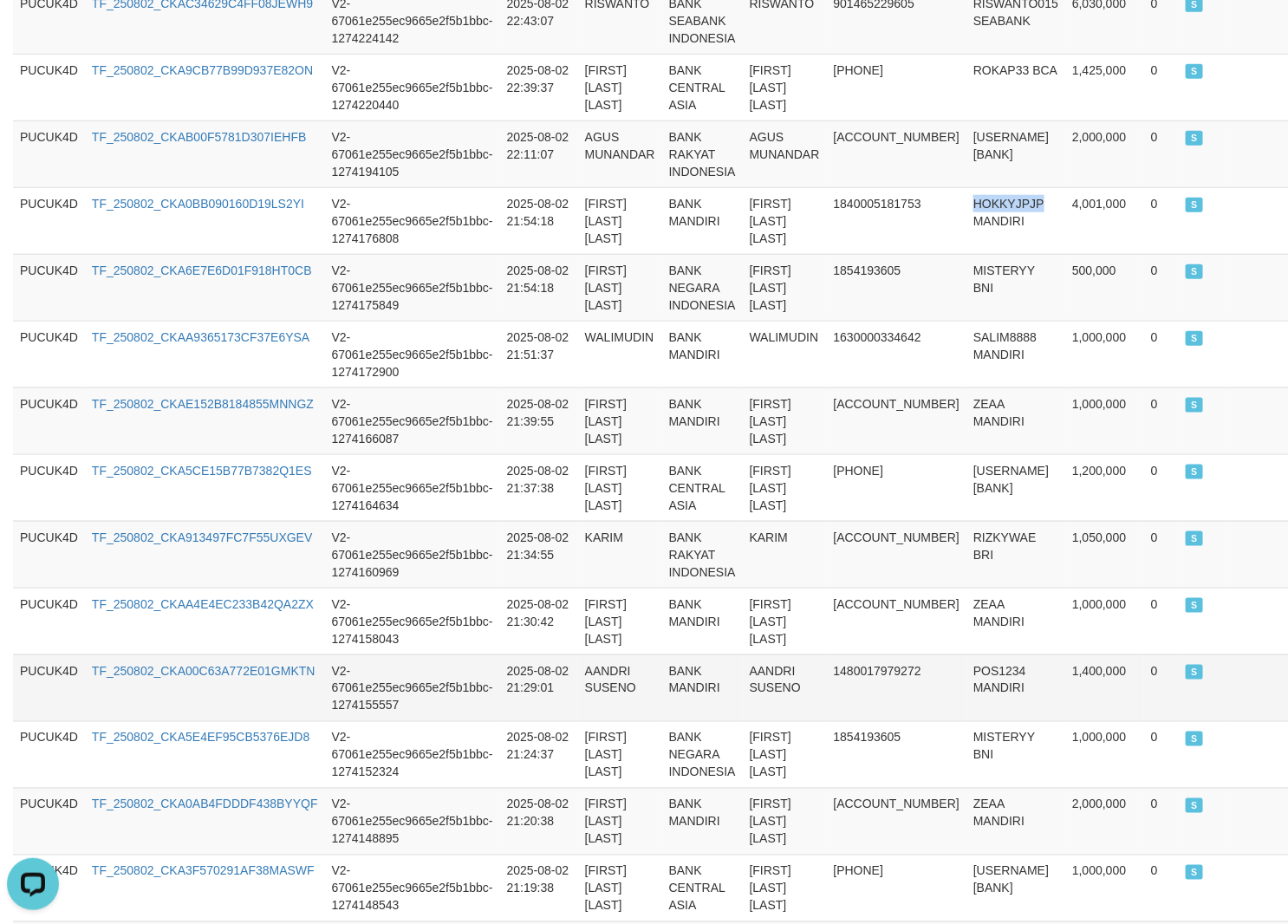 scroll, scrollTop: 650, scrollLeft: 0, axis: vertical 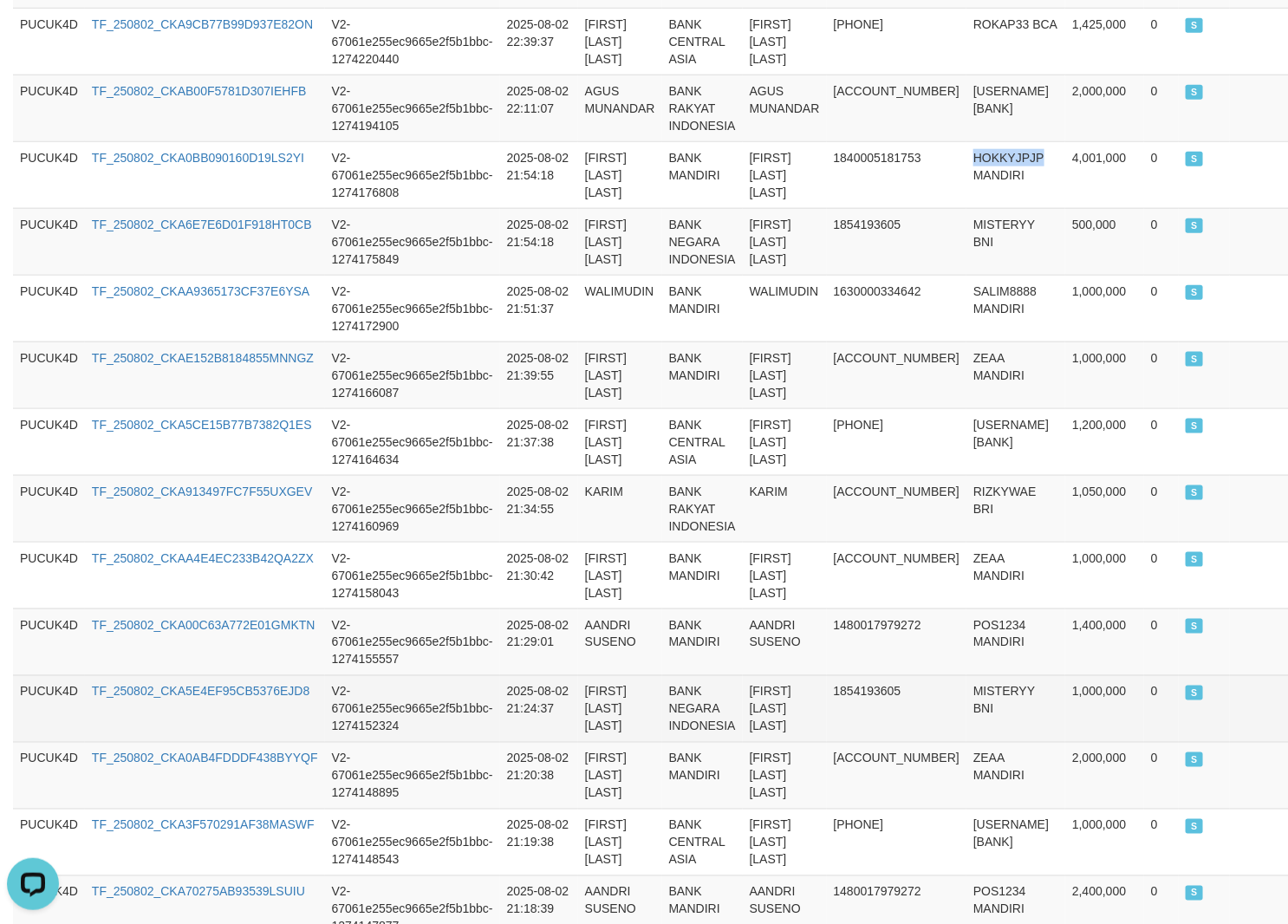 drag, startPoint x: 980, startPoint y: 159, endPoint x: 952, endPoint y: 736, distance: 577.679 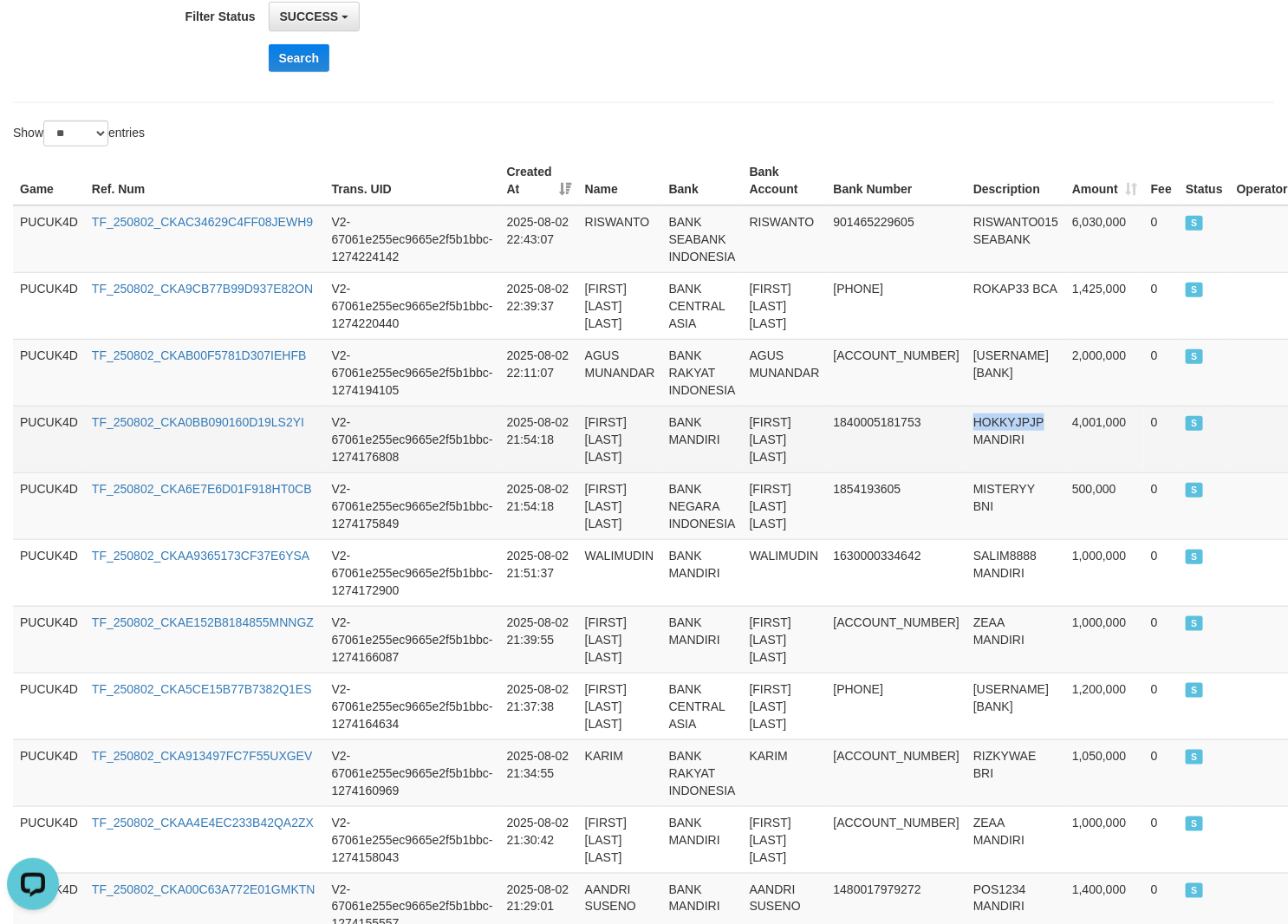 scroll, scrollTop: 260, scrollLeft: 0, axis: vertical 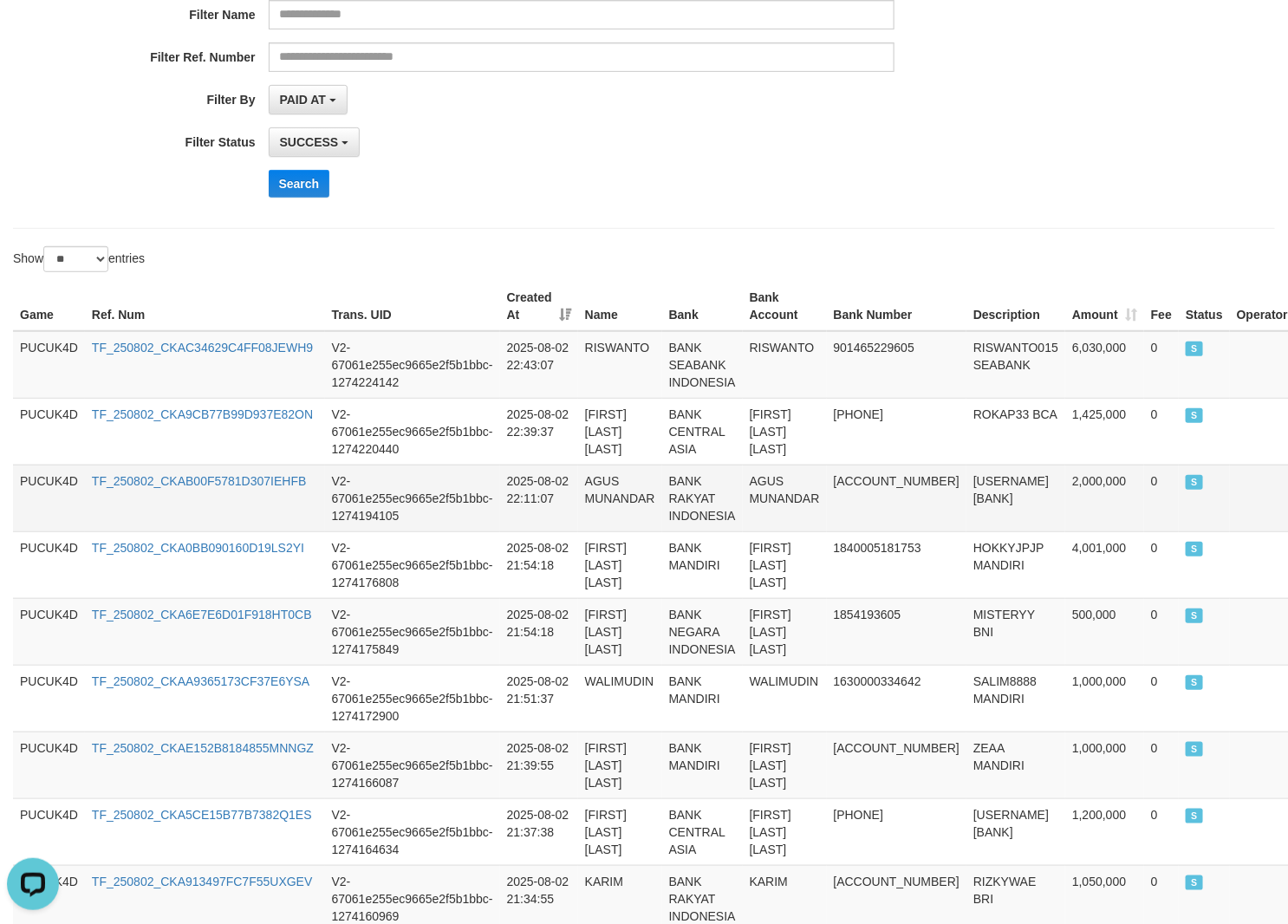 click on "[USERNAME] [BANK]" at bounding box center [1016, 498] 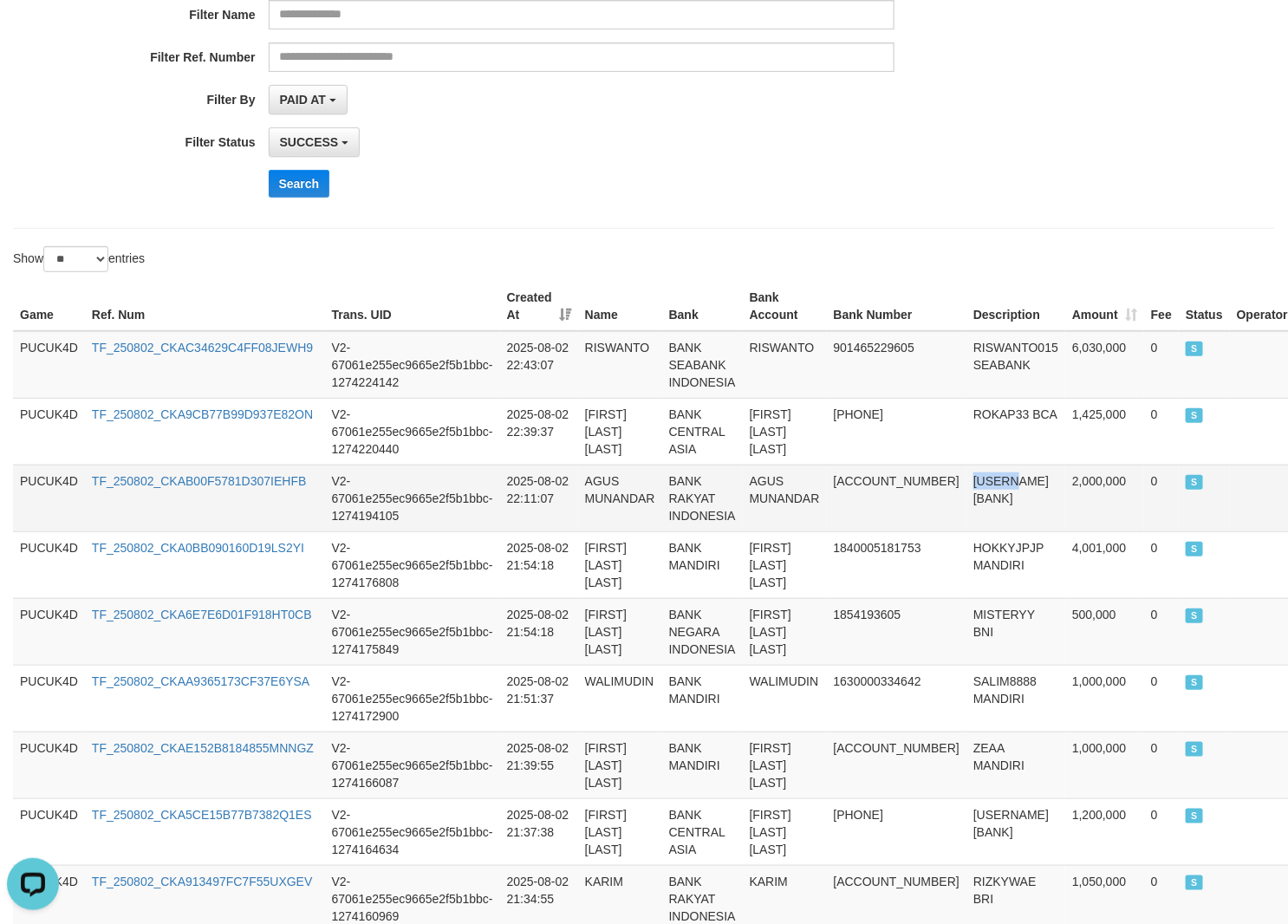 click on "[USERNAME] [BANK]" at bounding box center [1016, 498] 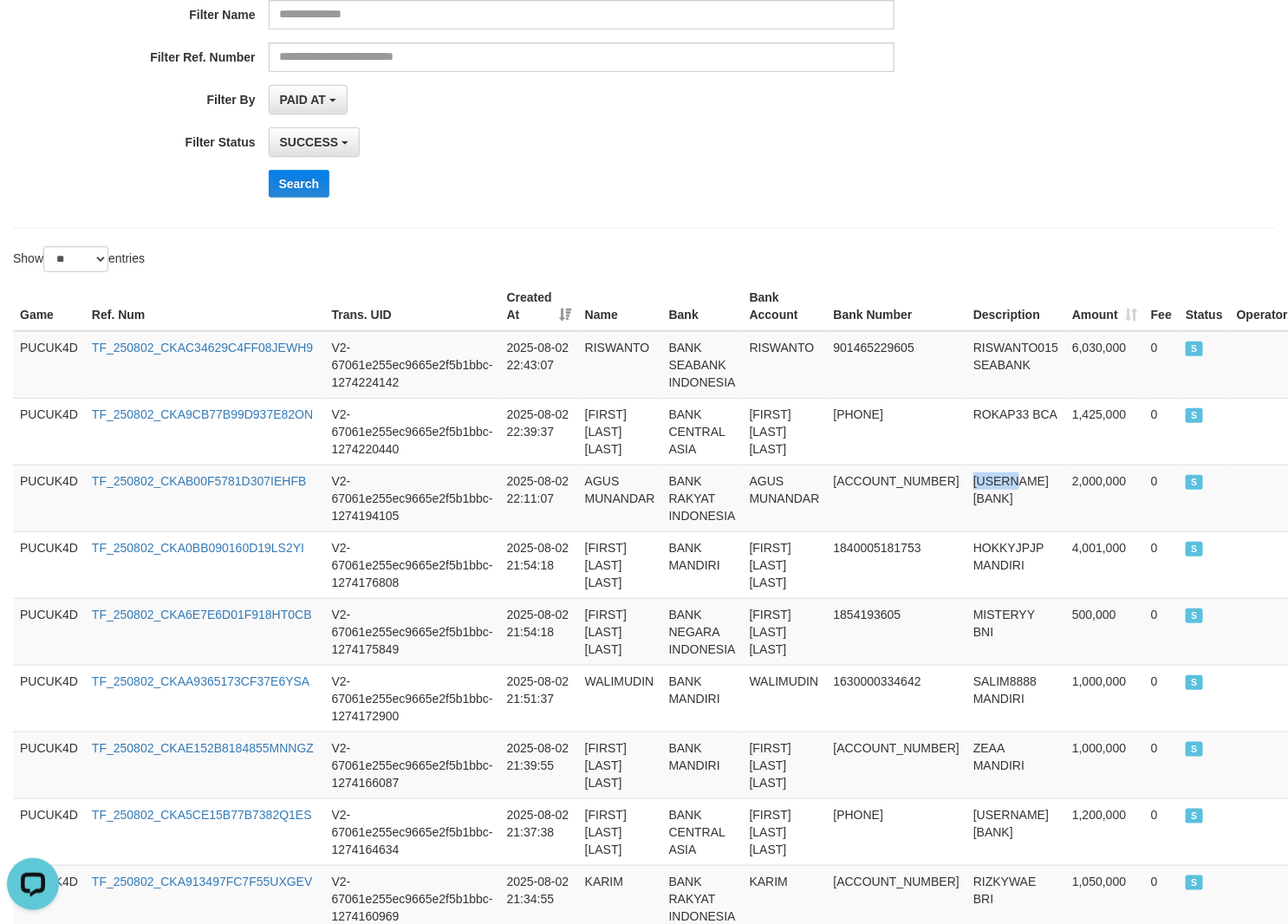 click on "Search" at bounding box center (671, 184) 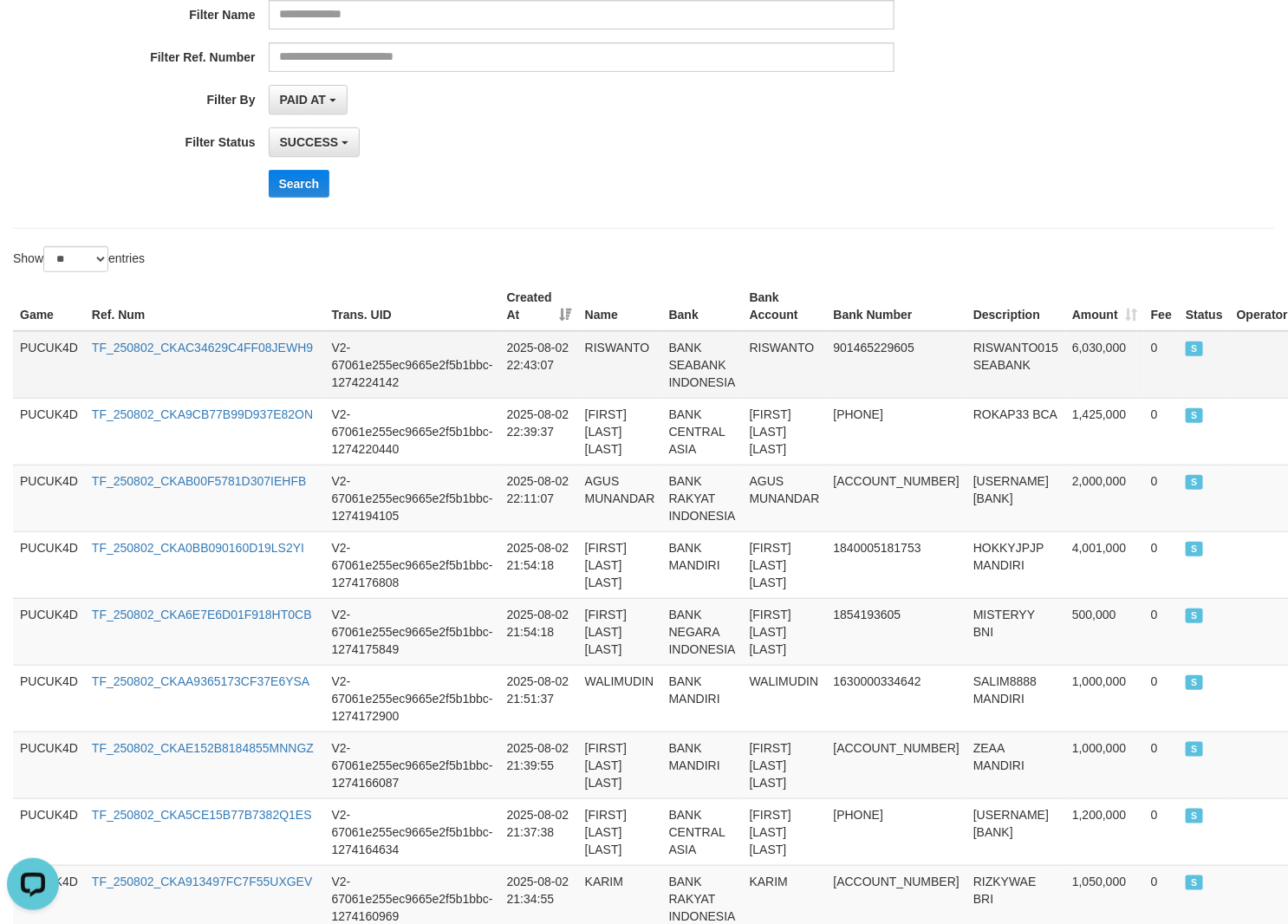 click on "RISWANTO015 SEABANK" at bounding box center (1016, 365) 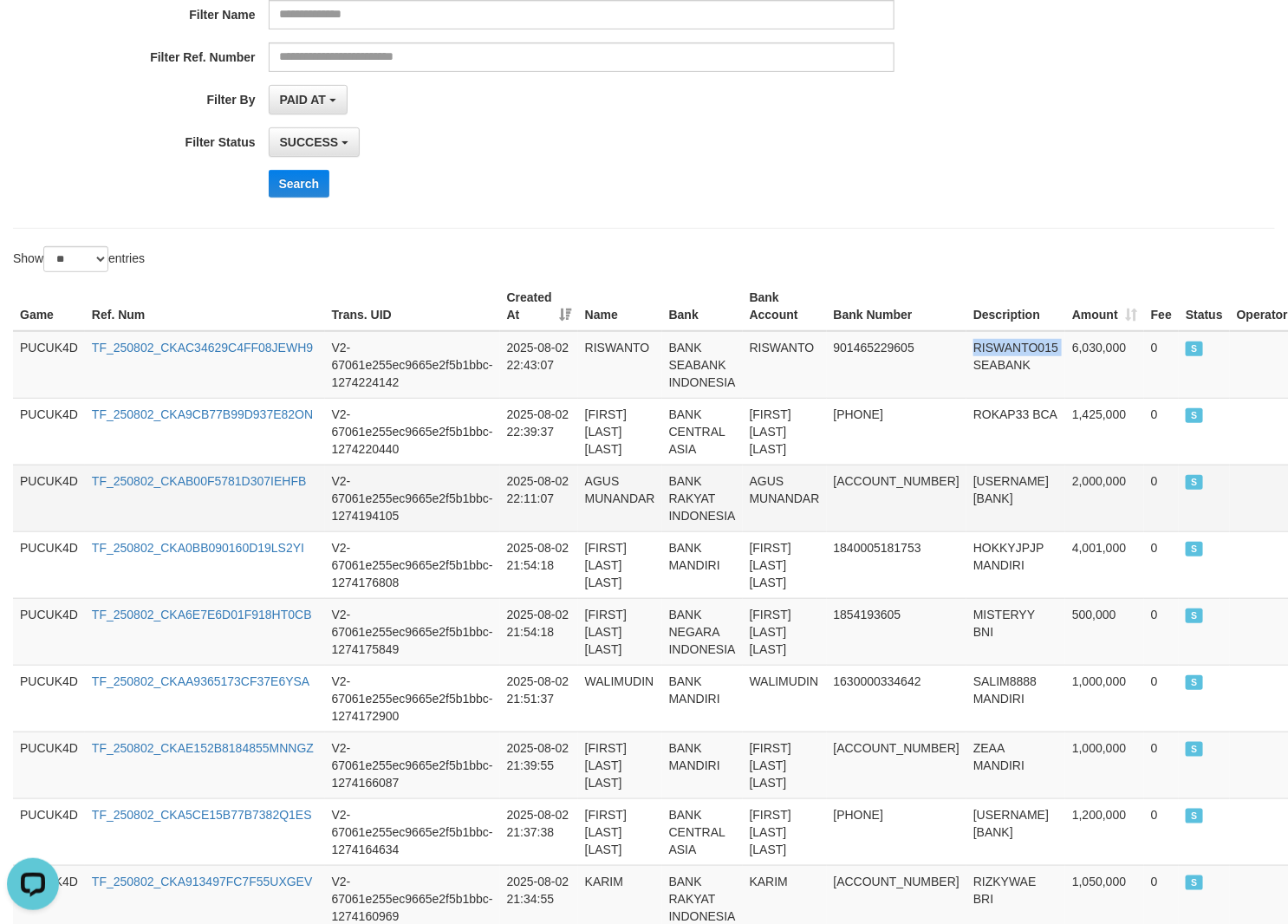 click on "RISWANTO015 SEABANK" at bounding box center [1016, 365] 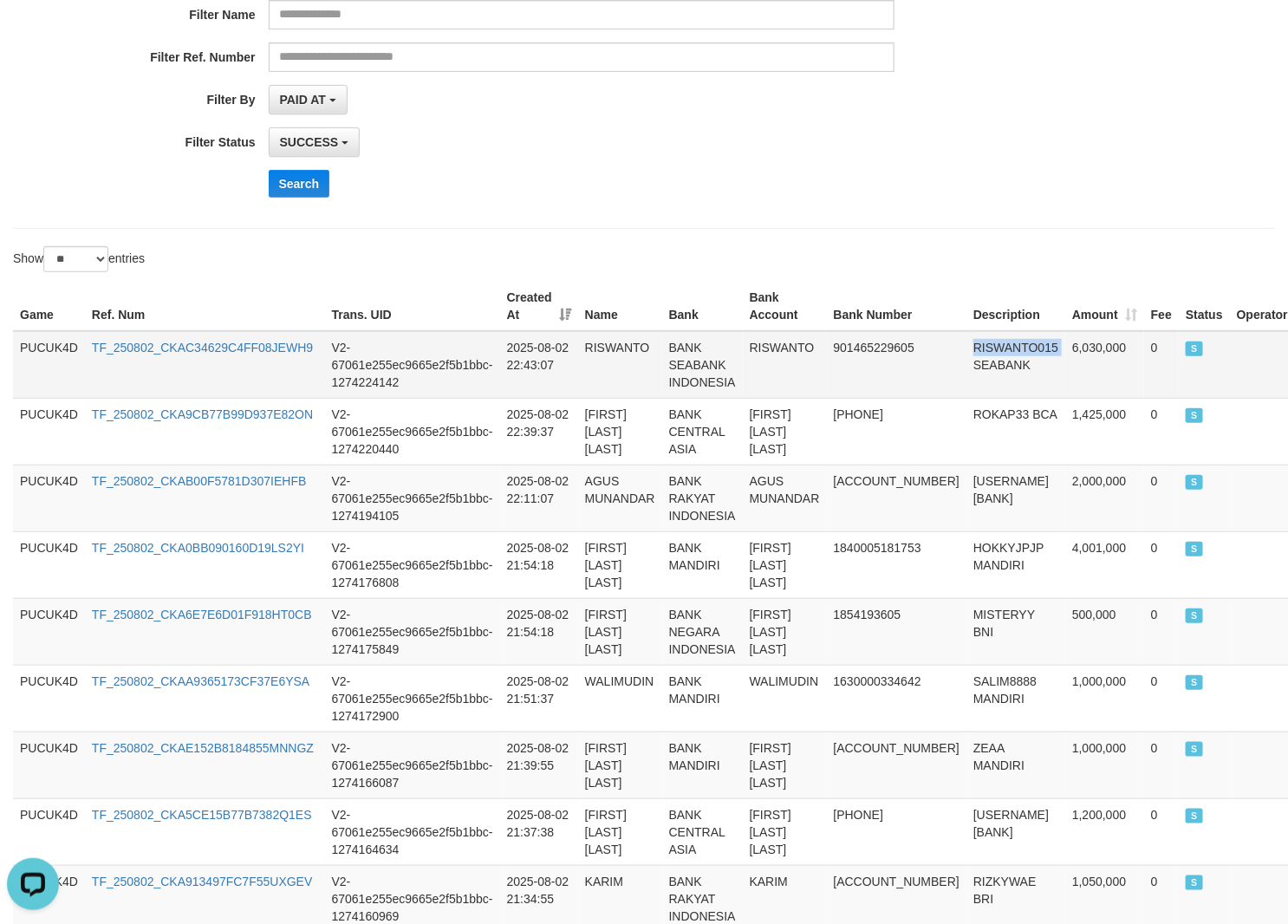 click on "RISWANTO015 SEABANK" at bounding box center (1016, 365) 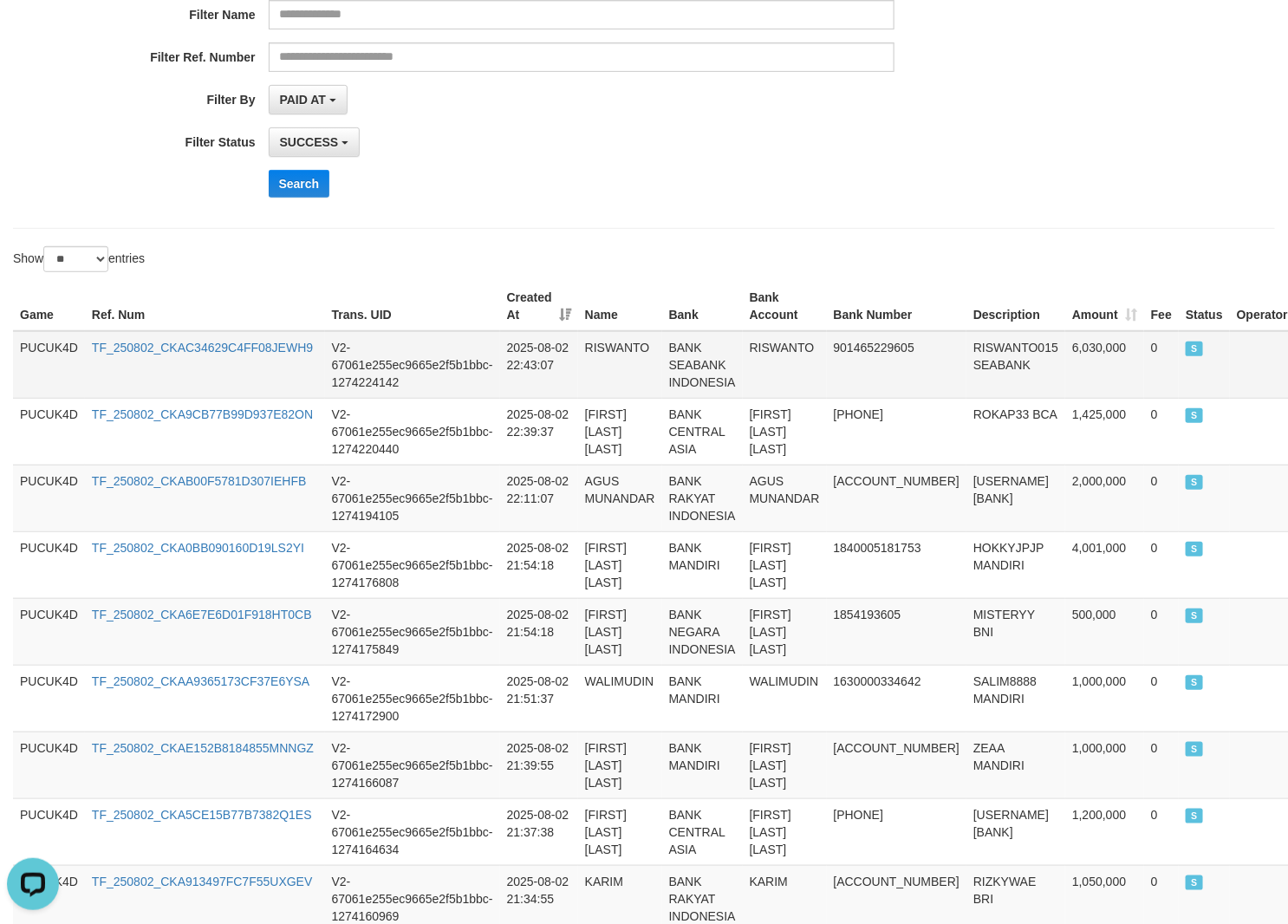click on "RISWANTO" at bounding box center (784, 365) 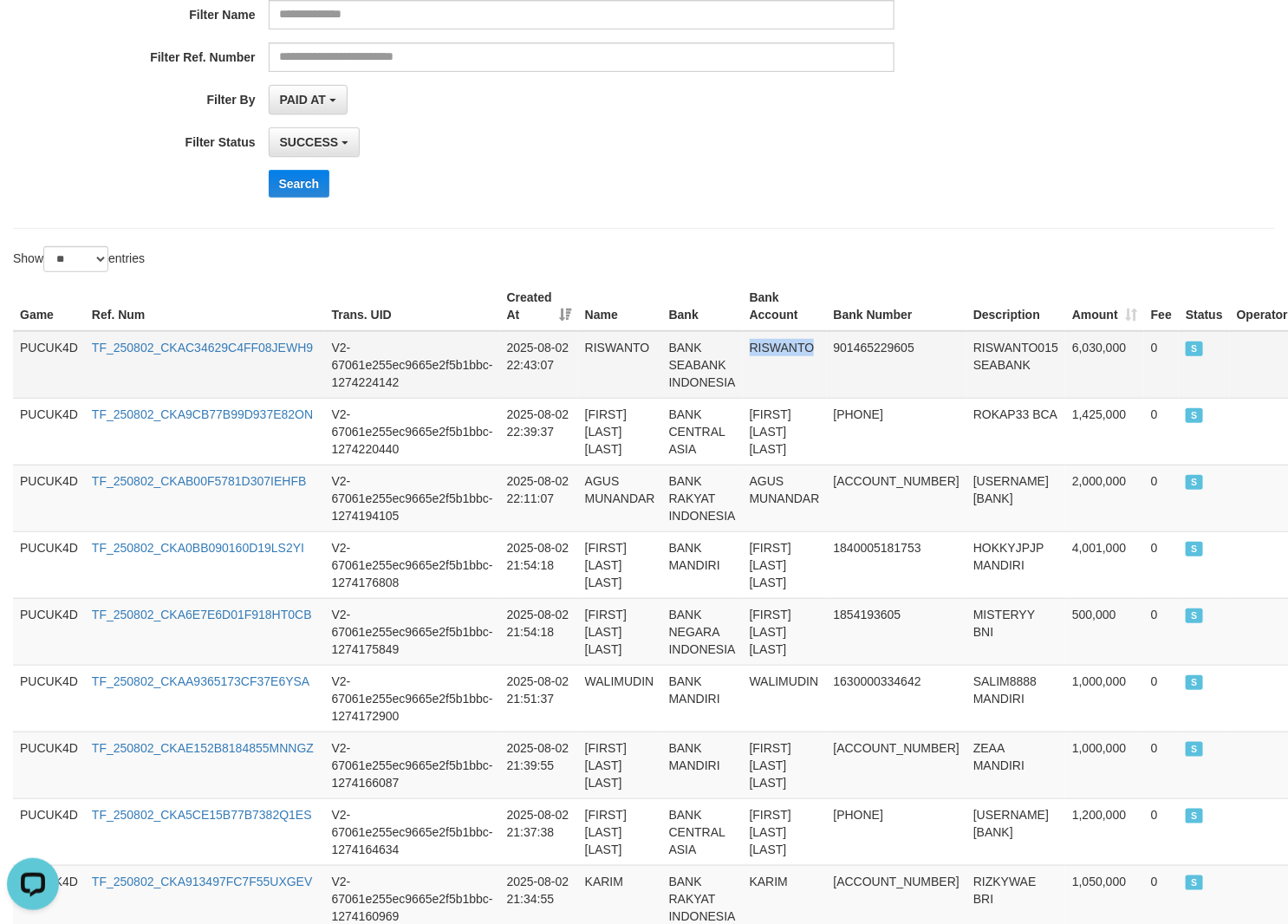 click on "RISWANTO" at bounding box center [784, 365] 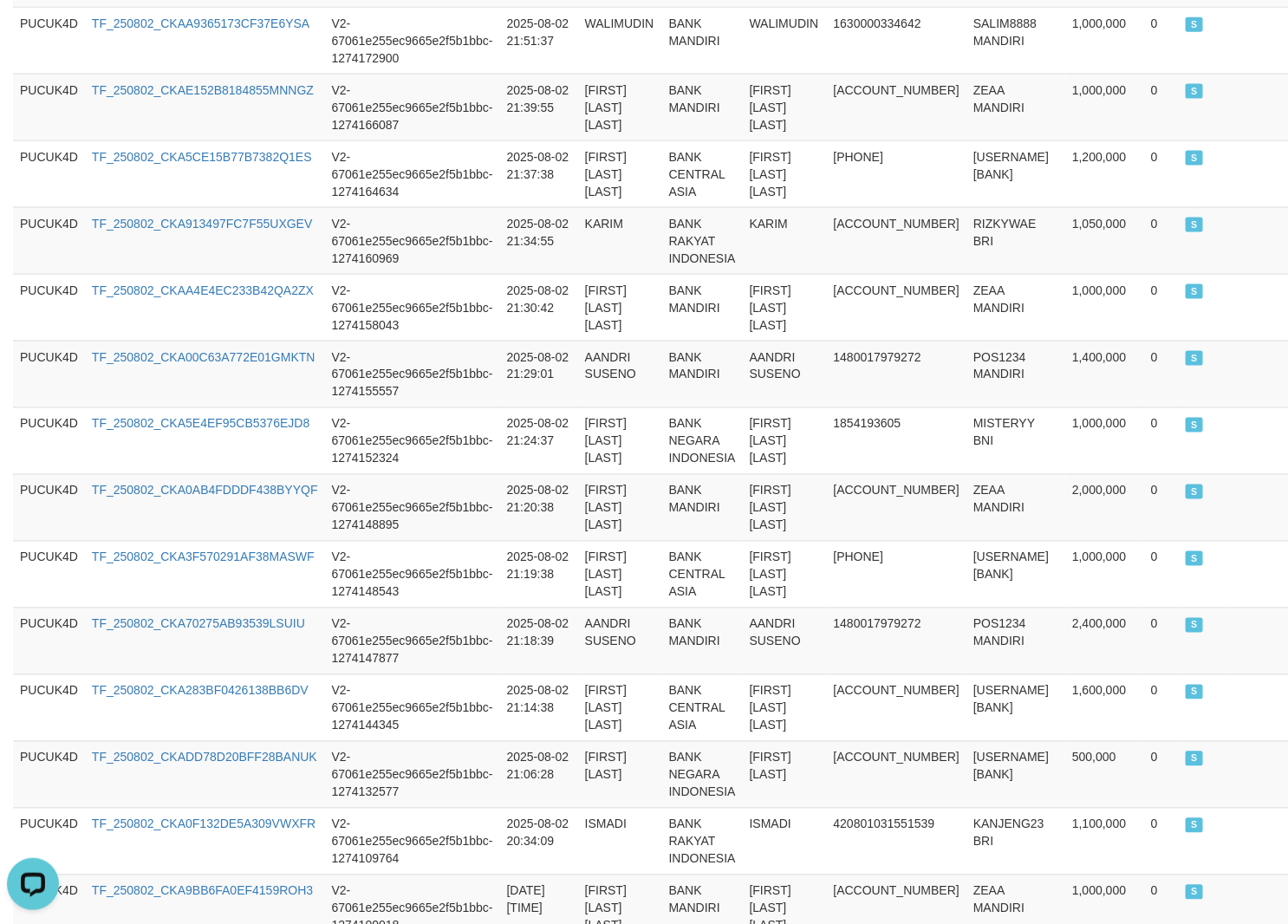 scroll, scrollTop: 1587, scrollLeft: 0, axis: vertical 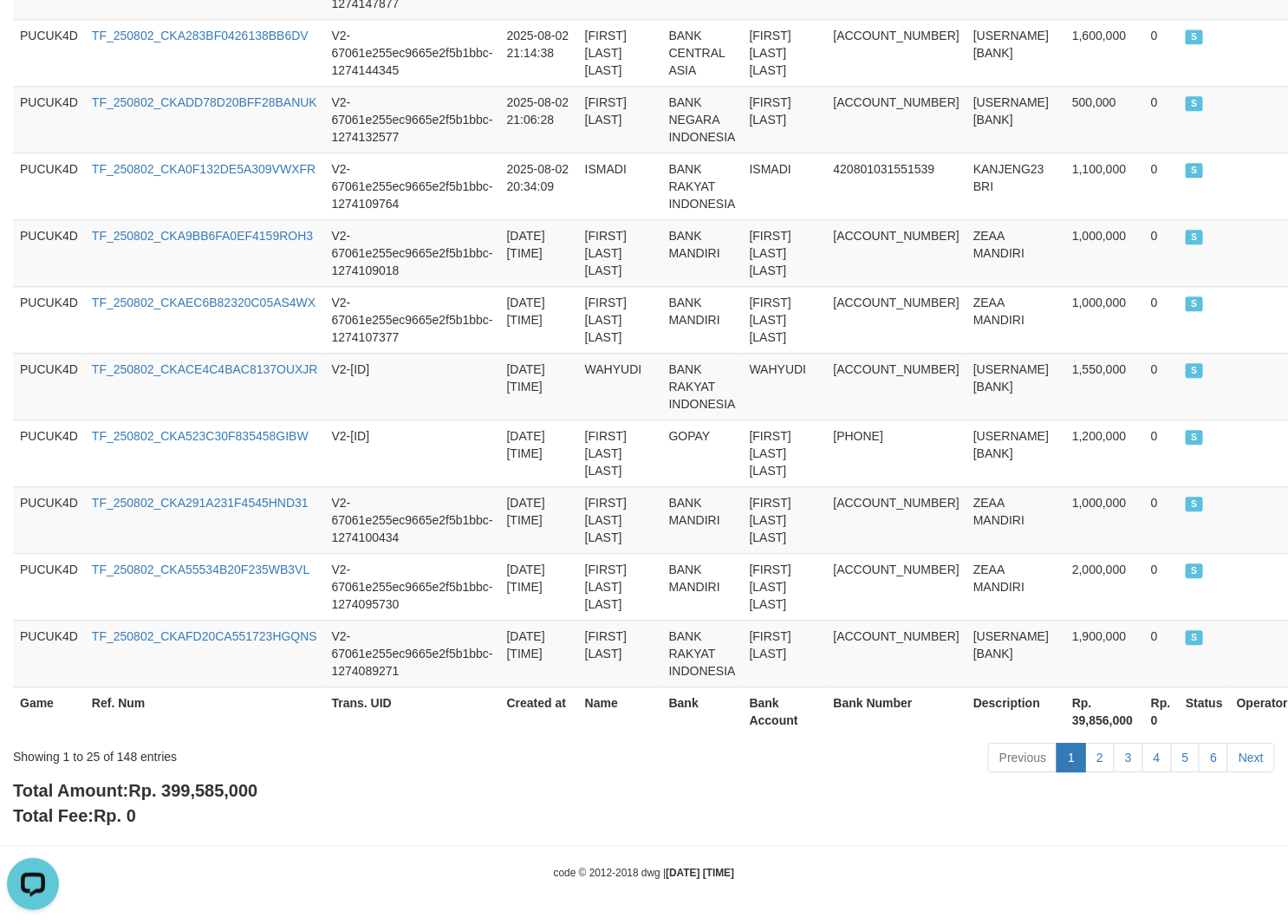 click on "Total Amount:  Rp. 399,585,000
Total Fee:  Rp. 0" at bounding box center [644, 803] 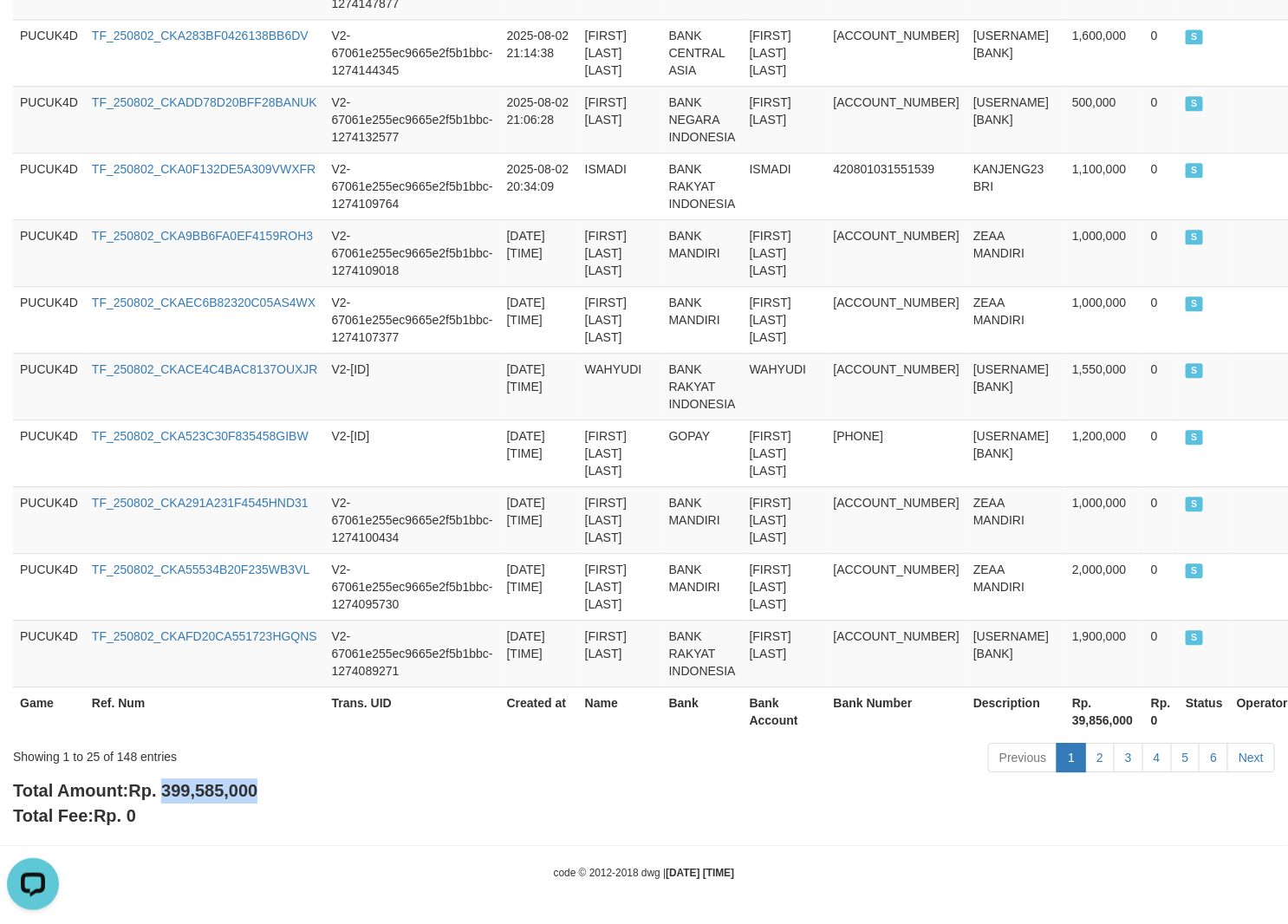 click on "Total Amount:  Rp. 399,585,000
Total Fee:  Rp. 0" at bounding box center [644, 803] 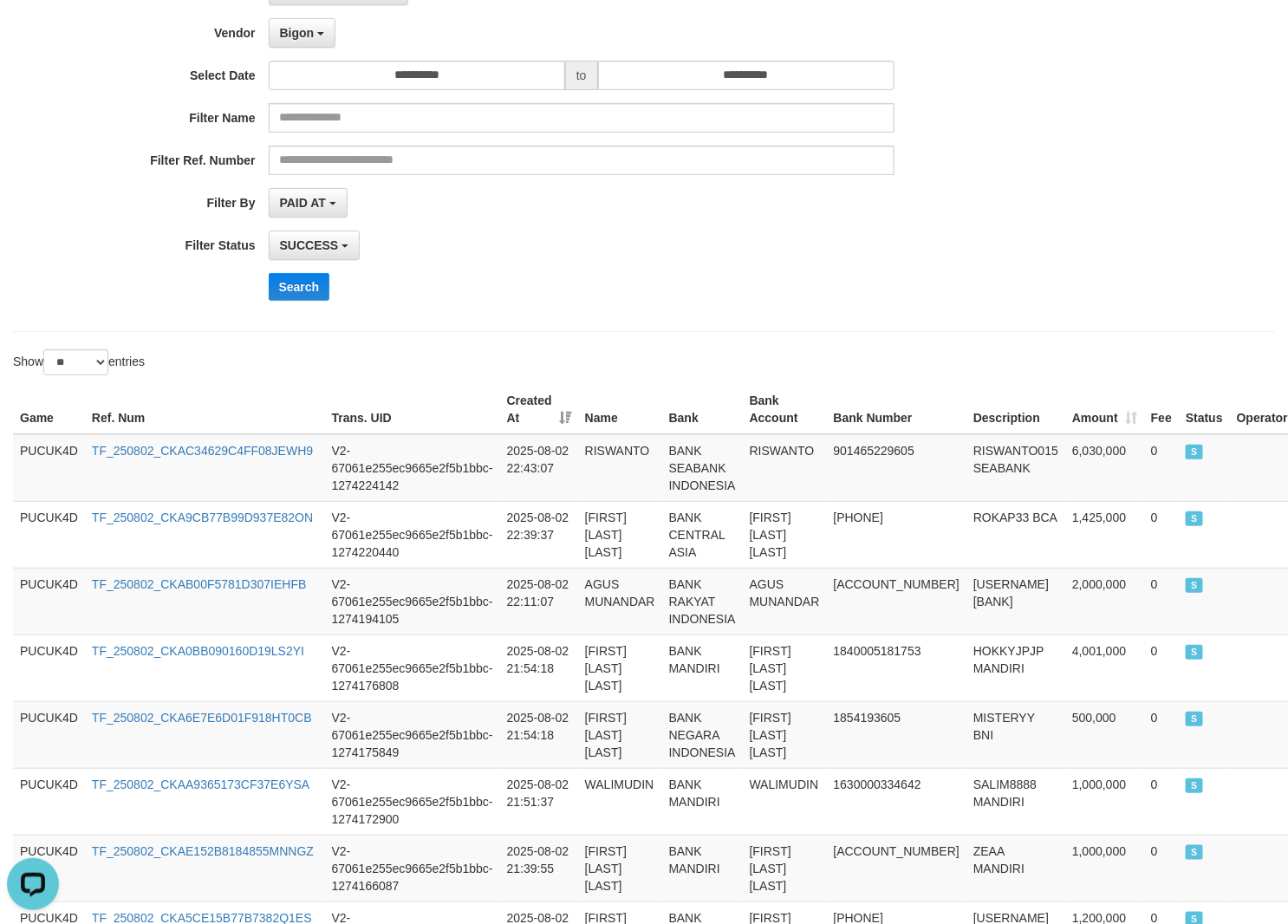 scroll, scrollTop: 0, scrollLeft: 0, axis: both 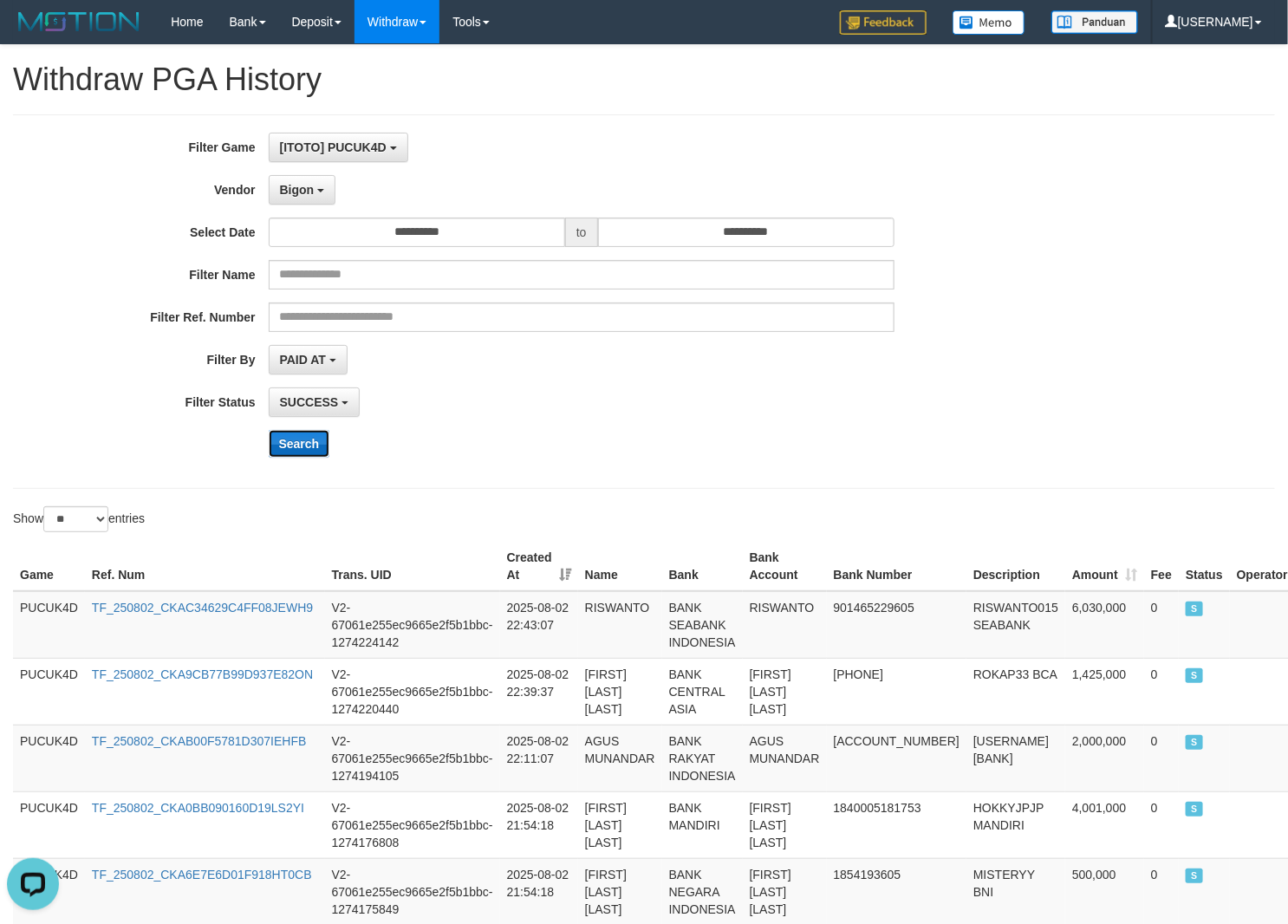 click on "Search" at bounding box center [299, 444] 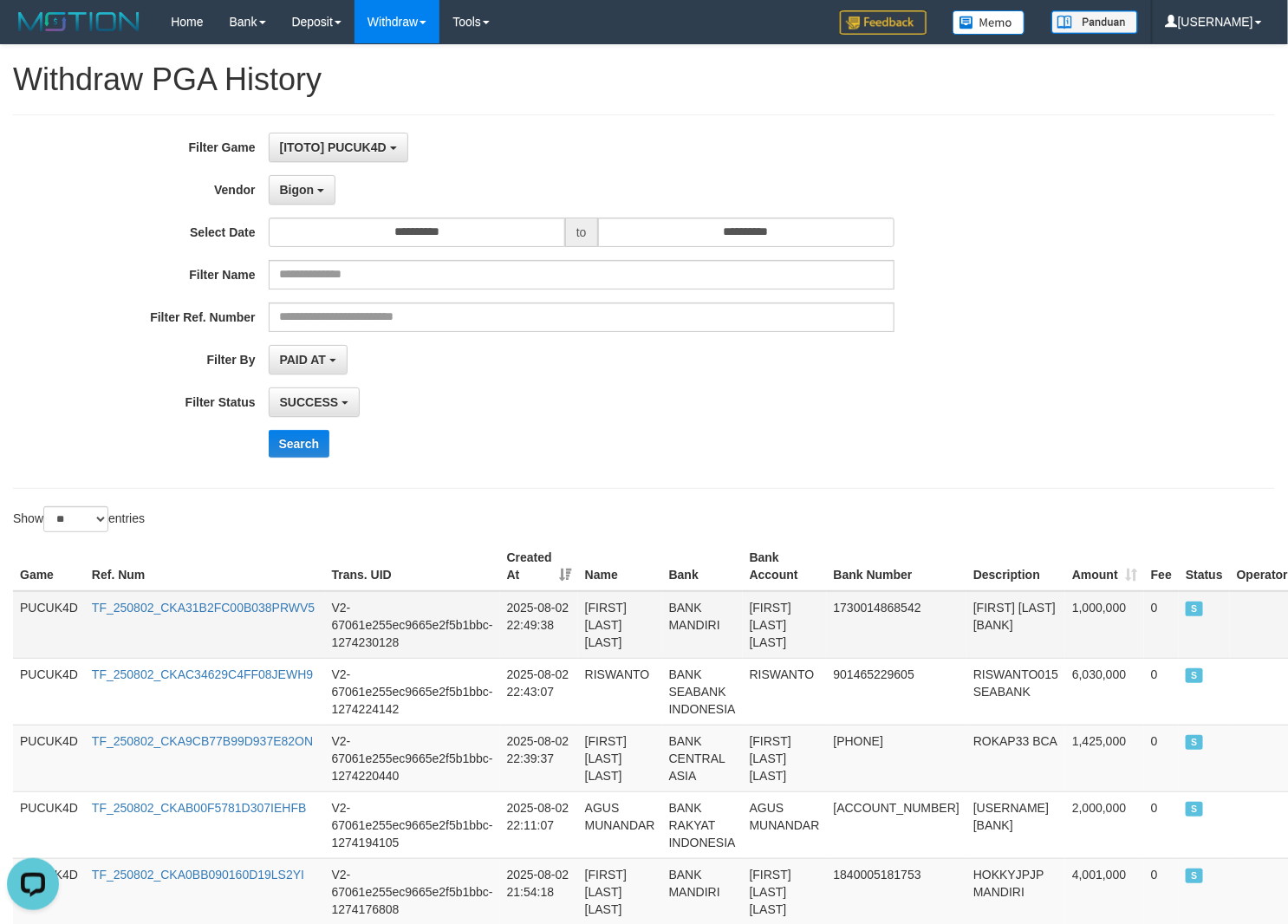 click on "[FIRST] [LAST] [BANK]" at bounding box center (1016, 625) 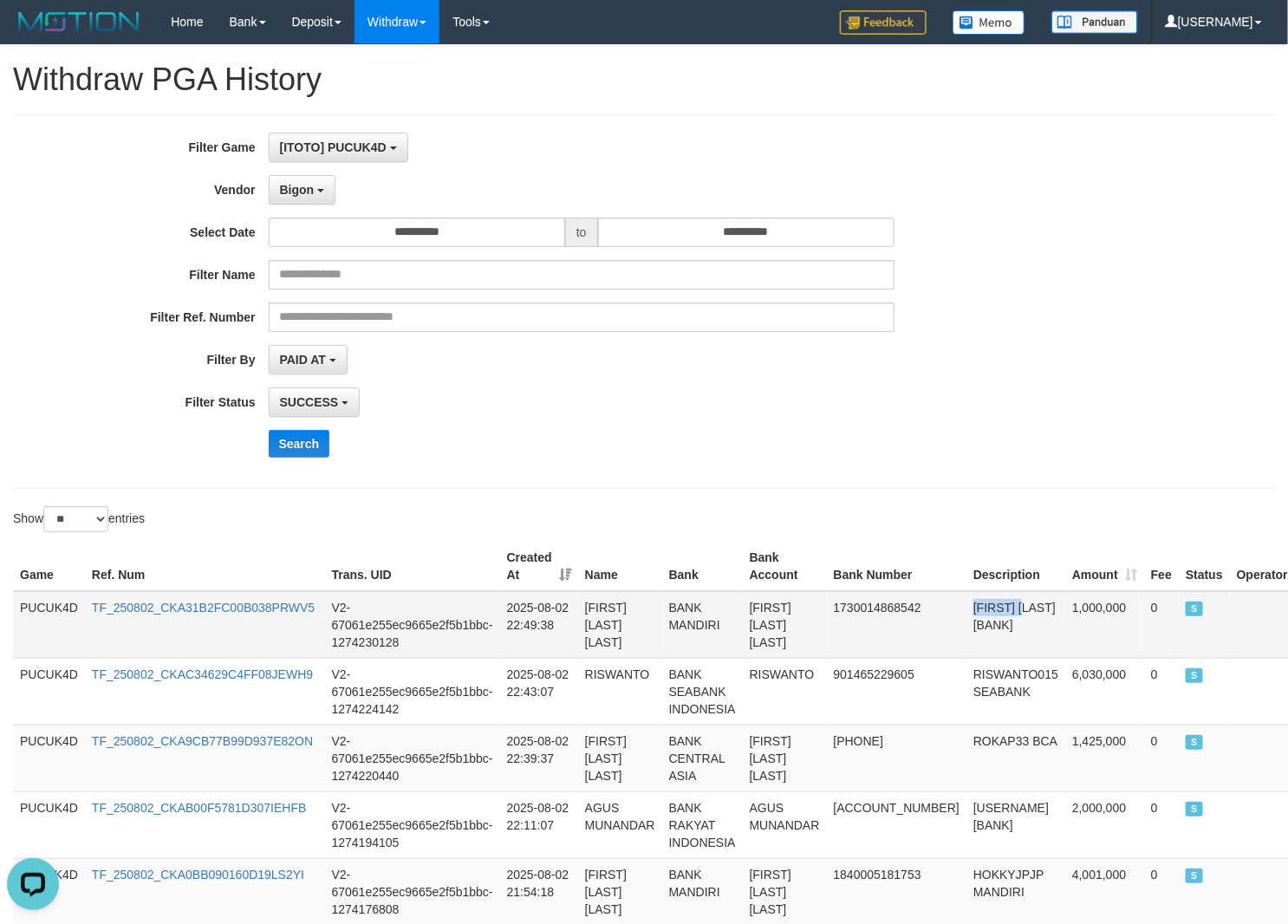 click on "[FIRST] [LAST] [BANK]" at bounding box center (1016, 625) 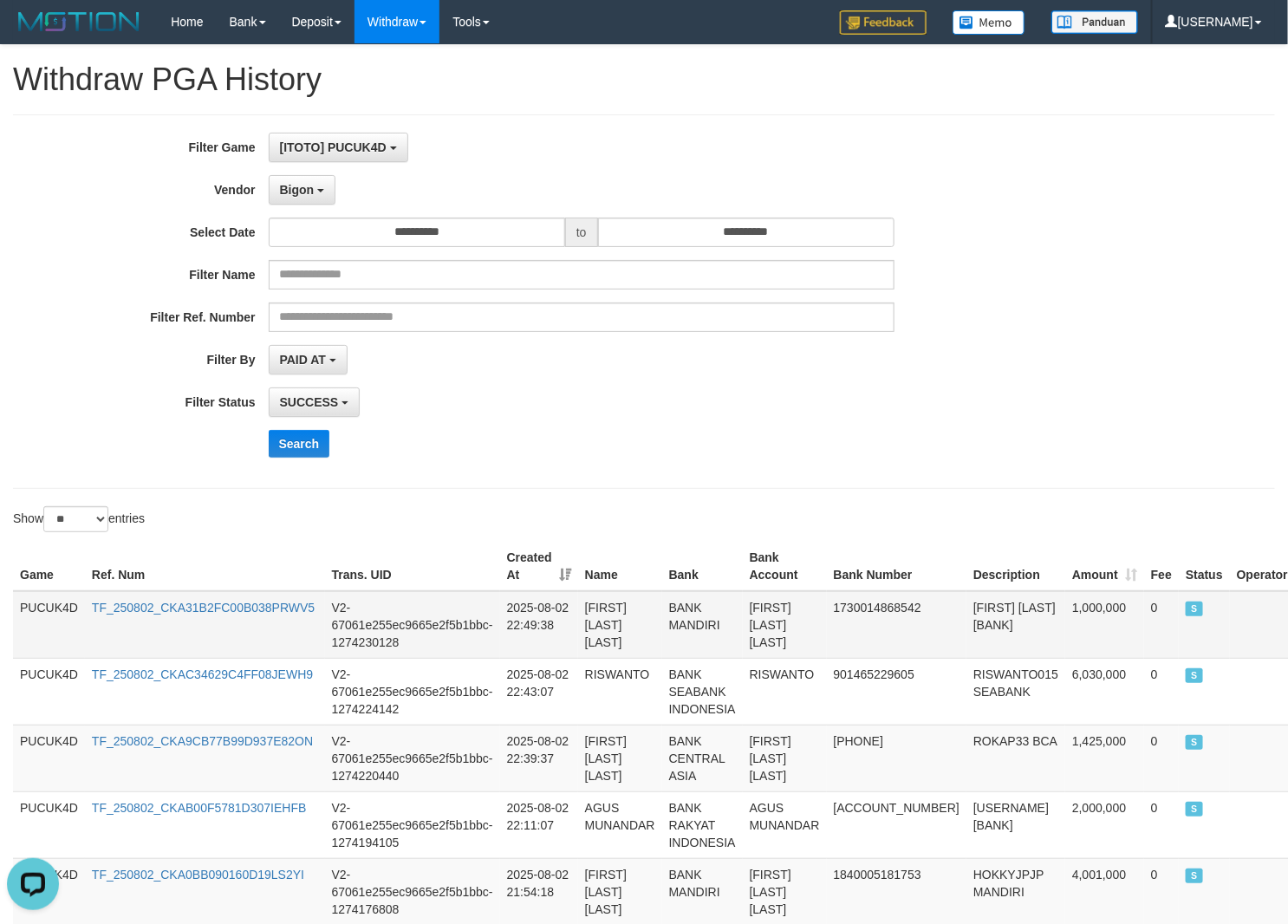 click on "[FIRST] [LAST] [LAST]" at bounding box center (784, 625) 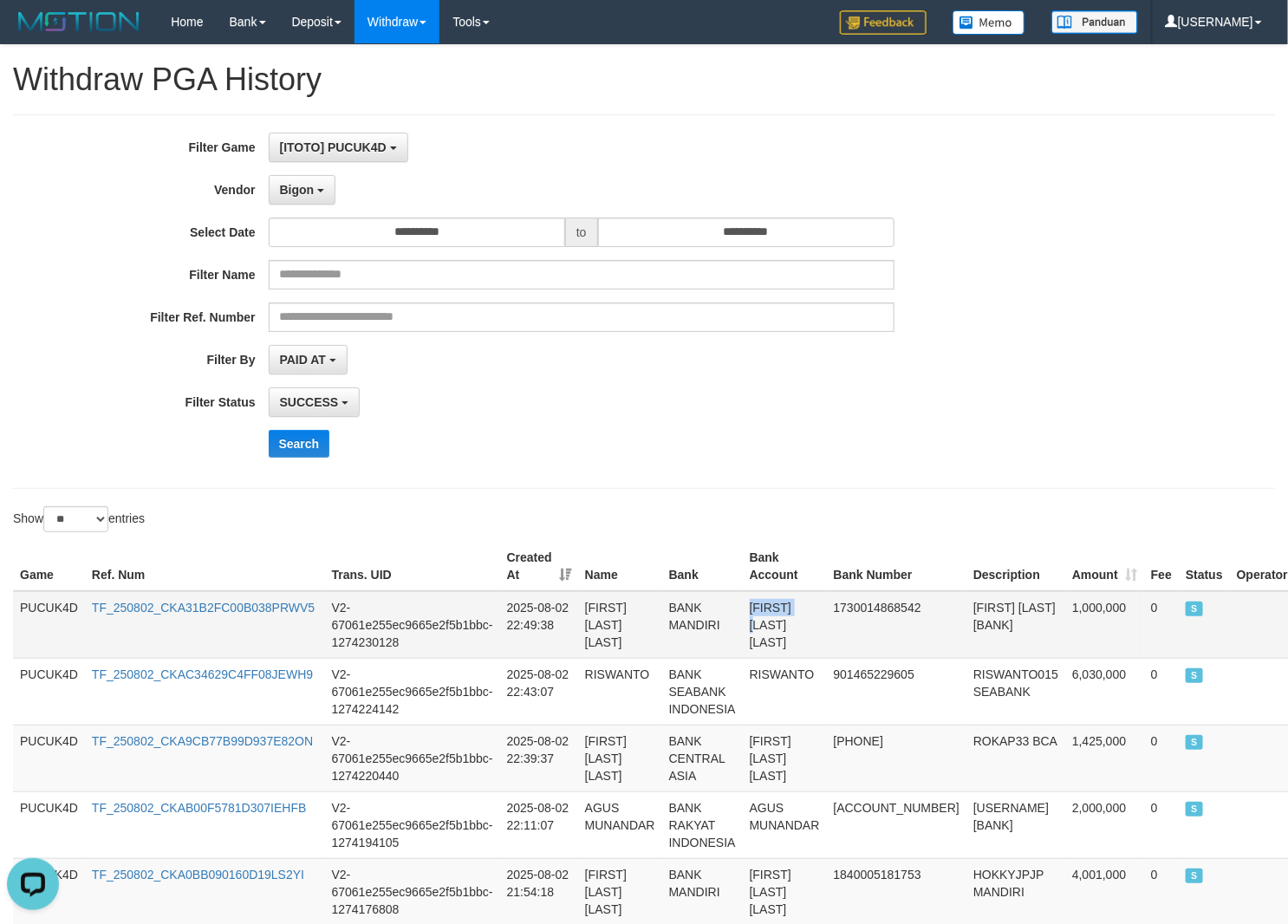 click on "[FIRST] [LAST] [LAST]" at bounding box center [784, 625] 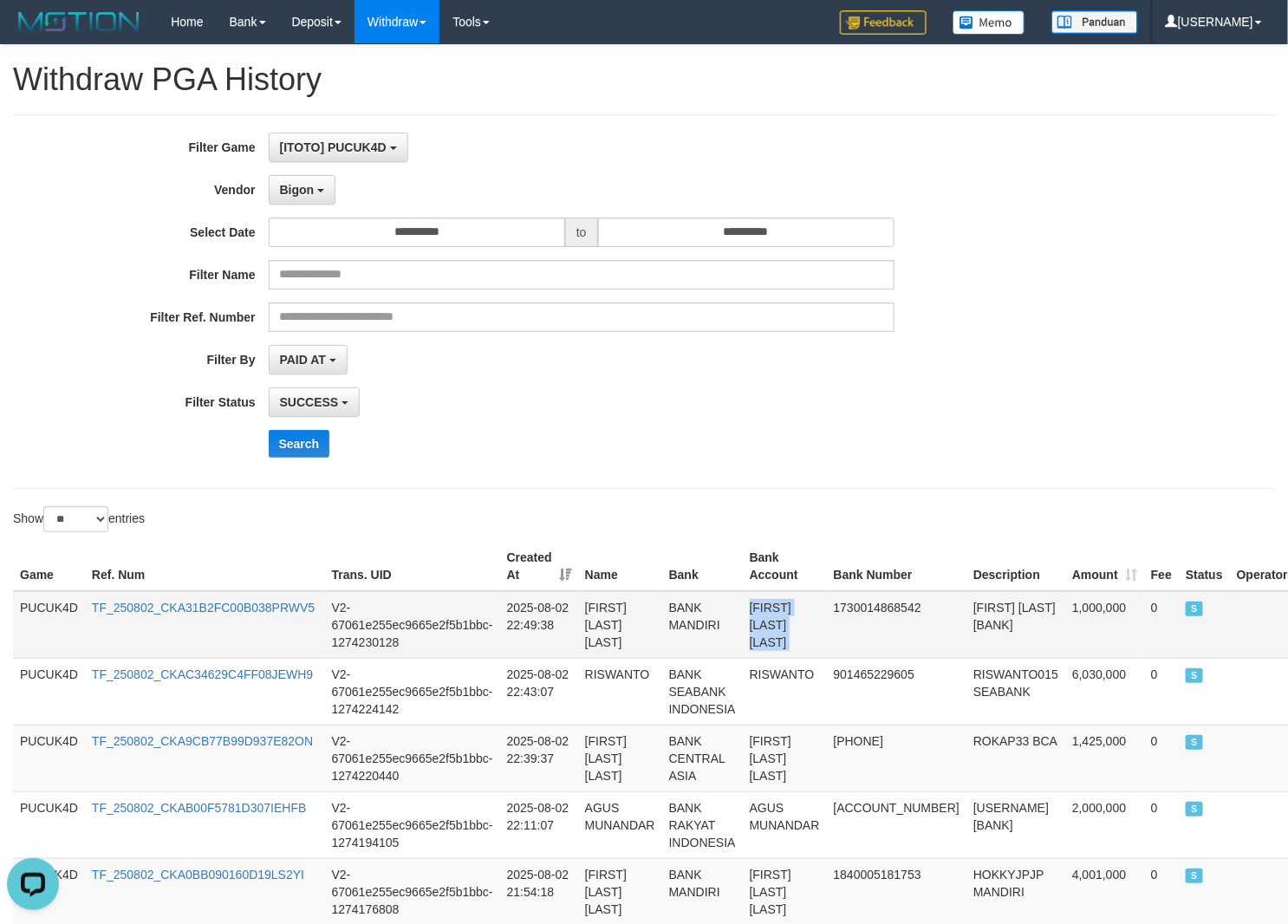 click on "[FIRST] [LAST] [LAST]" at bounding box center (784, 625) 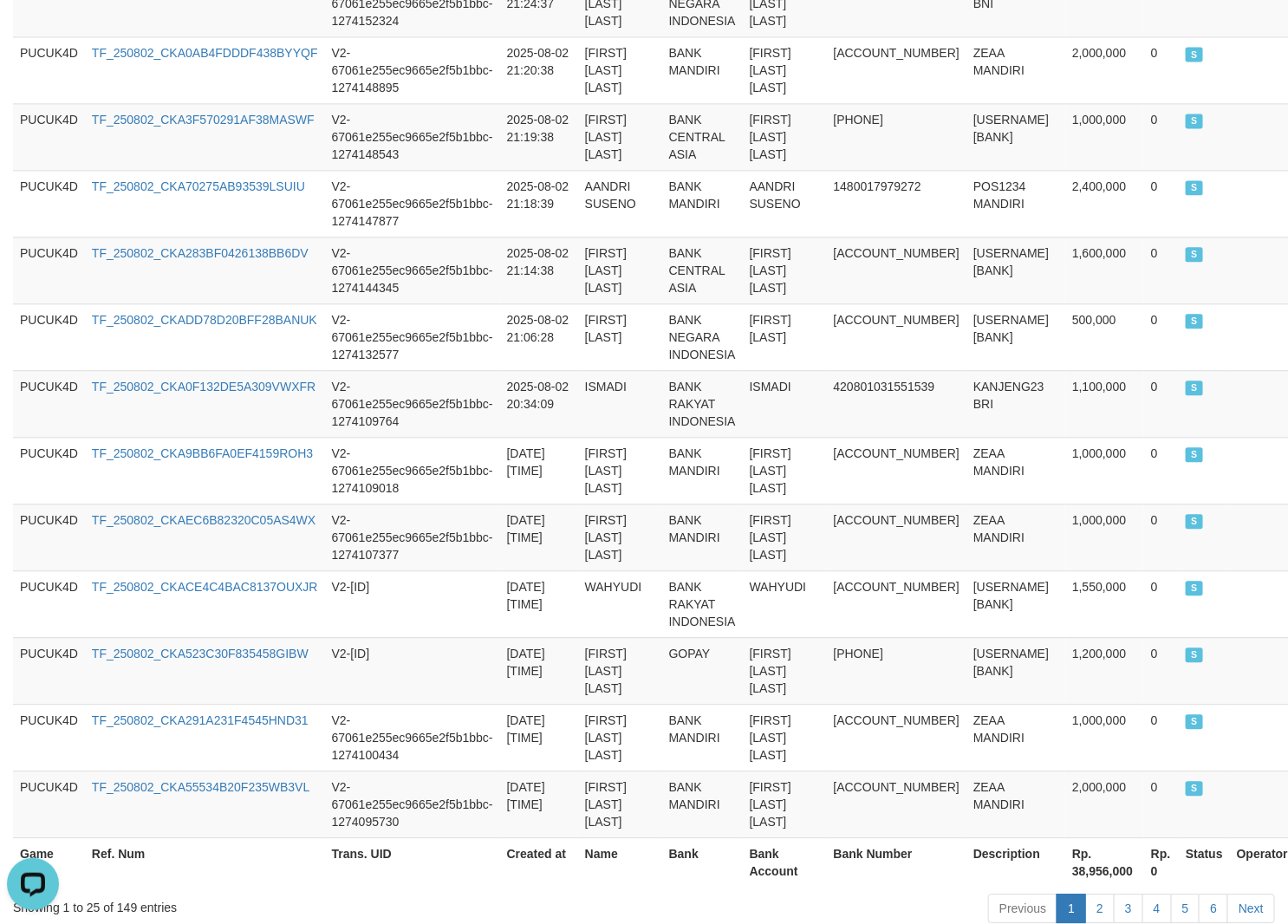 scroll, scrollTop: 1587, scrollLeft: 0, axis: vertical 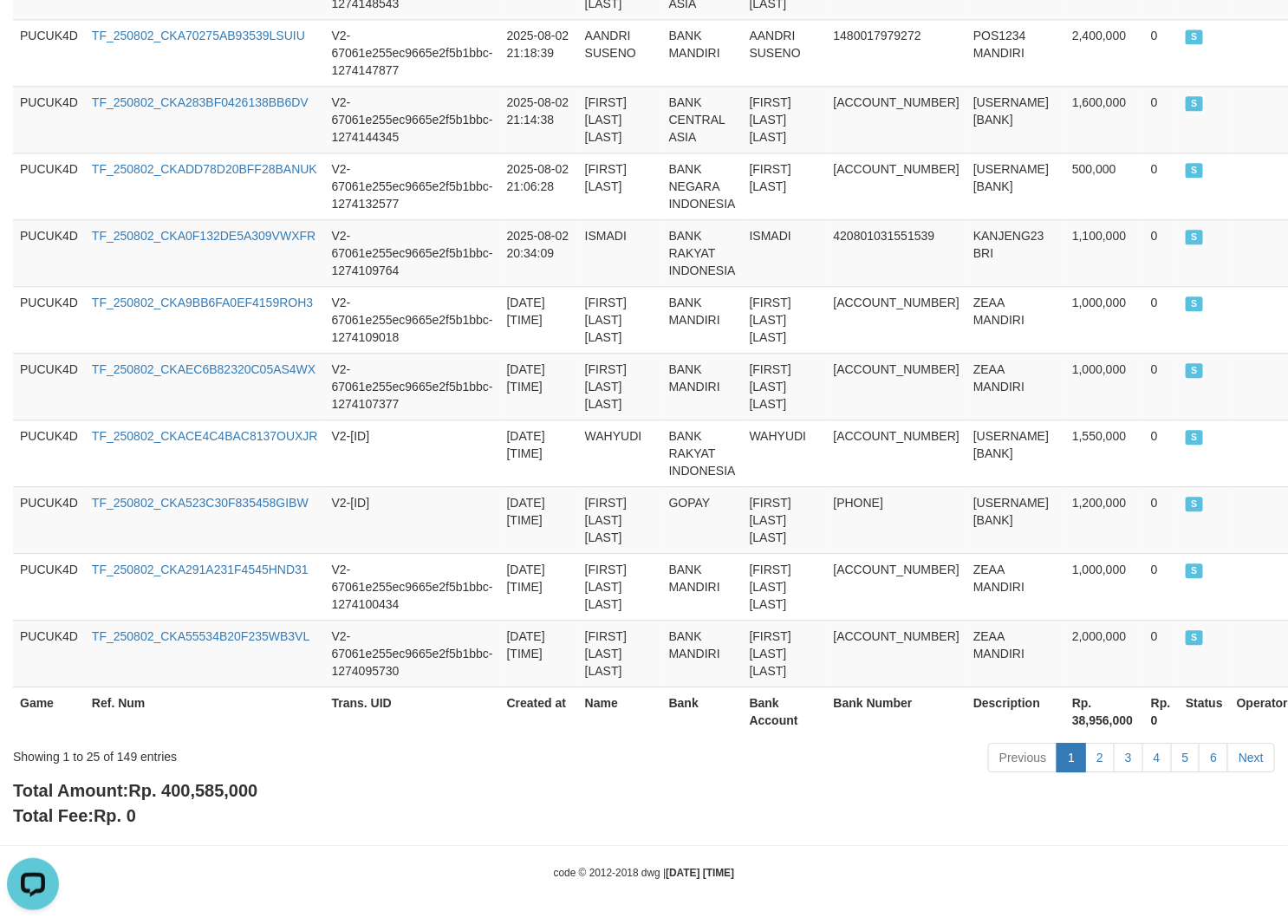 drag, startPoint x: 245, startPoint y: 794, endPoint x: 209, endPoint y: 789, distance: 36.345564 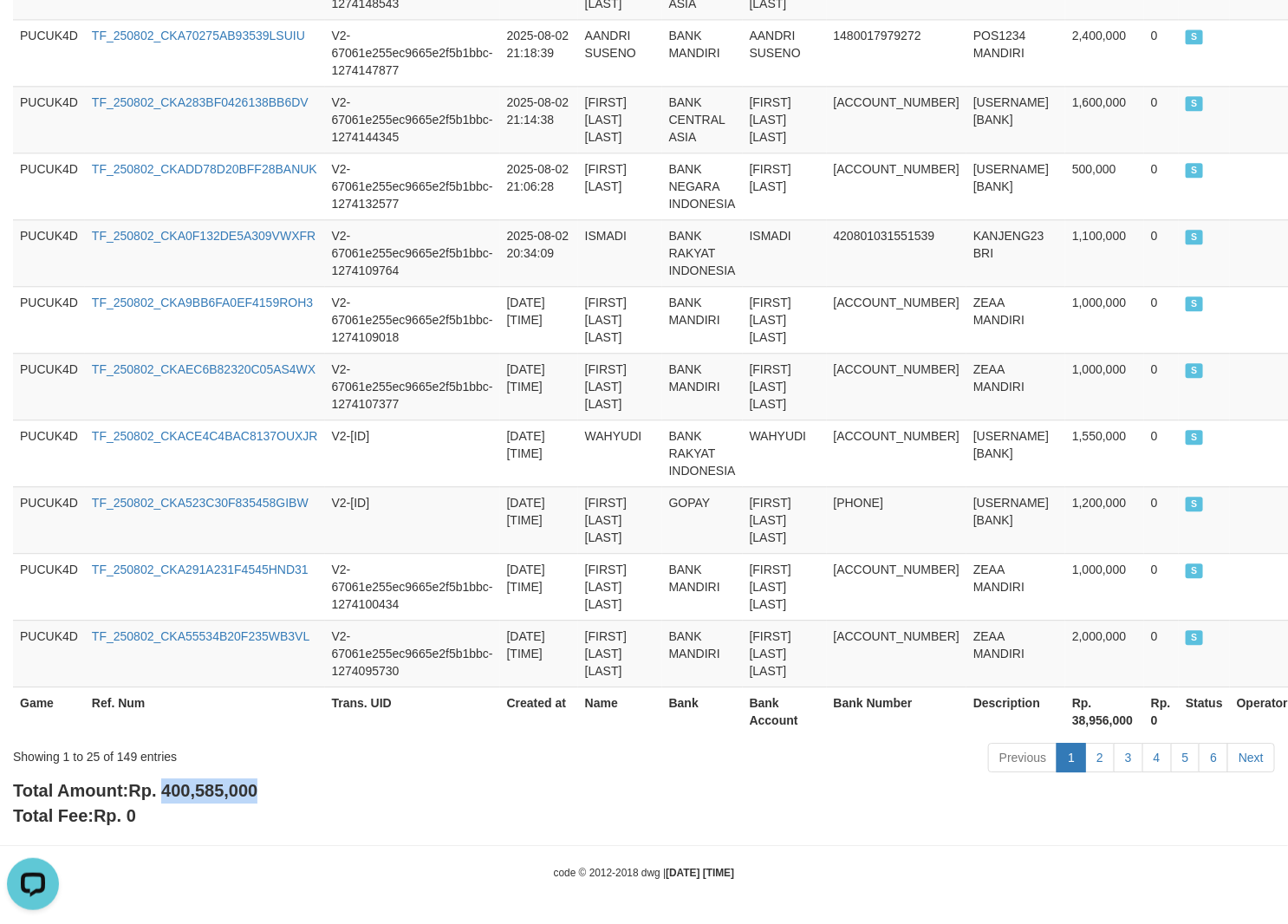drag, startPoint x: 209, startPoint y: 789, endPoint x: 1222, endPoint y: 835, distance: 1014.0439 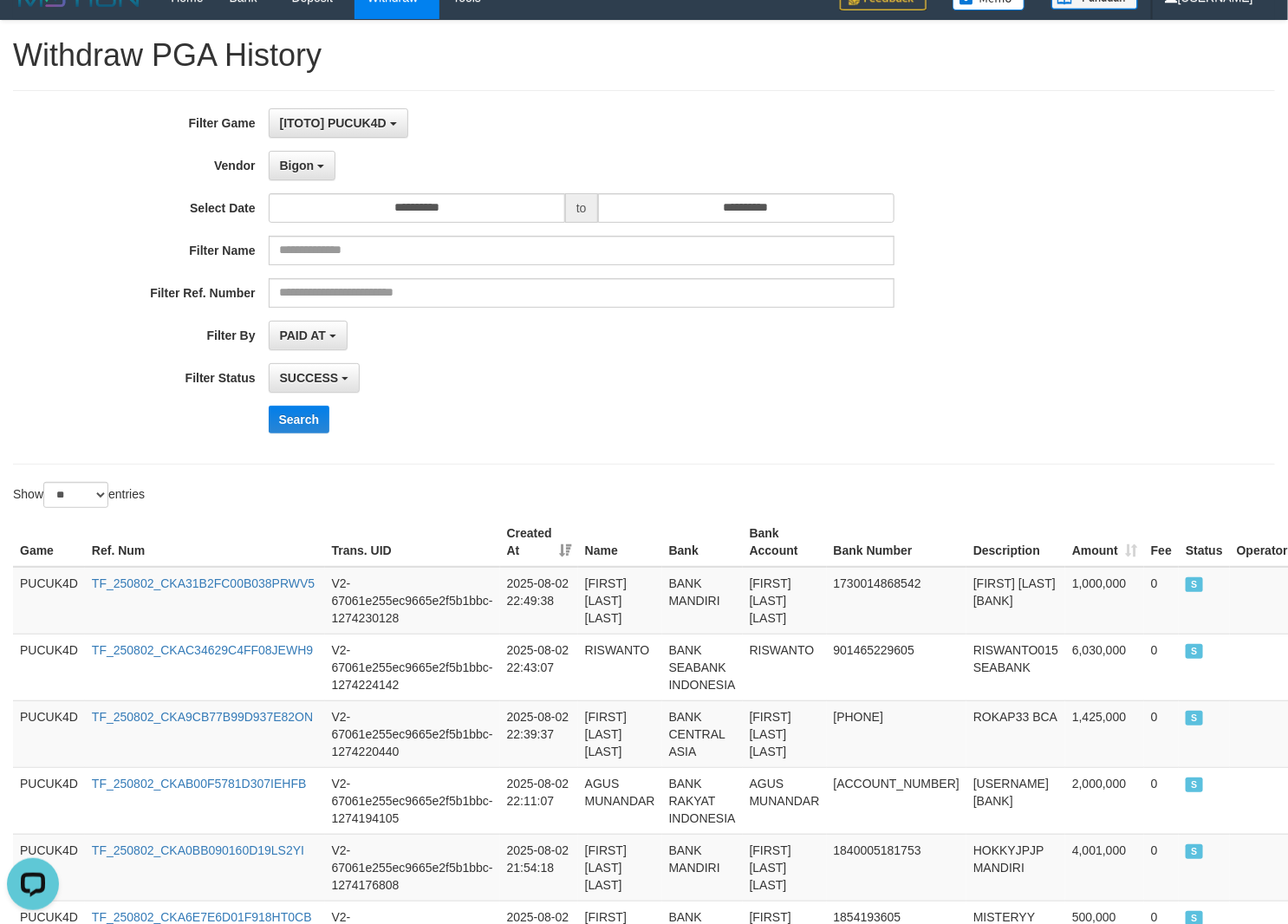scroll, scrollTop: 0, scrollLeft: 0, axis: both 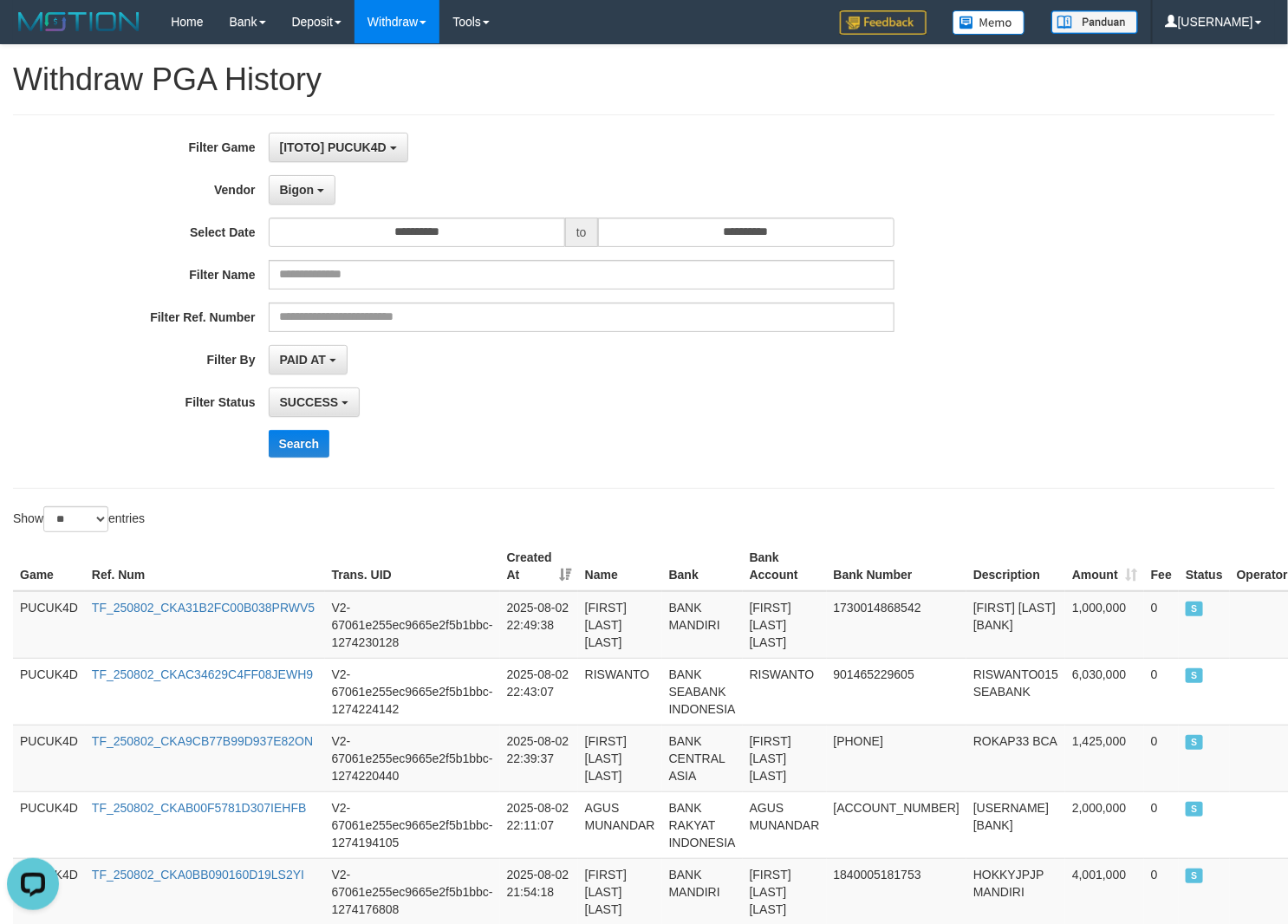click on "Filter Name" at bounding box center (537, 275) 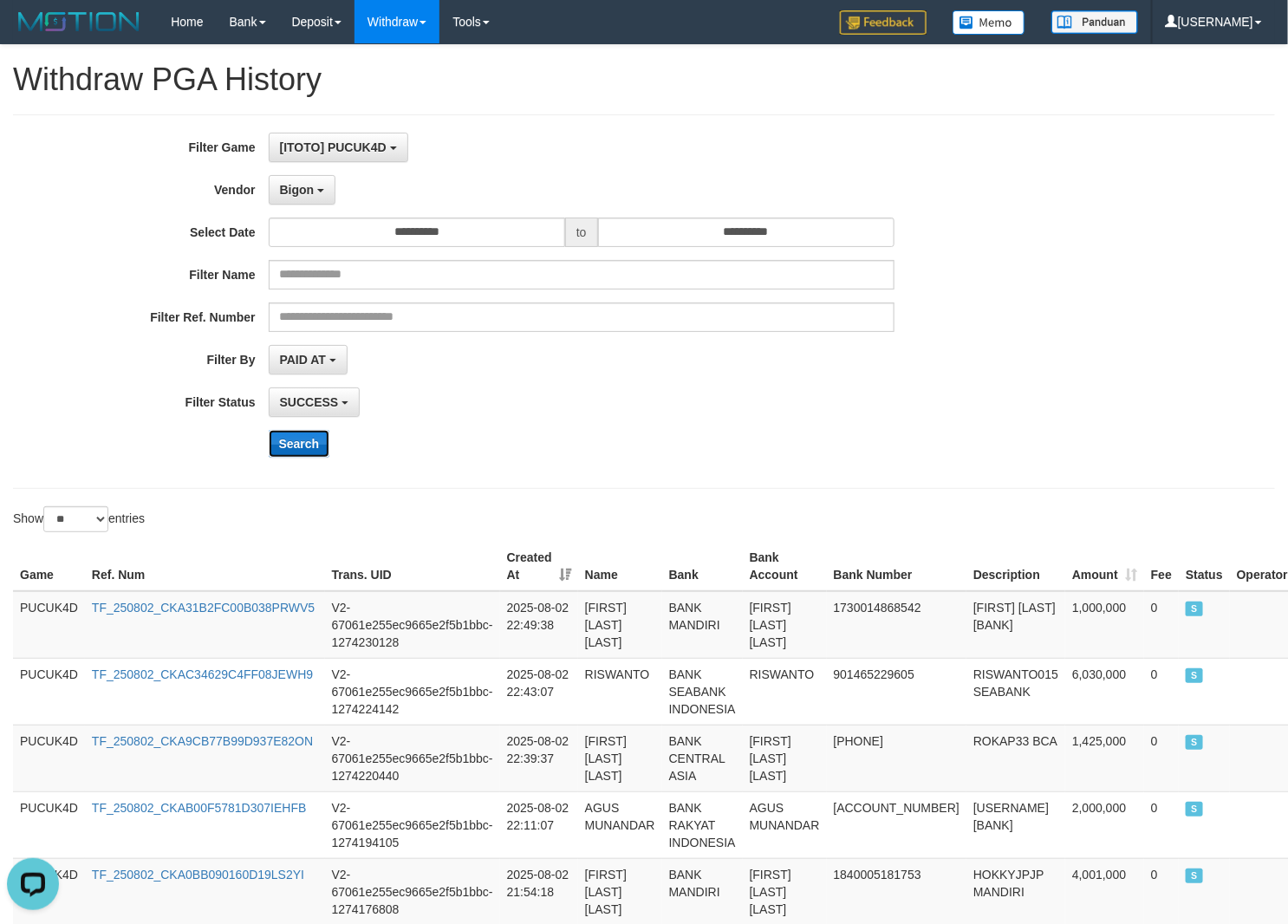 click on "Search" at bounding box center [299, 444] 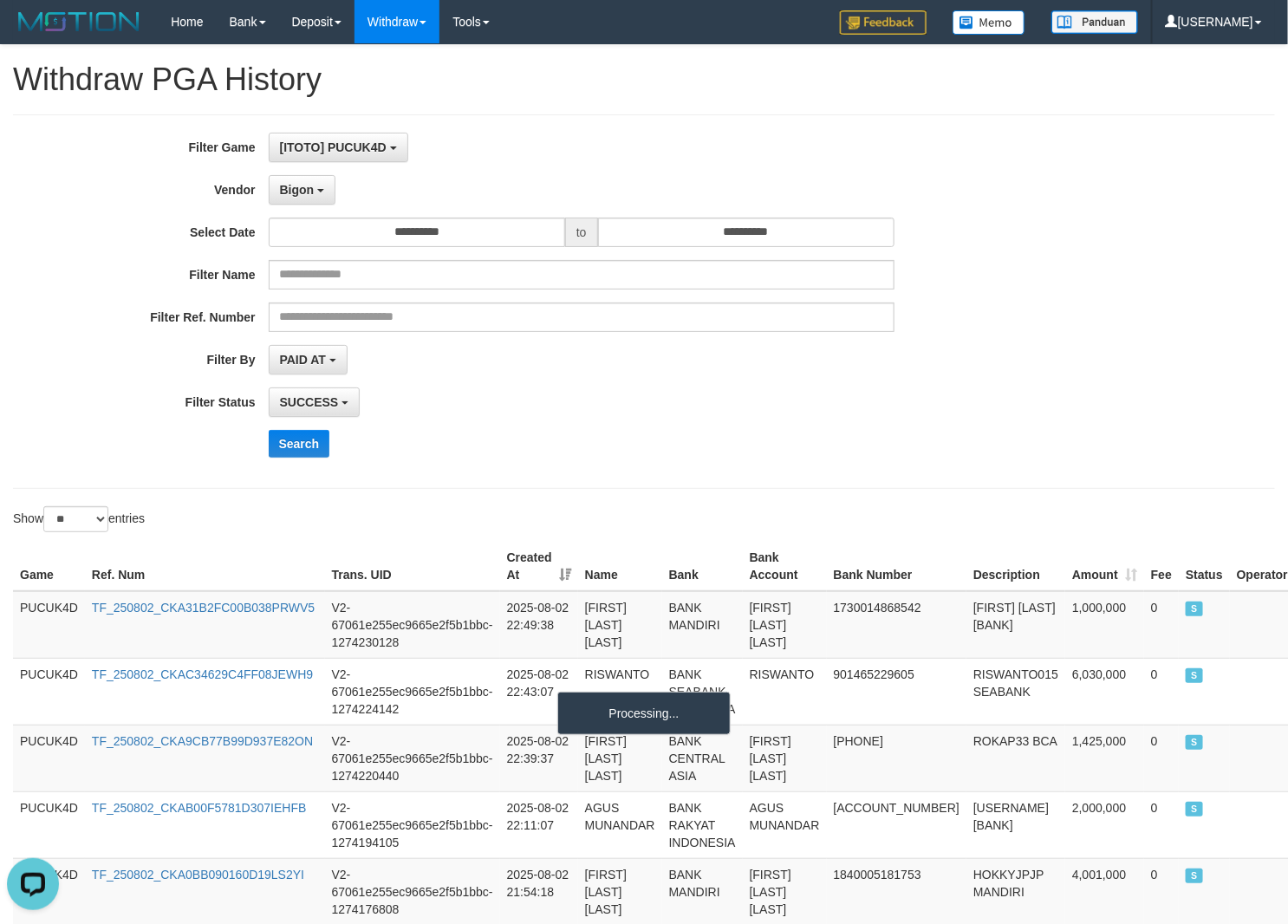 click on "PAID AT
PAID AT
CREATED AT" at bounding box center (582, 360) 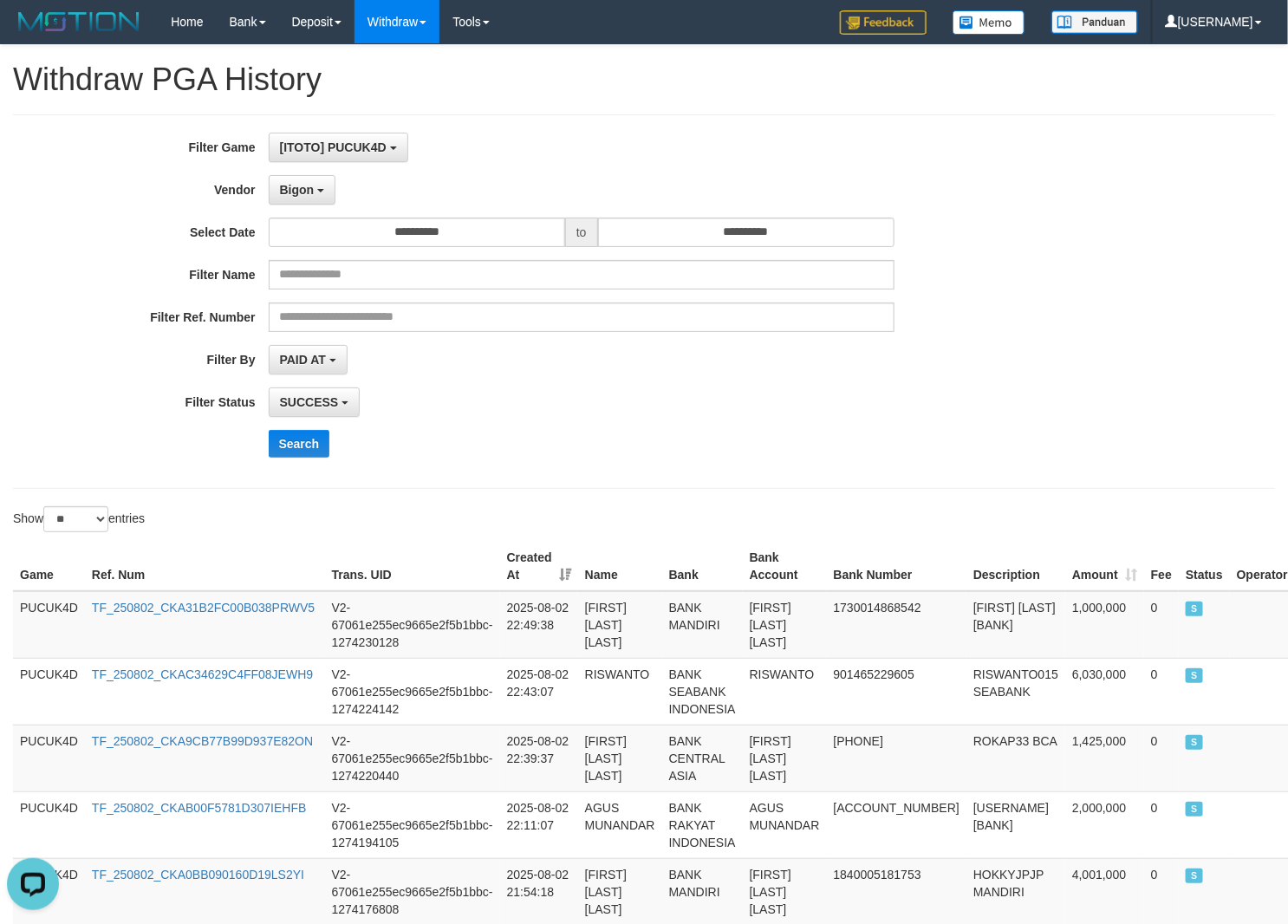 click on "**********" at bounding box center [537, 360] 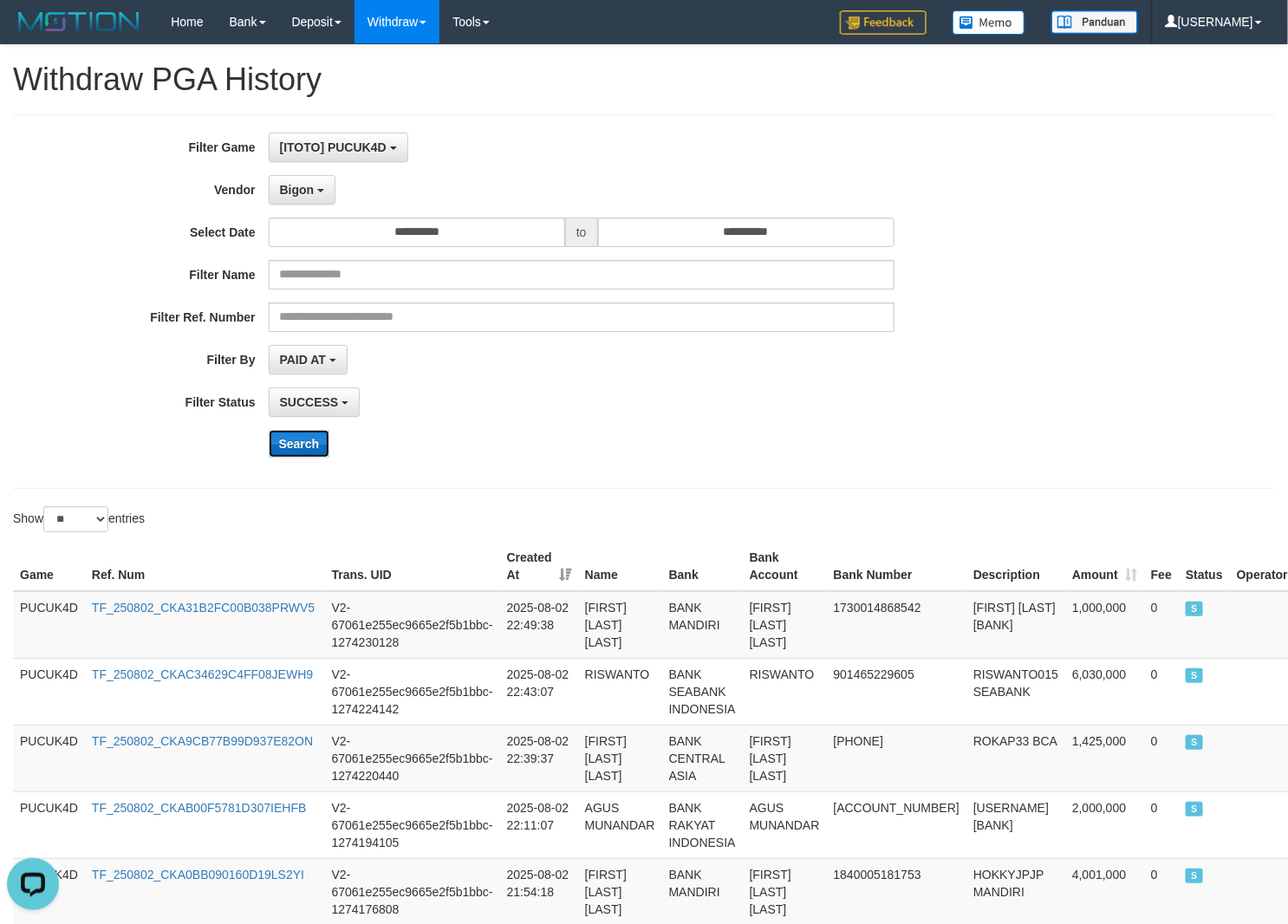 click on "Search" at bounding box center (299, 444) 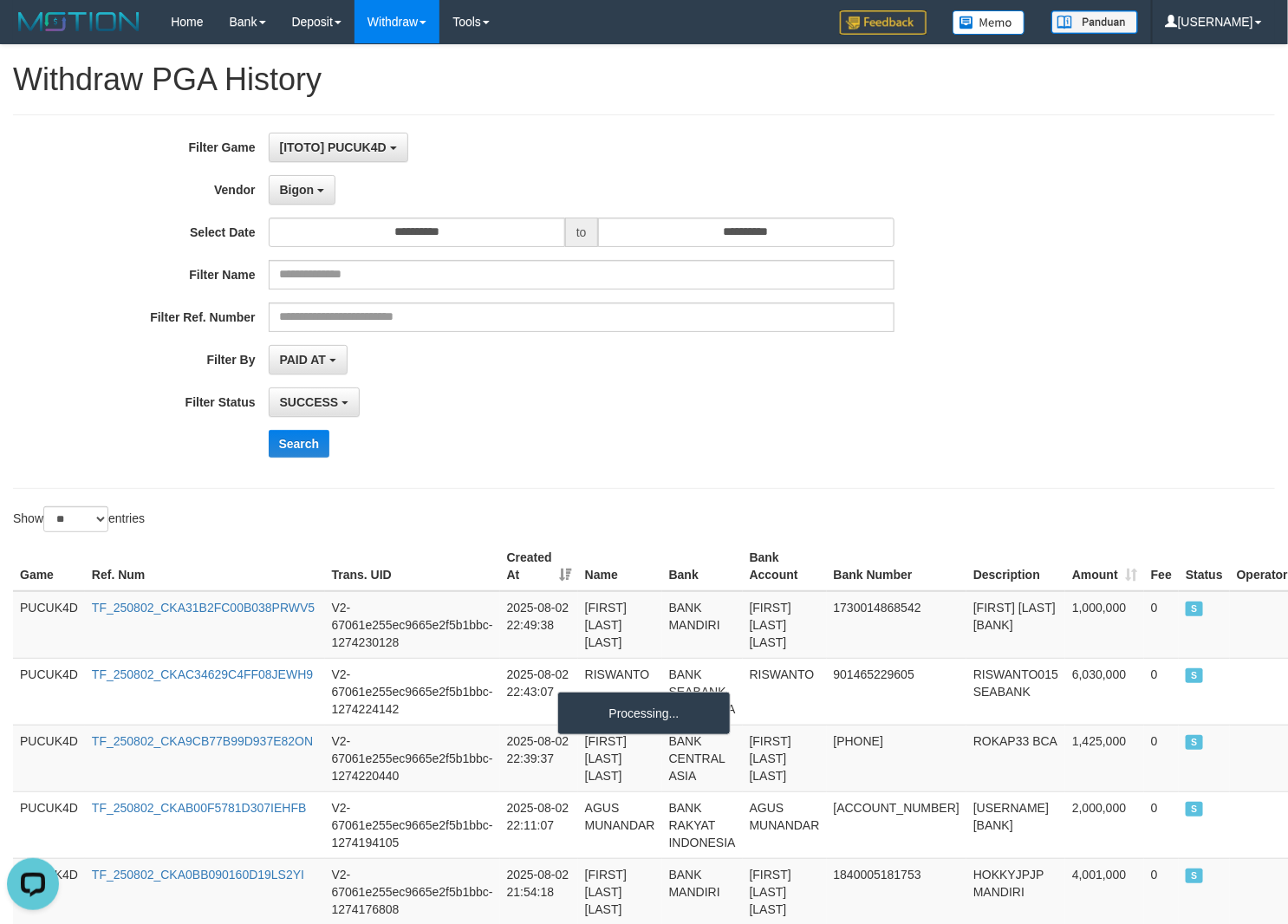 click on "Search" at bounding box center (671, 444) 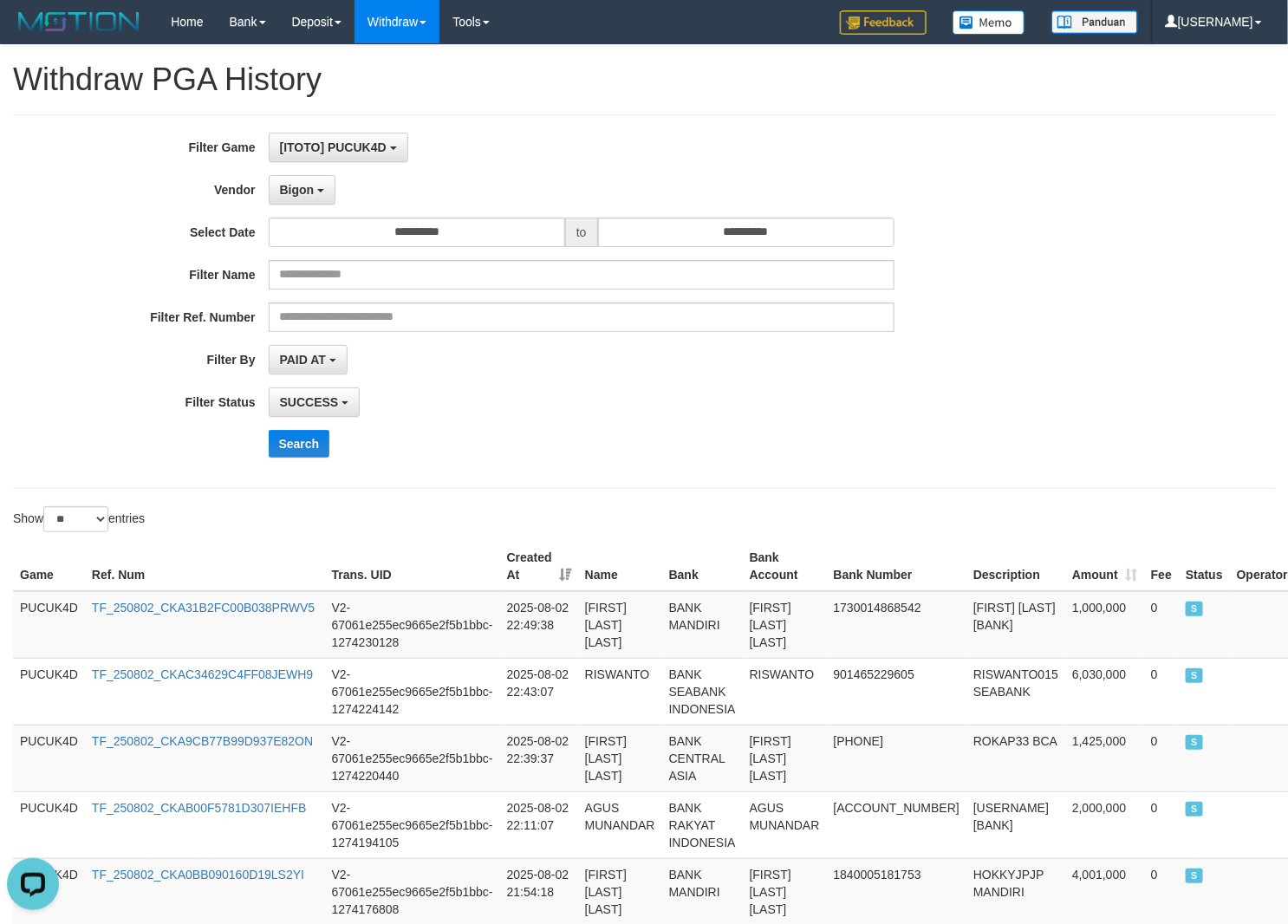 click on "**********" at bounding box center (537, 302) 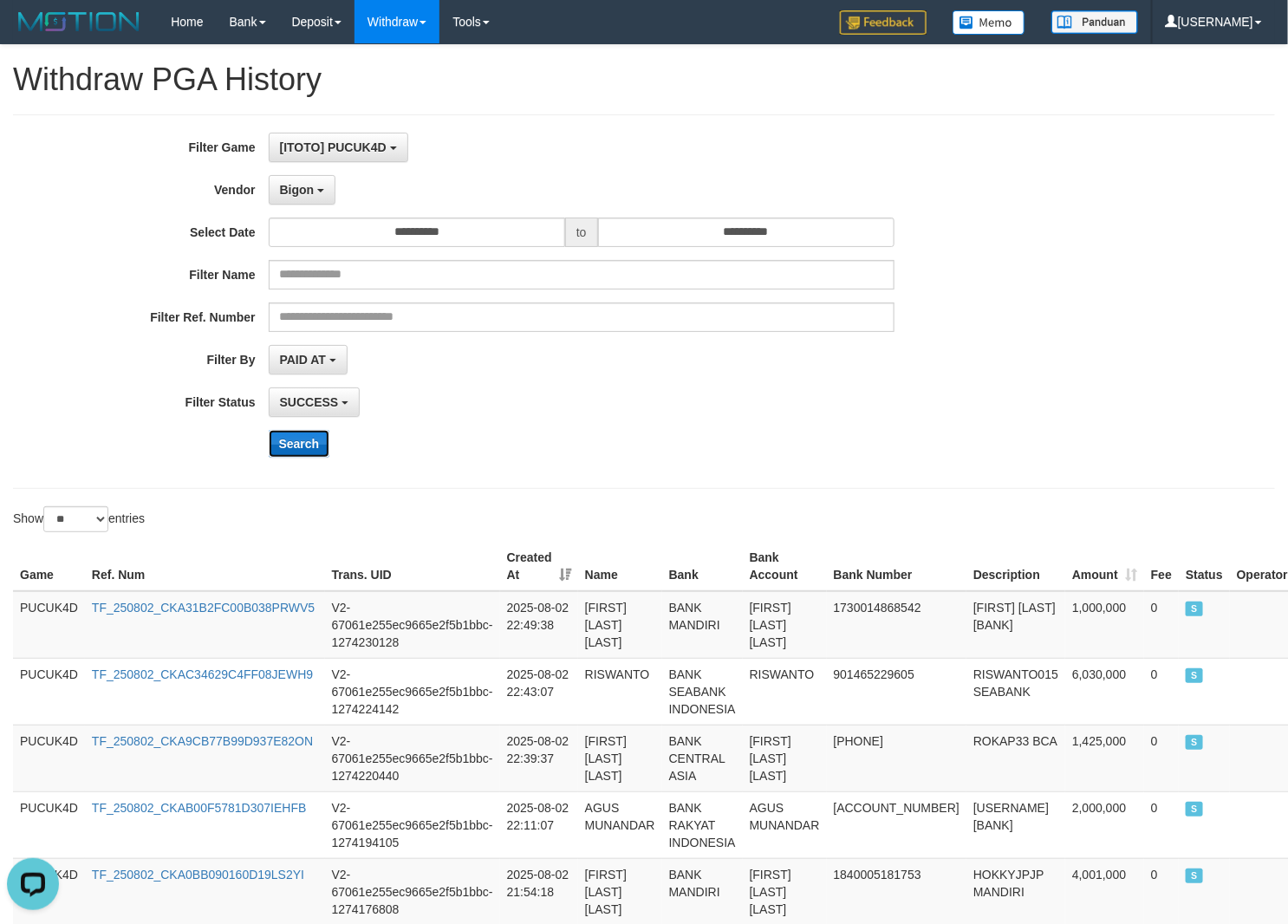 click on "Search" at bounding box center (299, 444) 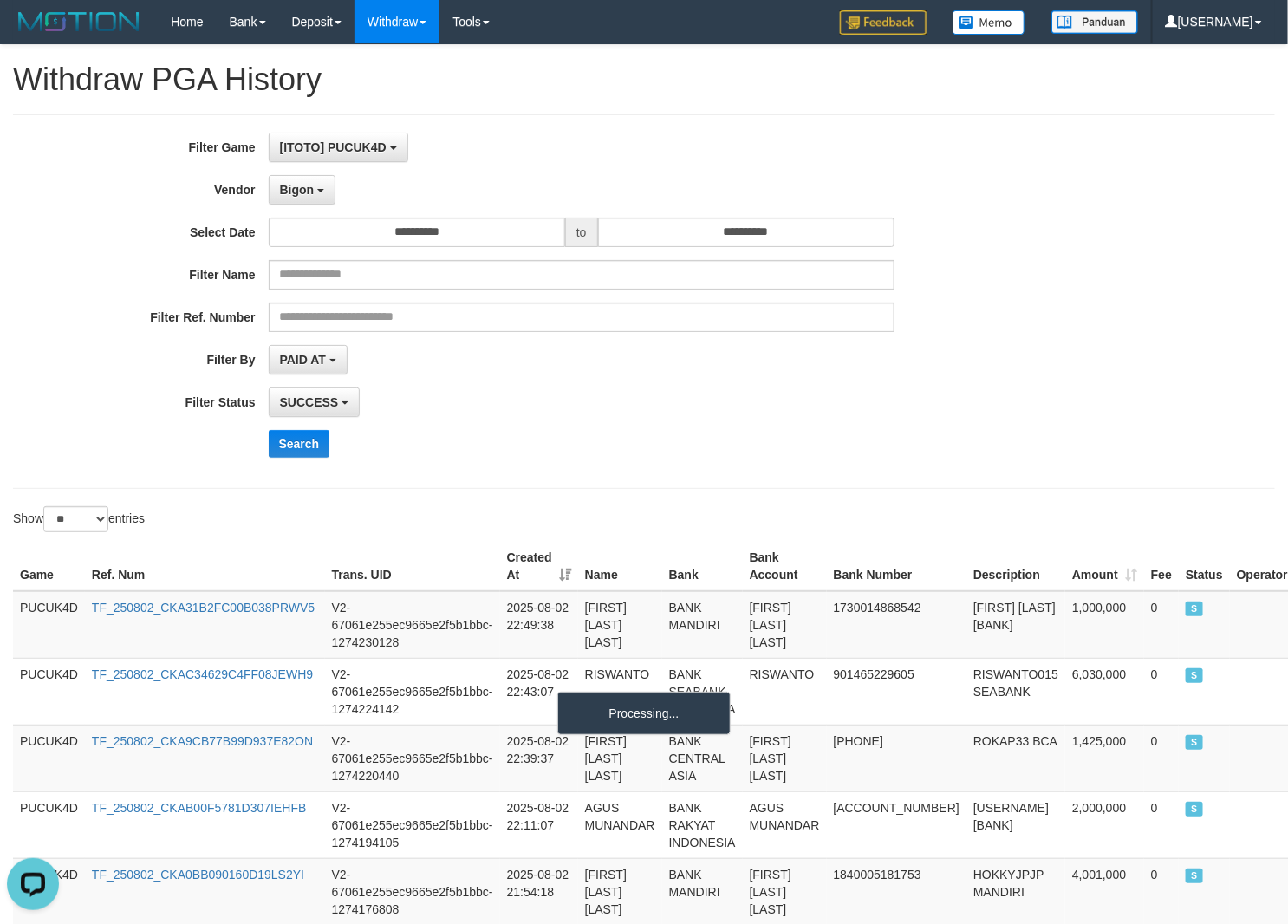 click on "**********" at bounding box center (644, 302) 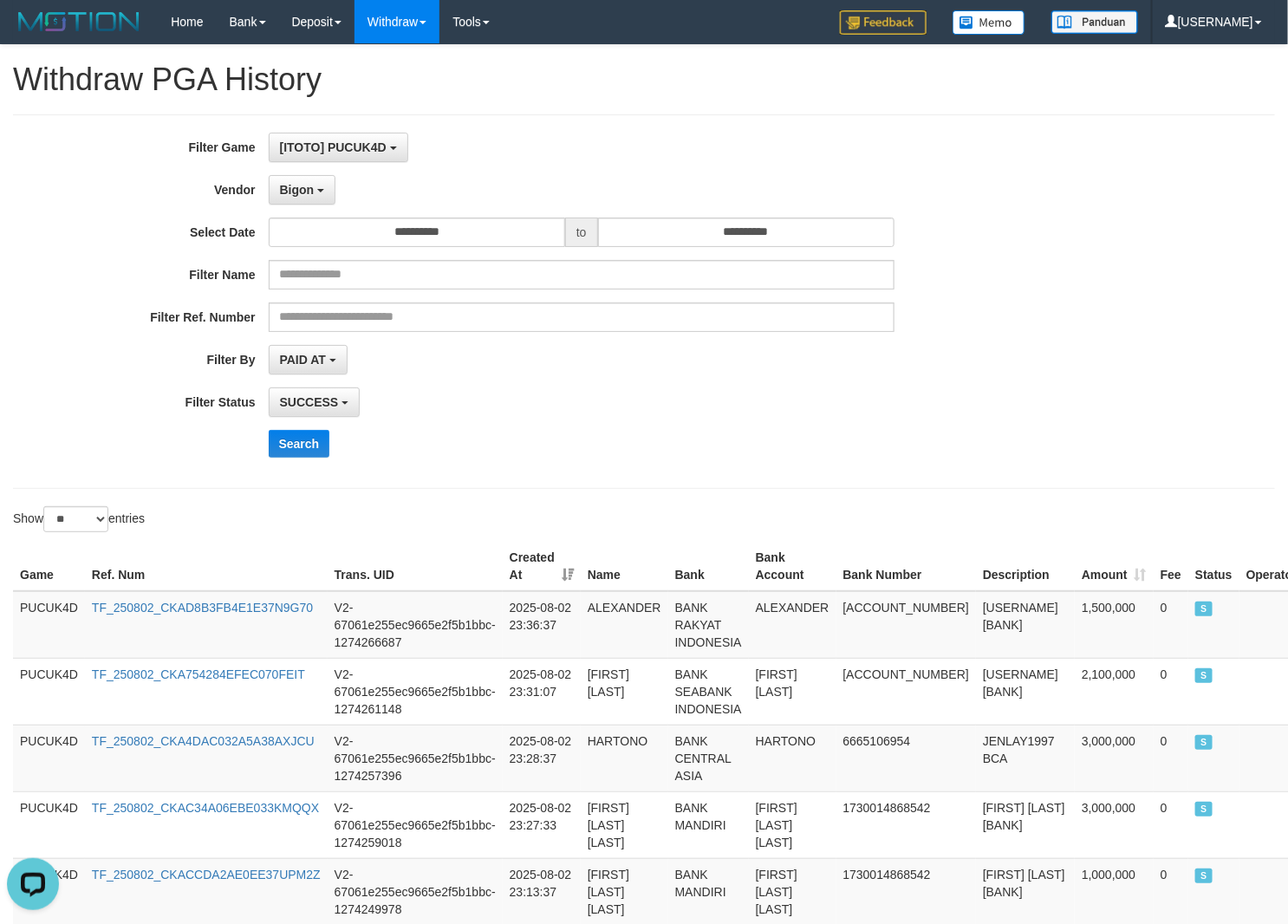 click on "PAID AT
PAID AT
CREATED AT" at bounding box center (582, 360) 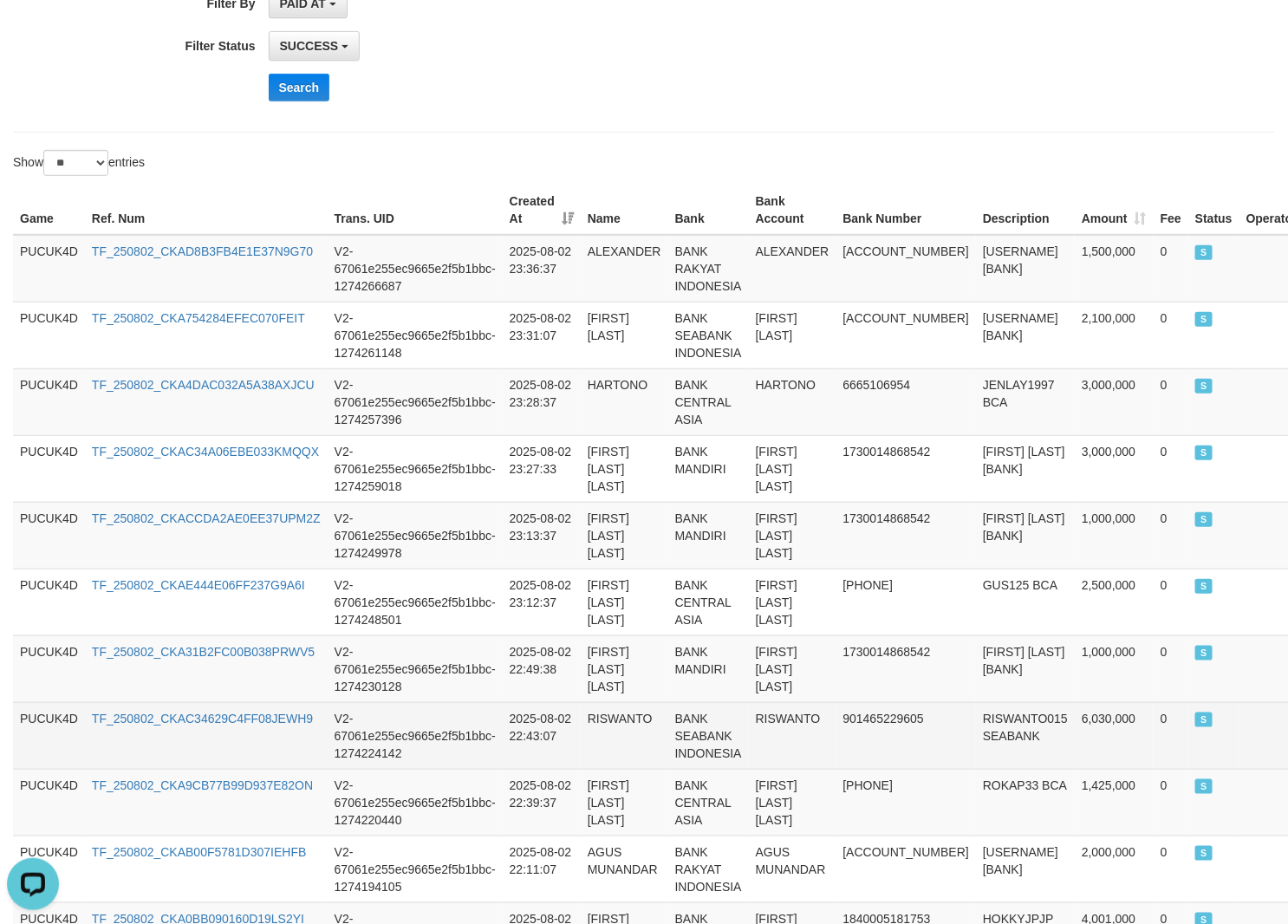 scroll, scrollTop: 390, scrollLeft: 0, axis: vertical 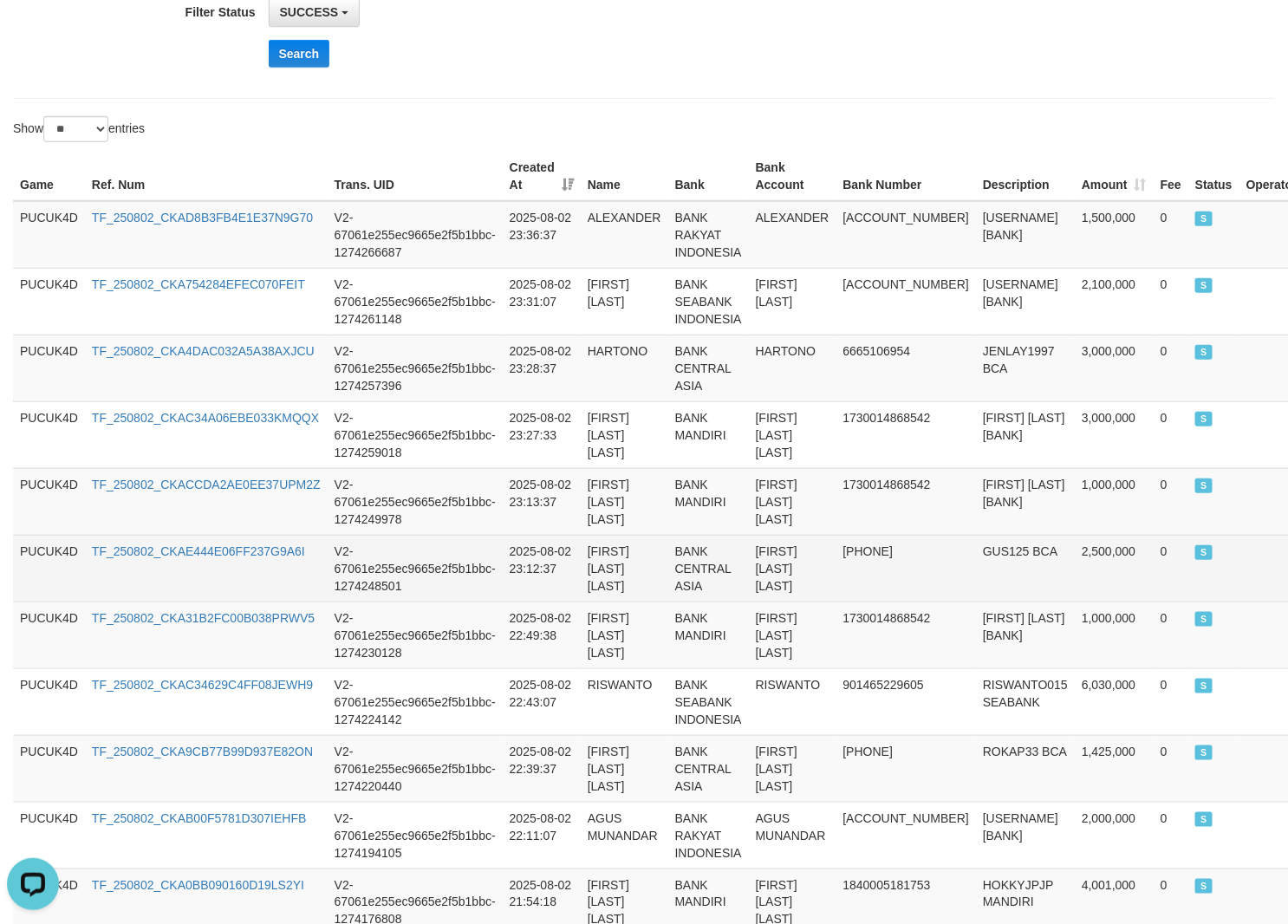 click on "GUS125 BCA" at bounding box center [1025, 568] 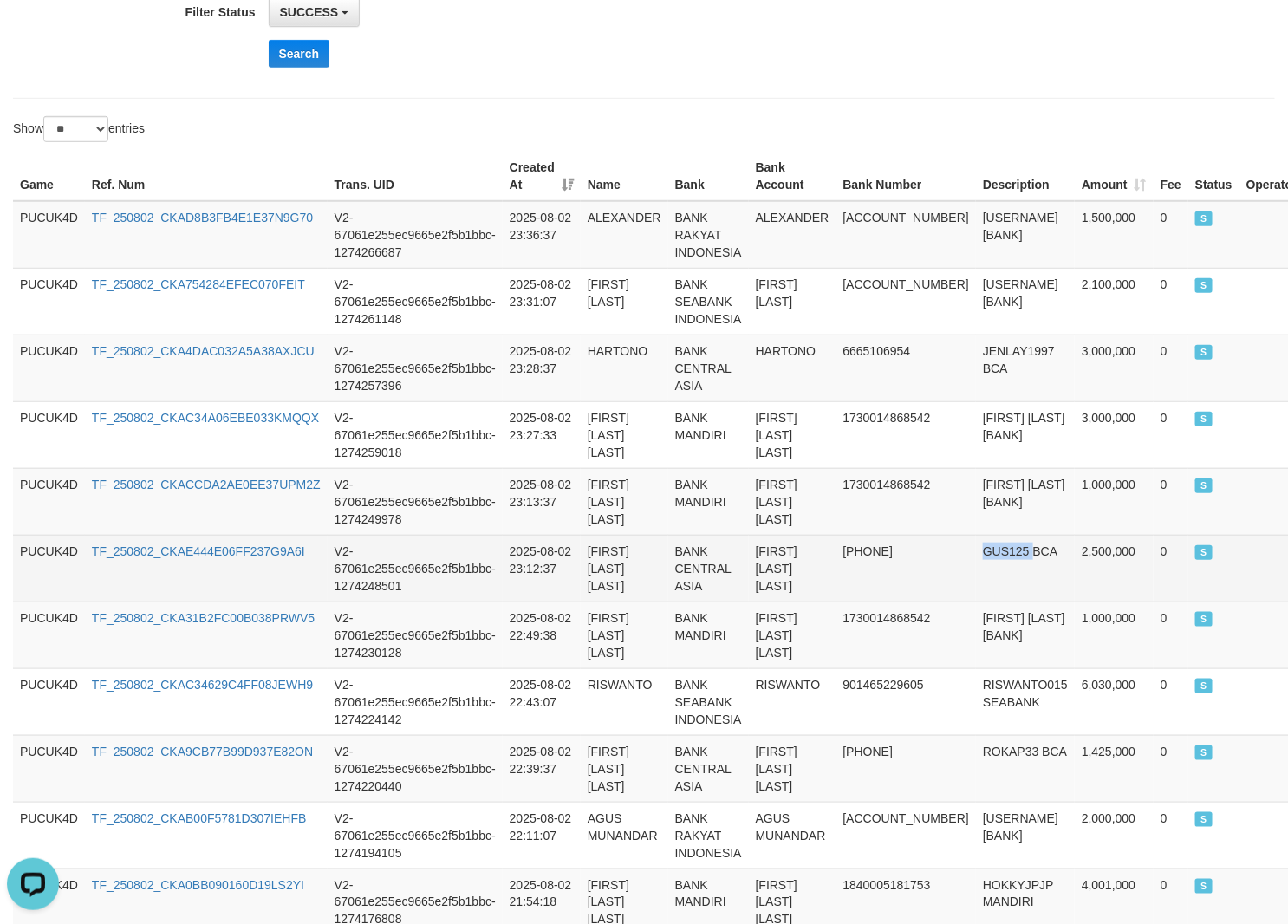 click on "GUS125 BCA" at bounding box center [1025, 568] 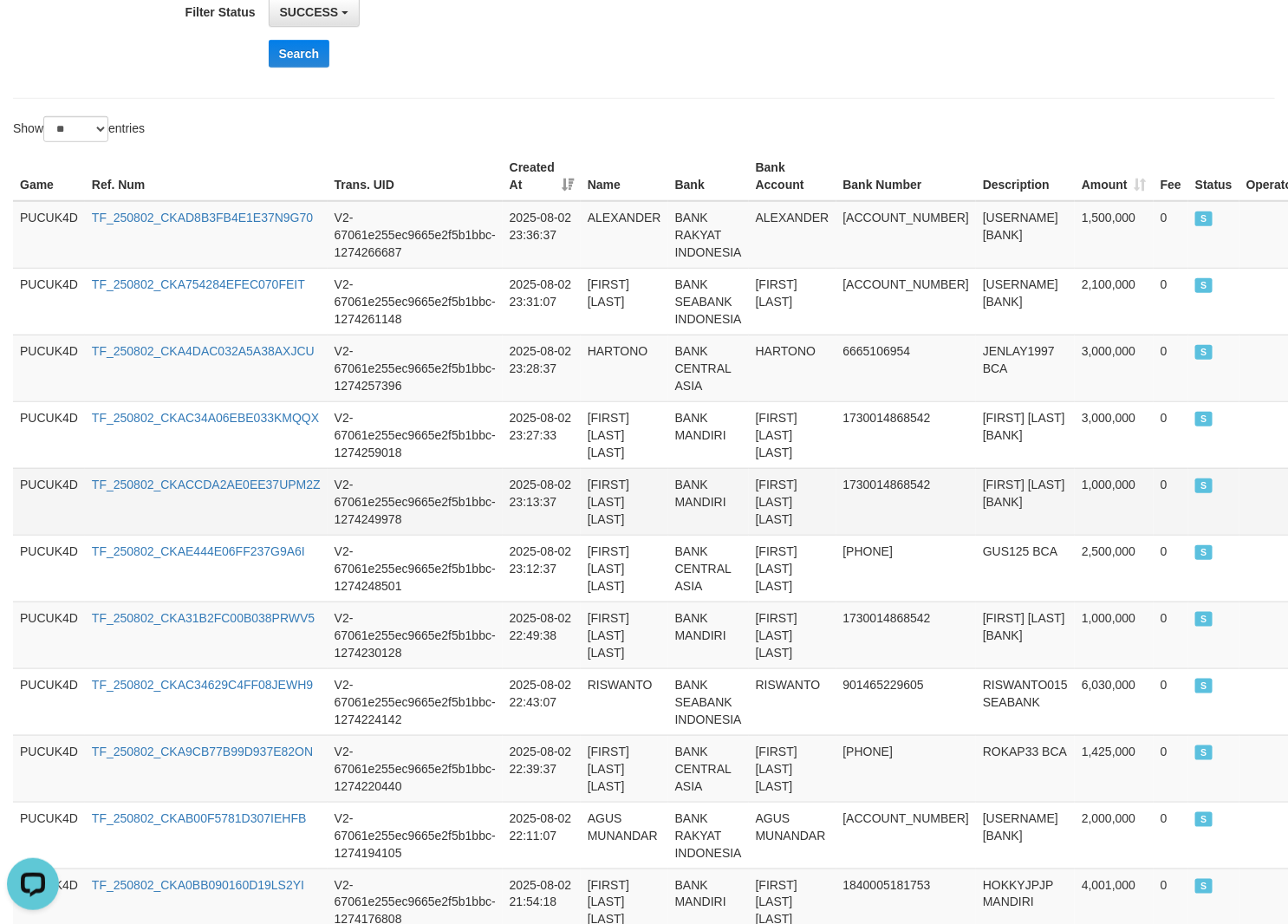 click on "[FIRST] [LAST] [BANK]" at bounding box center [1025, 501] 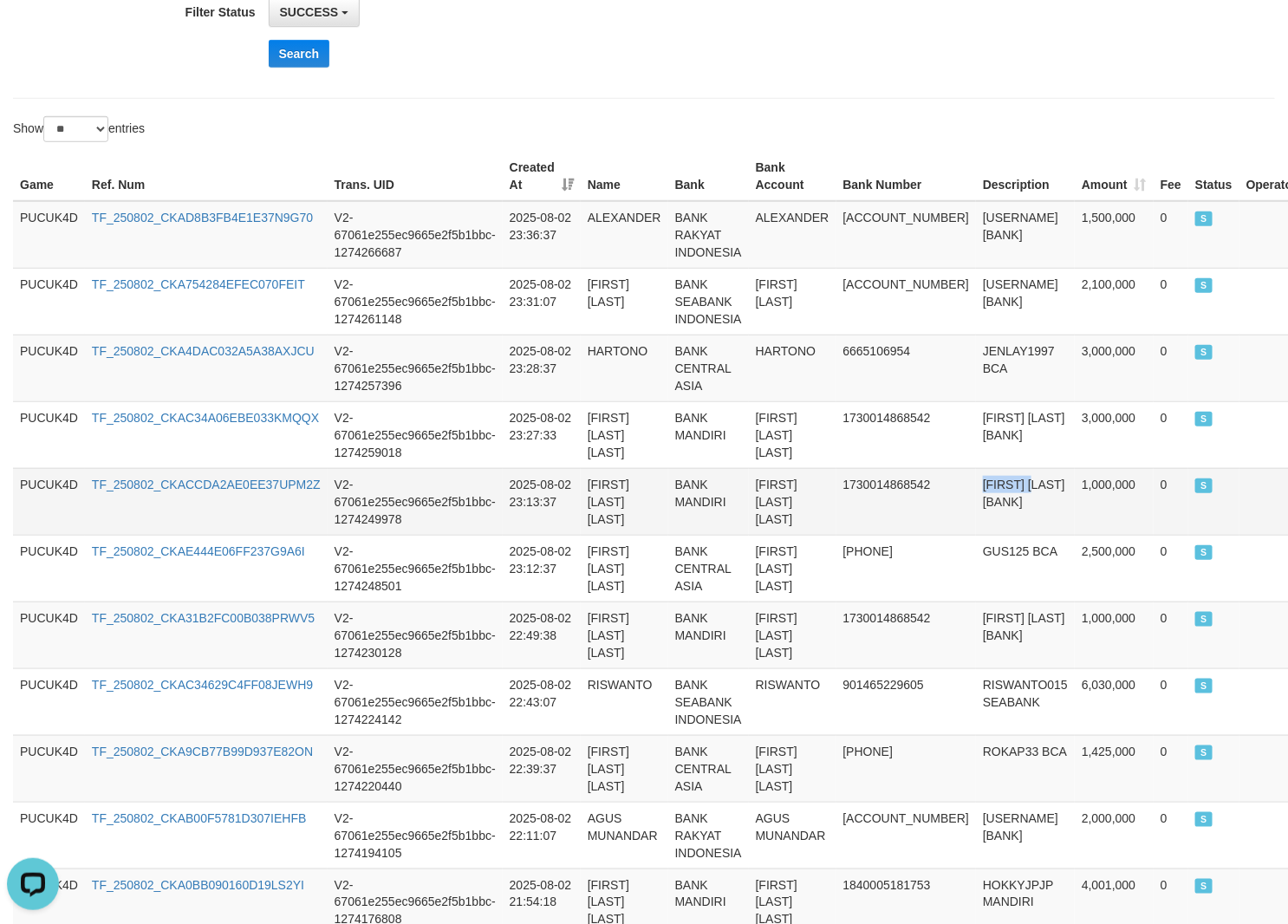 click on "[FIRST] [LAST] [BANK]" at bounding box center [1025, 501] 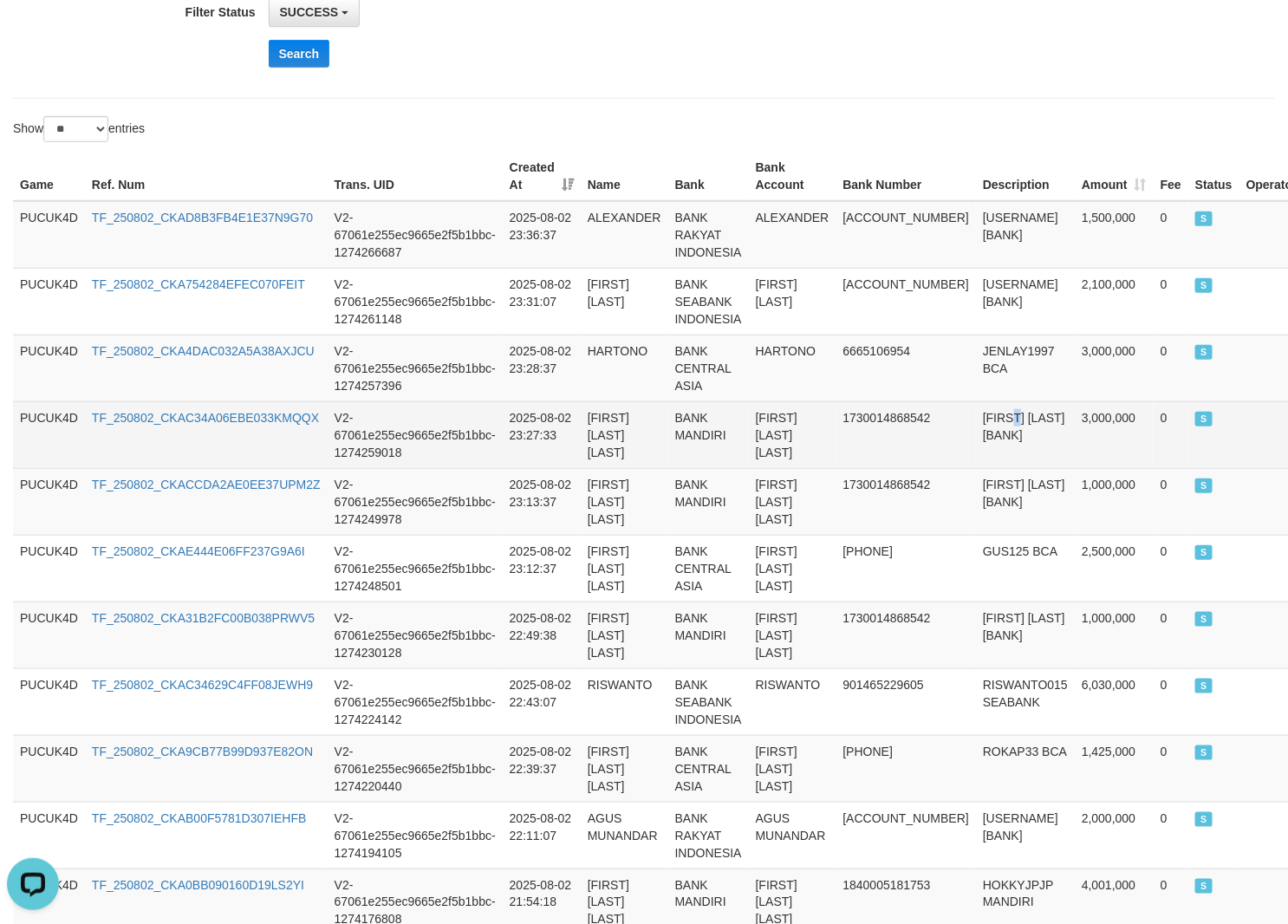click on "[FIRST] [LAST] [BANK]" at bounding box center [1025, 434] 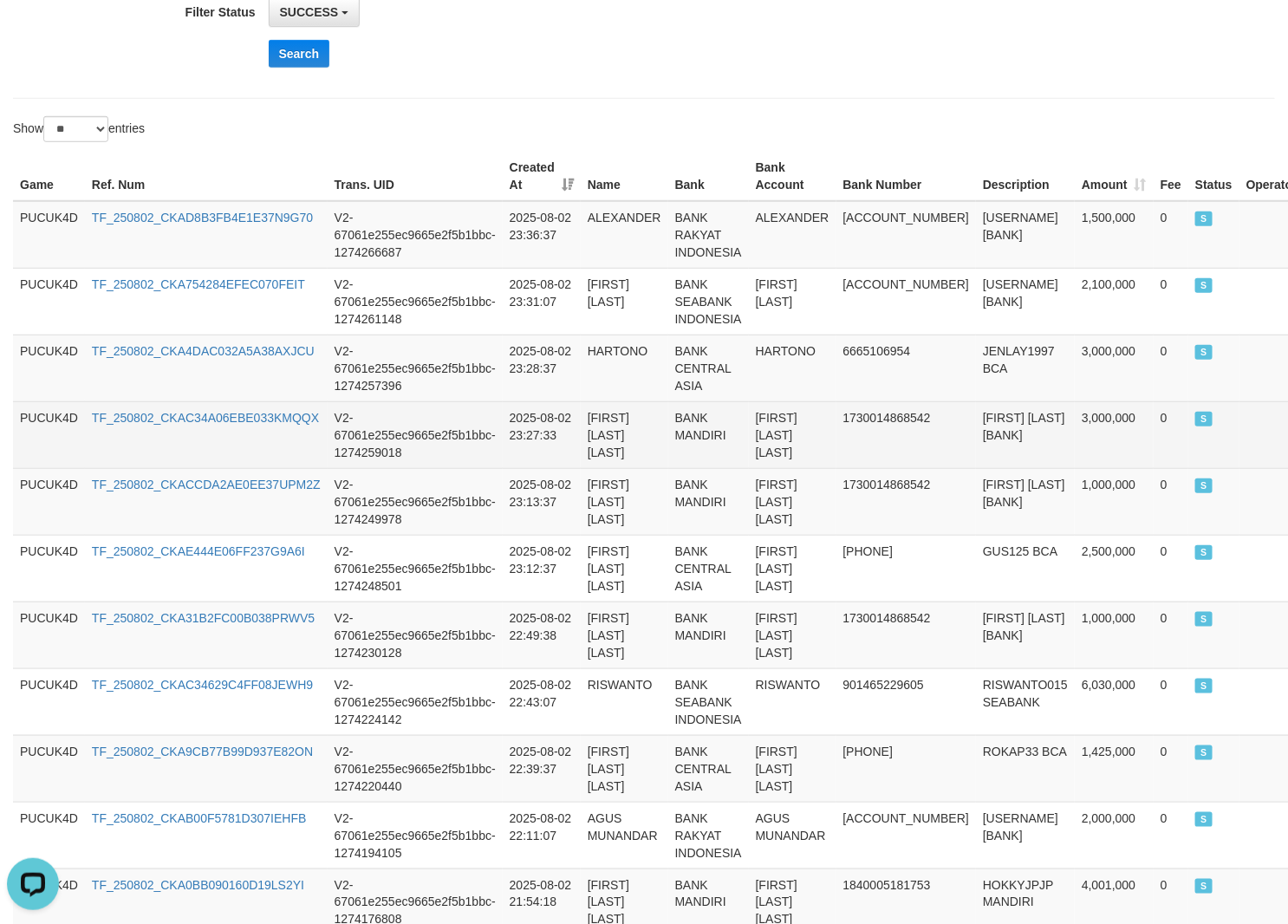 click on "[FIRST] [LAST] [BANK]" at bounding box center (1025, 434) 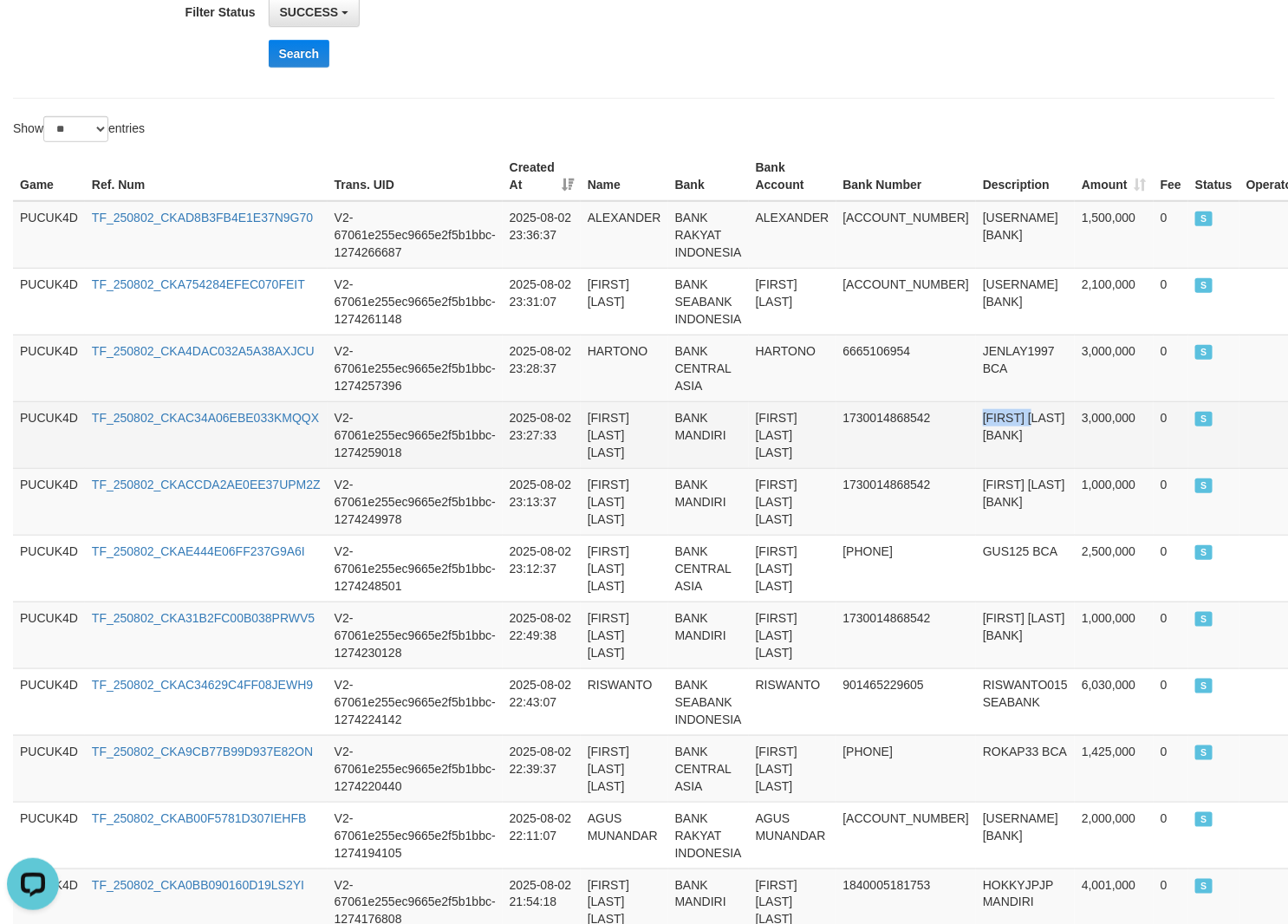 click on "[FIRST] [LAST] [BANK]" at bounding box center (1025, 434) 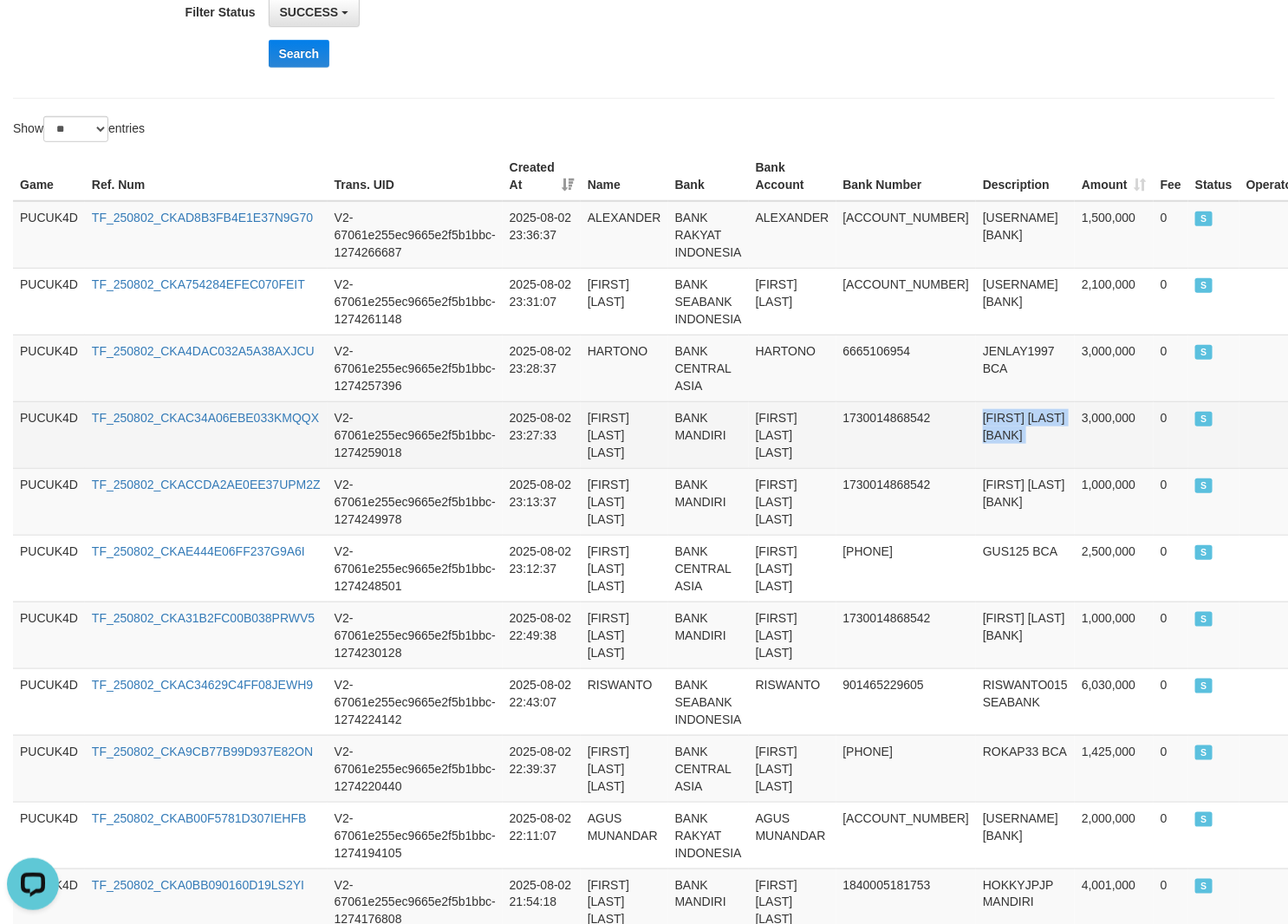 click on "[FIRST] [LAST] [BANK]" at bounding box center (1025, 434) 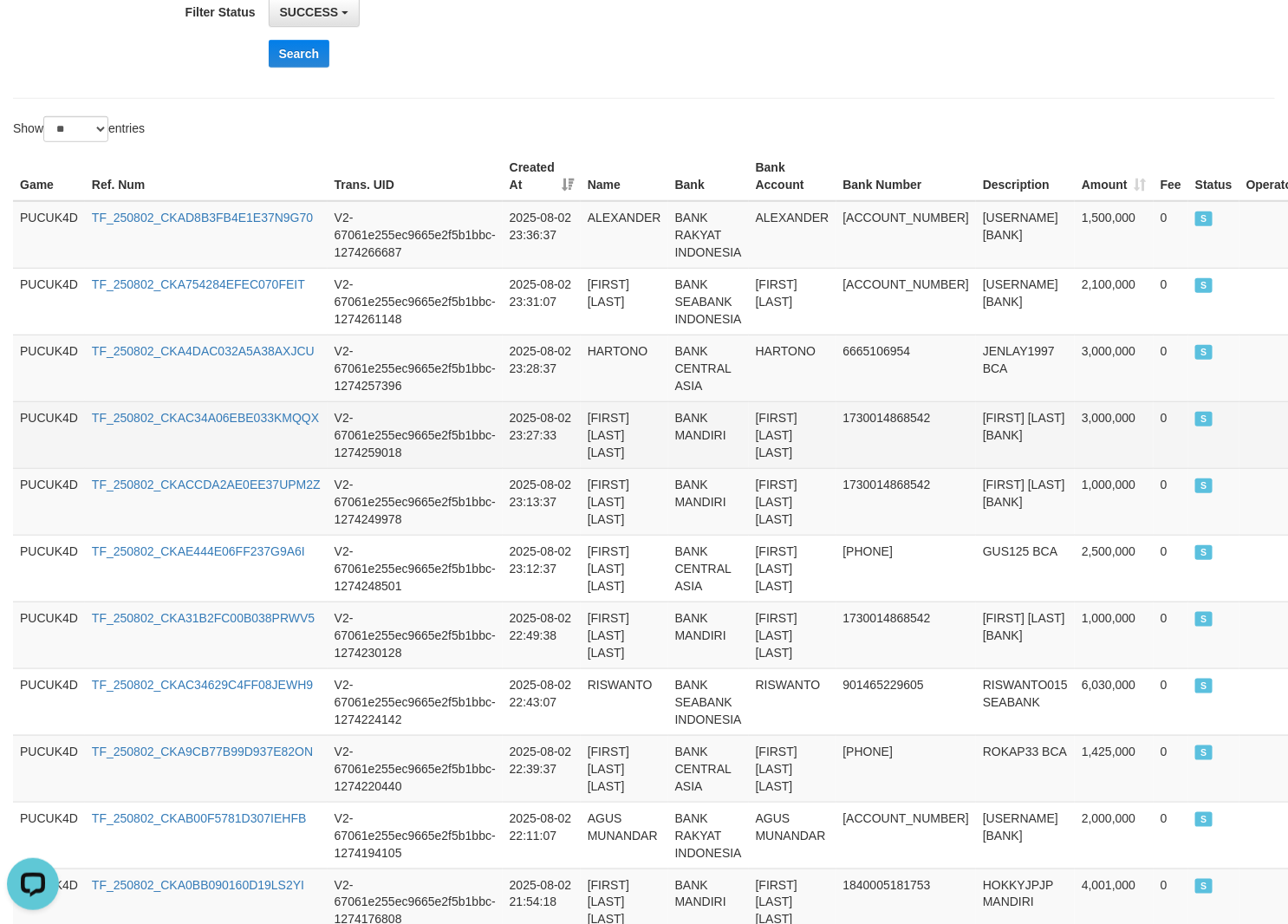 click on "[FIRST] [LAST] [BANK]" at bounding box center [1025, 434] 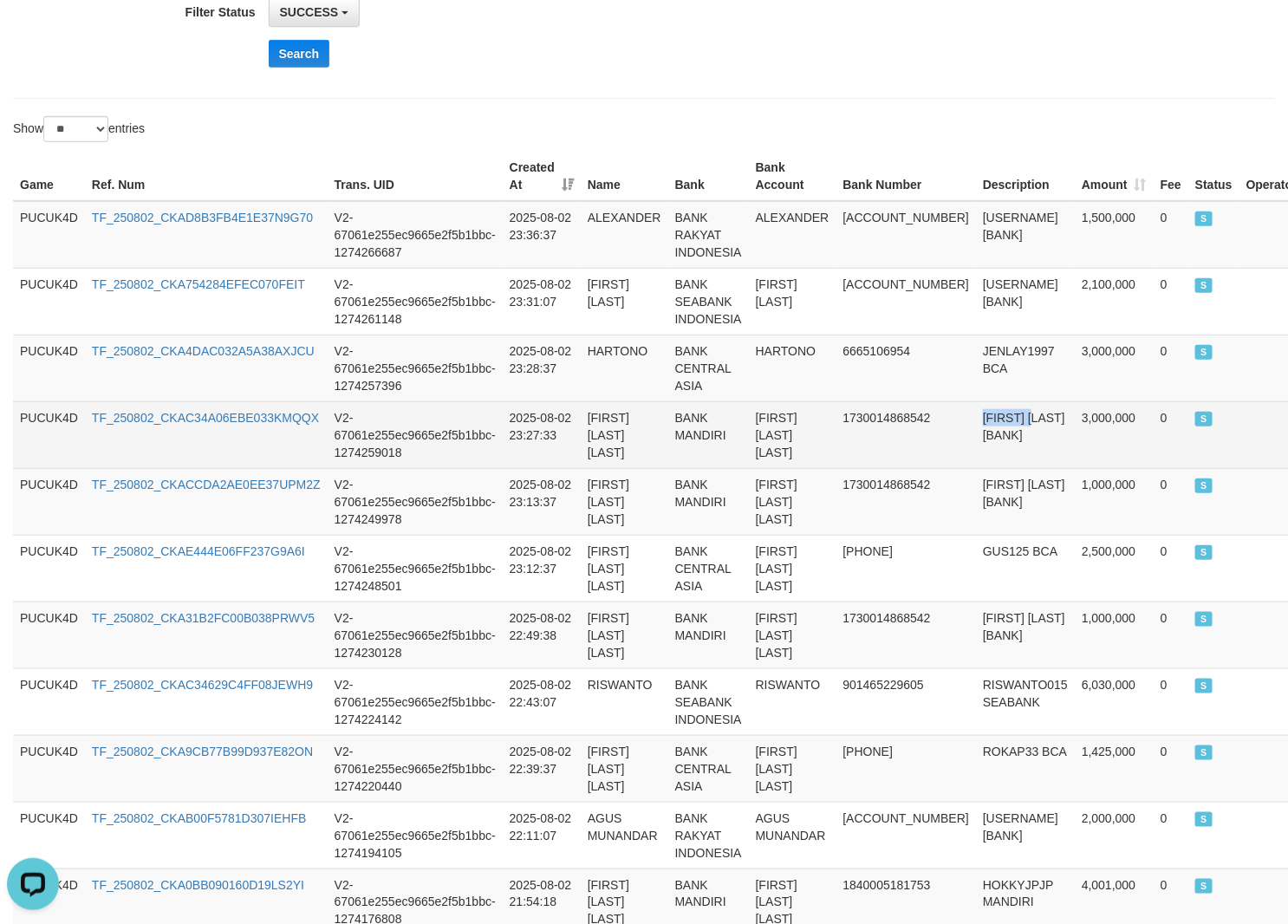click on "[FIRST] [LAST] [BANK]" at bounding box center [1025, 434] 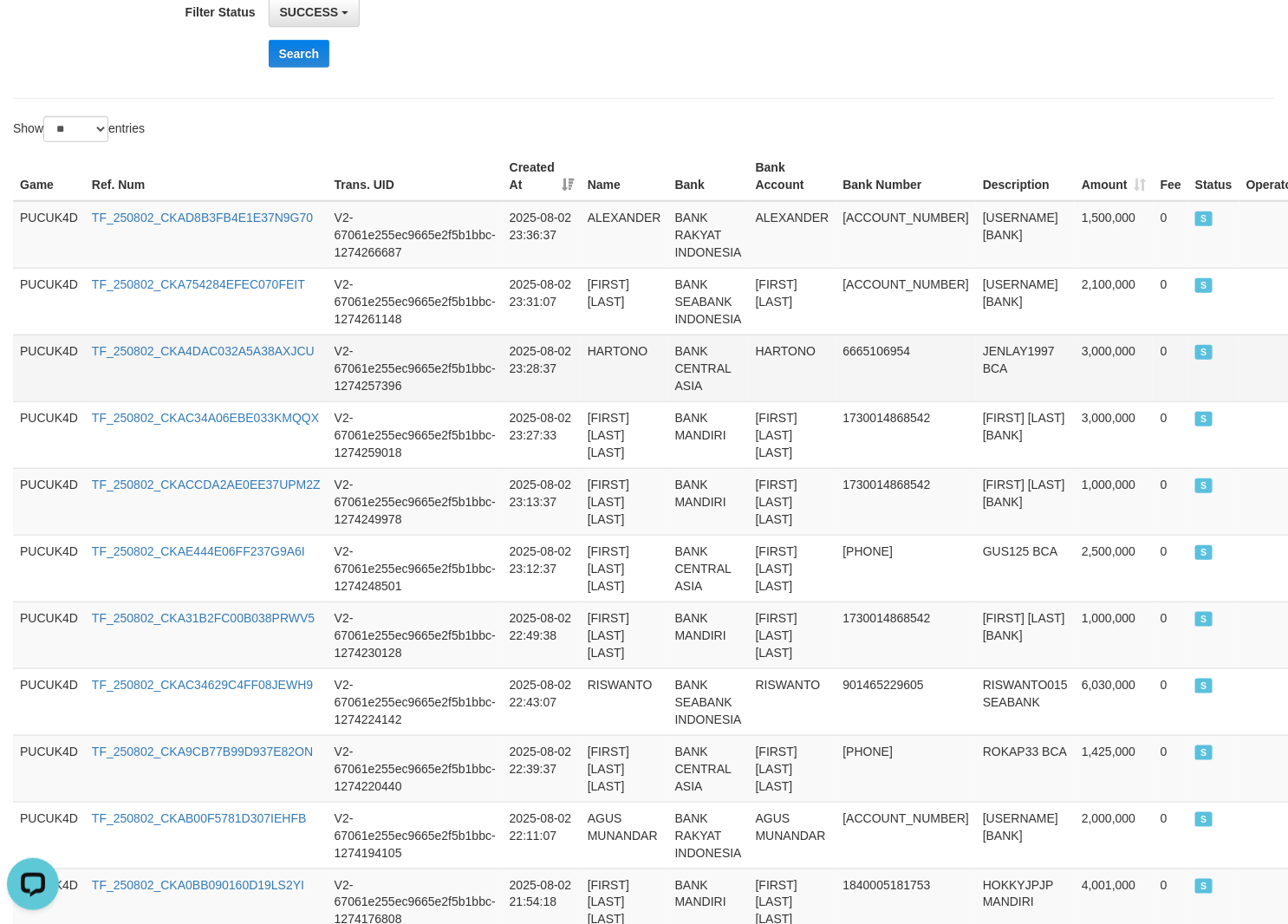 click on "JENLAY1997 BCA" at bounding box center (1025, 368) 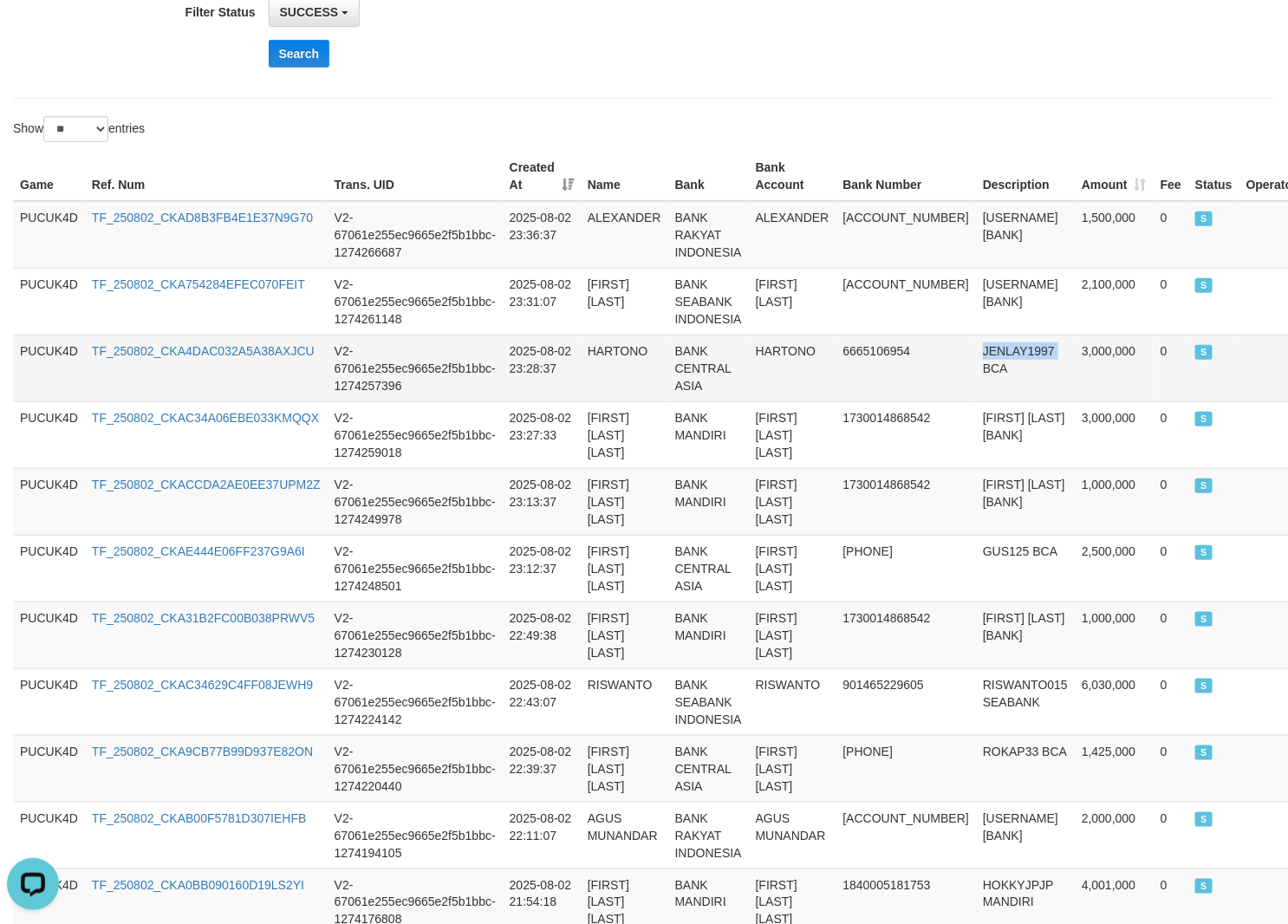 click on "JENLAY1997 BCA" at bounding box center [1025, 368] 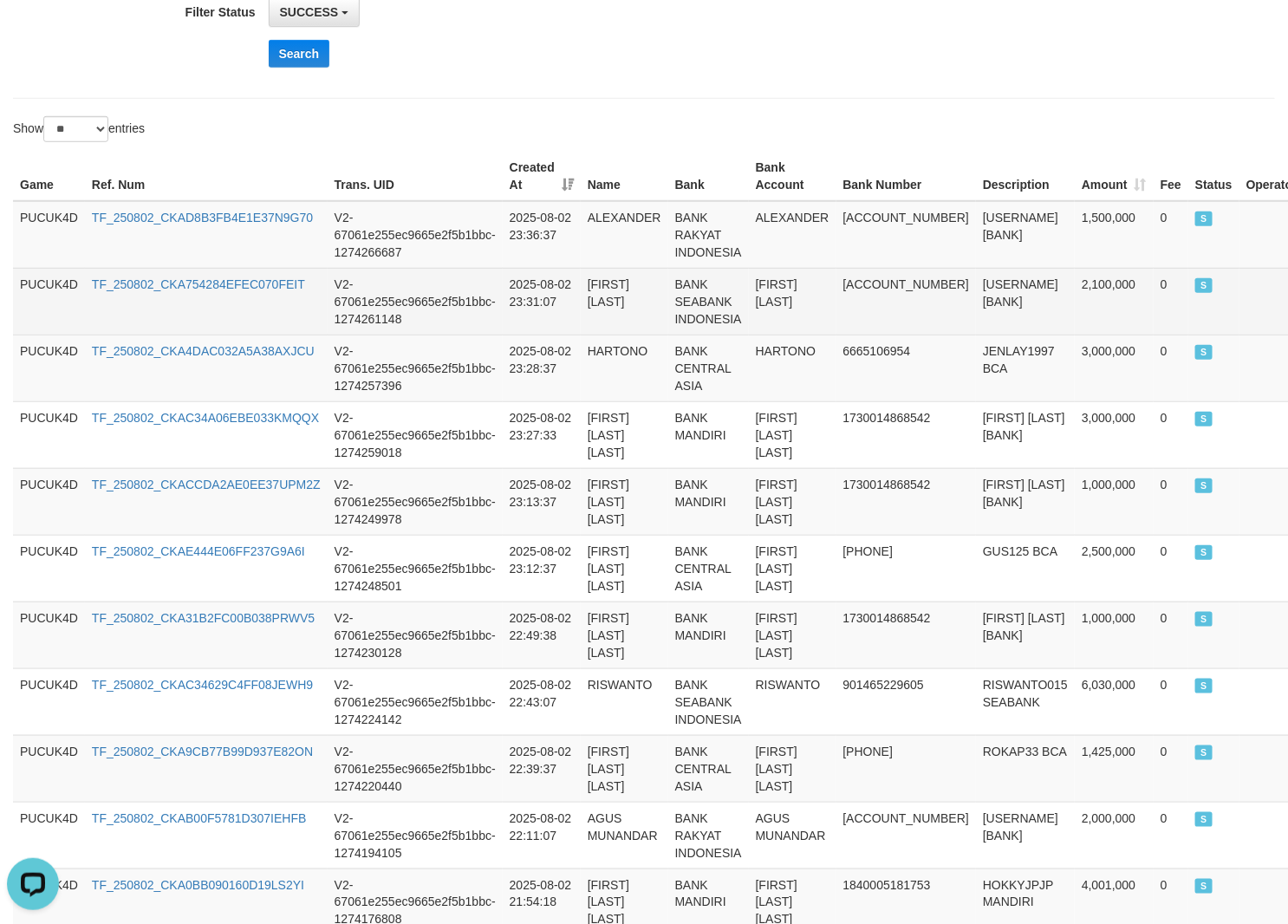 click on "[USERNAME] [BANK]" at bounding box center (1025, 301) 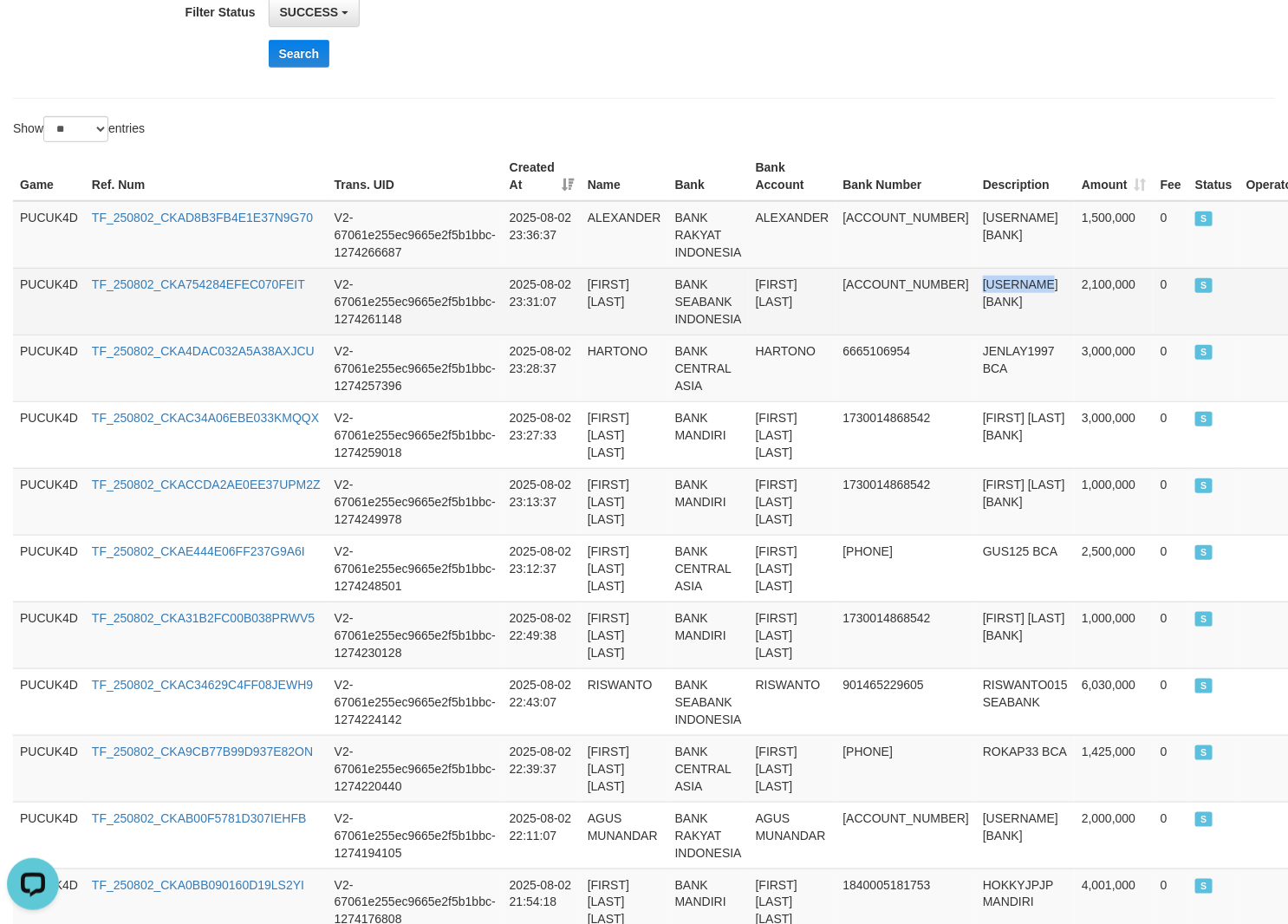 click on "[USERNAME] [BANK]" at bounding box center (1025, 301) 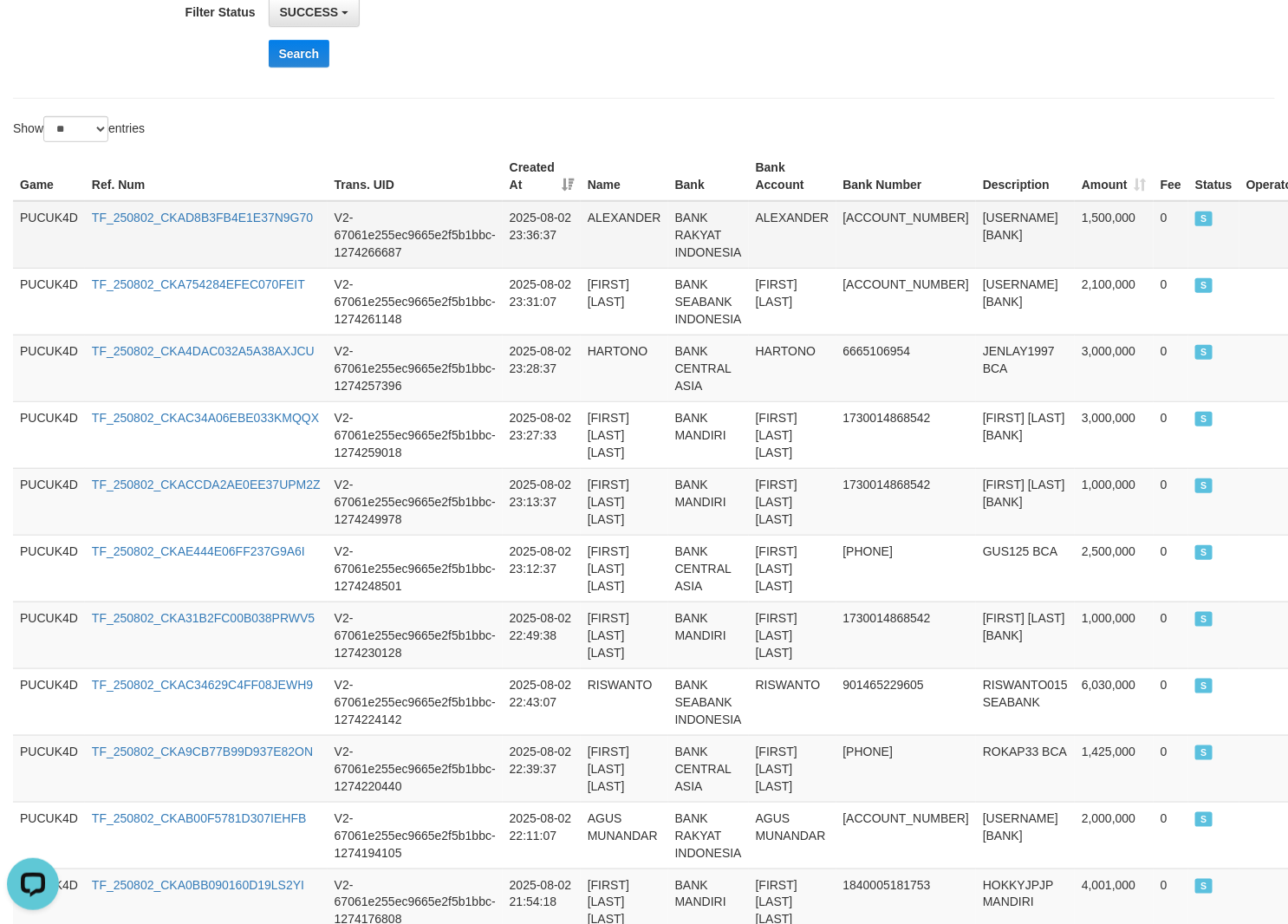 click on "[USERNAME] [BANK]" at bounding box center (1025, 235) 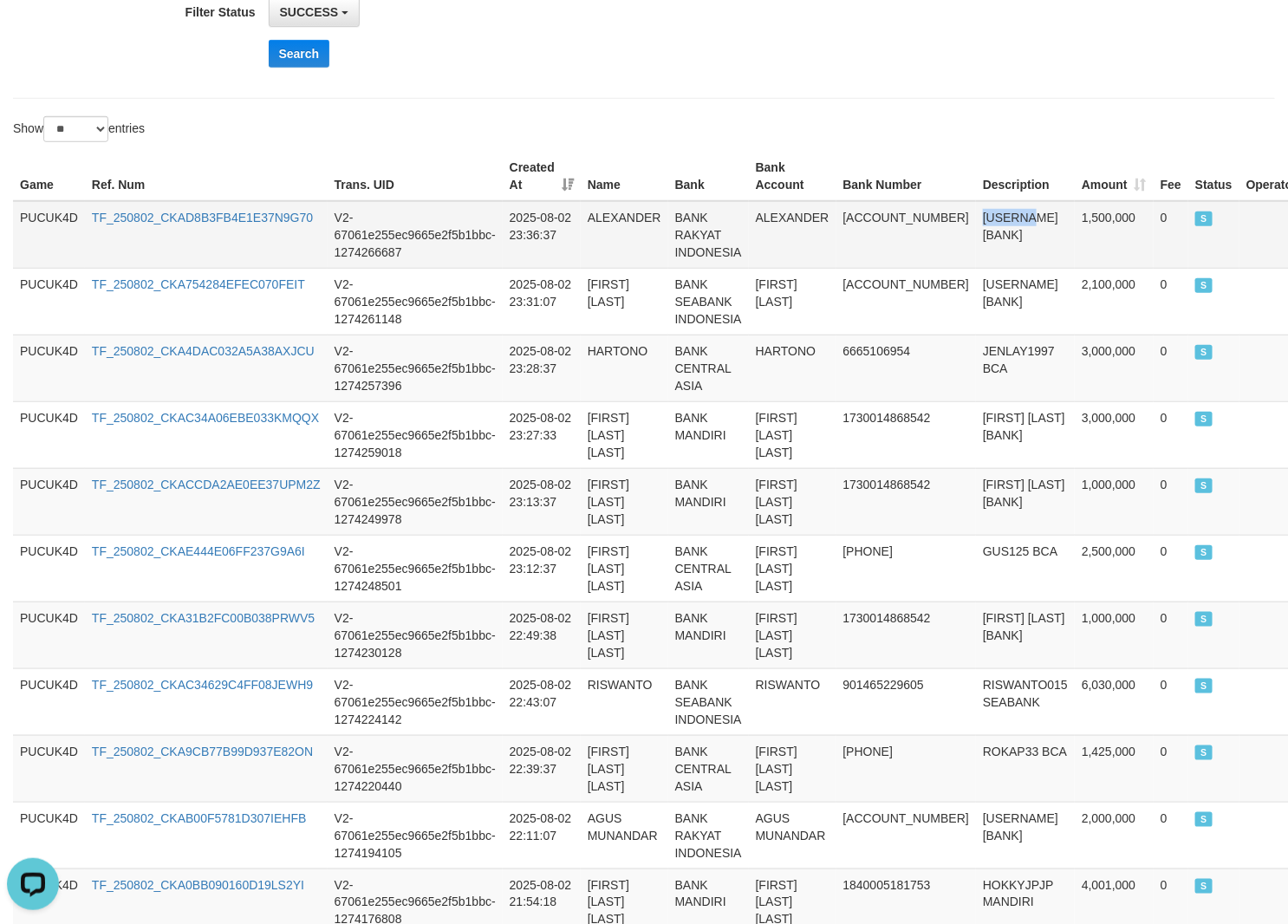 click on "[USERNAME] [BANK]" at bounding box center (1025, 235) 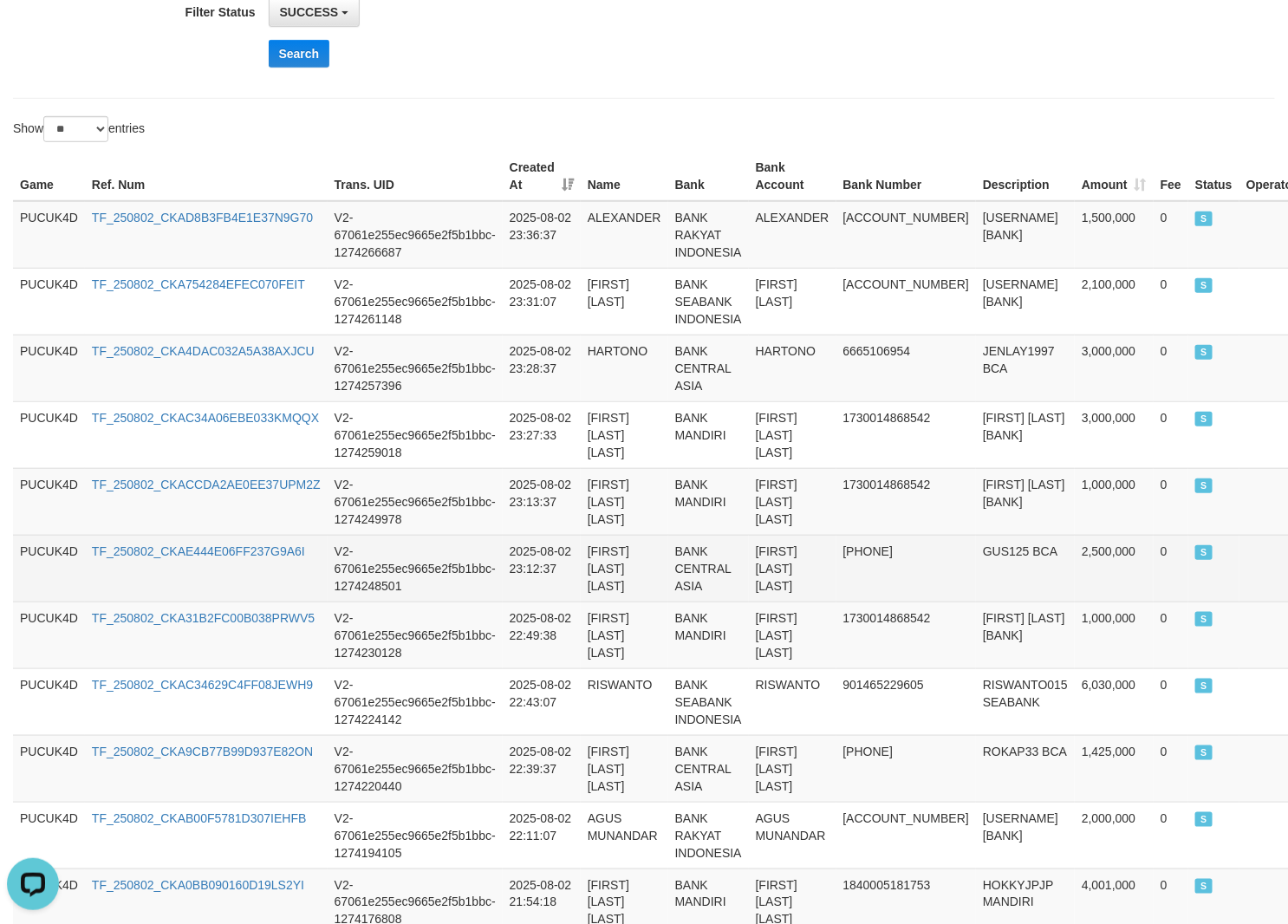 click on "[FIRST] [LAST] [LAST]" at bounding box center [792, 568] 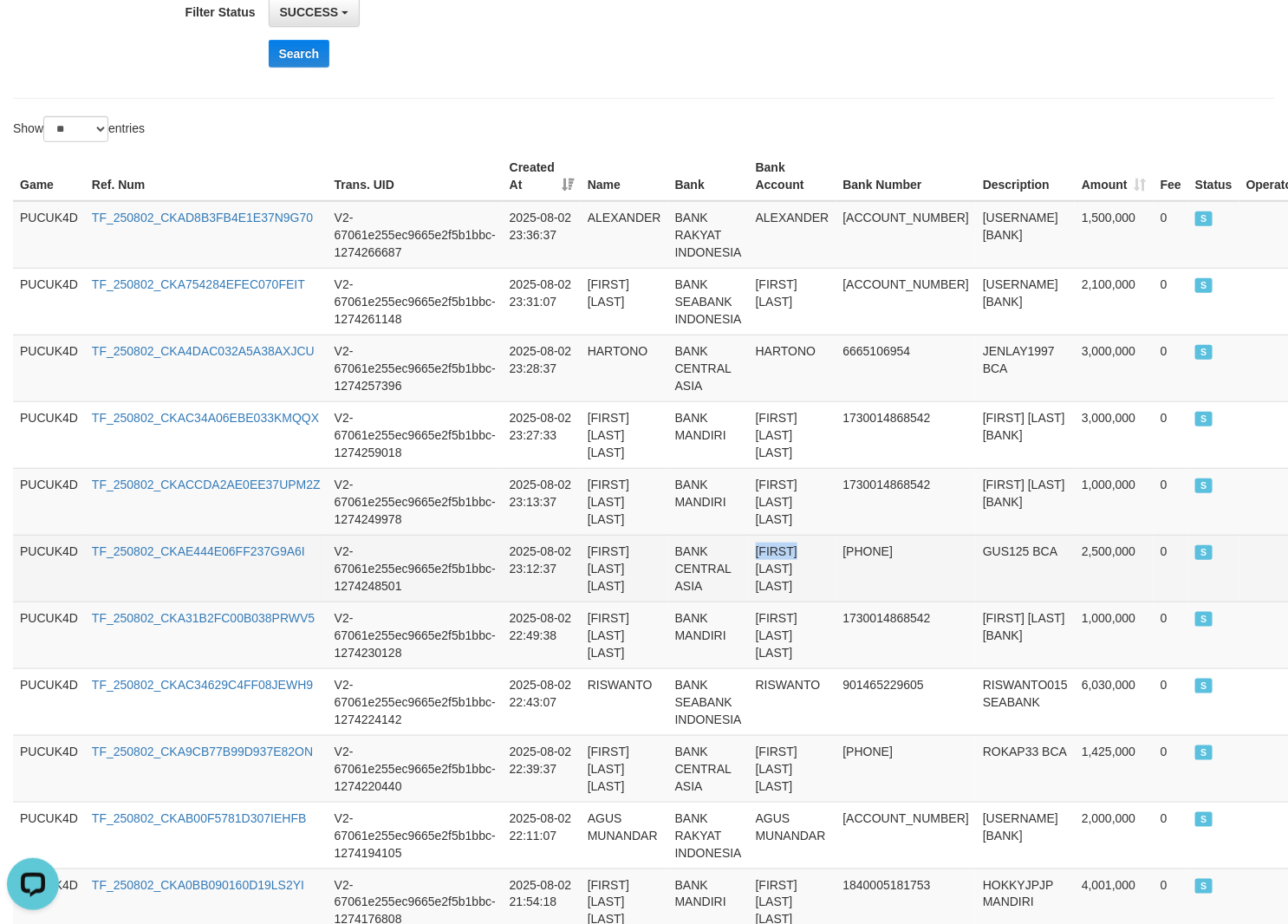 click on "[FIRST] [LAST] [LAST]" at bounding box center [792, 568] 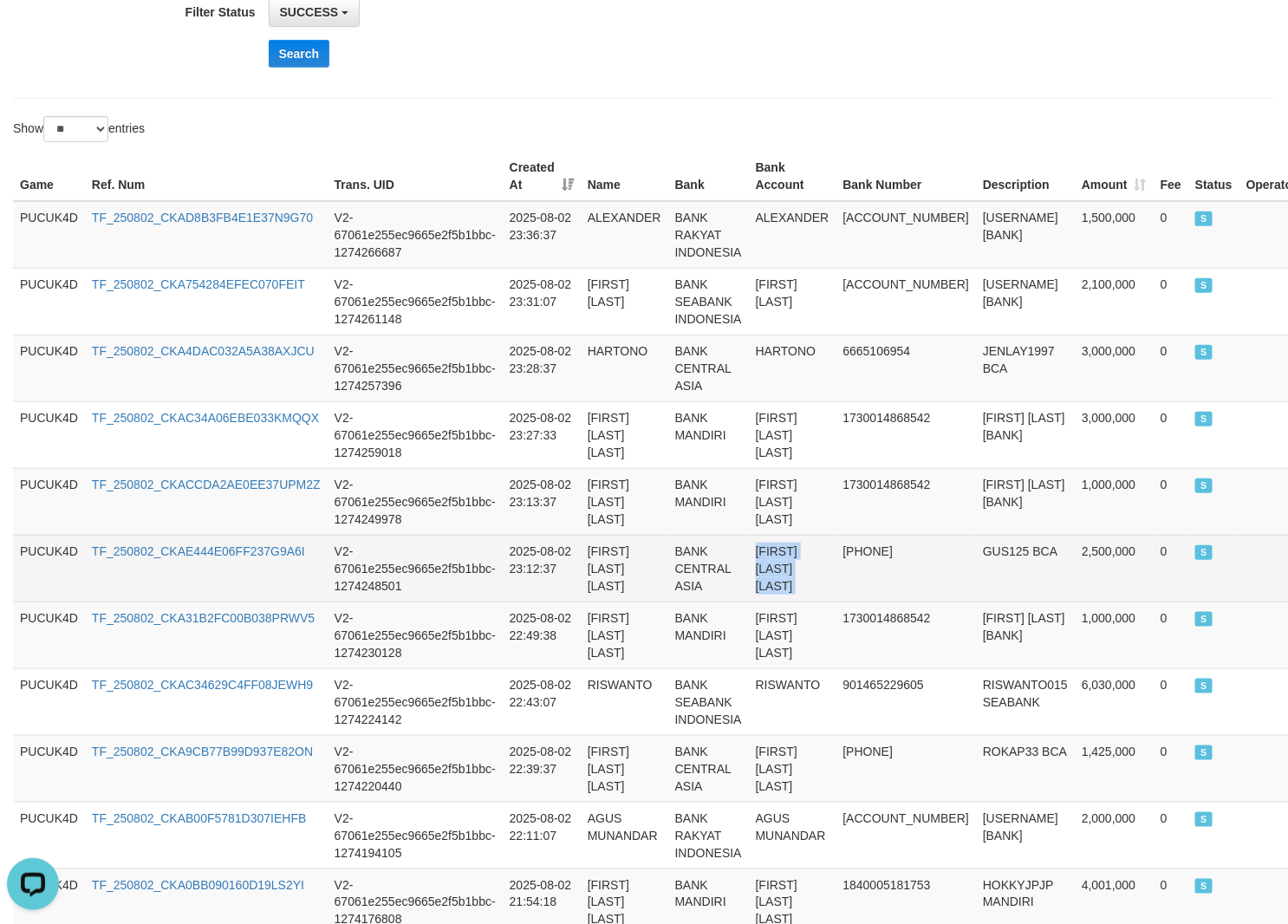 click on "[FIRST] [LAST] [LAST]" at bounding box center [792, 568] 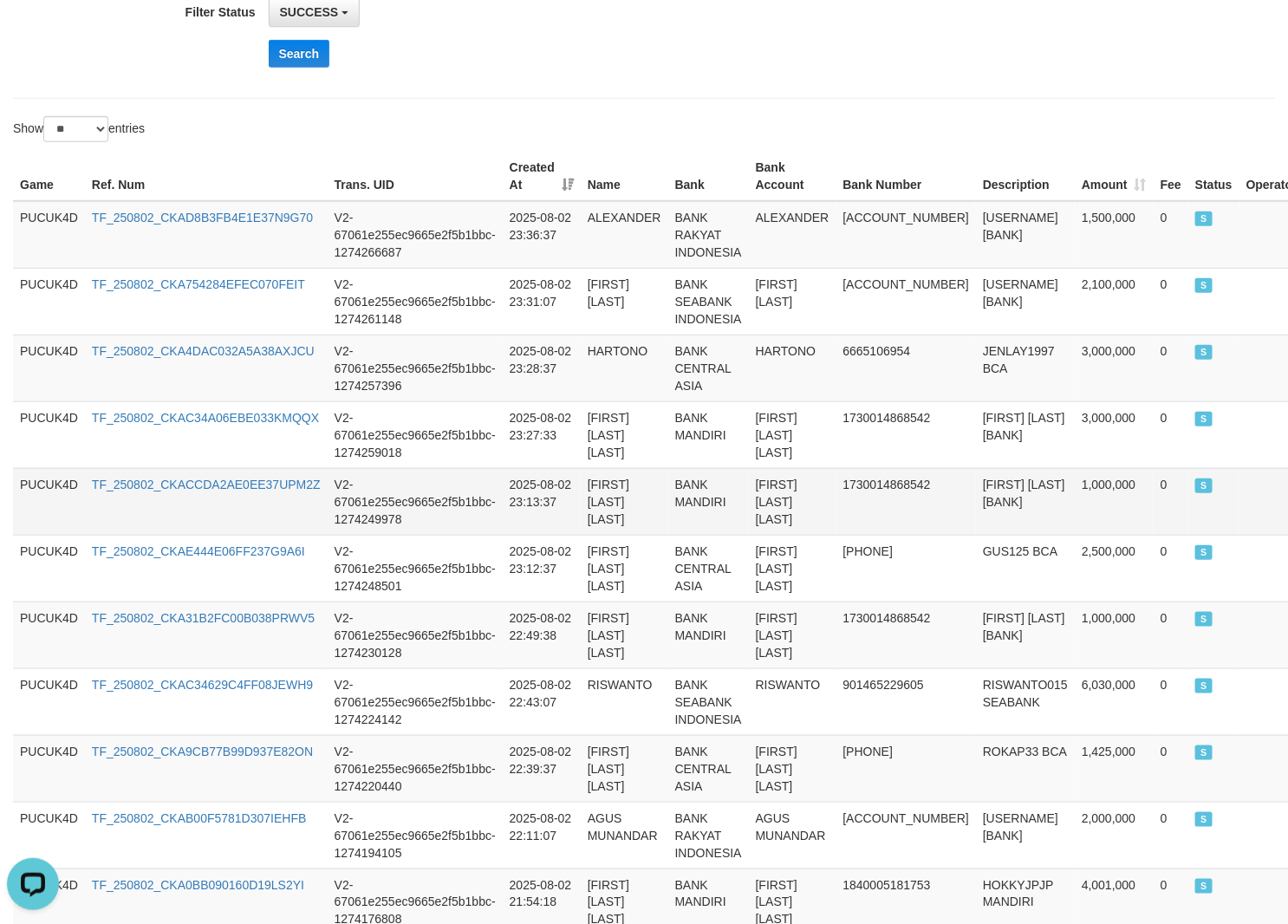 click on "[FIRST] [LAST] [LAST]" at bounding box center (792, 501) 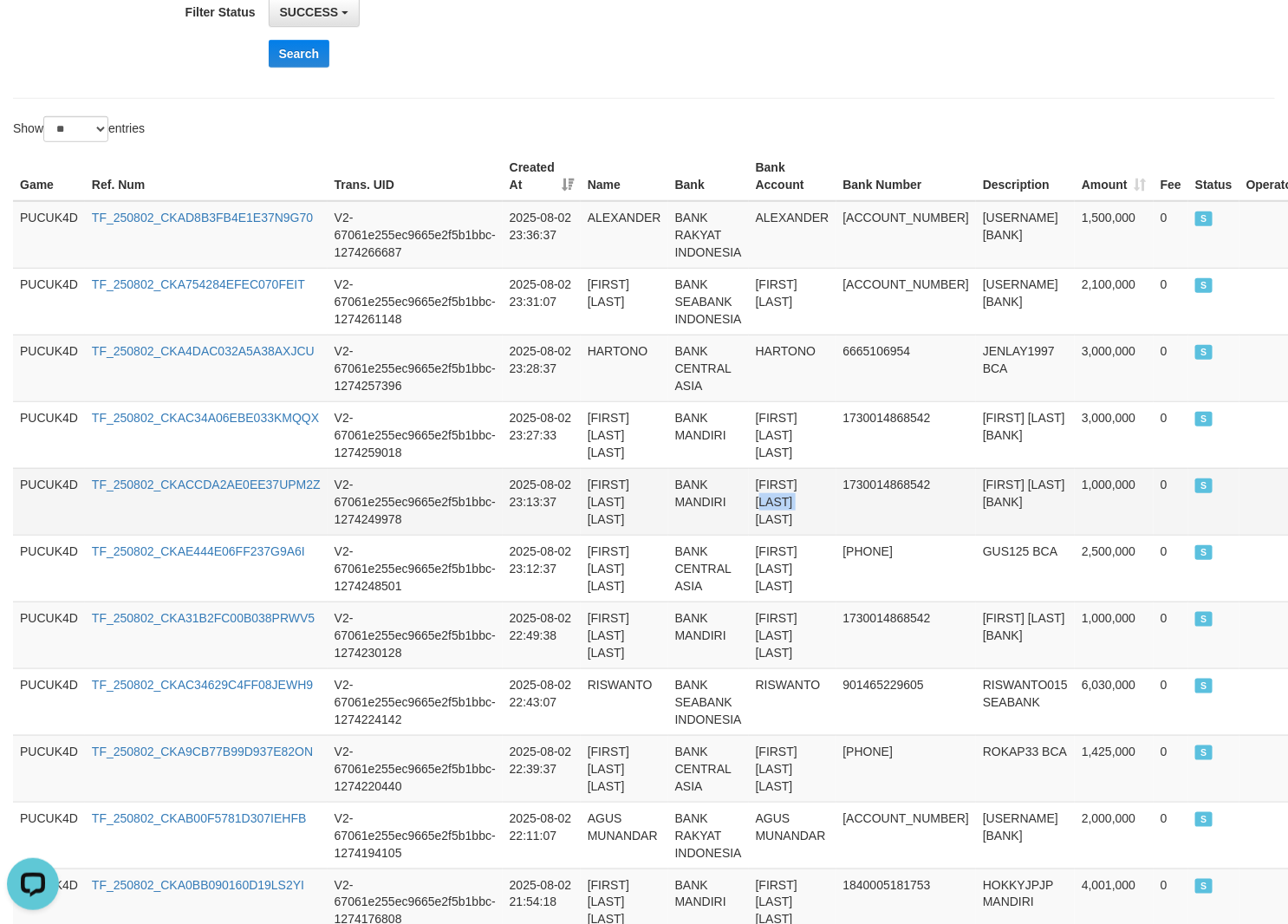 click on "[FIRST] [LAST] [LAST]" at bounding box center (792, 501) 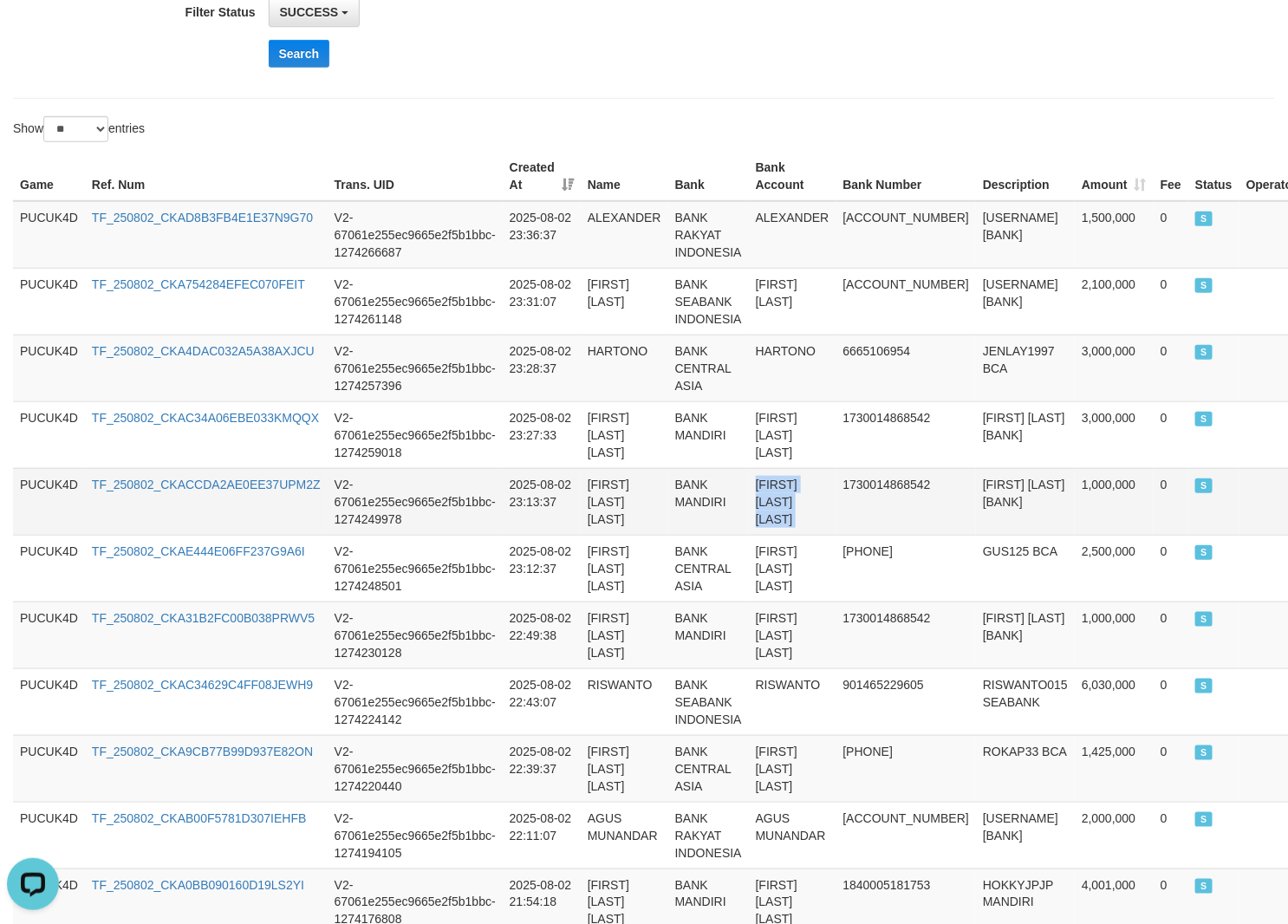 click on "[FIRST] [LAST] [LAST]" at bounding box center [792, 501] 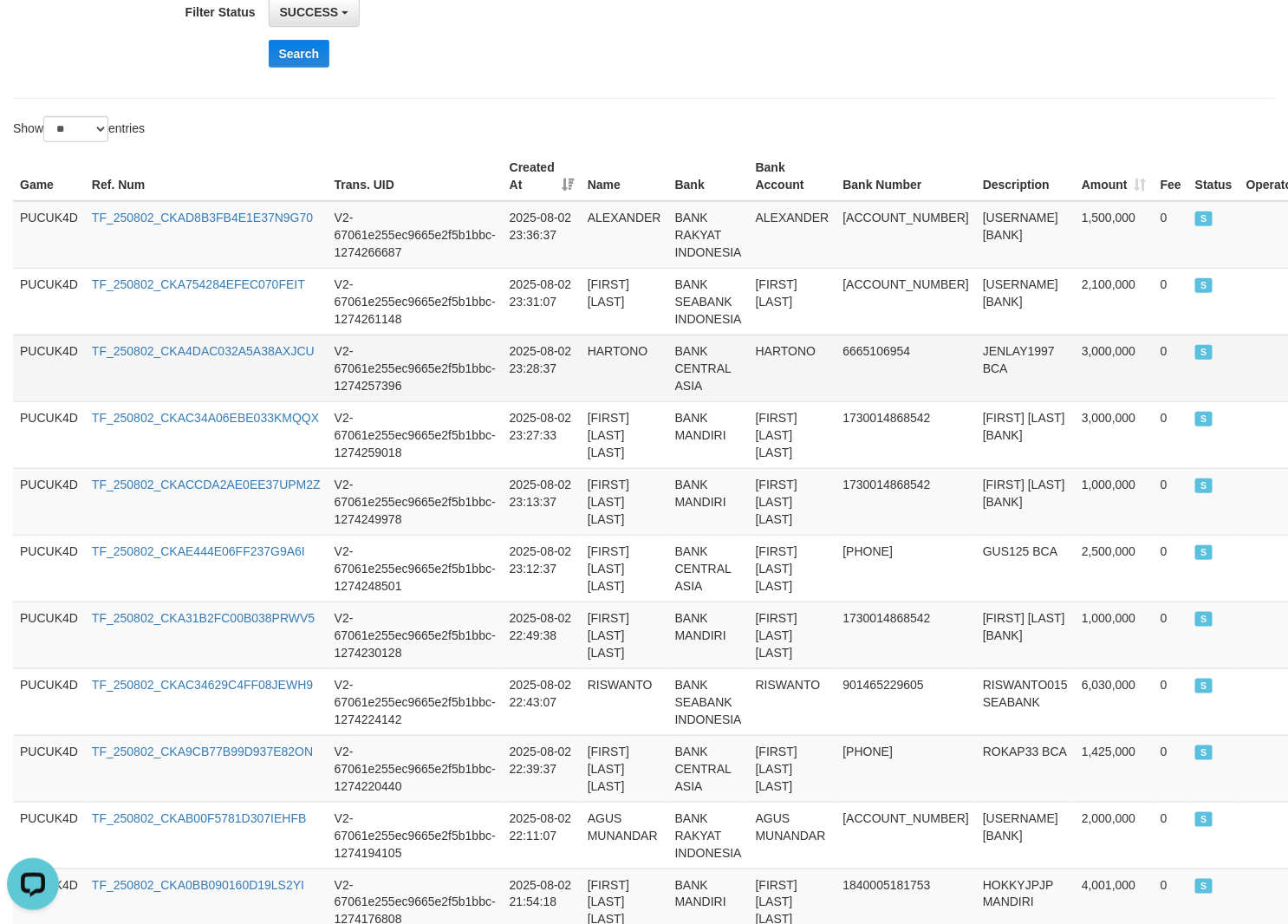 click on "HARTONO" at bounding box center [792, 368] 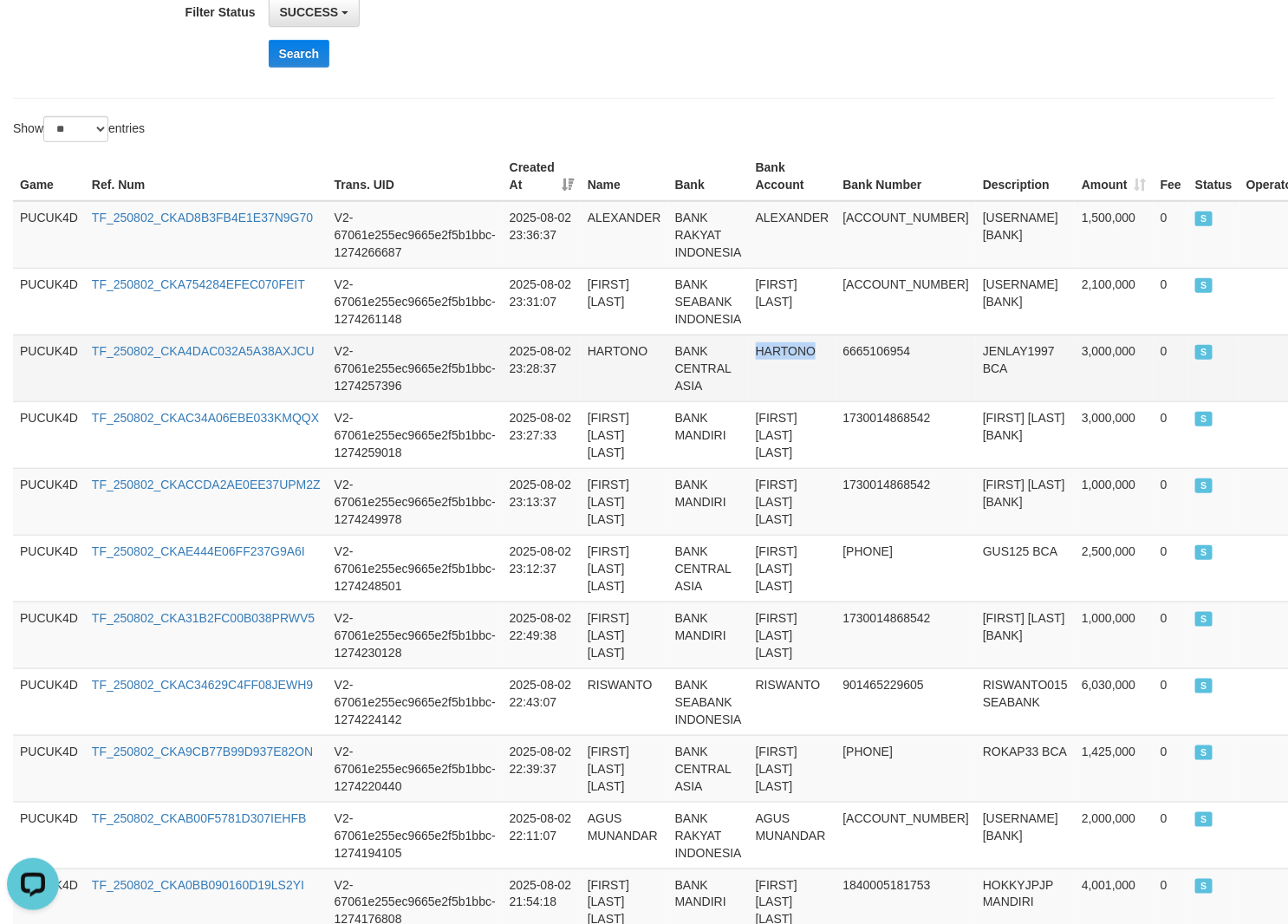 click on "HARTONO" at bounding box center [792, 368] 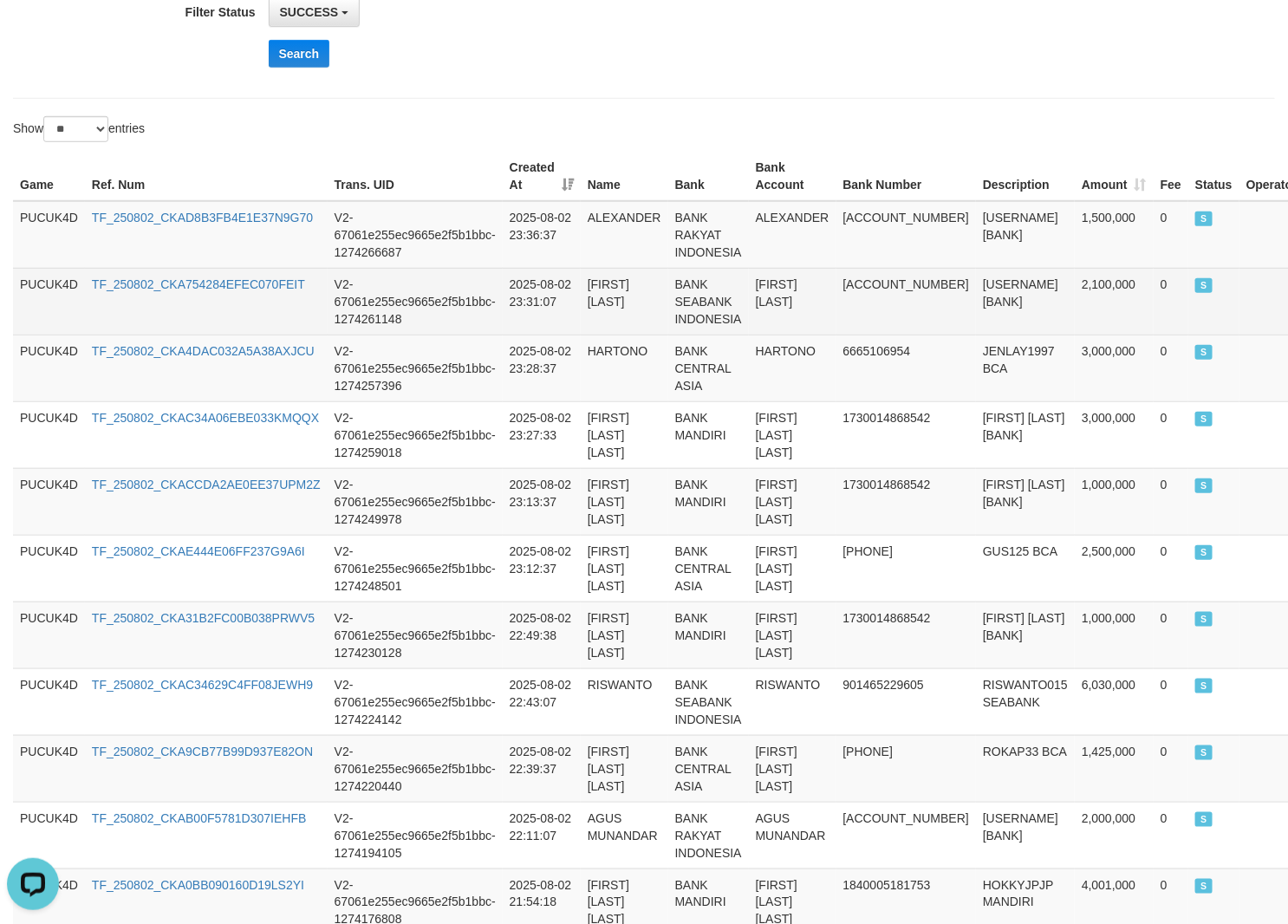 click on "[FIRST] [LAST]" at bounding box center (792, 301) 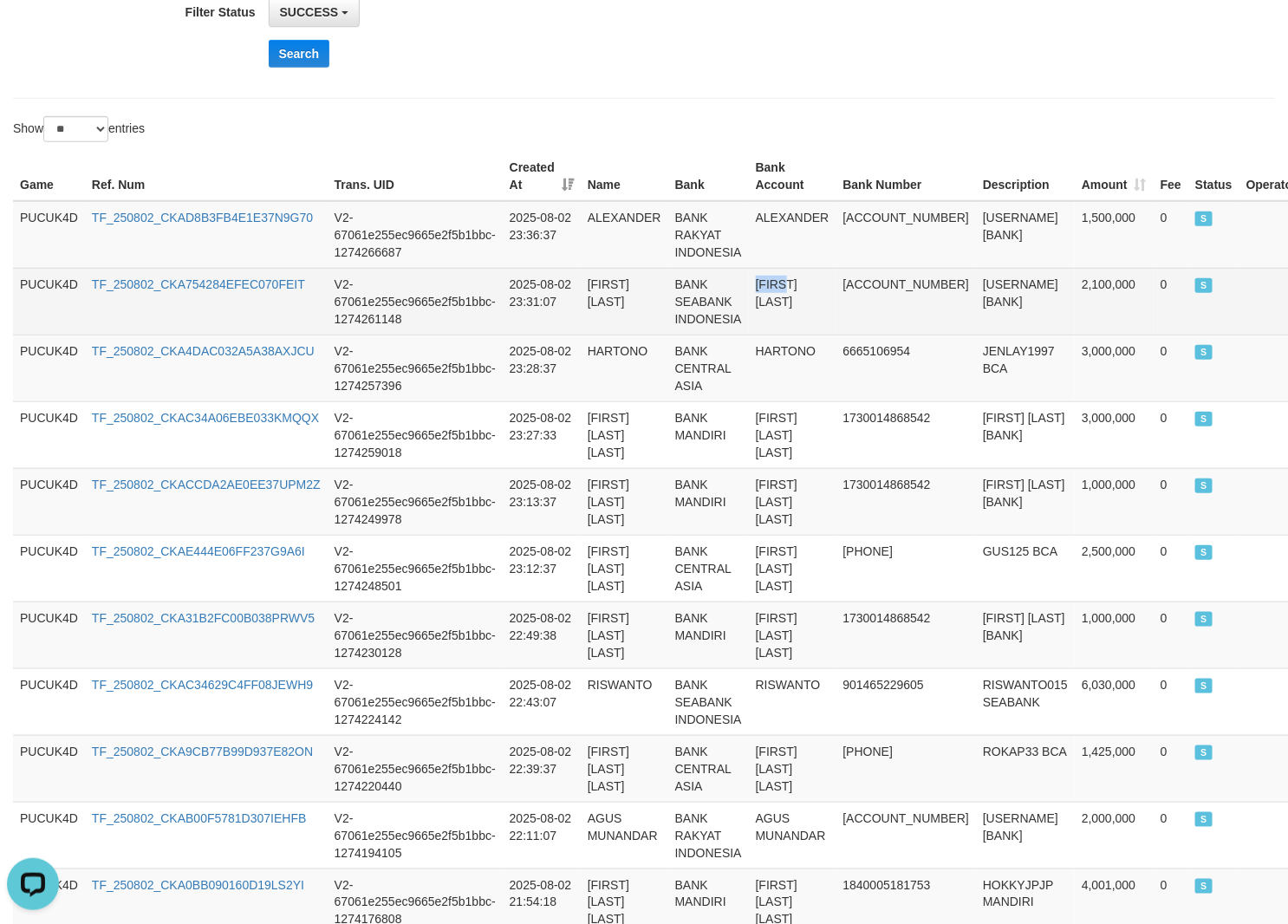 click on "[FIRST] [LAST]" at bounding box center (792, 301) 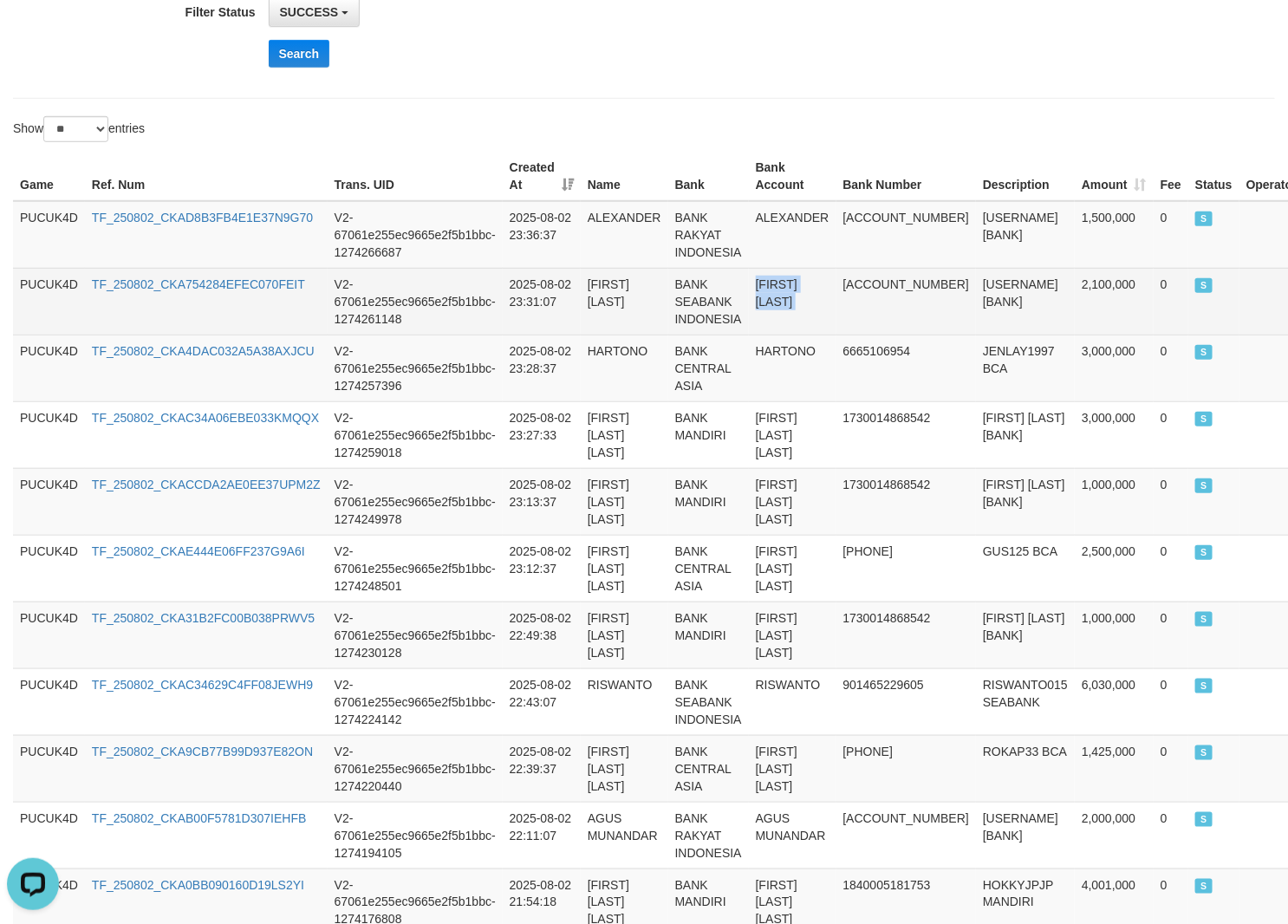click on "[FIRST] [LAST]" at bounding box center [792, 301] 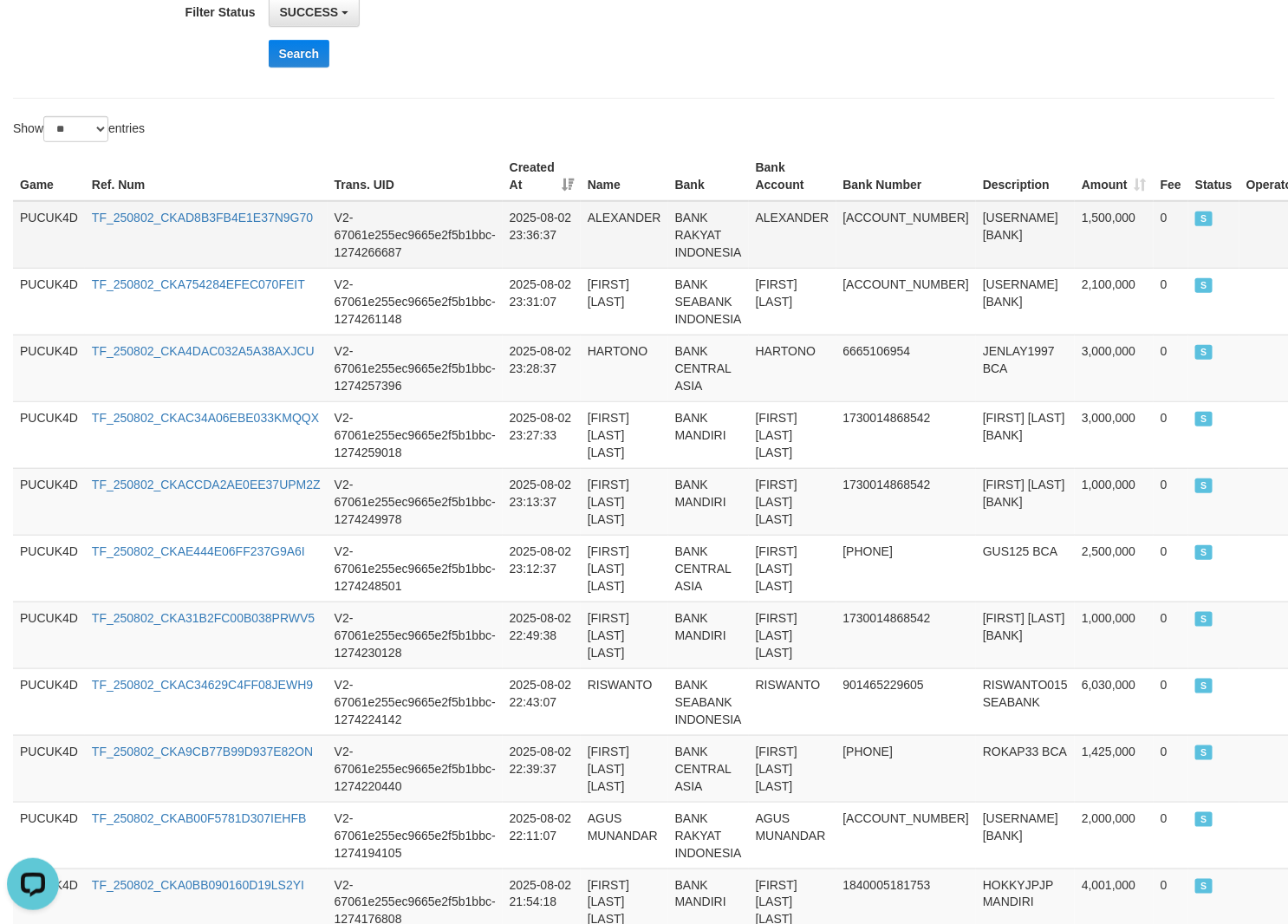 click on "ALEXANDER" at bounding box center [792, 235] 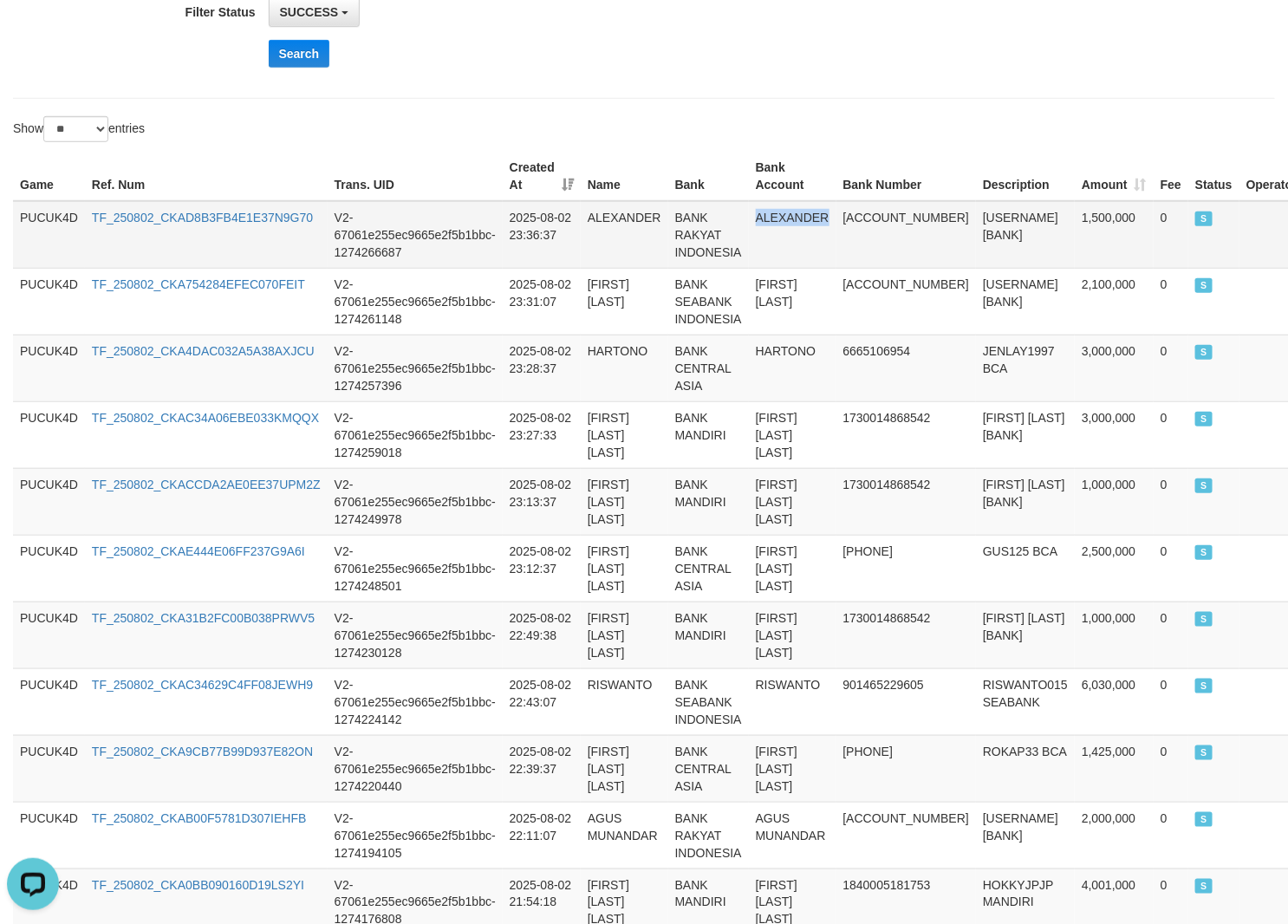 click on "ALEXANDER" at bounding box center (792, 235) 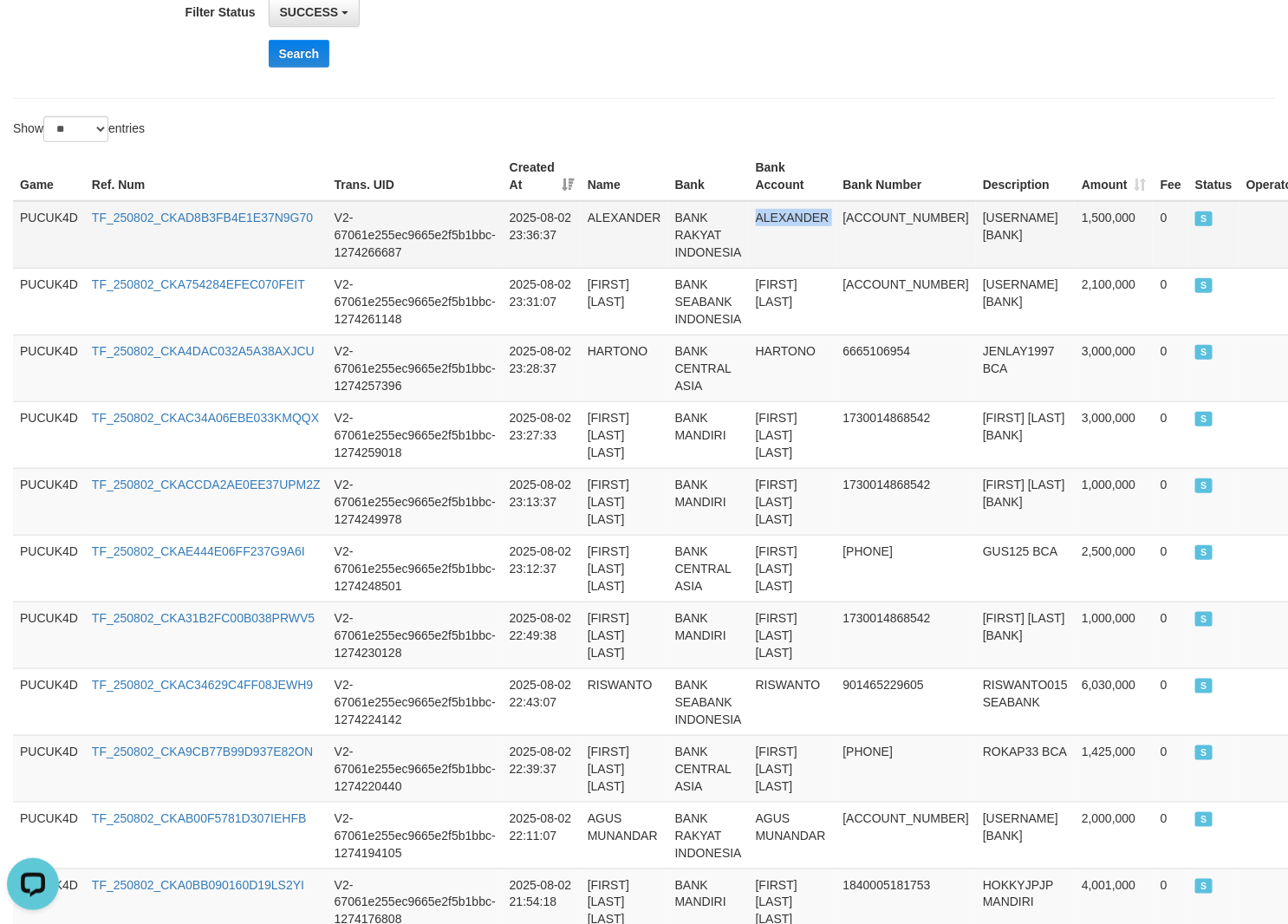 click on "ALEXANDER" at bounding box center (792, 235) 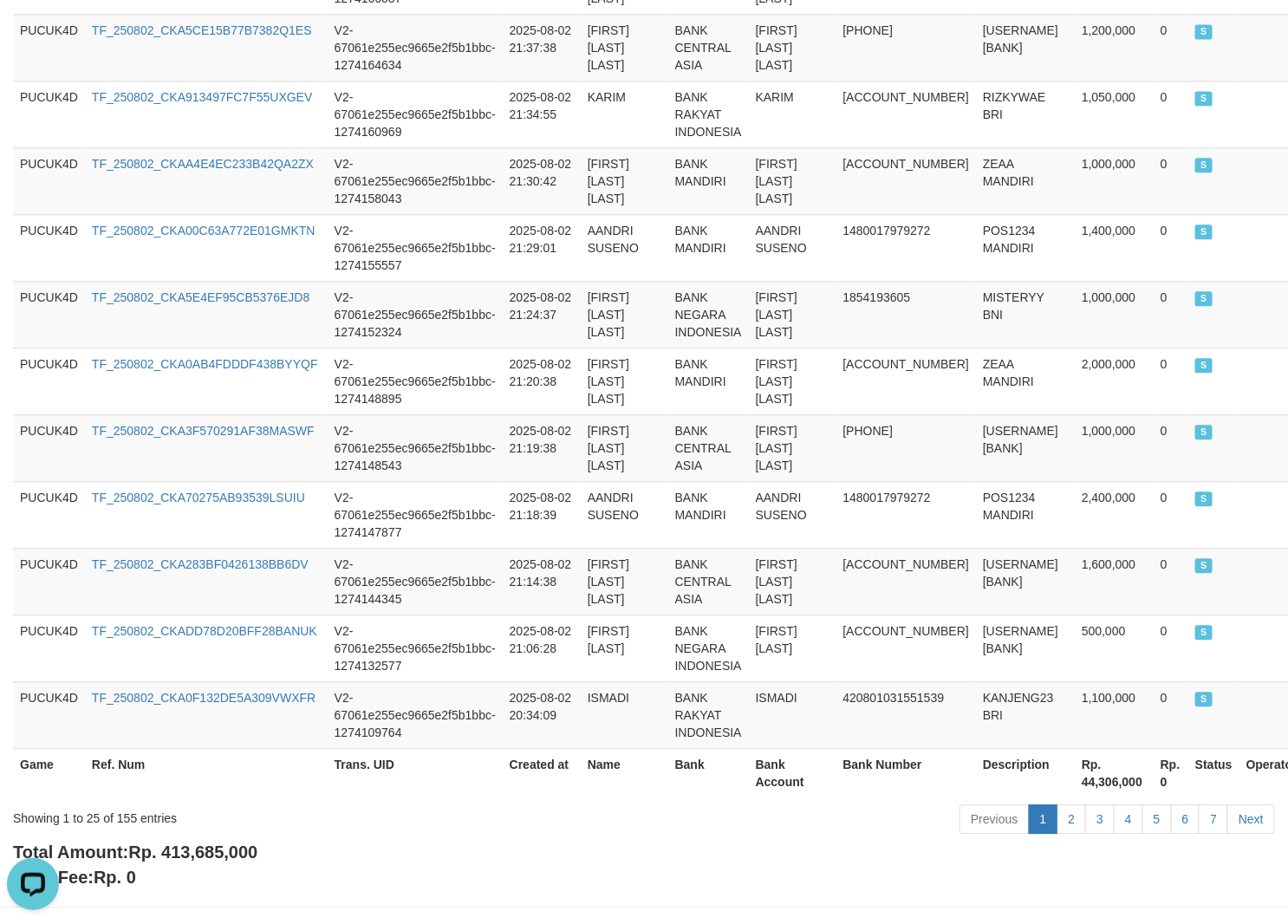 scroll, scrollTop: 1587, scrollLeft: 0, axis: vertical 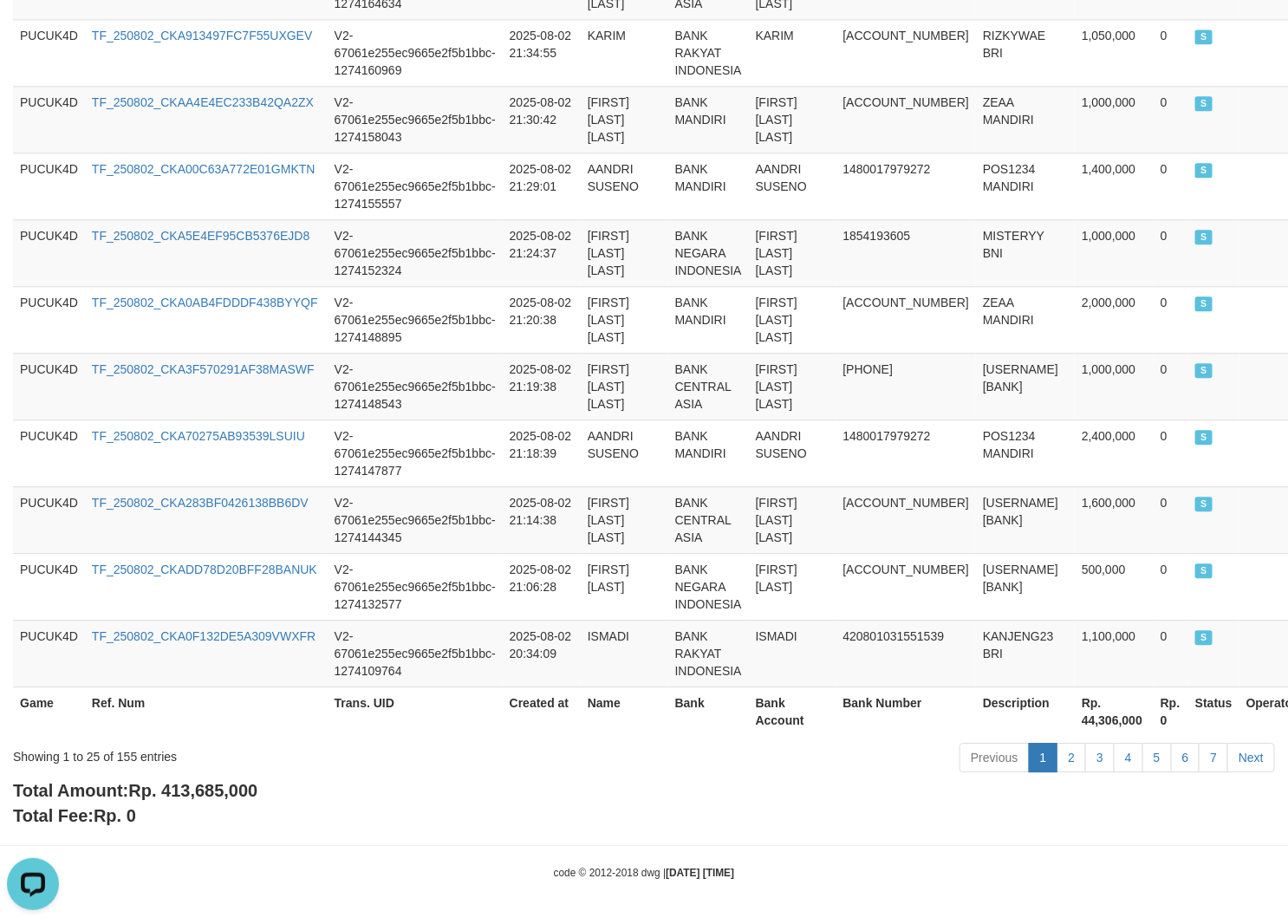 click on "Rp. 413,685,000" at bounding box center [192, 791] 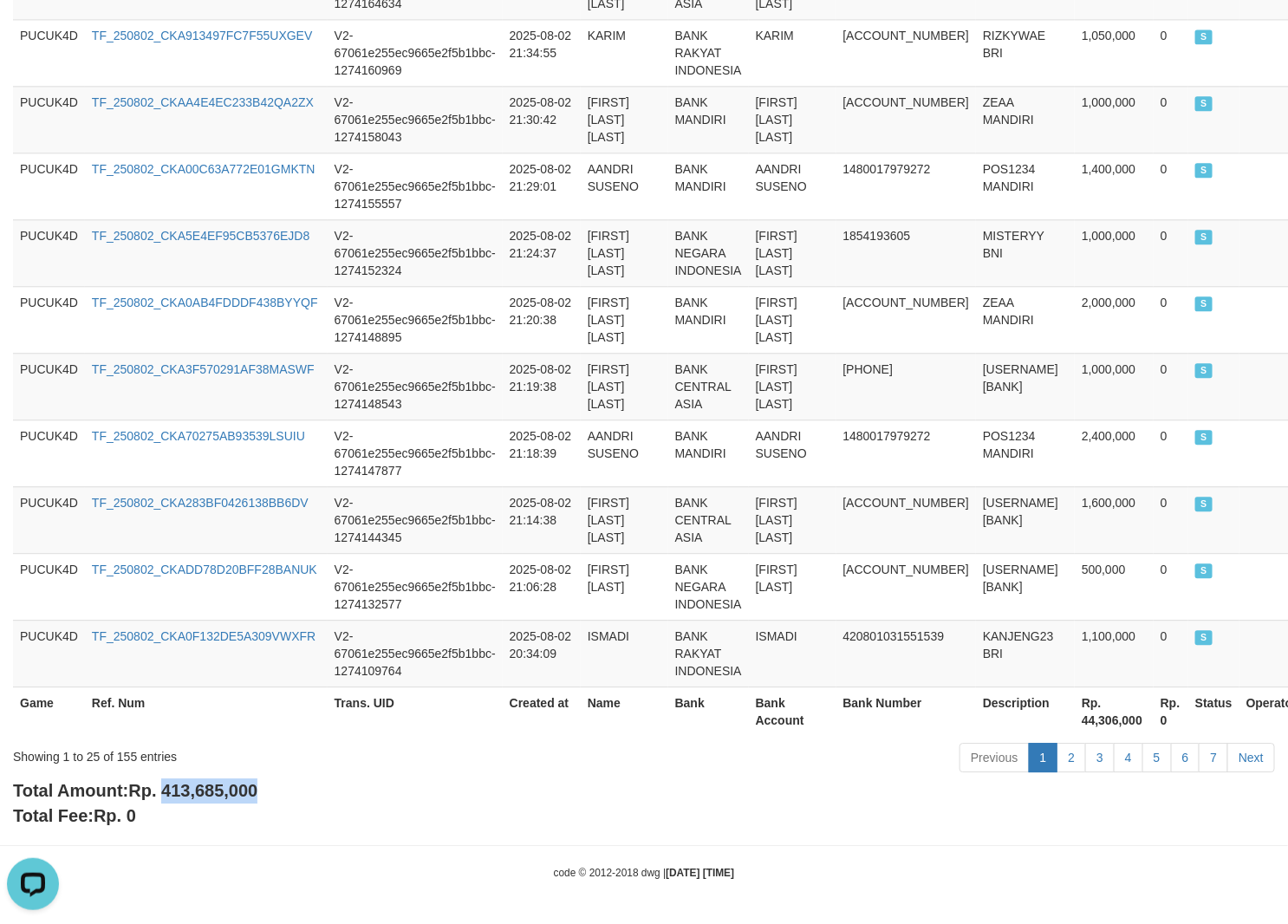 click on "Rp. 413,685,000" at bounding box center [192, 791] 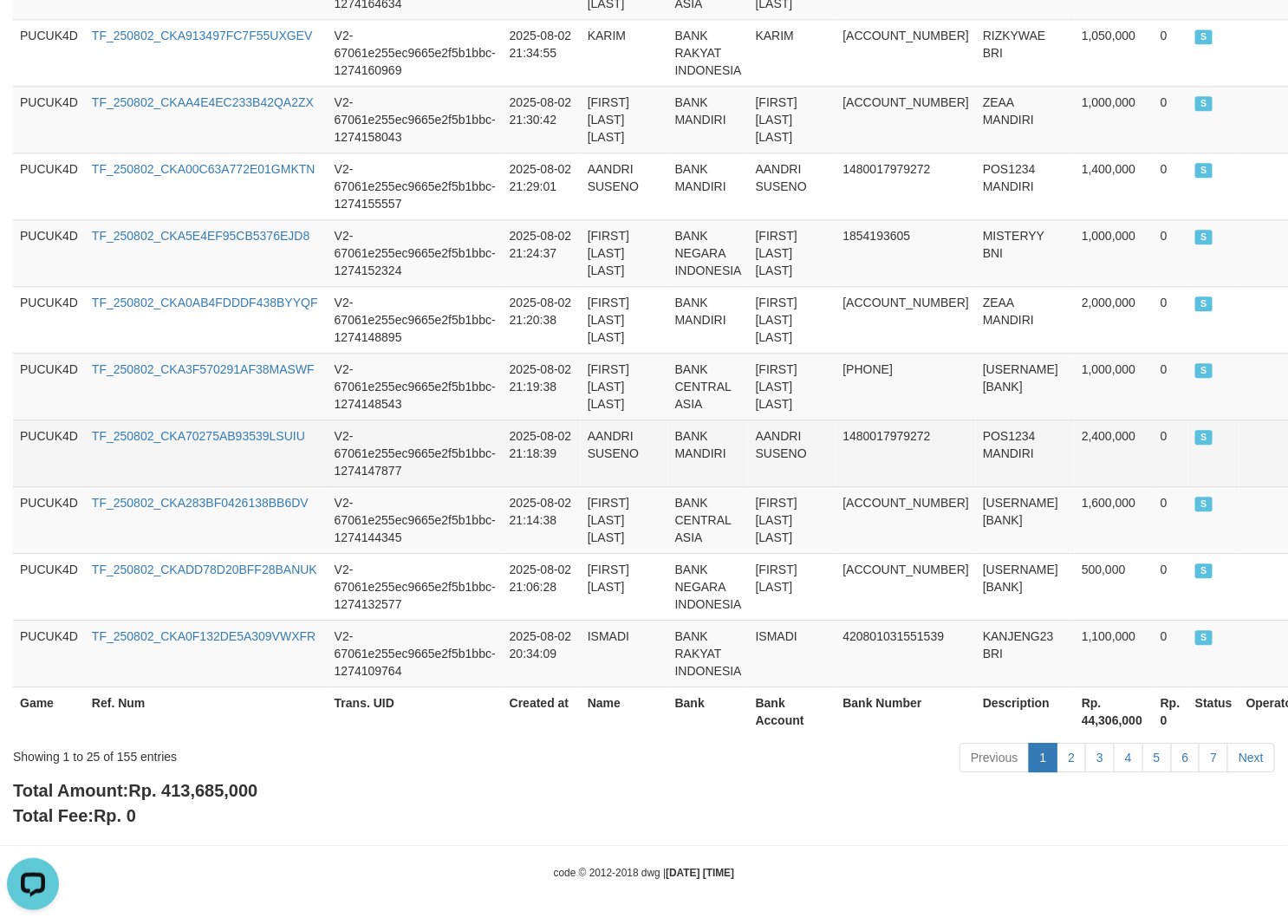 drag, startPoint x: 1066, startPoint y: 446, endPoint x: 1007, endPoint y: 422, distance: 63.6946 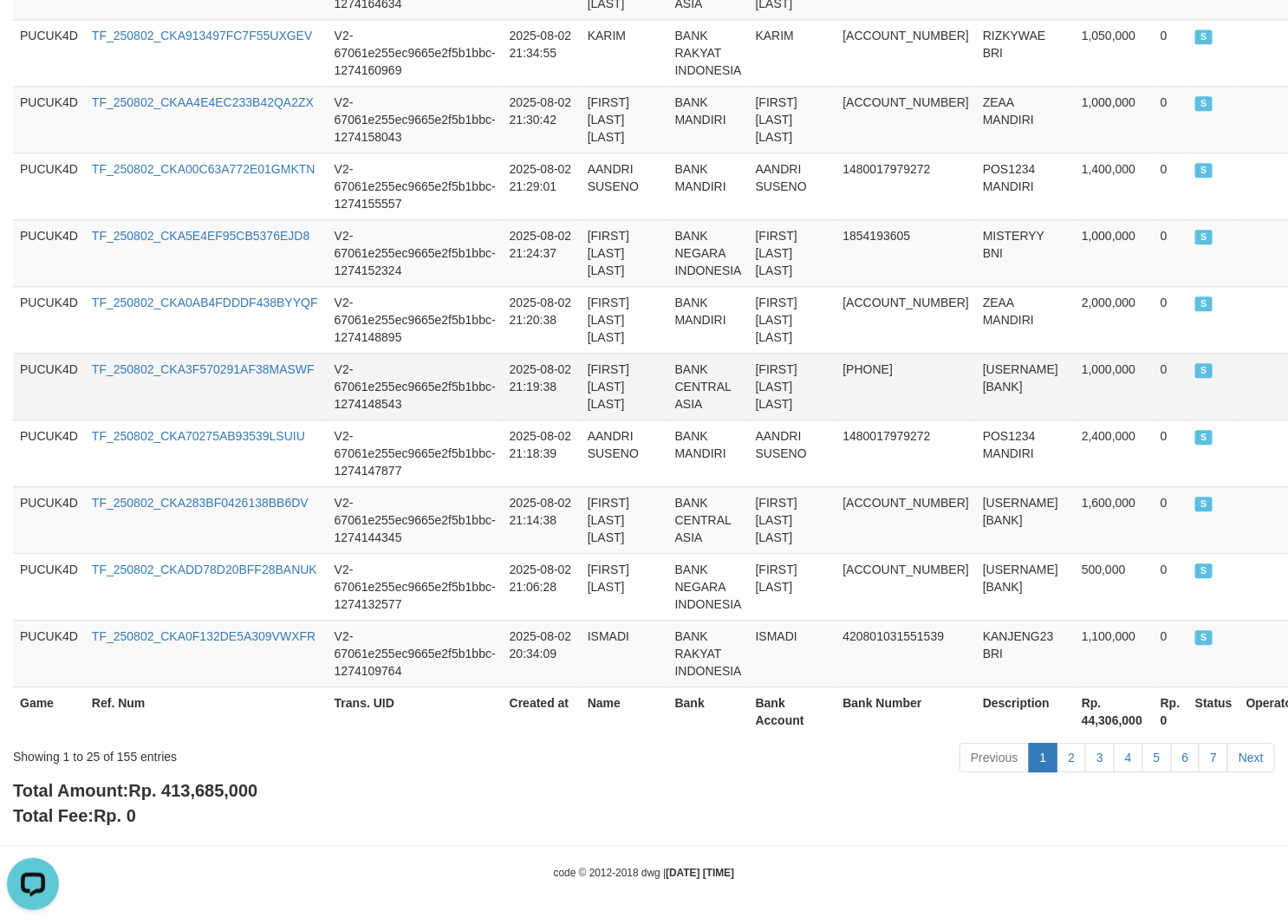 click on "[USERNAME] [BANK]" at bounding box center (1025, 386) 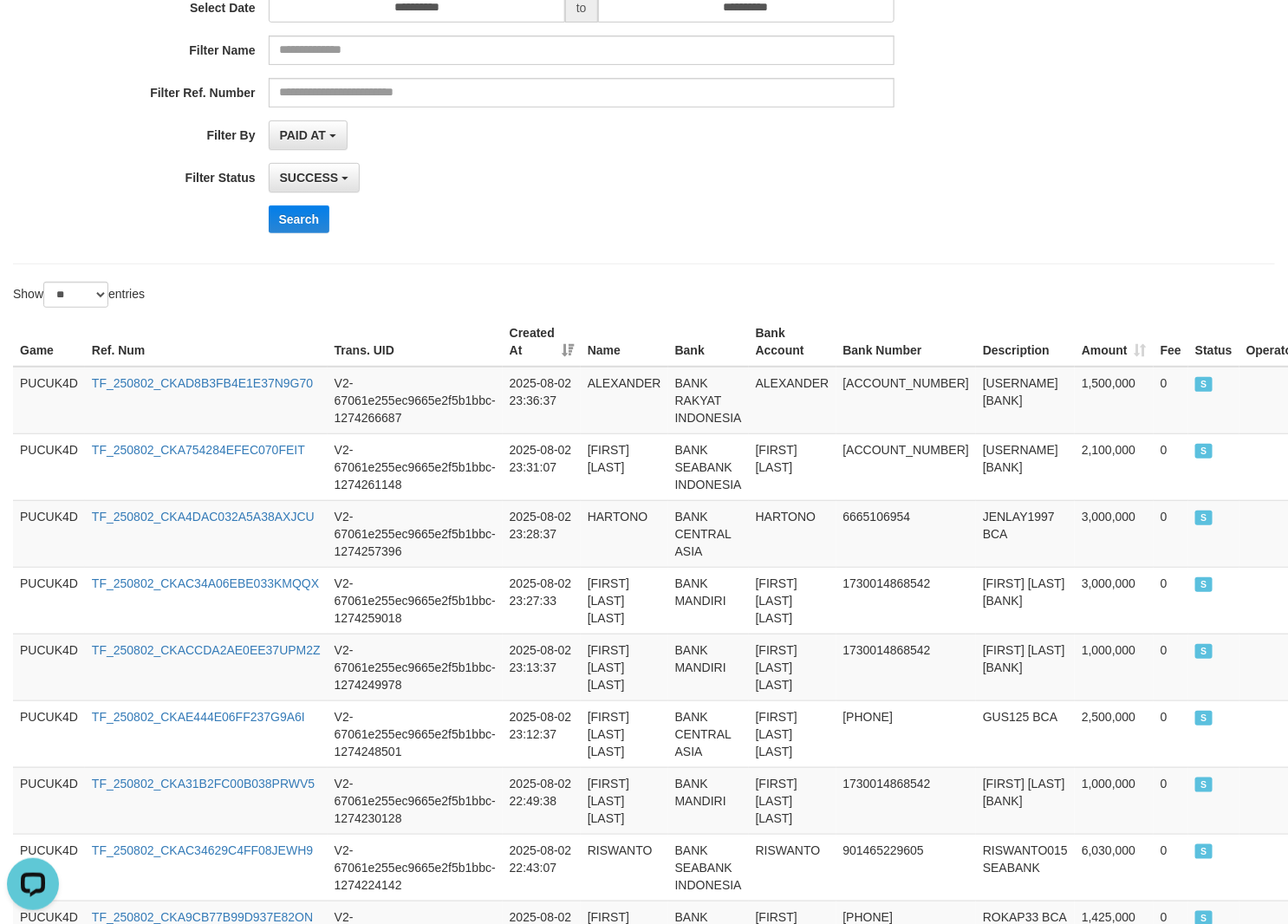 scroll, scrollTop: 27, scrollLeft: 0, axis: vertical 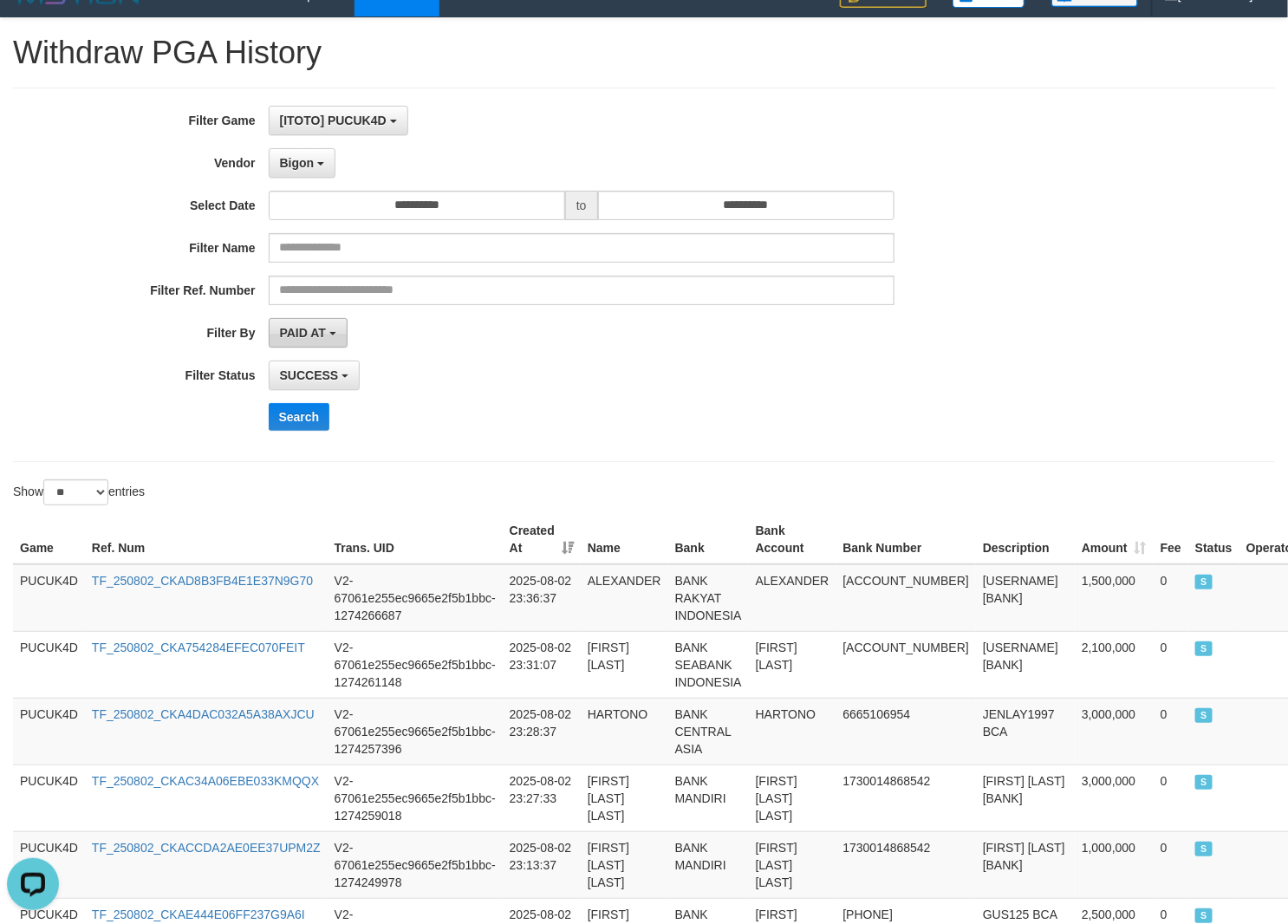 click on "PAID AT" at bounding box center (302, 333) 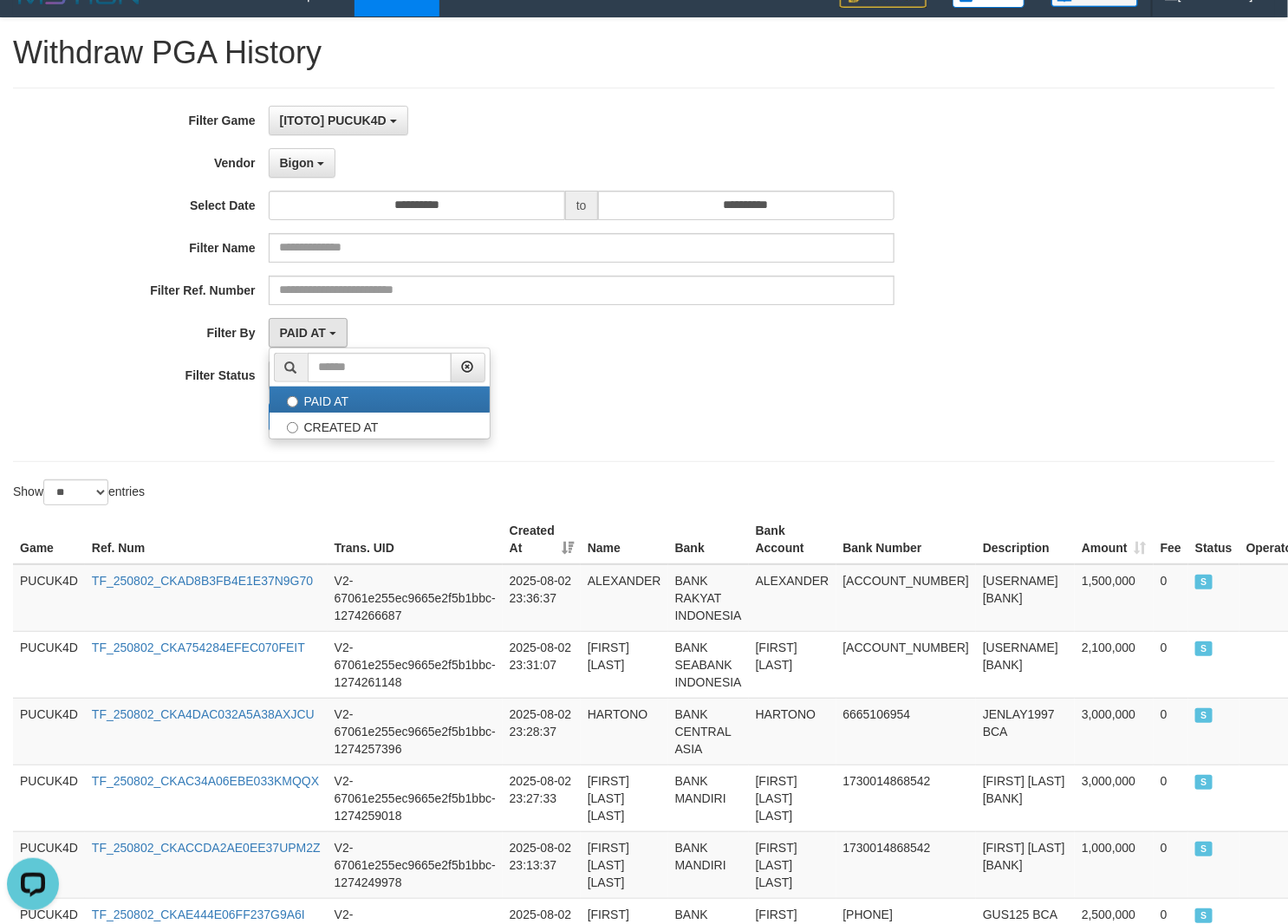 click on "**********" at bounding box center (537, 275) 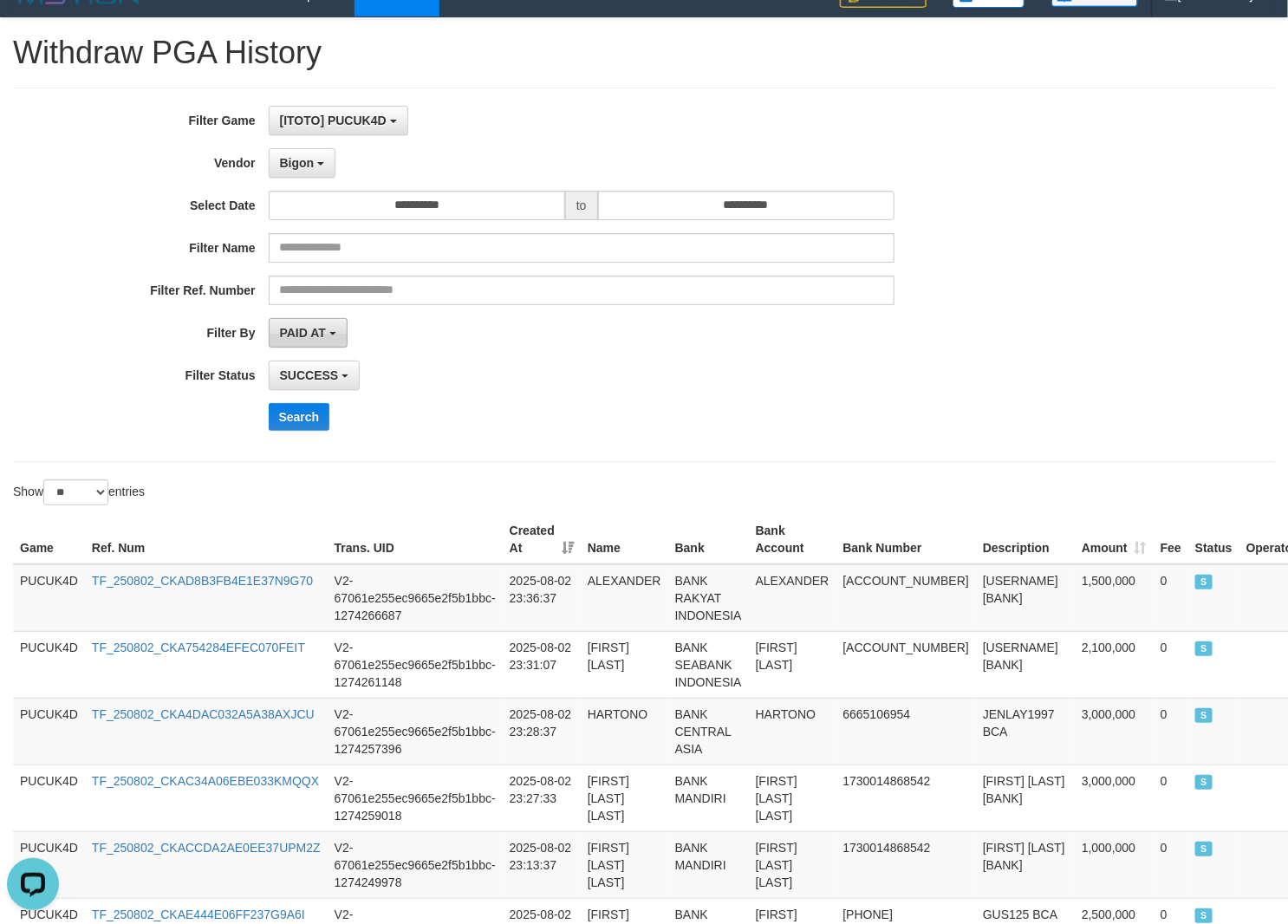 click at bounding box center [333, 334] 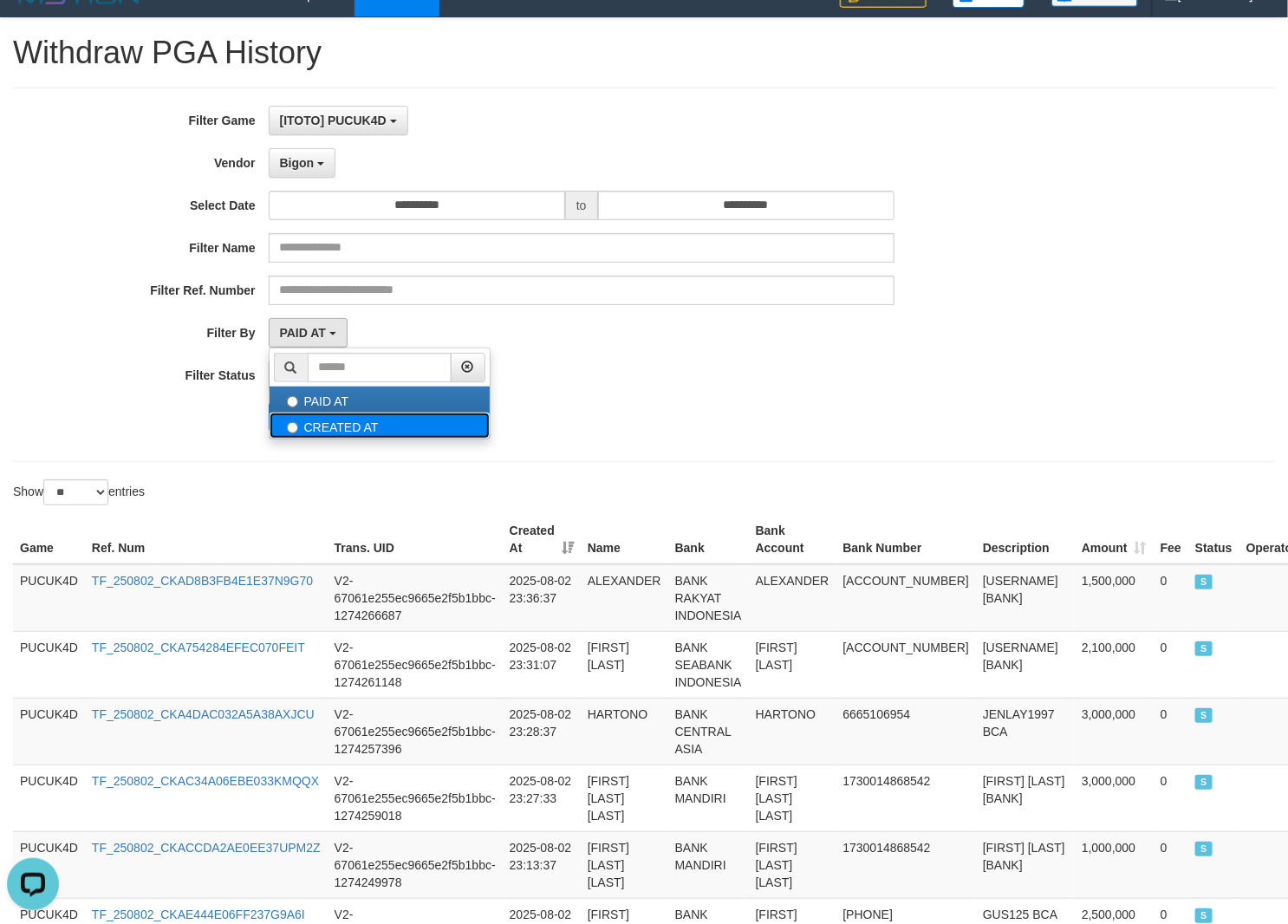 click on "CREATED AT" at bounding box center [380, 426] 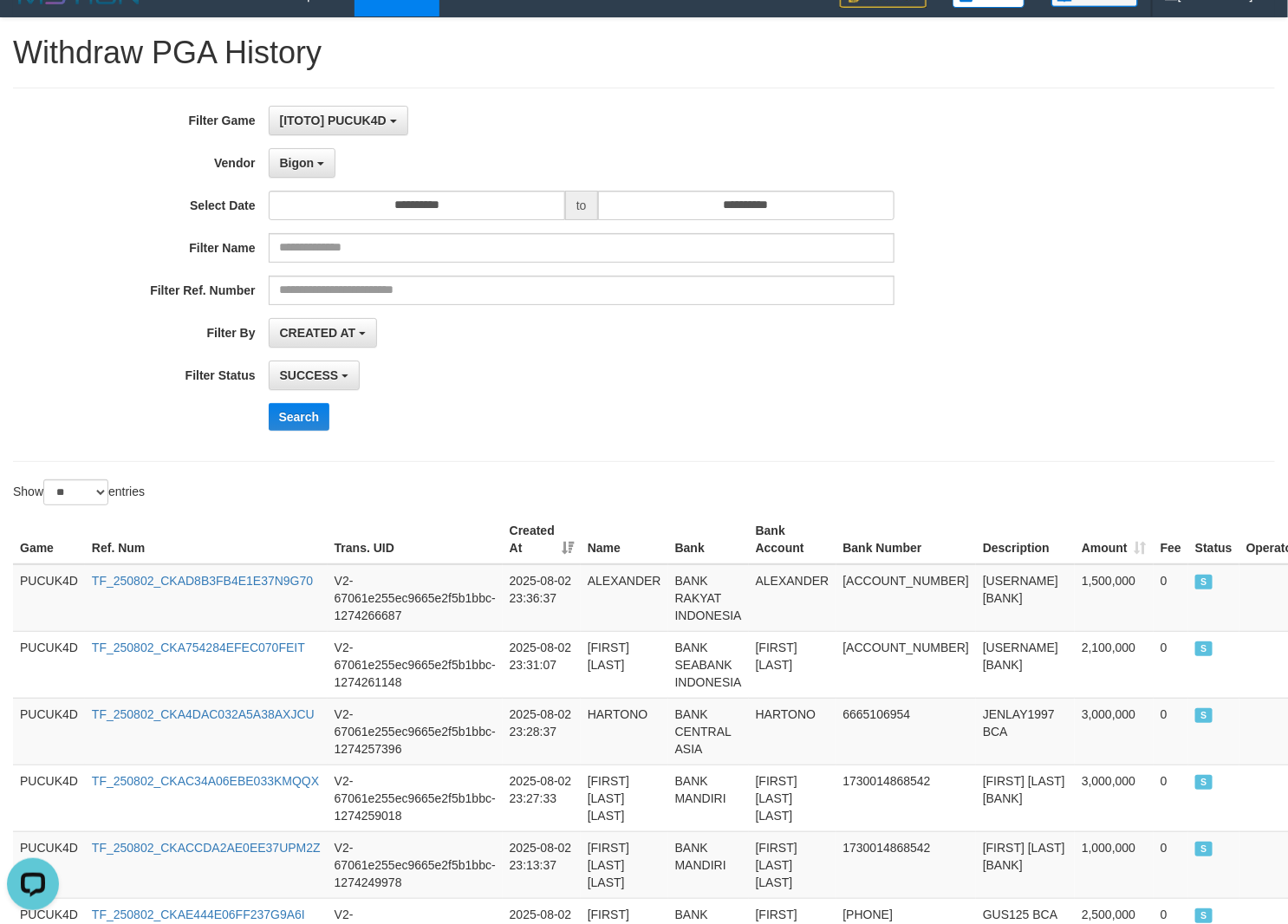 click on "Search" at bounding box center (671, 417) 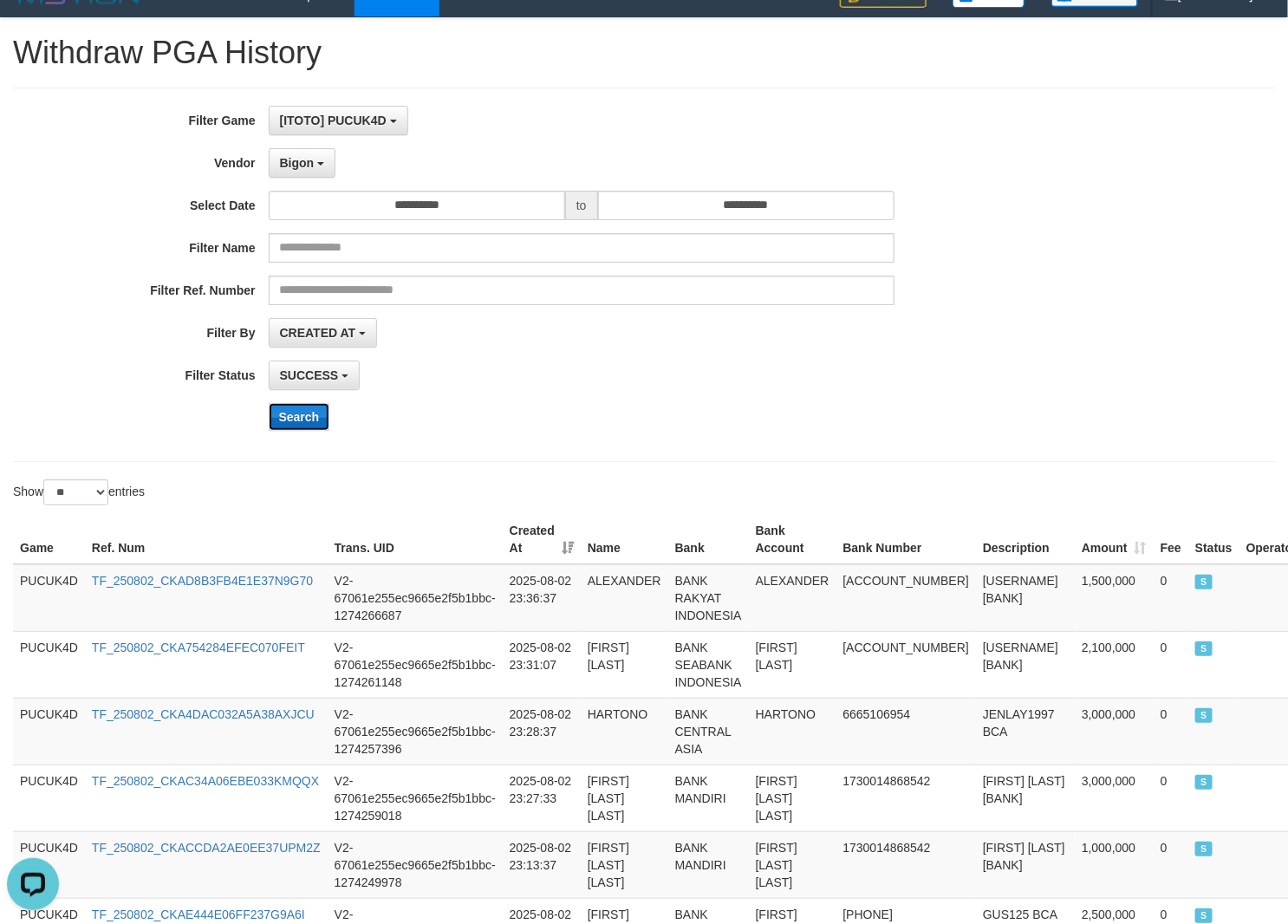 drag, startPoint x: 274, startPoint y: 416, endPoint x: 287, endPoint y: 419, distance: 13.341664 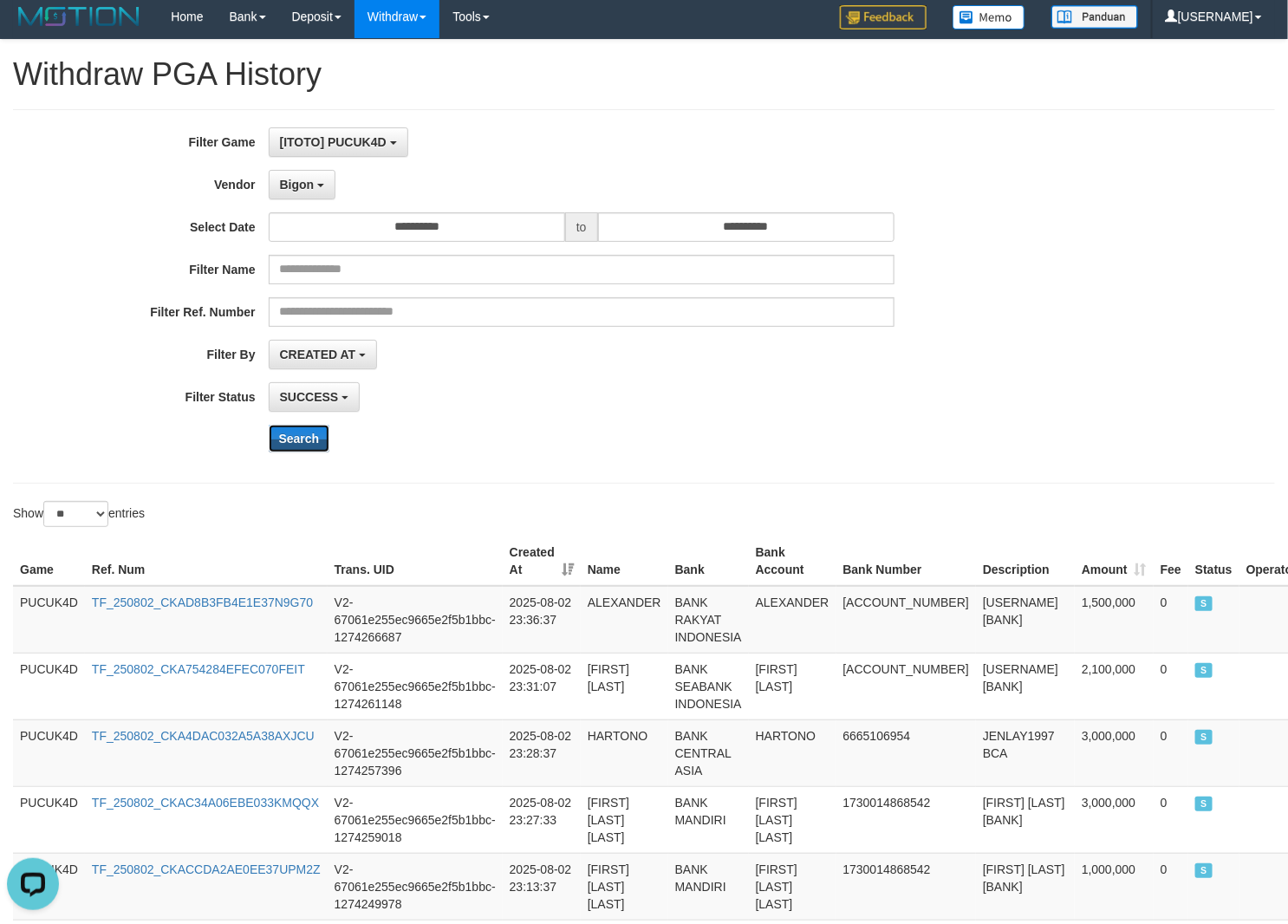 scroll, scrollTop: 0, scrollLeft: 0, axis: both 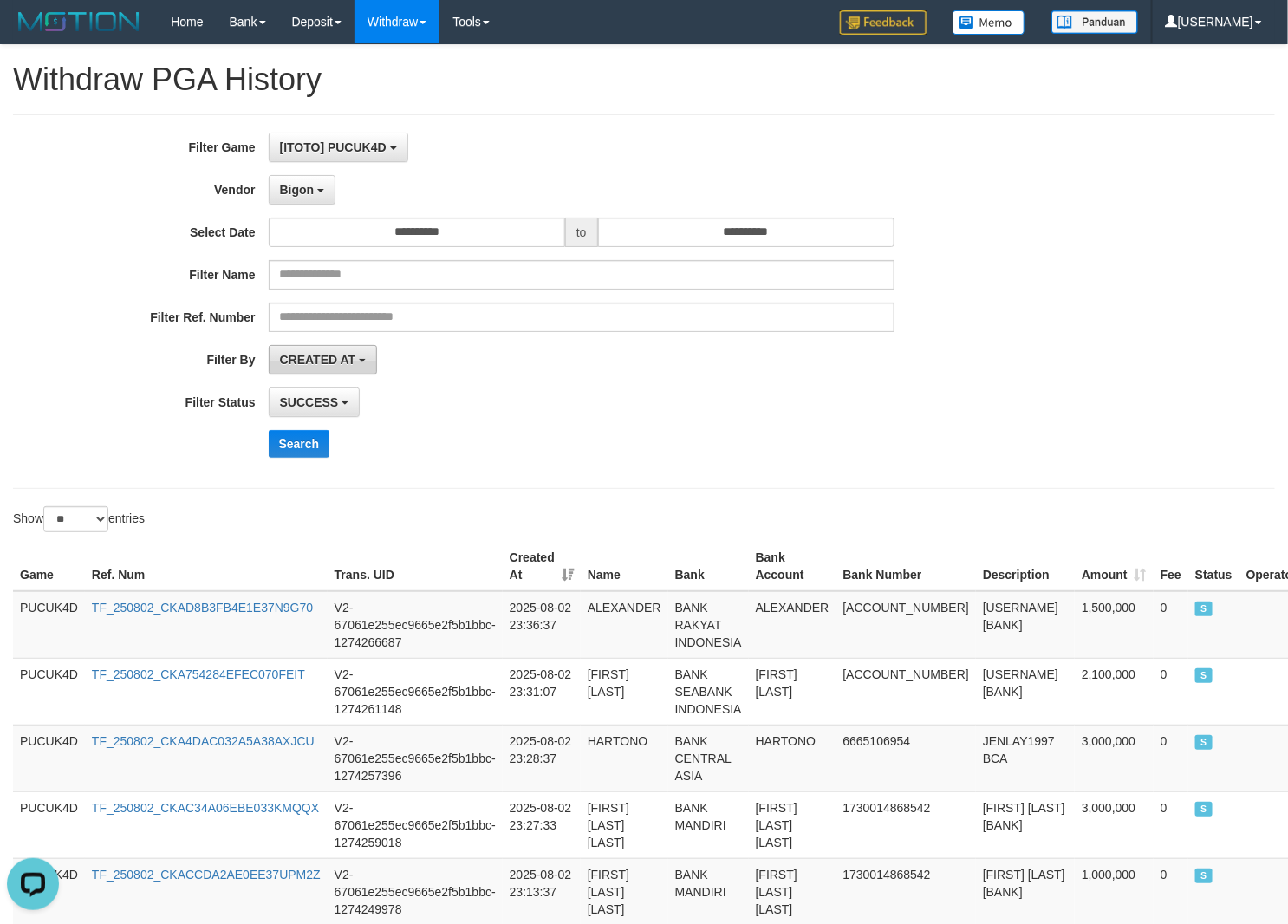click on "CREATED AT" at bounding box center (318, 360) 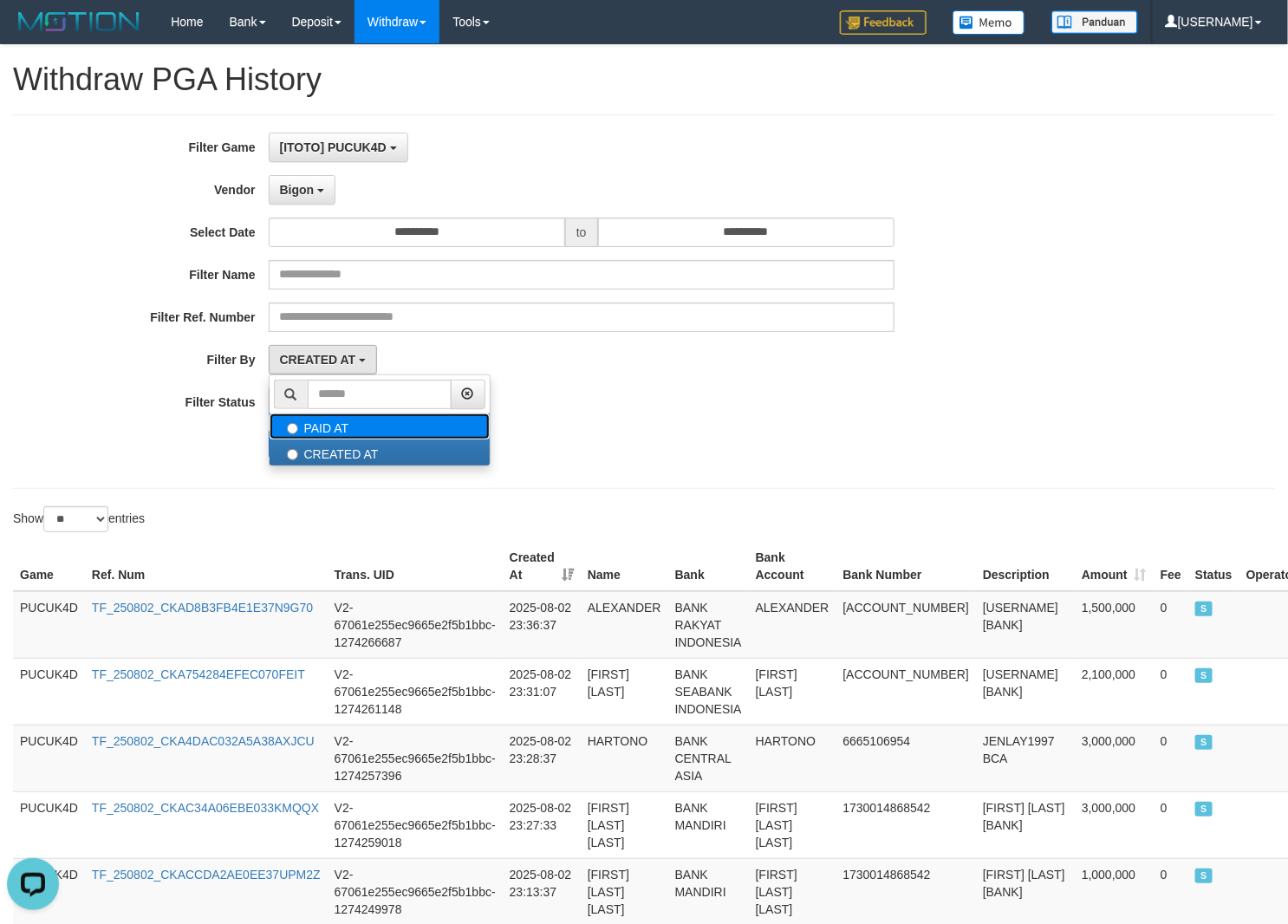 click on "PAID AT" at bounding box center (380, 426) 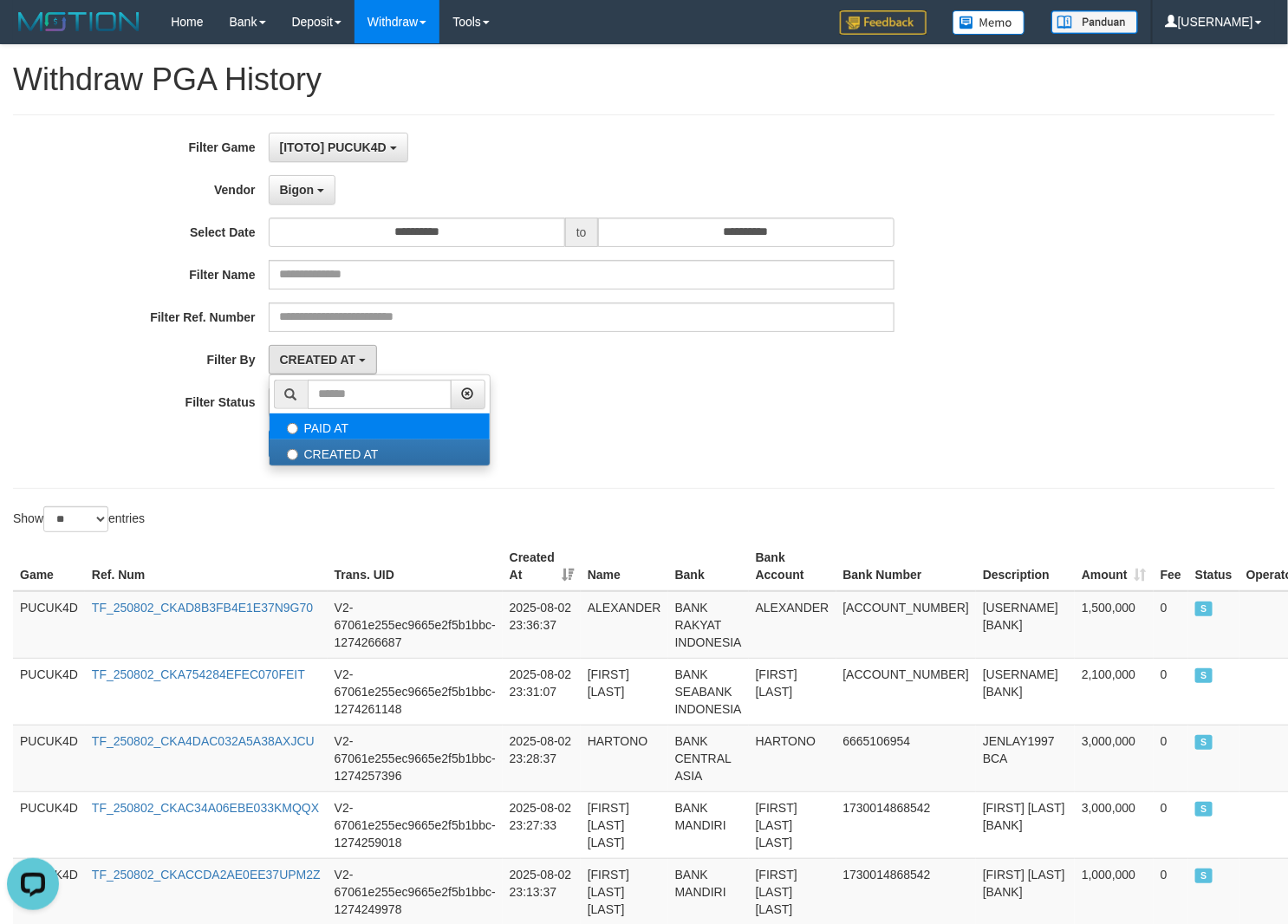 select on "*" 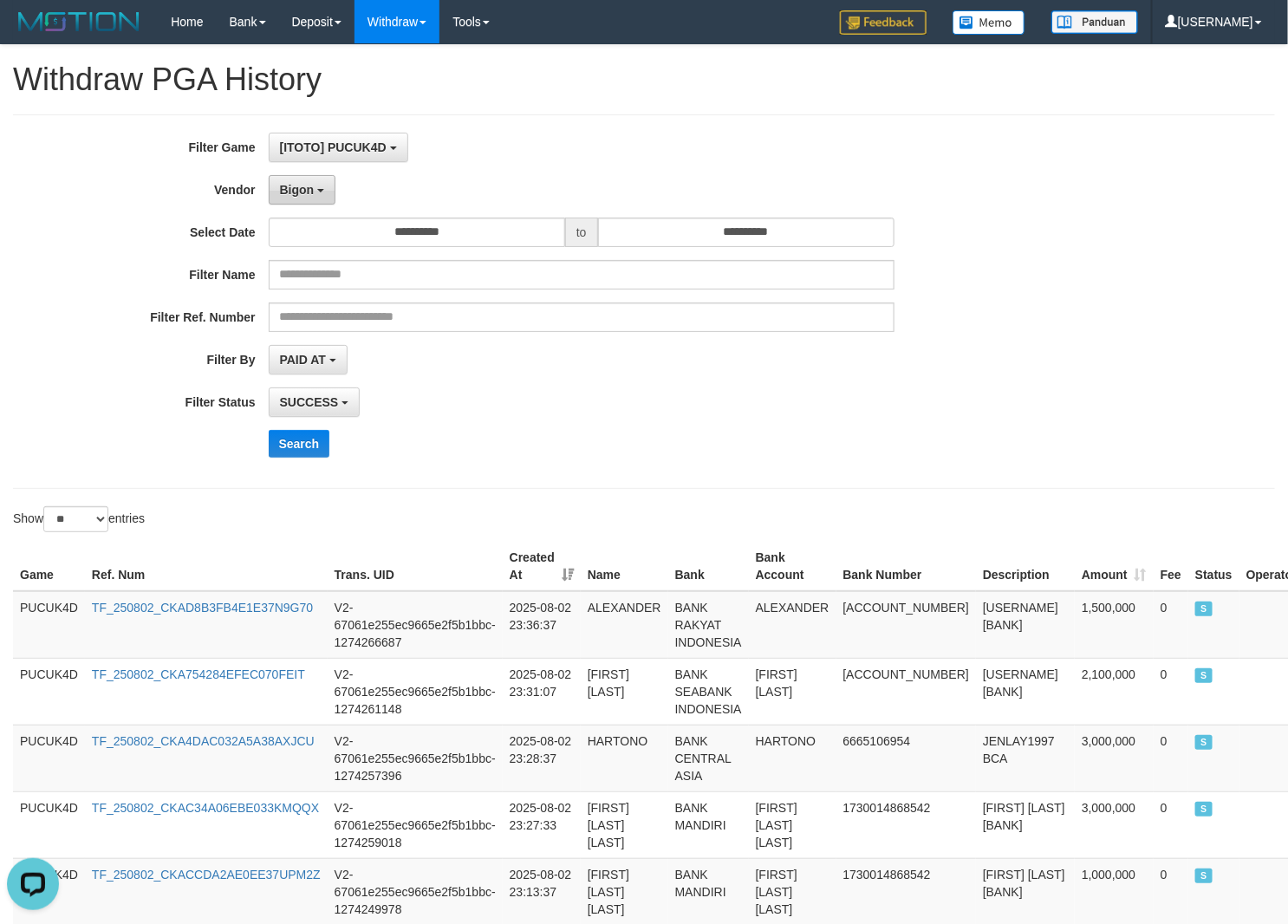 click on "Bigon" at bounding box center [302, 190] 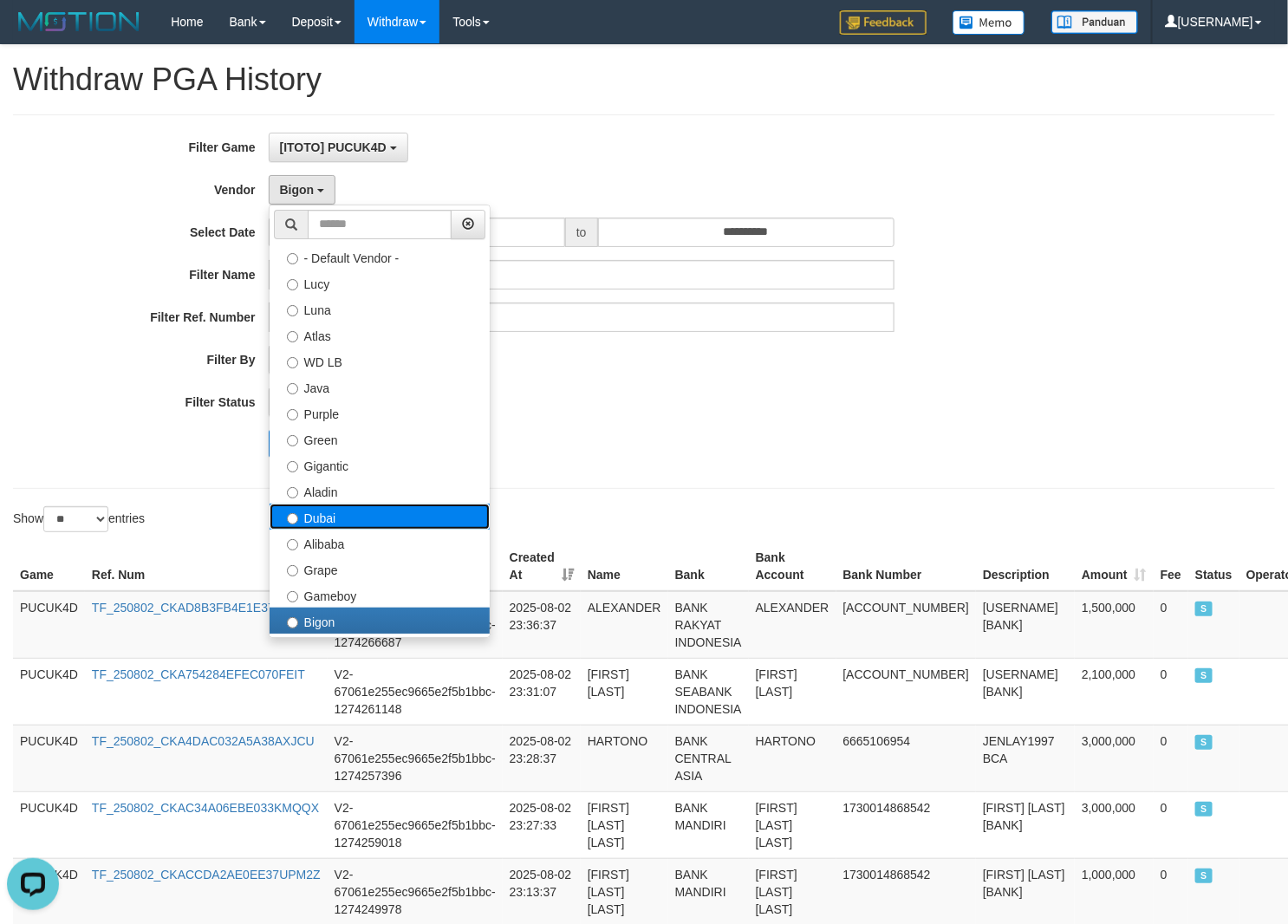 click on "Dubai" at bounding box center (380, 517) 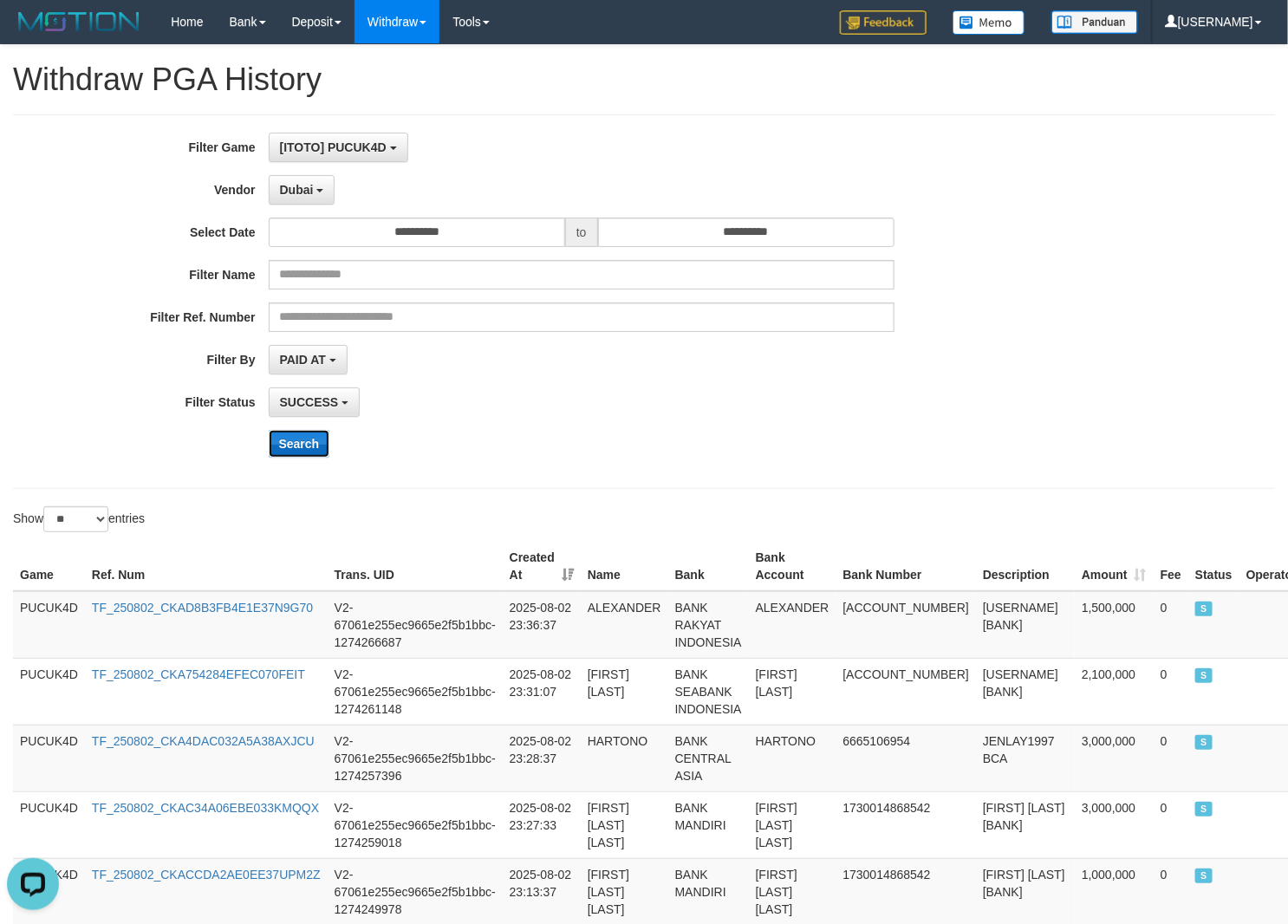 click on "Search" at bounding box center (299, 444) 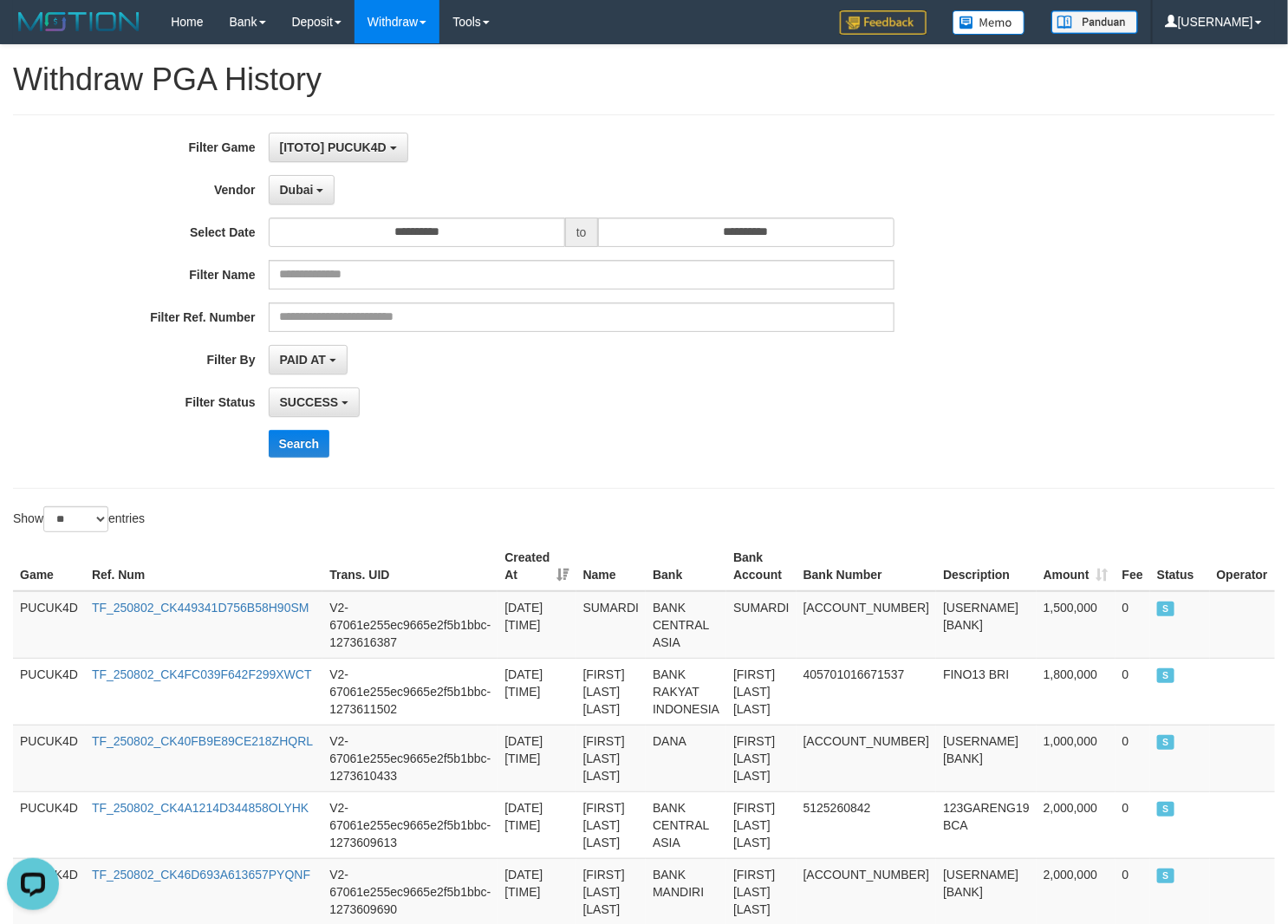 click on "**********" at bounding box center (537, 402) 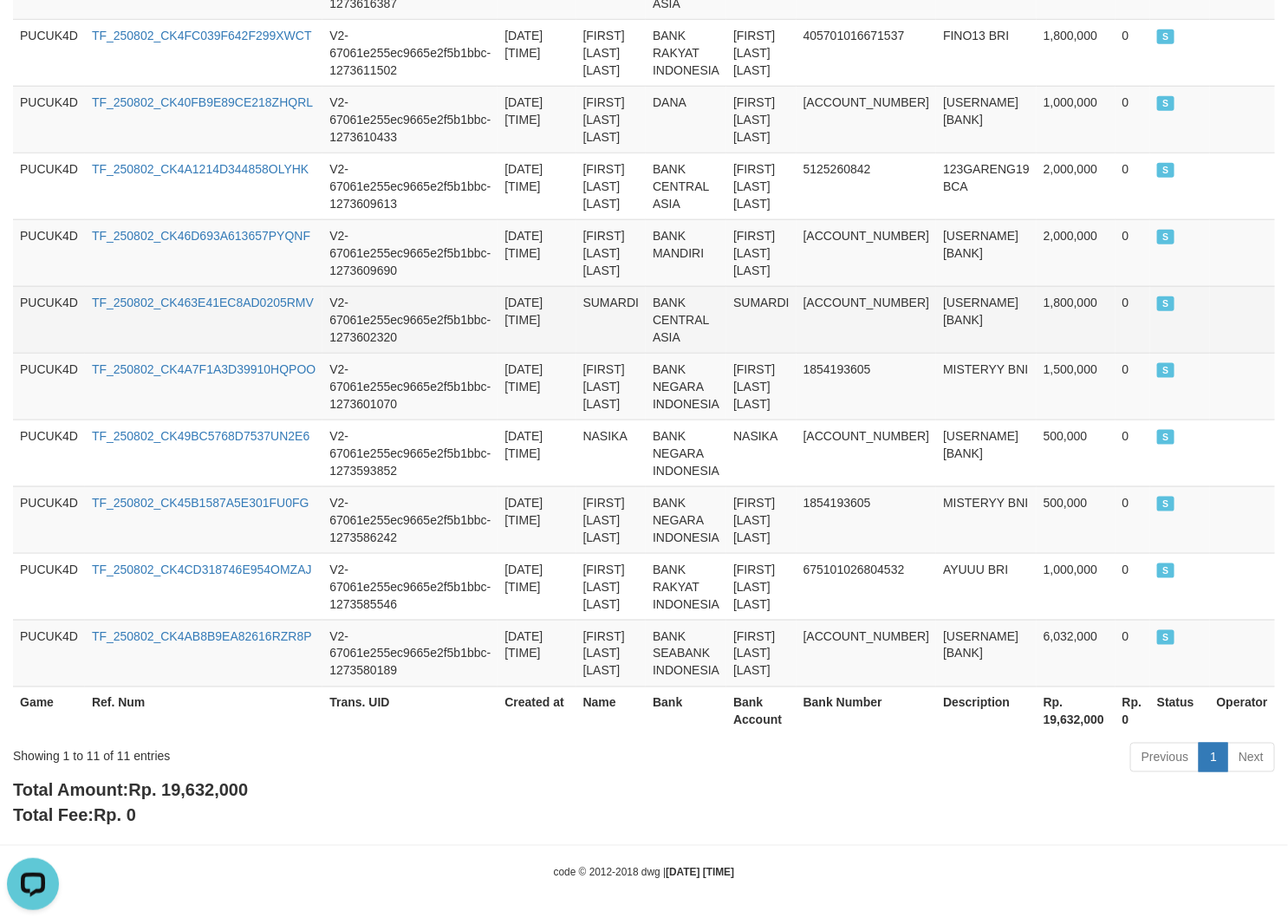 click on "SUMARDI" at bounding box center (761, 319) 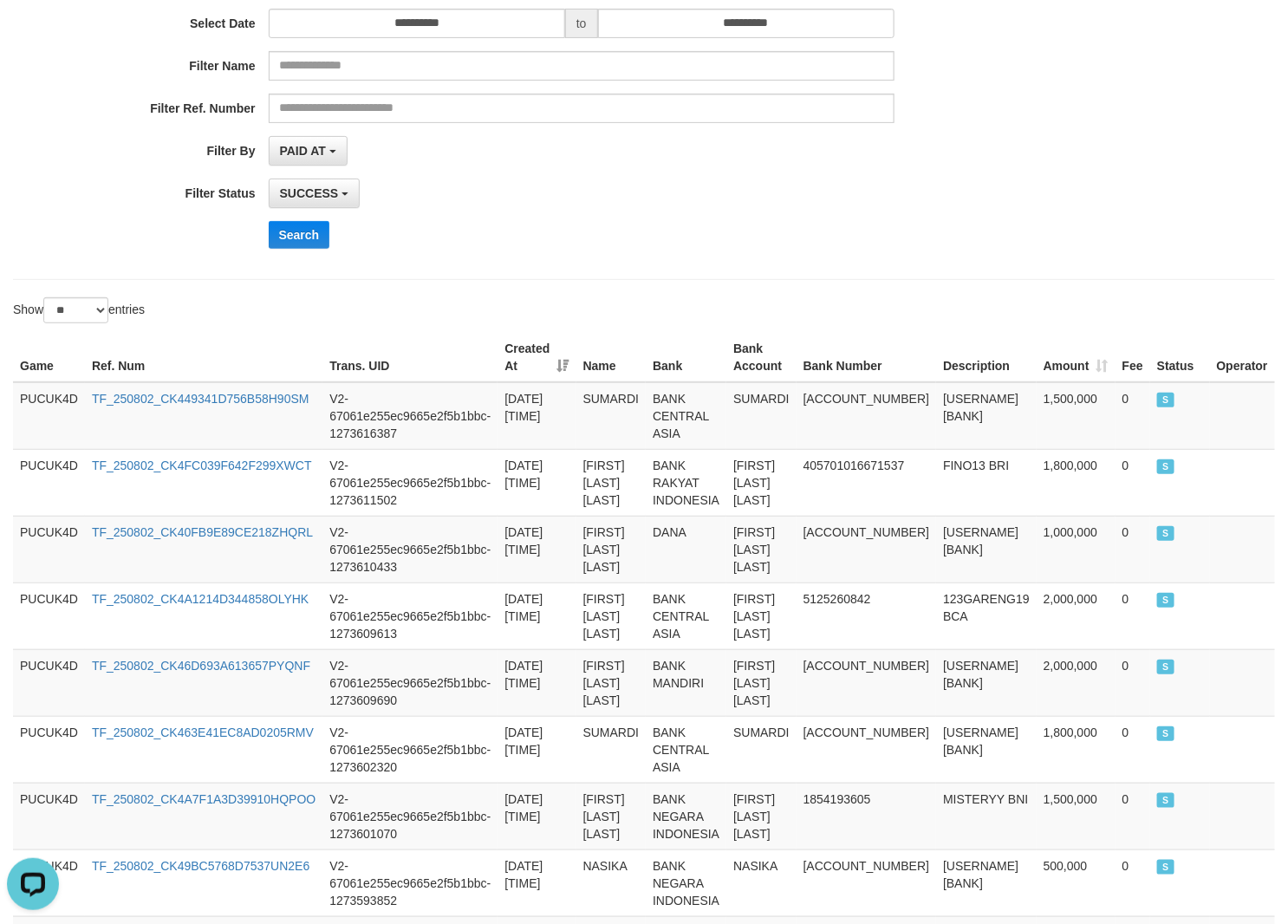 scroll, scrollTop: 0, scrollLeft: 0, axis: both 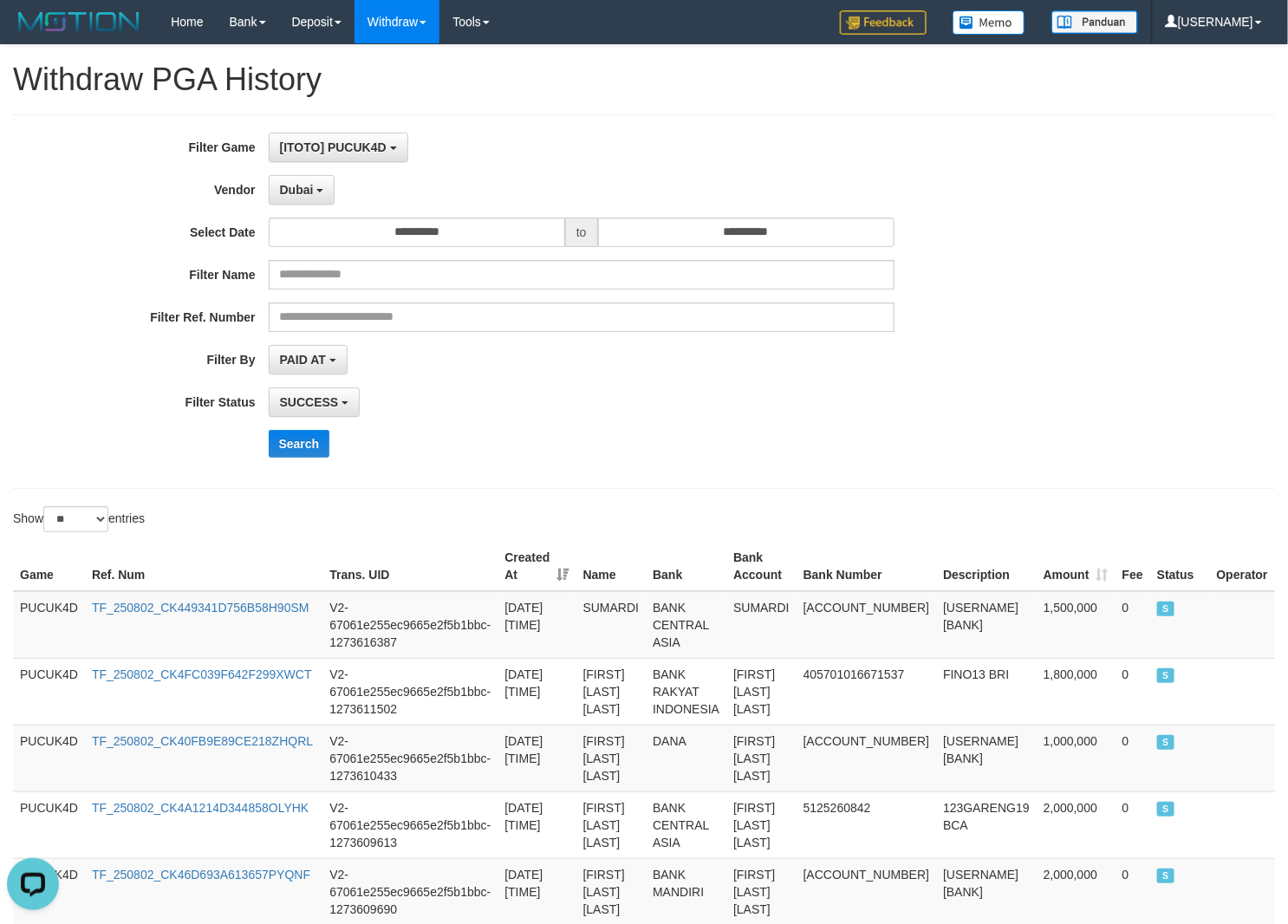 click on "**********" at bounding box center [537, 302] 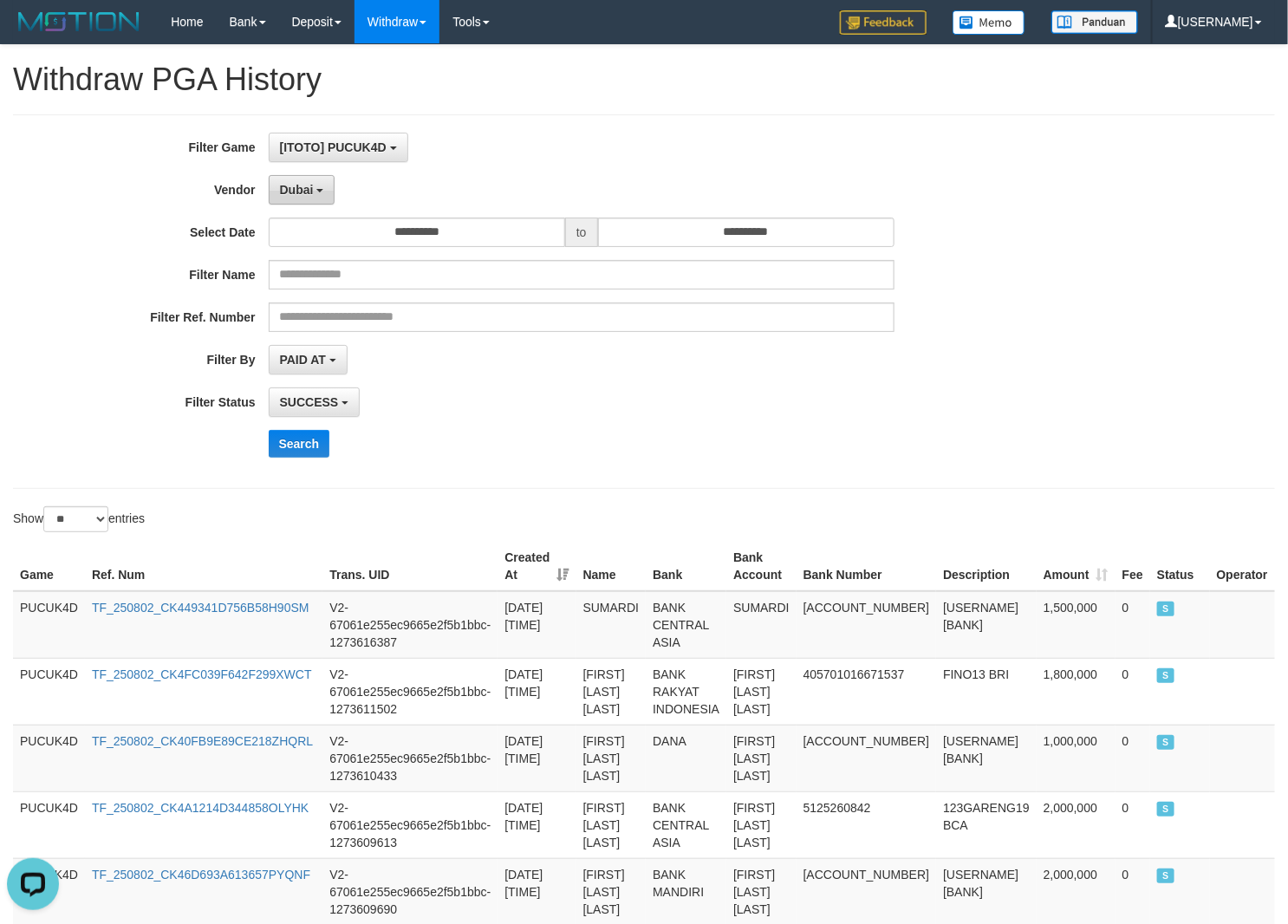 click on "Dubai" at bounding box center (302, 190) 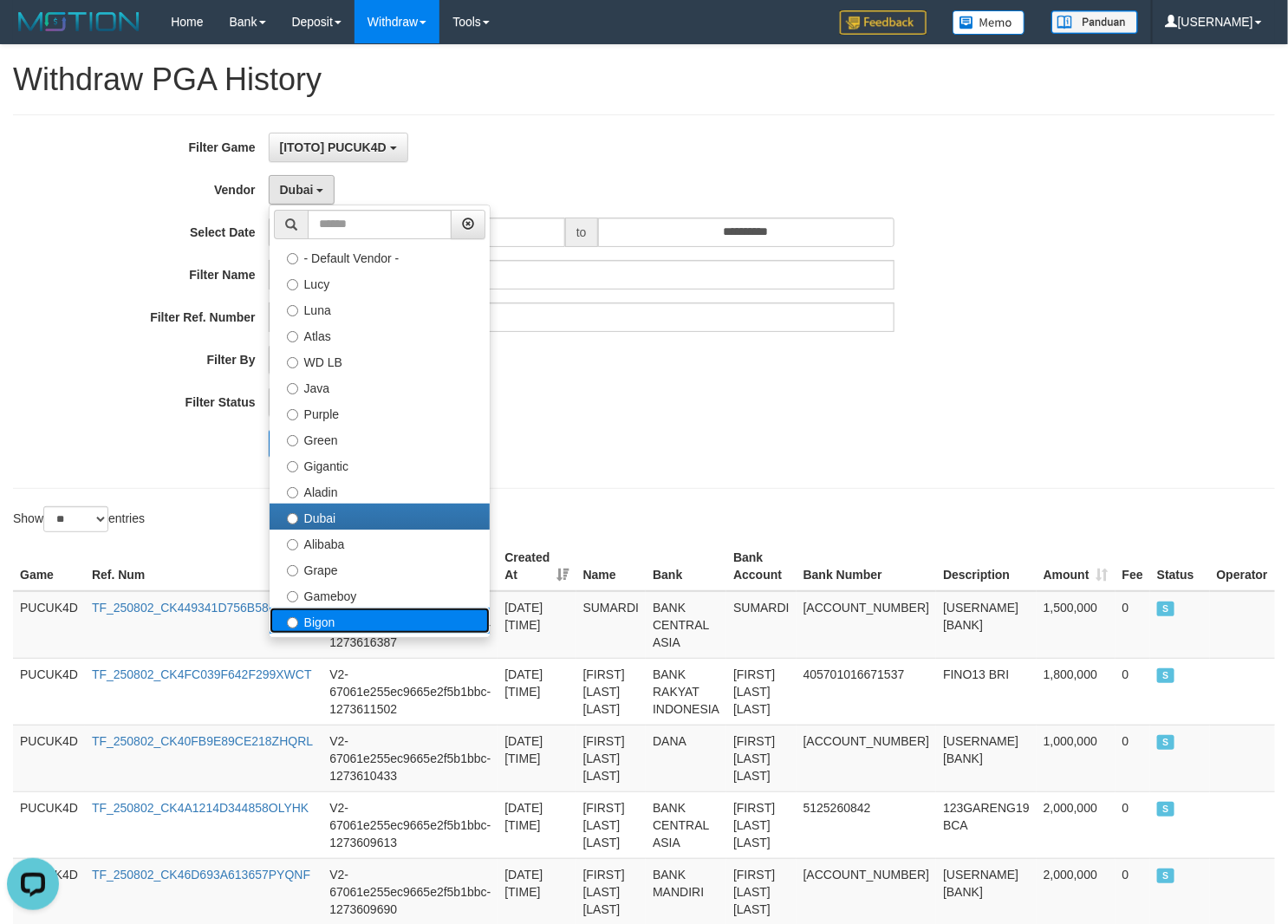 click on "Bigon" at bounding box center (380, 621) 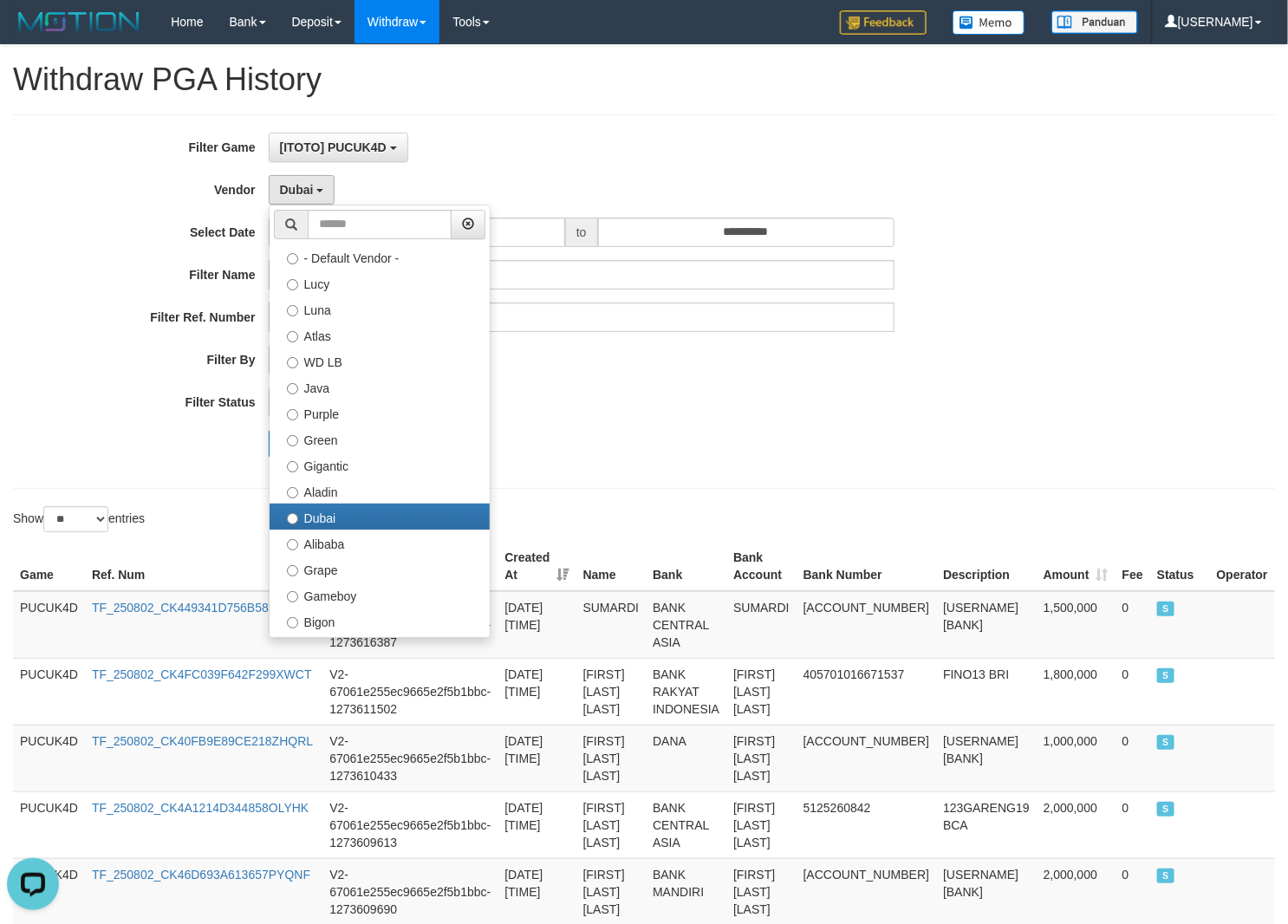 select on "**********" 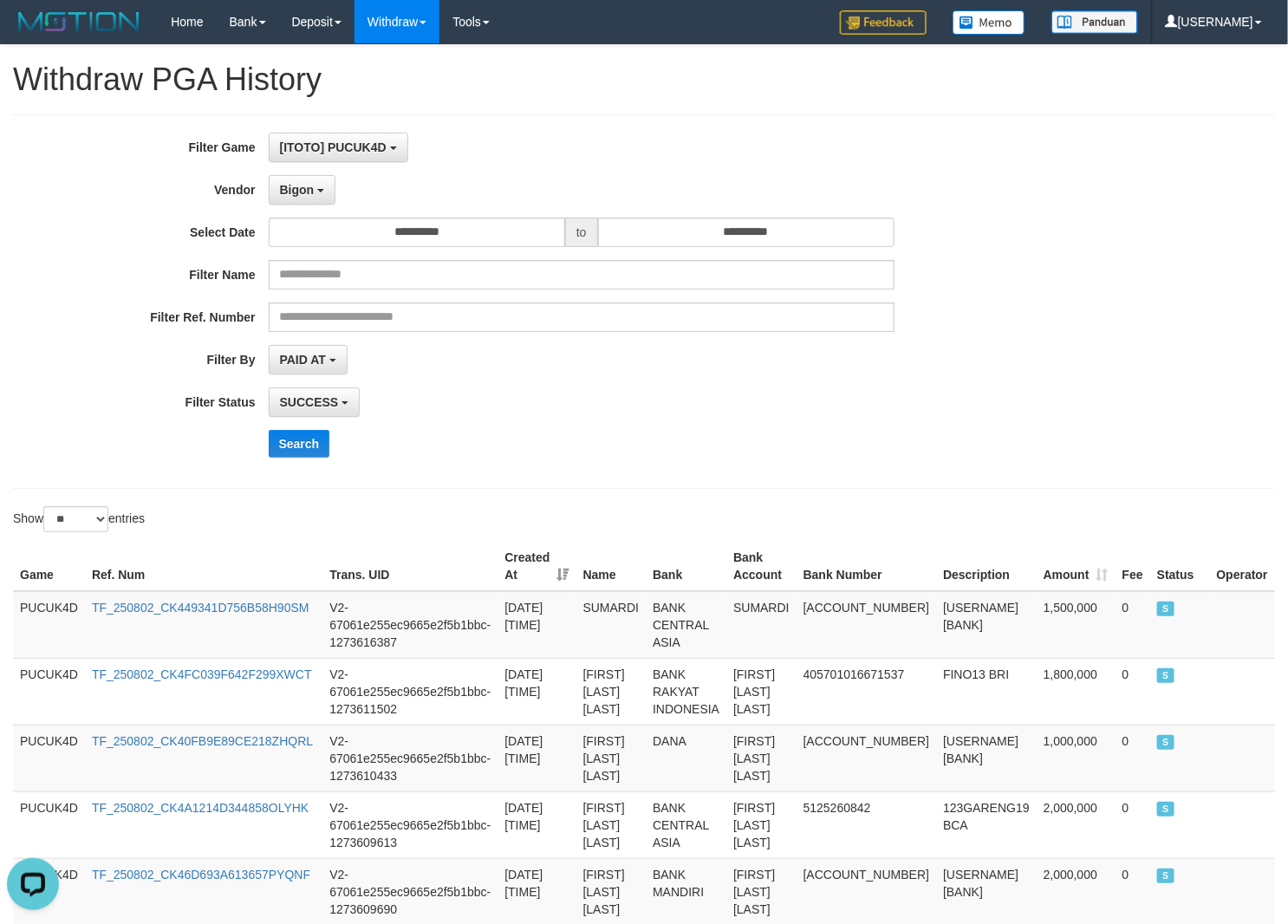 click on "**********" at bounding box center [537, 302] 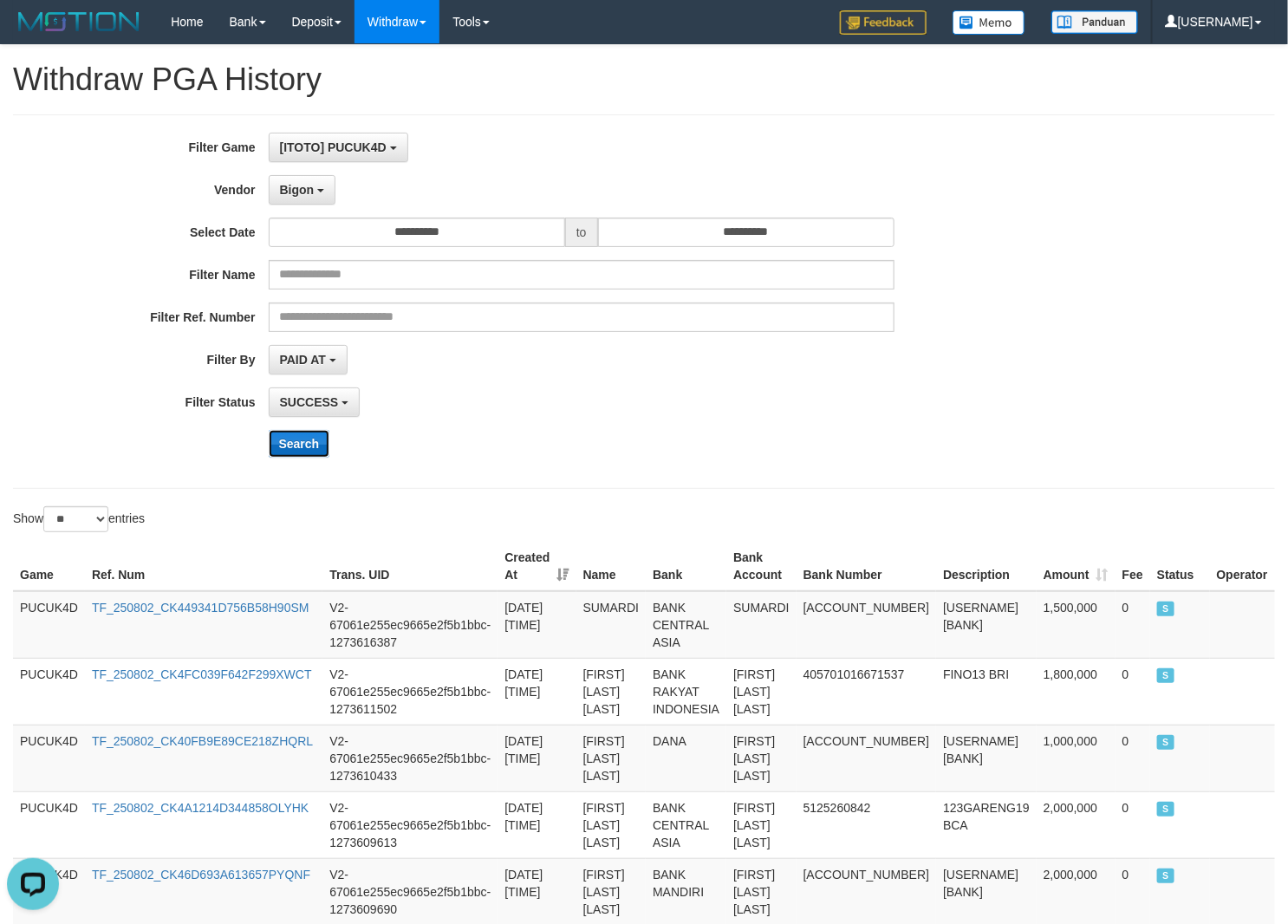 click on "Search" at bounding box center [299, 444] 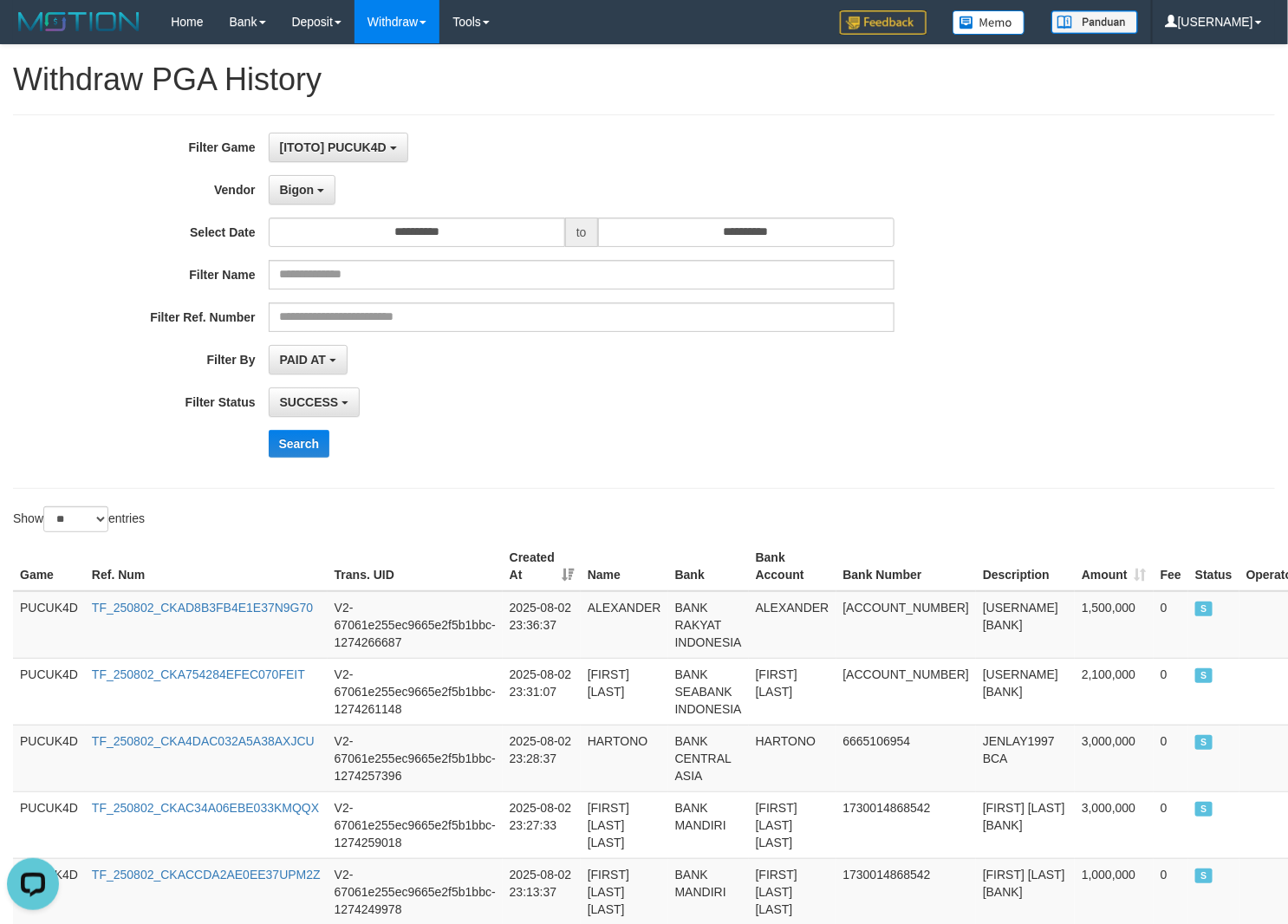 click on "**********" at bounding box center [537, 360] 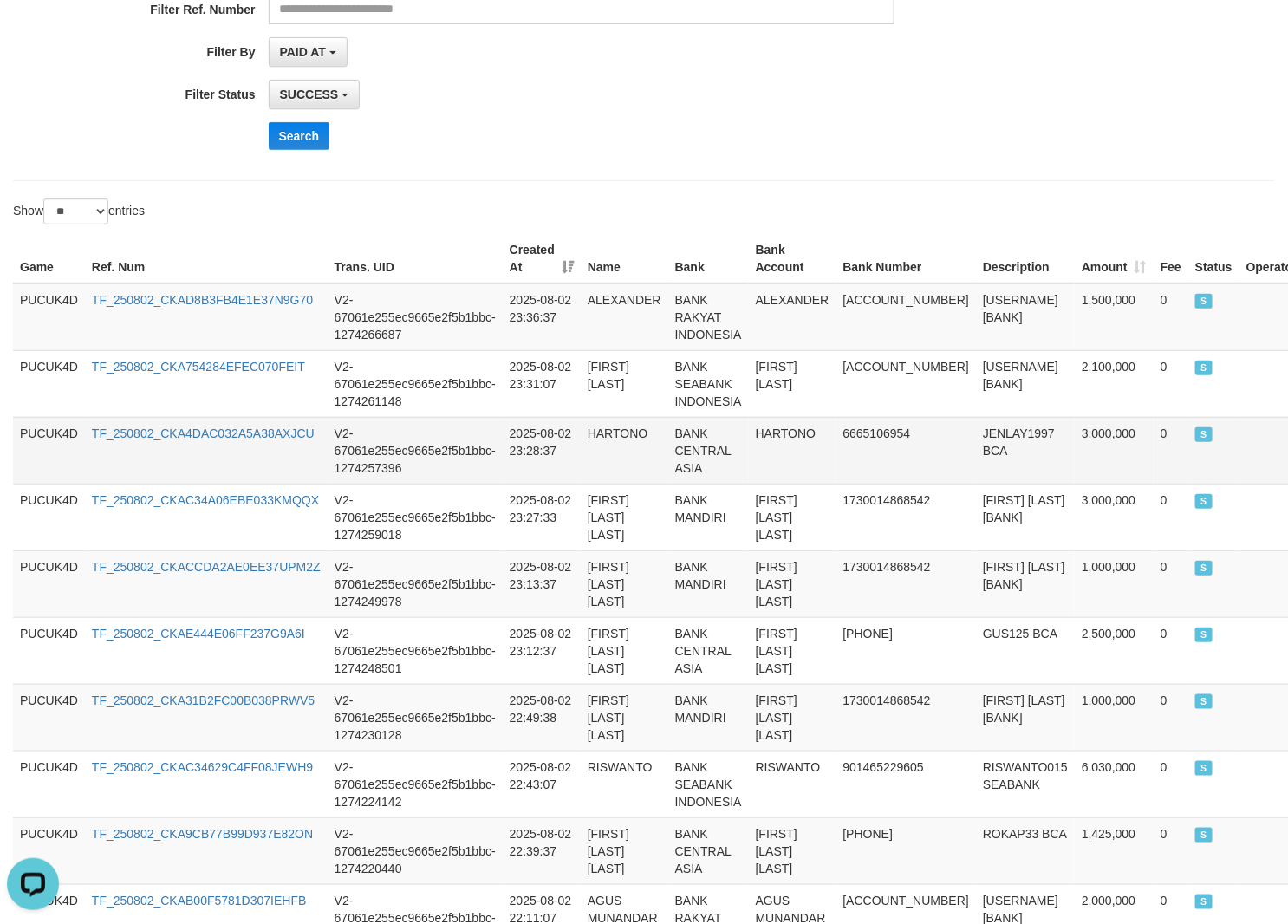 scroll, scrollTop: 390, scrollLeft: 0, axis: vertical 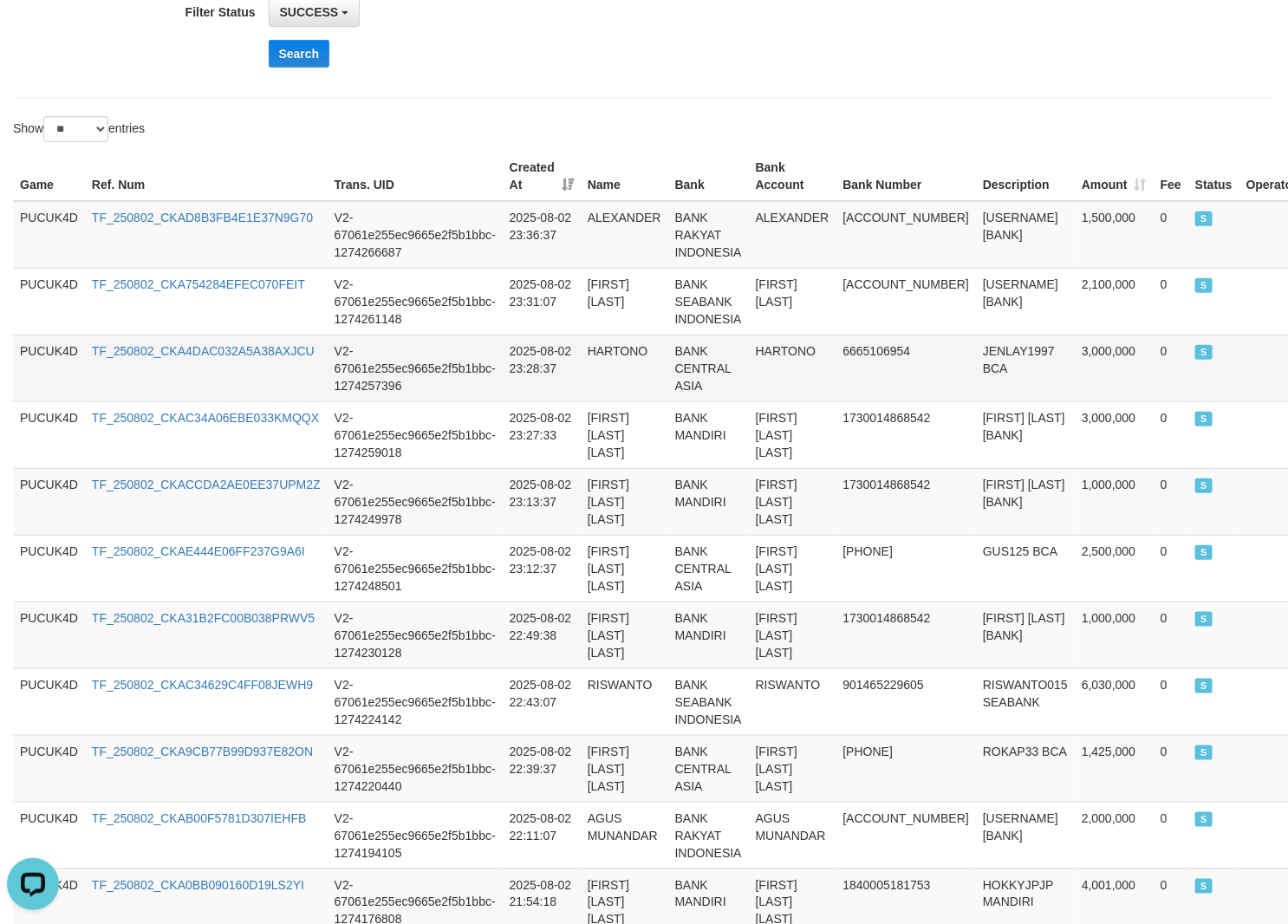 click on "3,000,000" at bounding box center [1114, 368] 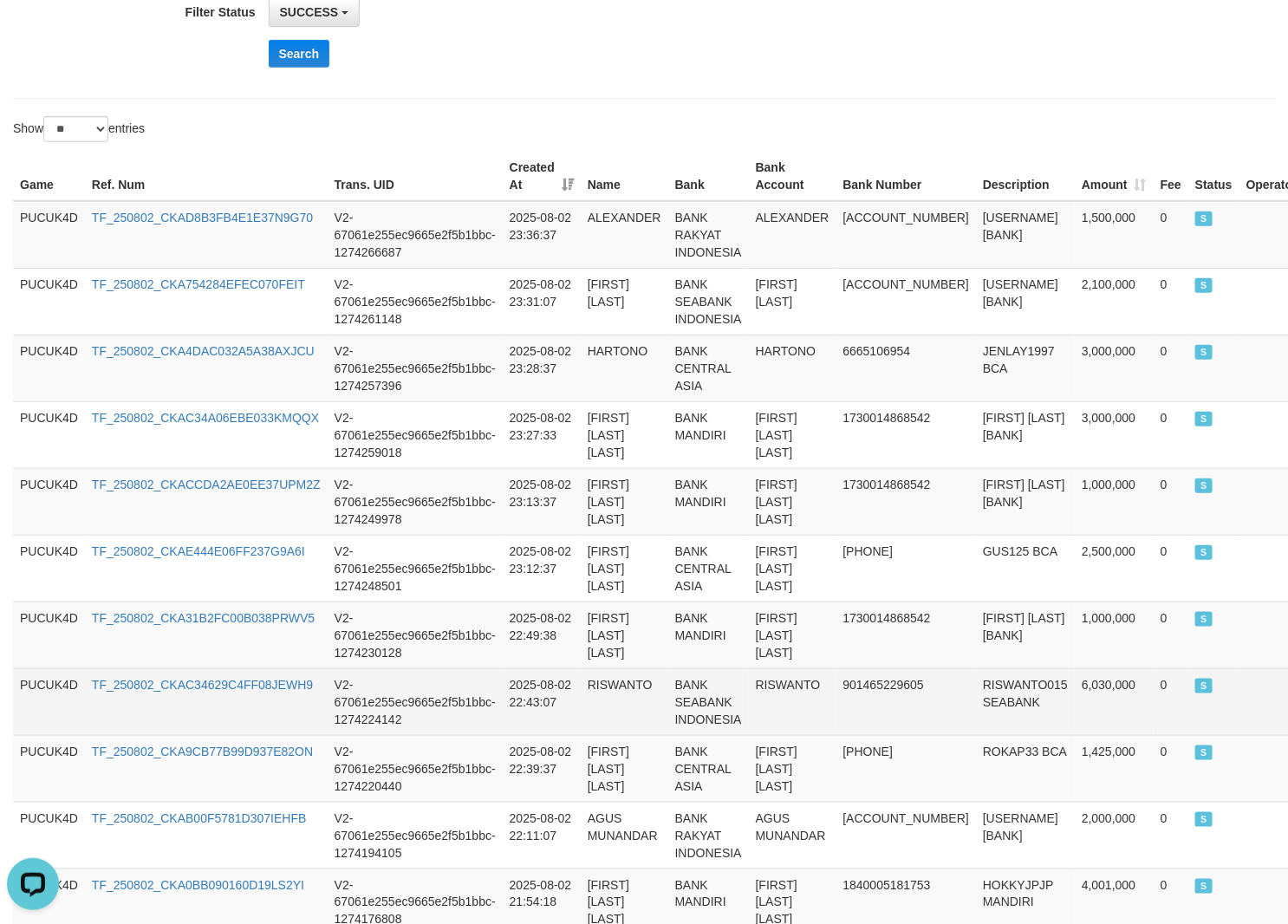click on "RISWANTO015 SEABANK" at bounding box center (1025, 701) 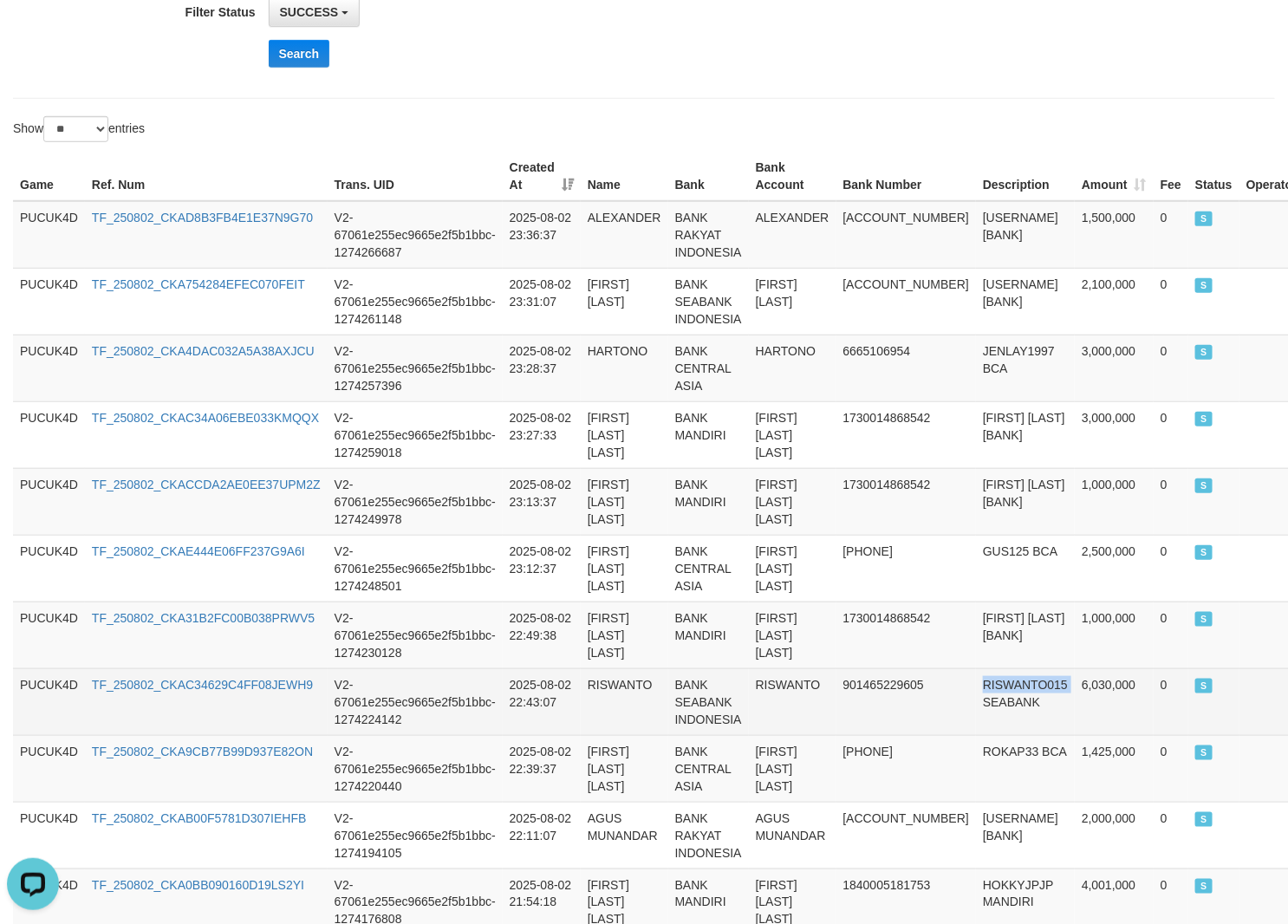 click on "RISWANTO015 SEABANK" at bounding box center [1025, 701] 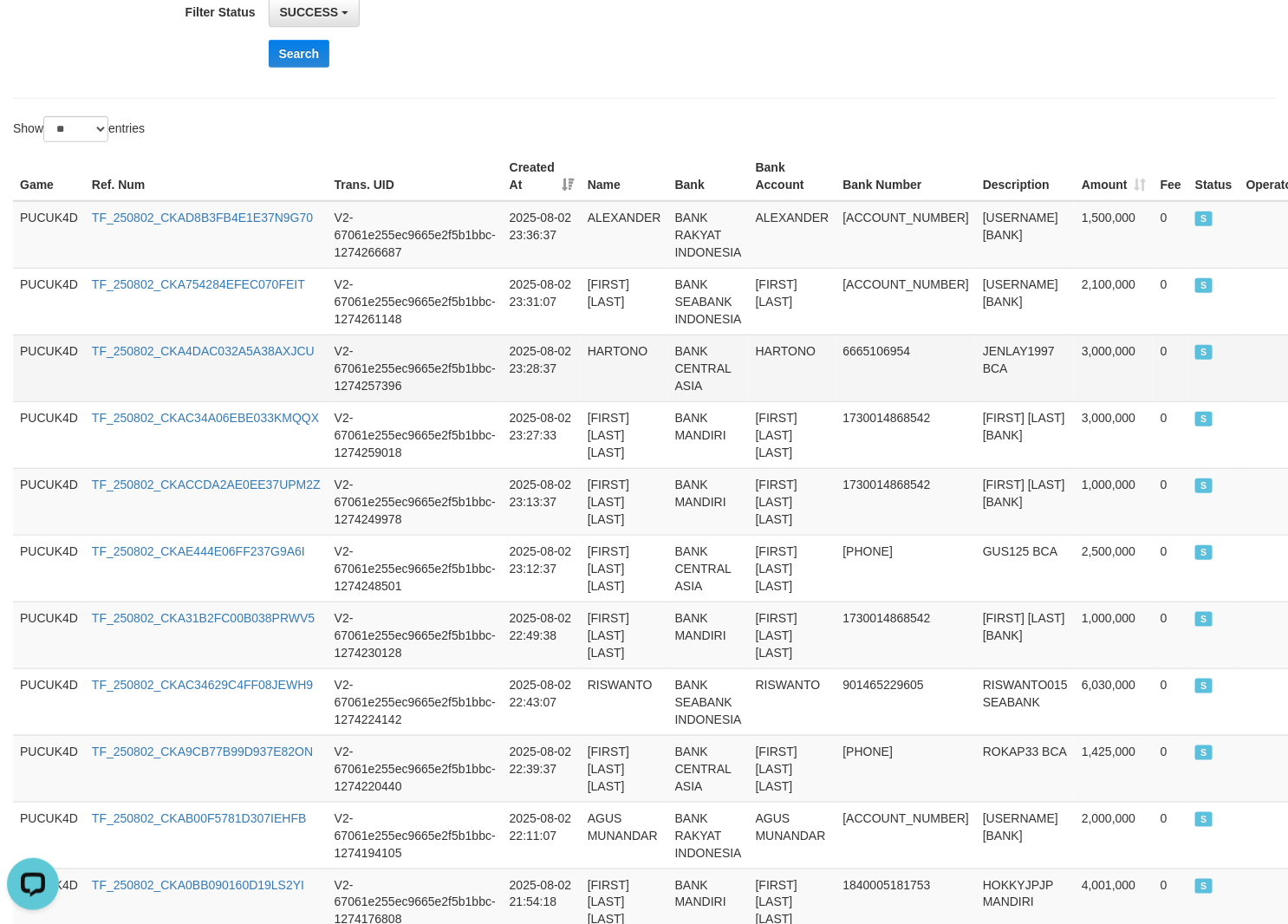 drag, startPoint x: 1090, startPoint y: 370, endPoint x: 1082, endPoint y: 367, distance: 8.544004 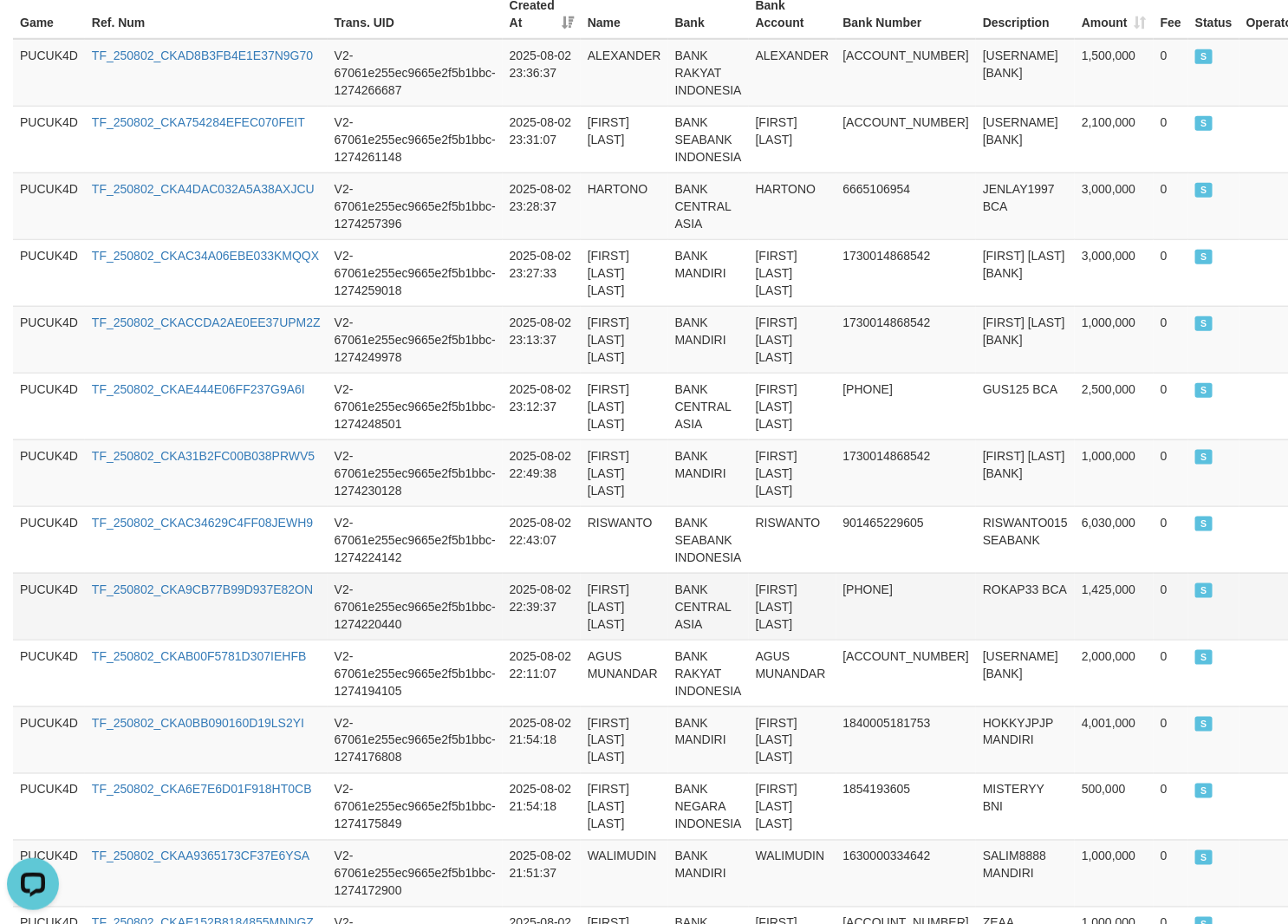 scroll, scrollTop: 650, scrollLeft: 0, axis: vertical 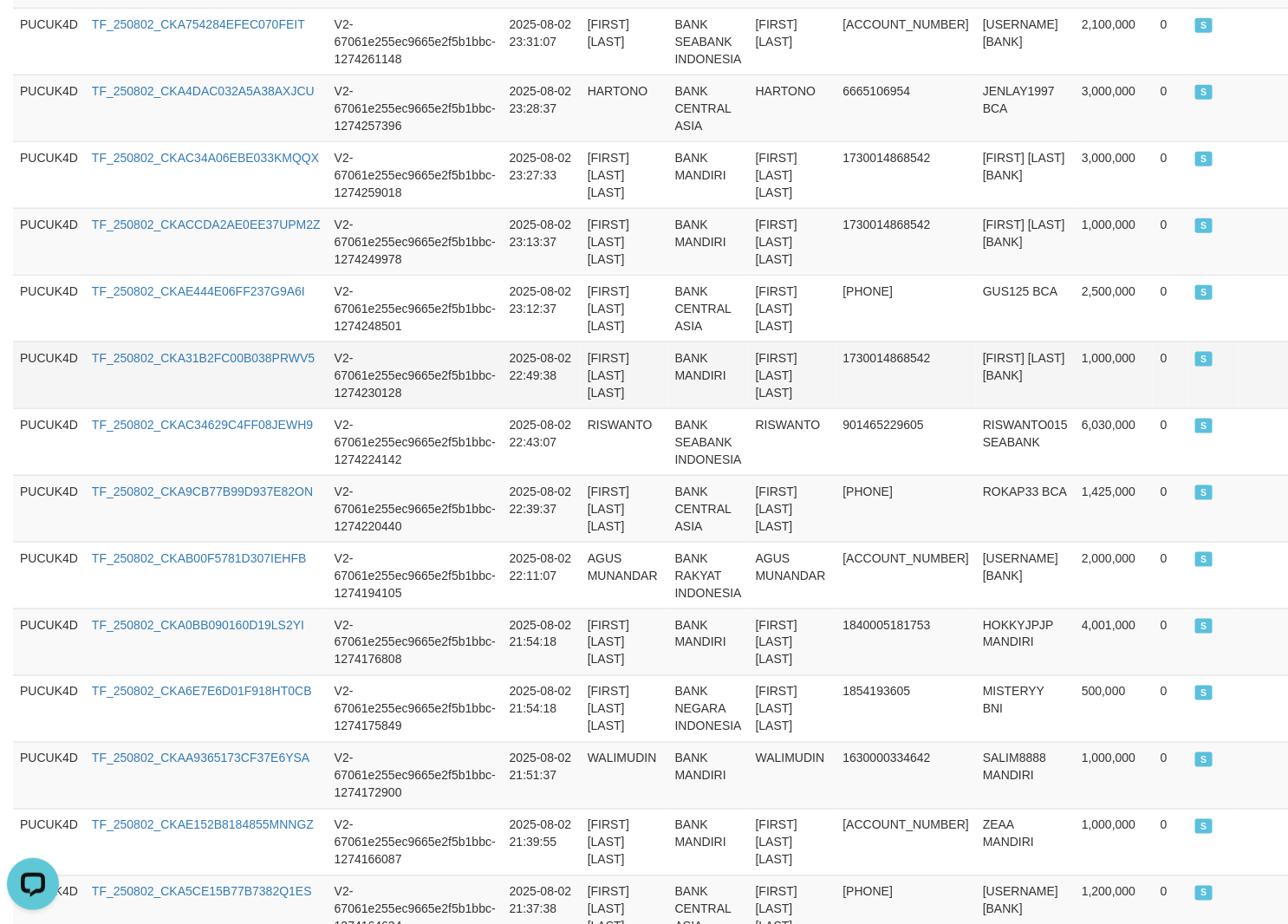 drag, startPoint x: 1061, startPoint y: 416, endPoint x: 1080, endPoint y: 407, distance: 21.023796 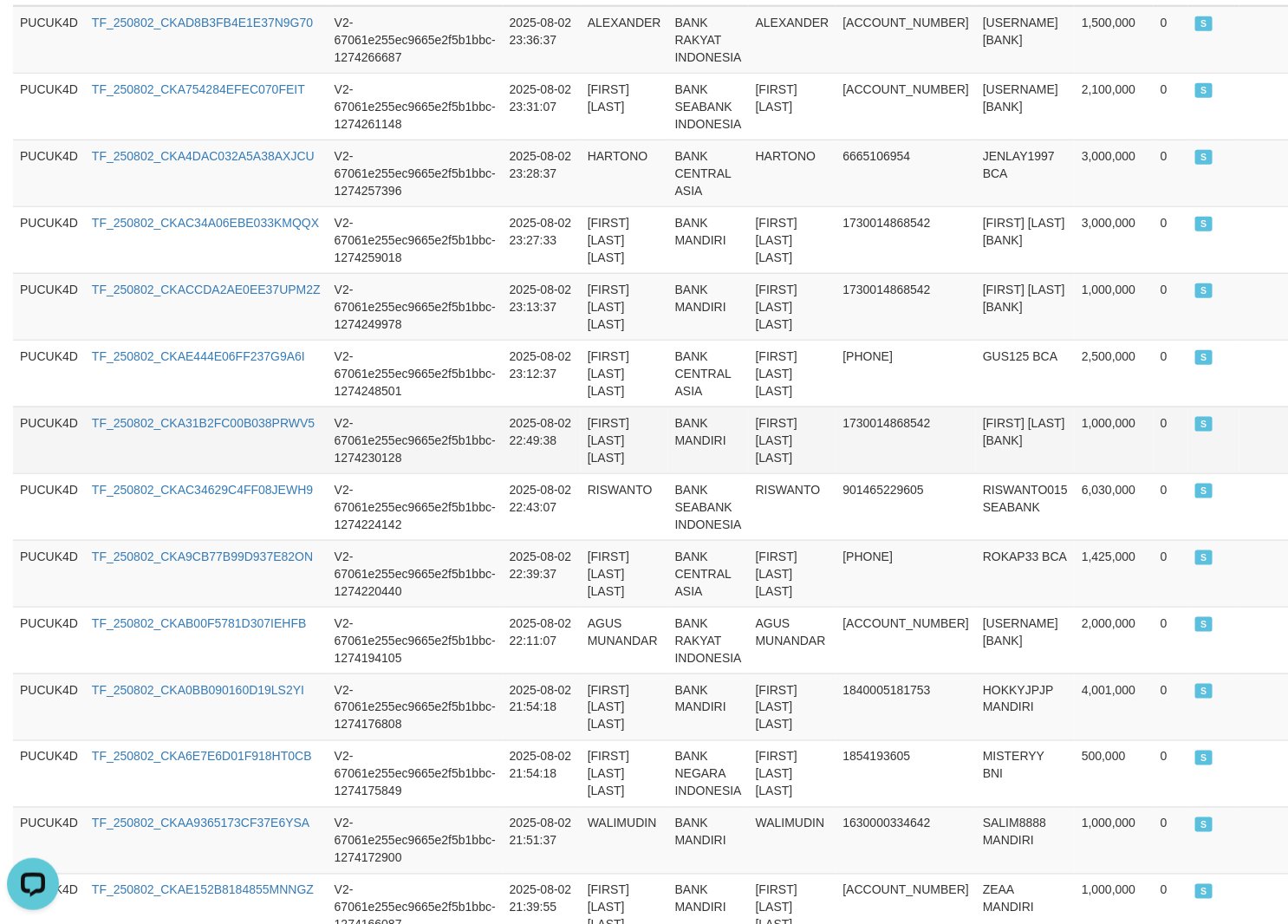 scroll, scrollTop: 520, scrollLeft: 0, axis: vertical 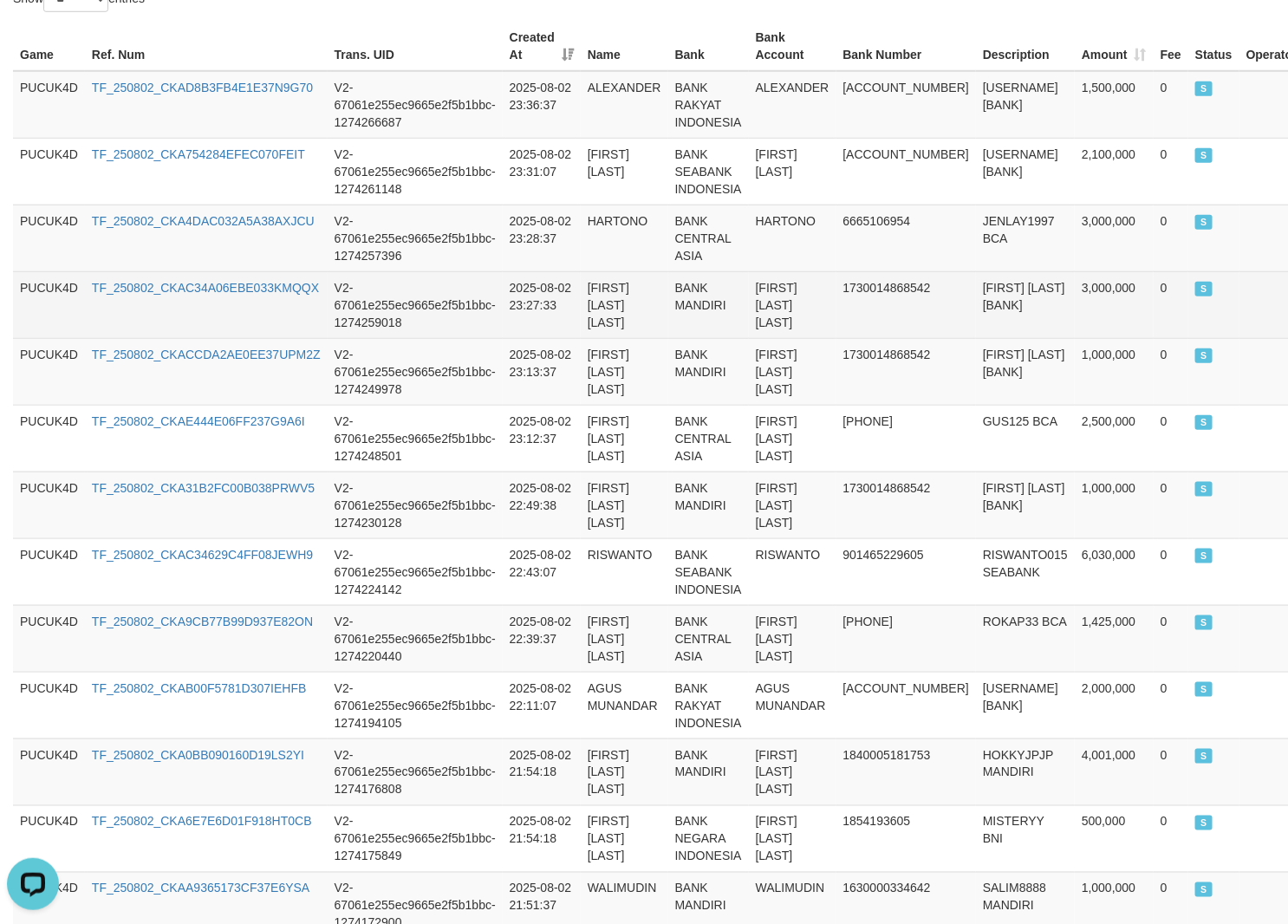 click on "[FIRST] [LAST] [BANK]" at bounding box center (1025, 304) 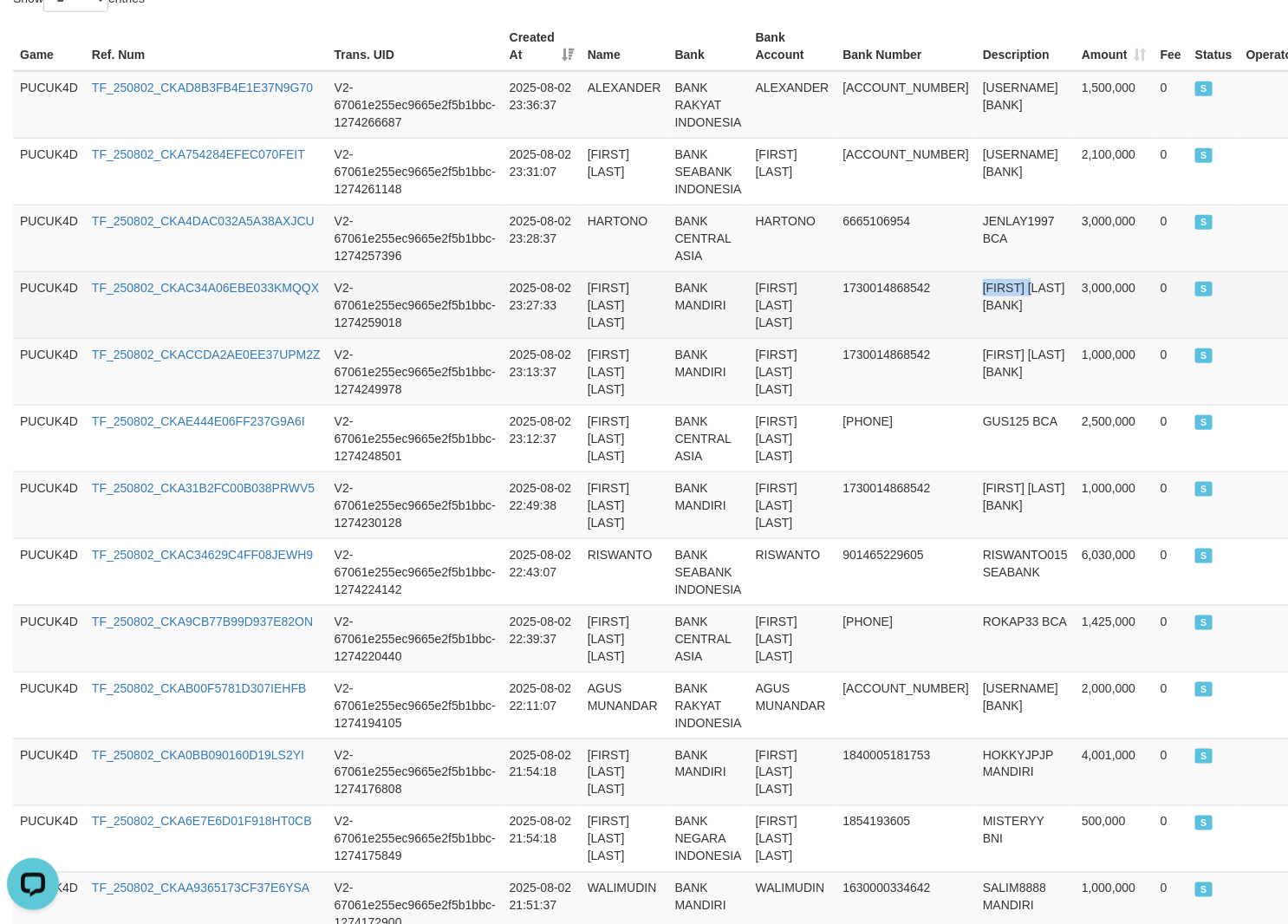 click on "[FIRST] [LAST] [BANK]" at bounding box center [1025, 304] 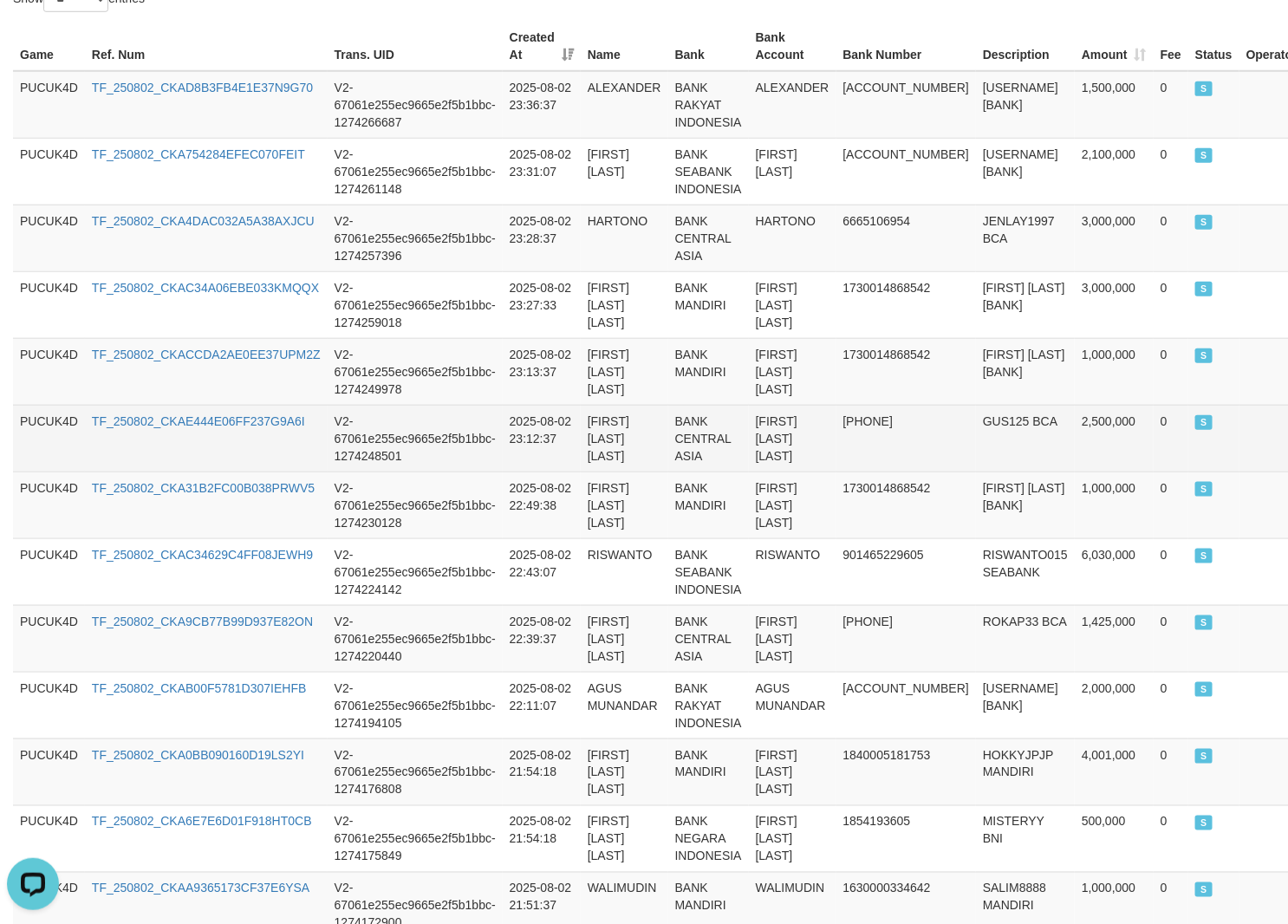 click on "GUS125 BCA" at bounding box center [1025, 438] 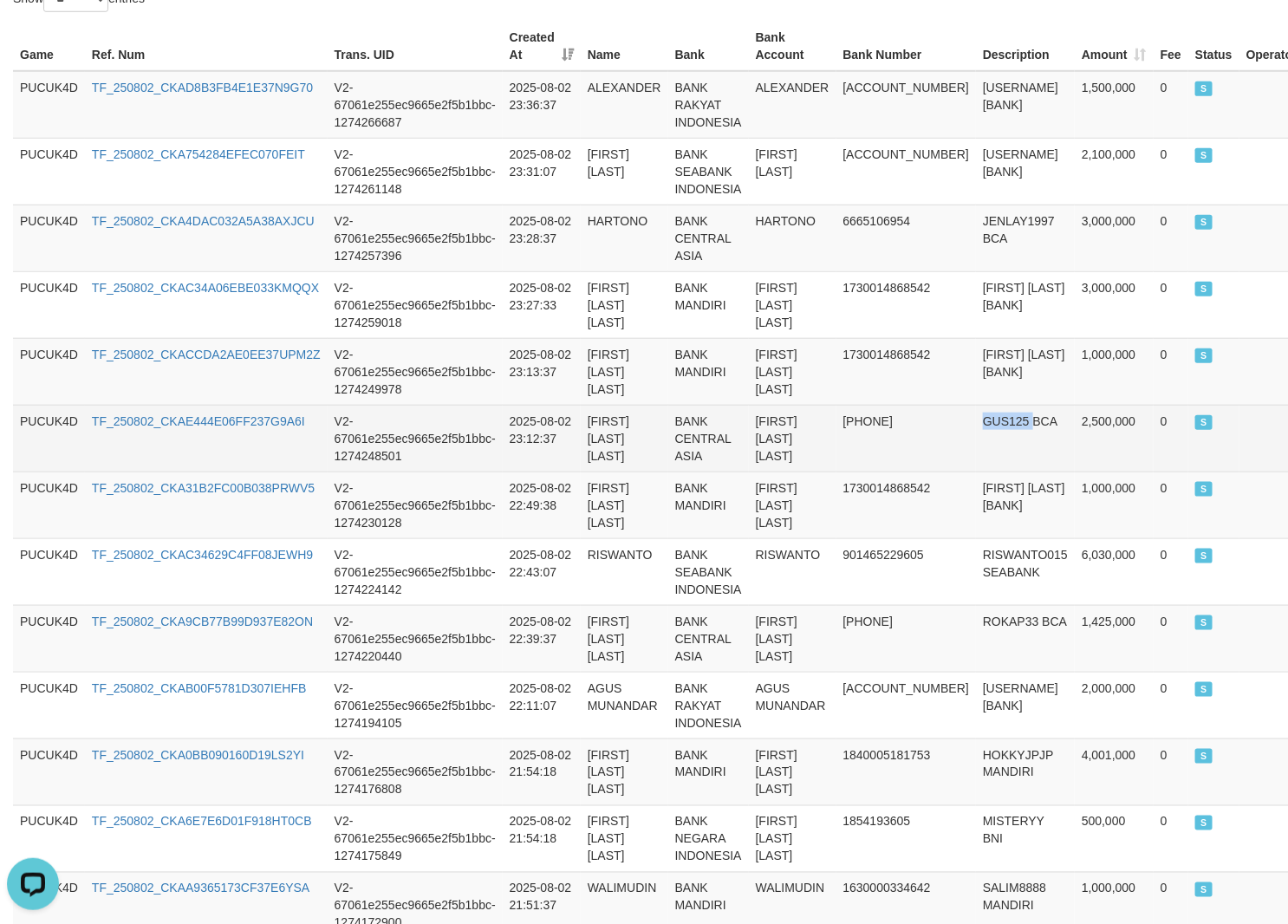 click on "GUS125 BCA" at bounding box center [1025, 438] 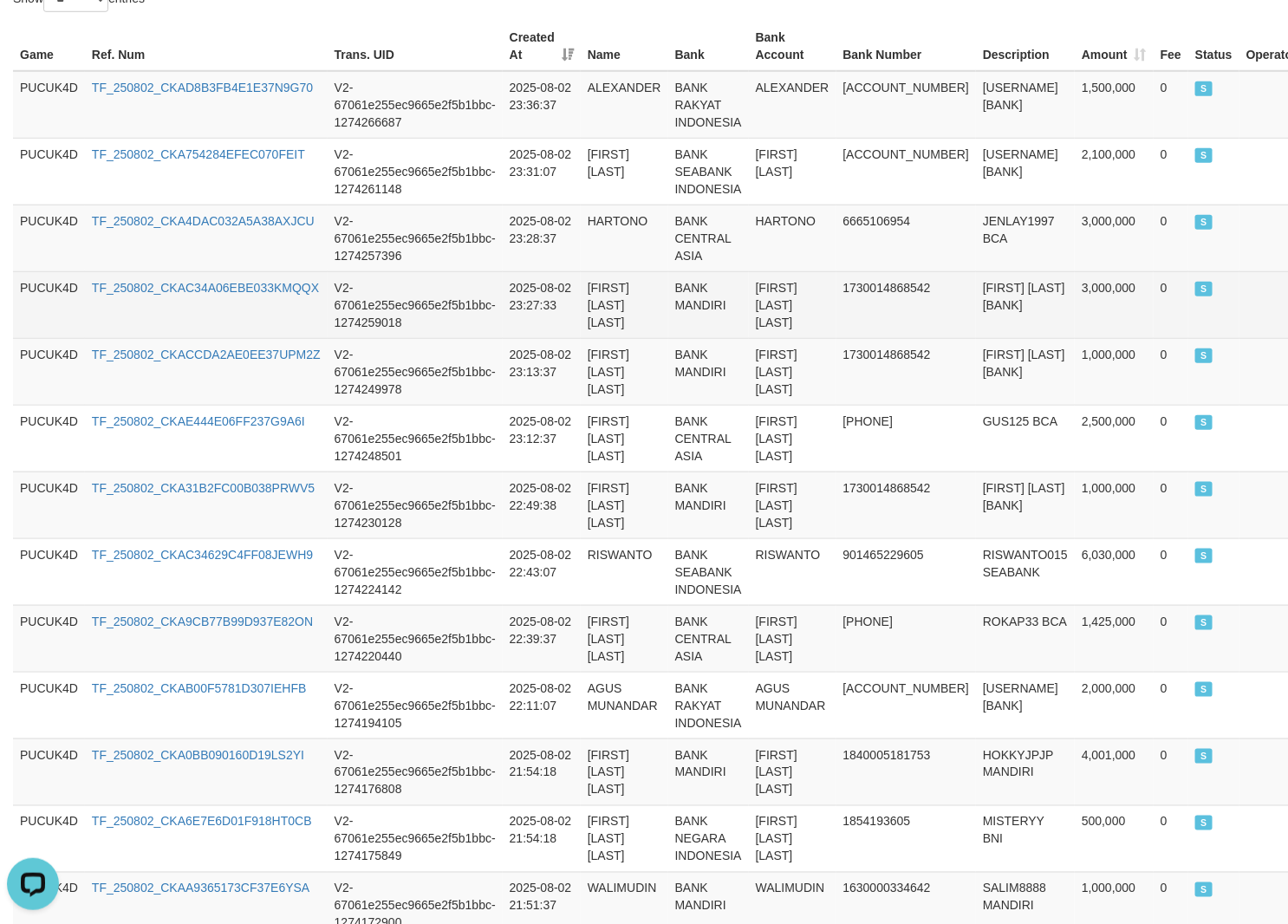 click on "3,000,000" at bounding box center (1114, 304) 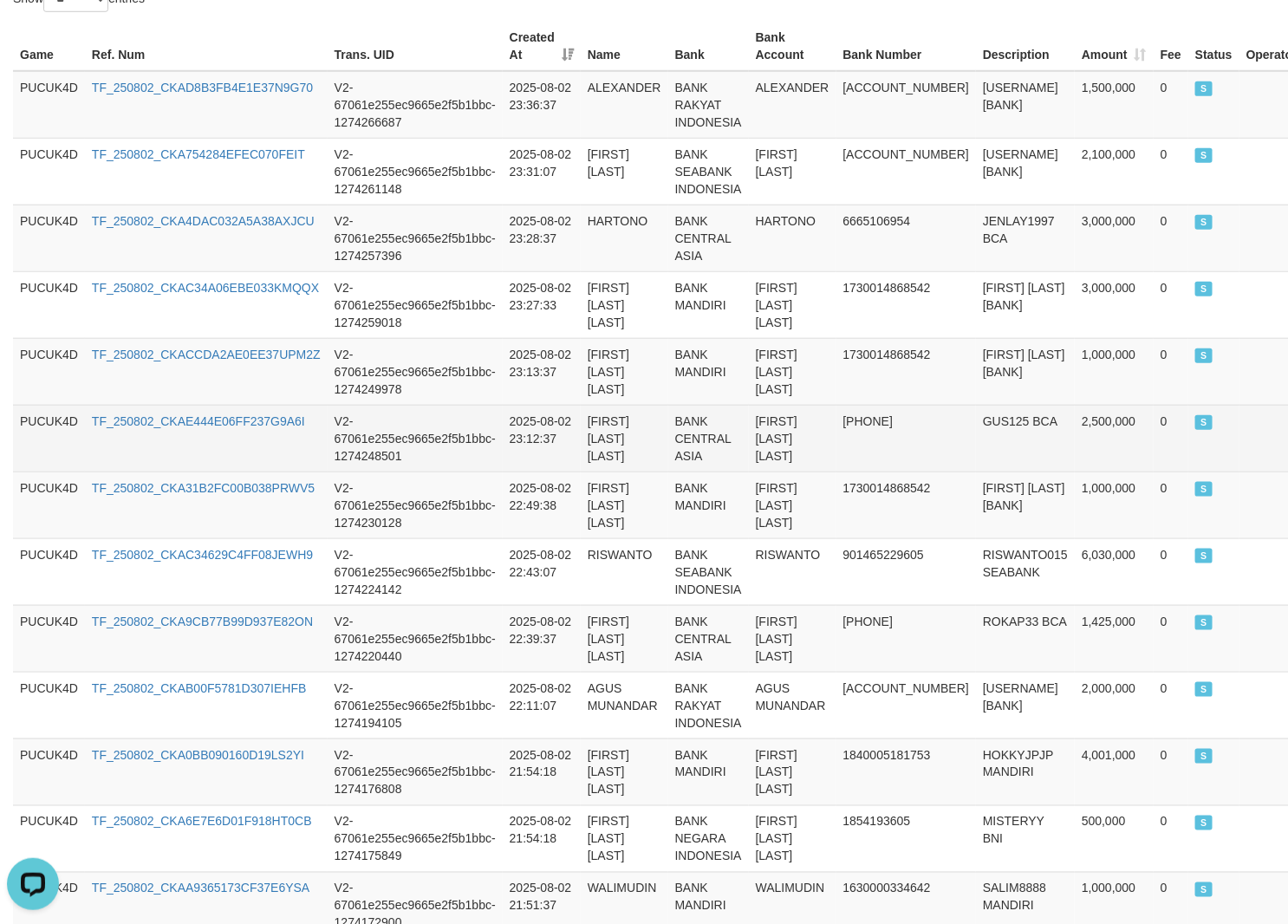click on "GUS125 BCA" at bounding box center (1025, 438) 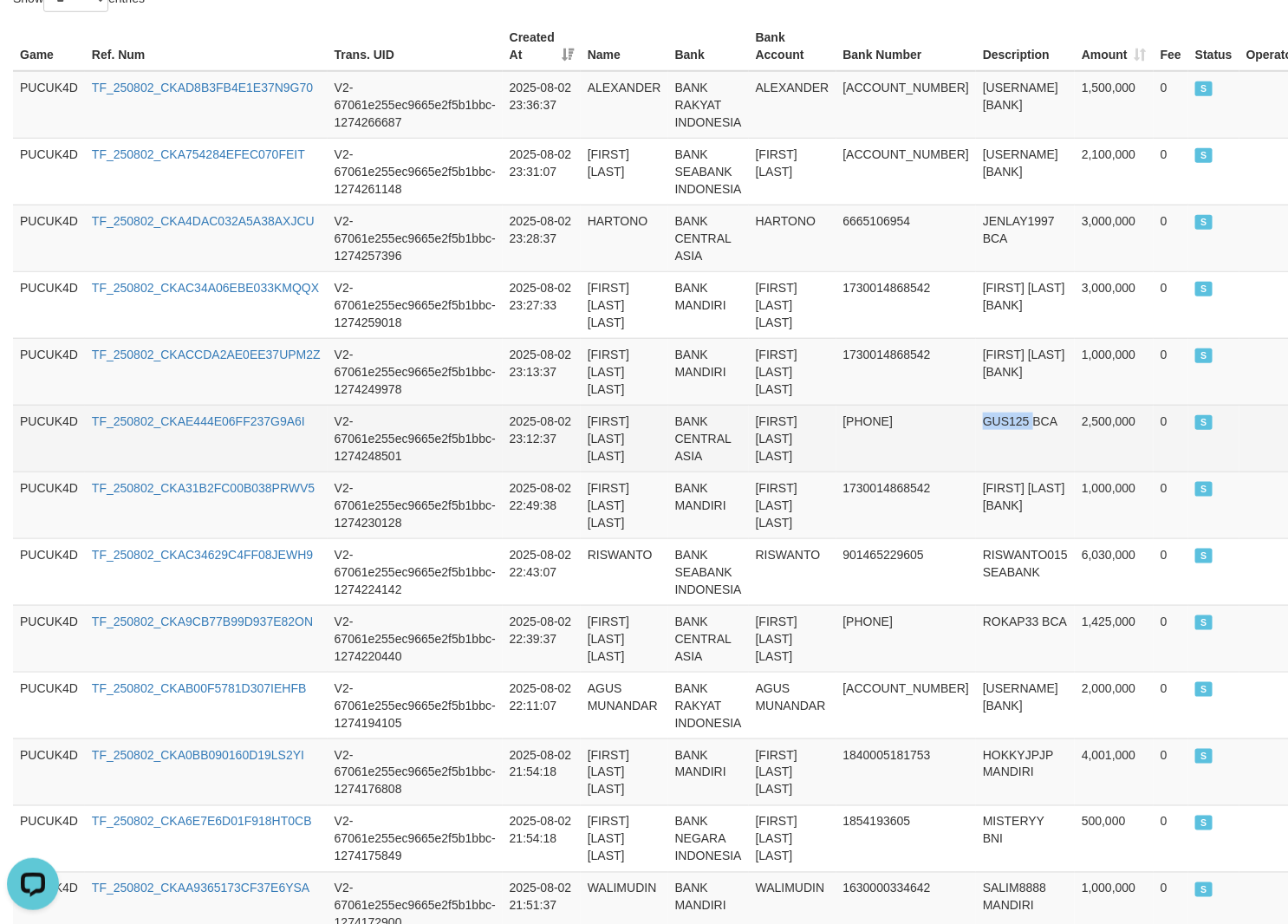 click on "GUS125 BCA" at bounding box center [1025, 438] 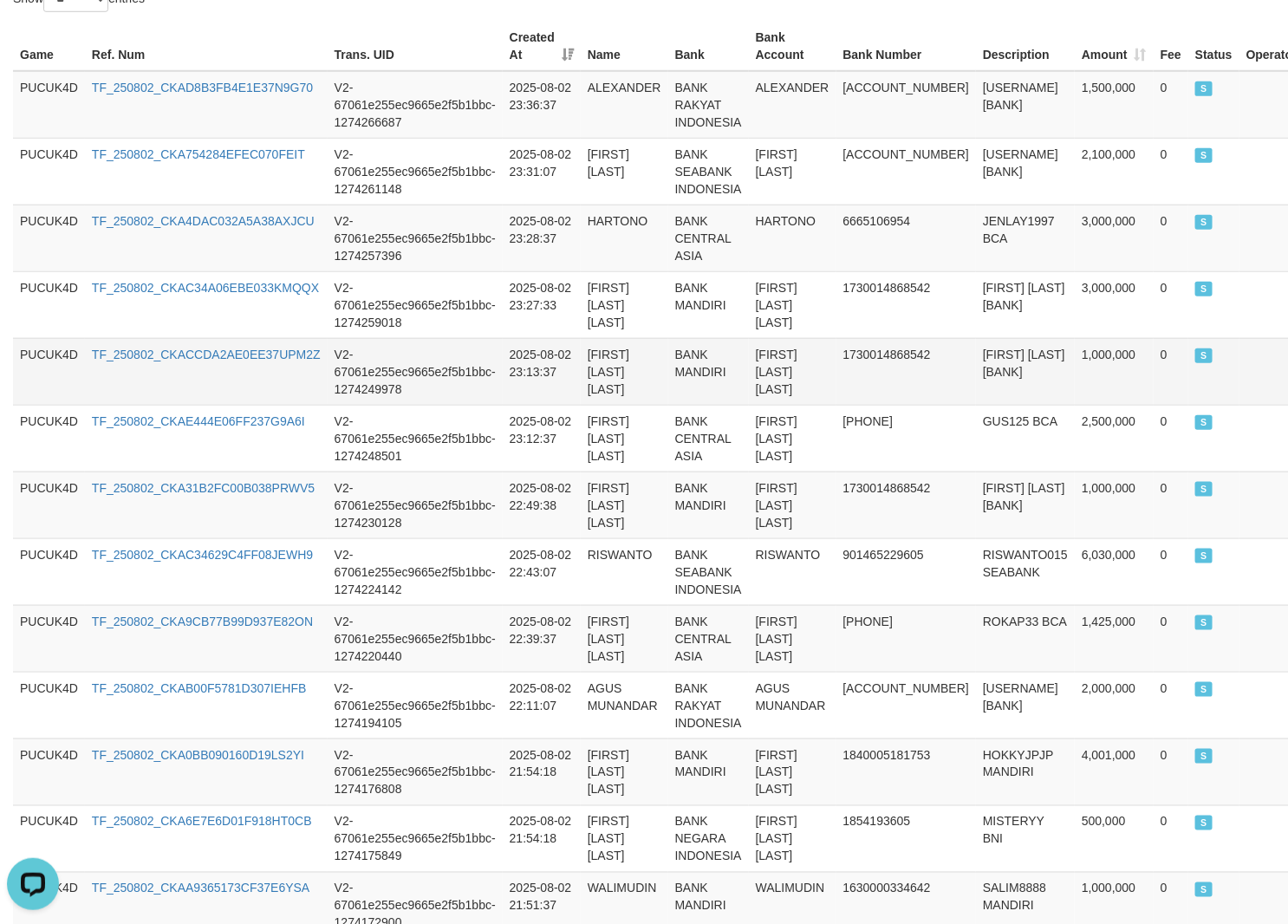 drag, startPoint x: 940, startPoint y: 352, endPoint x: 1001, endPoint y: 364, distance: 62.16912 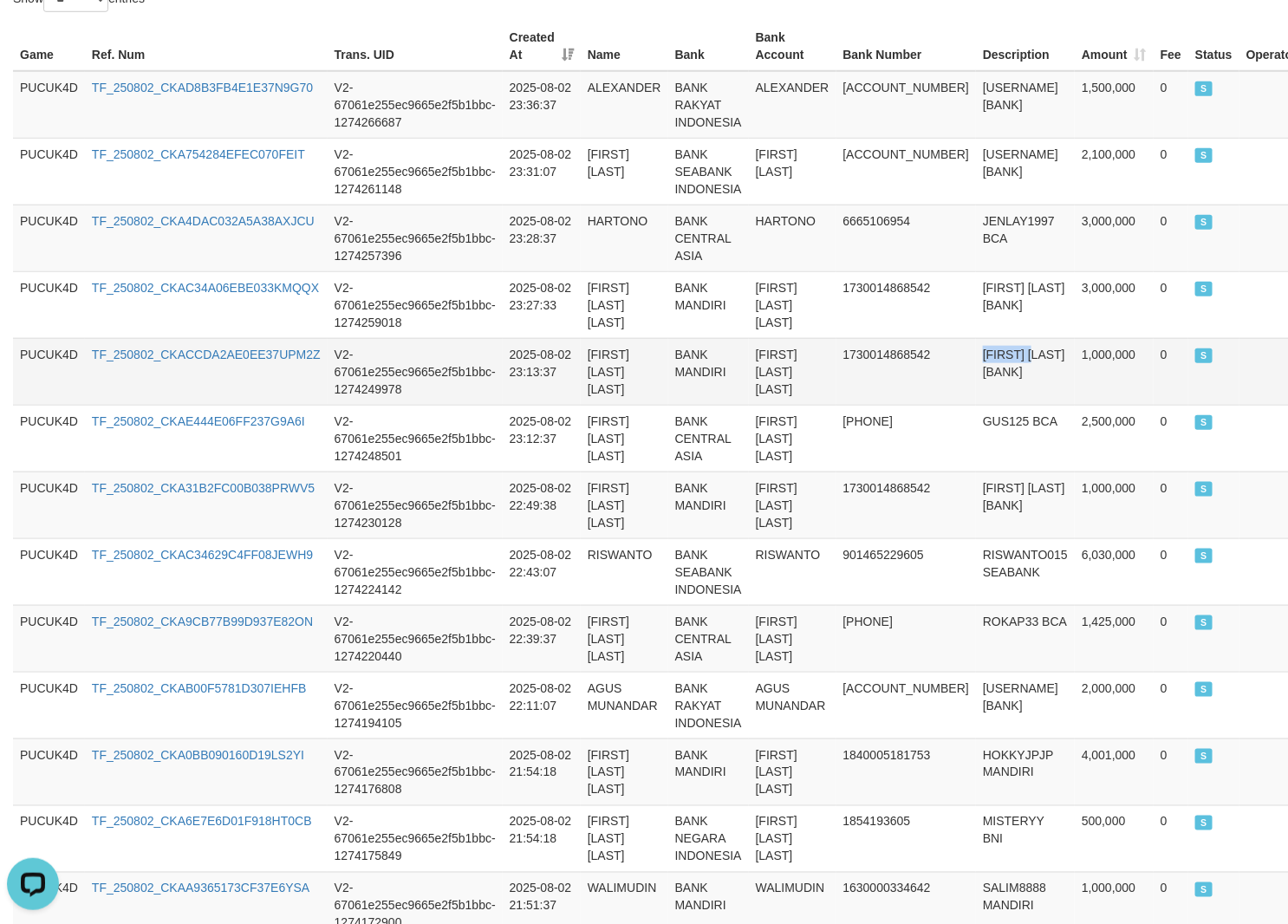 click on "[FIRST] [LAST] [BANK]" at bounding box center [1025, 371] 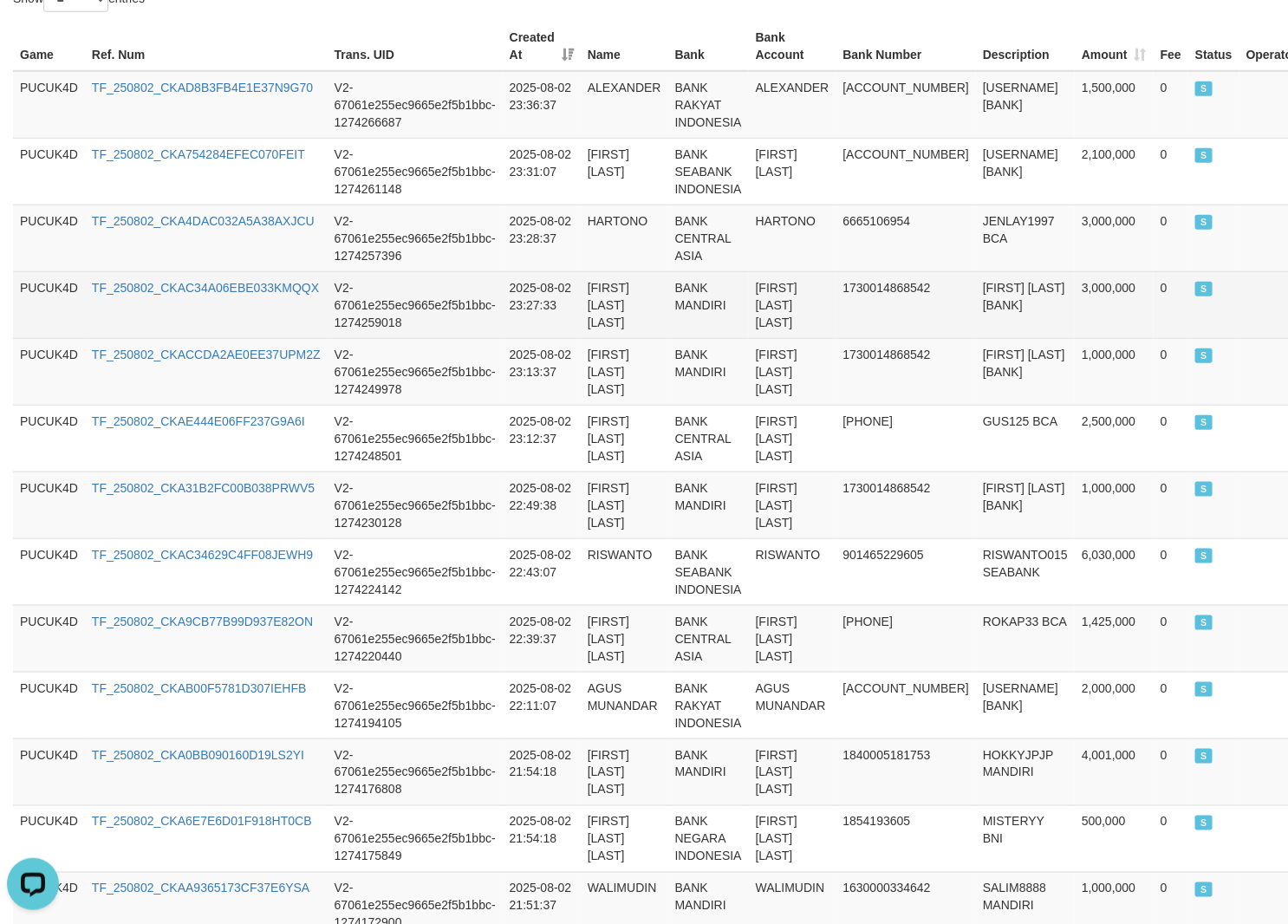 click on "[FIRST] [LAST] [BANK]" at bounding box center [1025, 304] 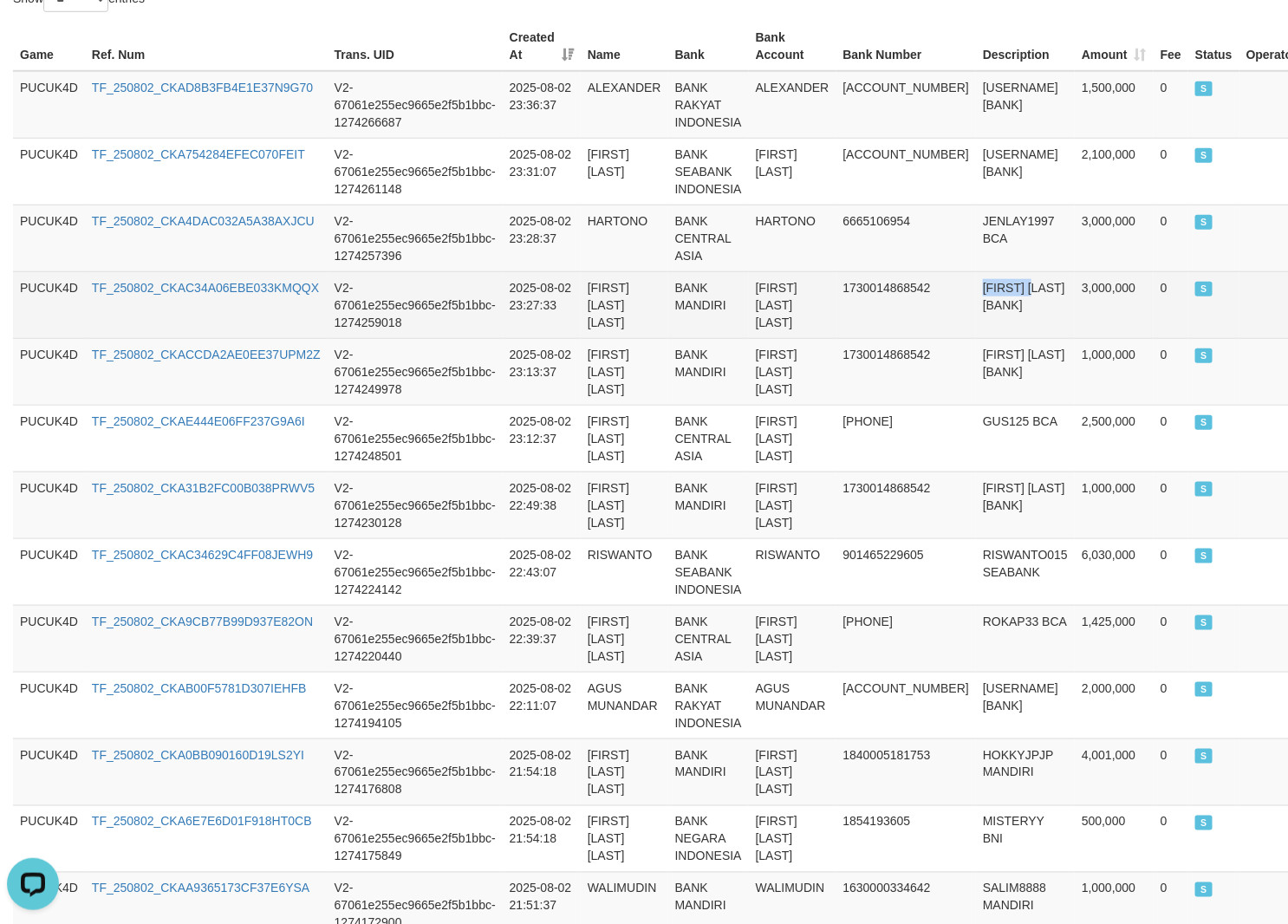 click on "[FIRST] [LAST] [BANK]" at bounding box center [1025, 304] 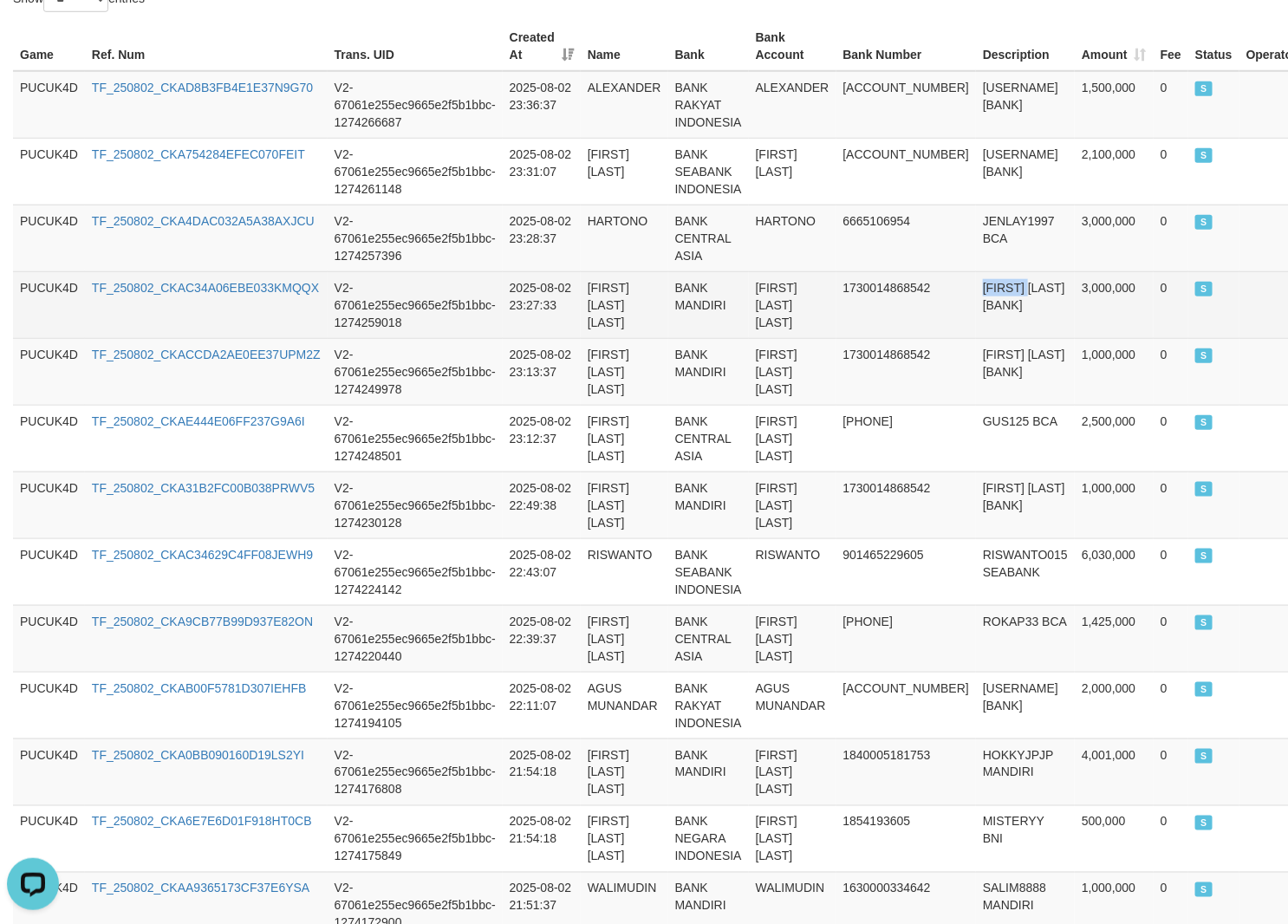 click on "[FIRST] [LAST] [BANK]" at bounding box center [1025, 304] 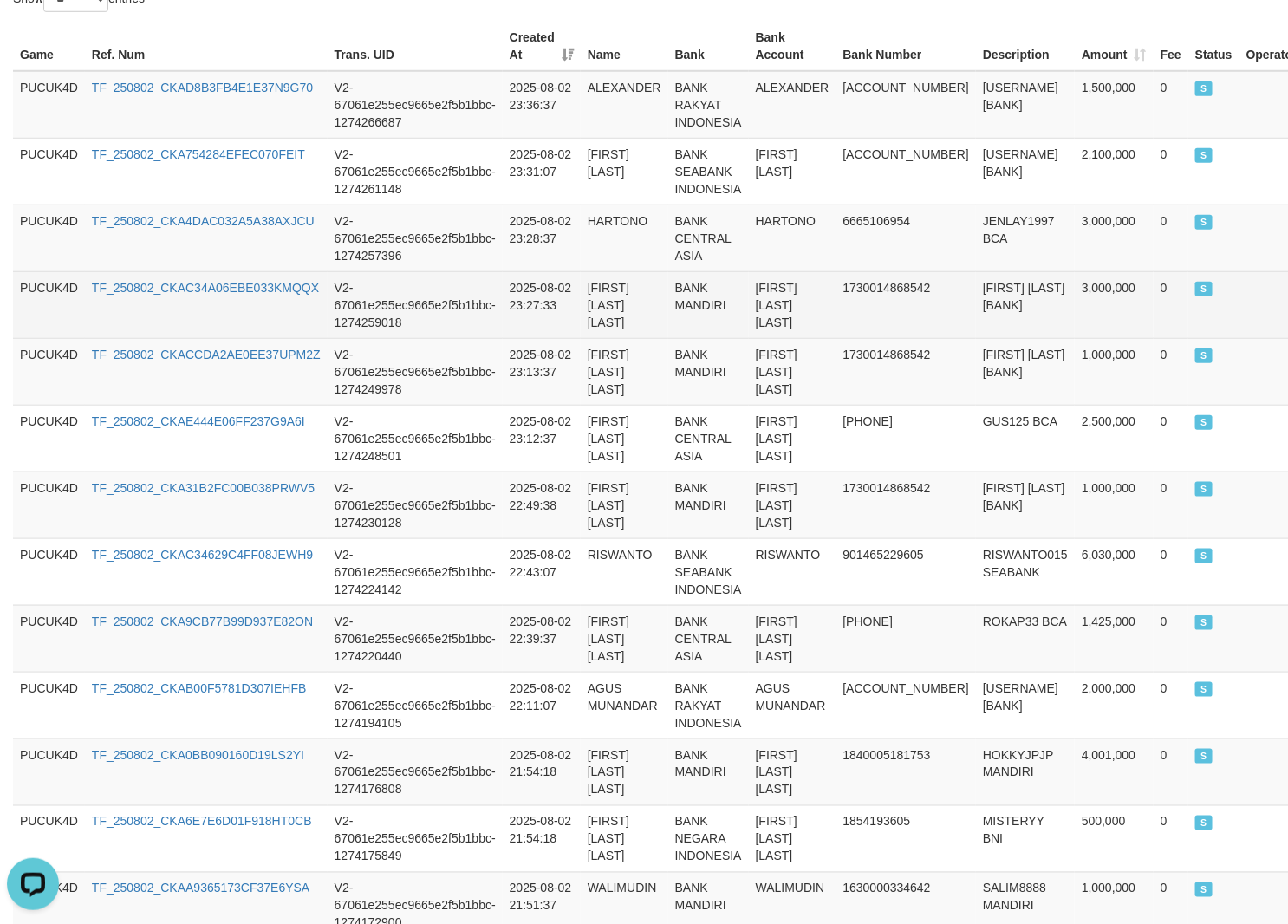 click on "1730014868542" at bounding box center (906, 304) 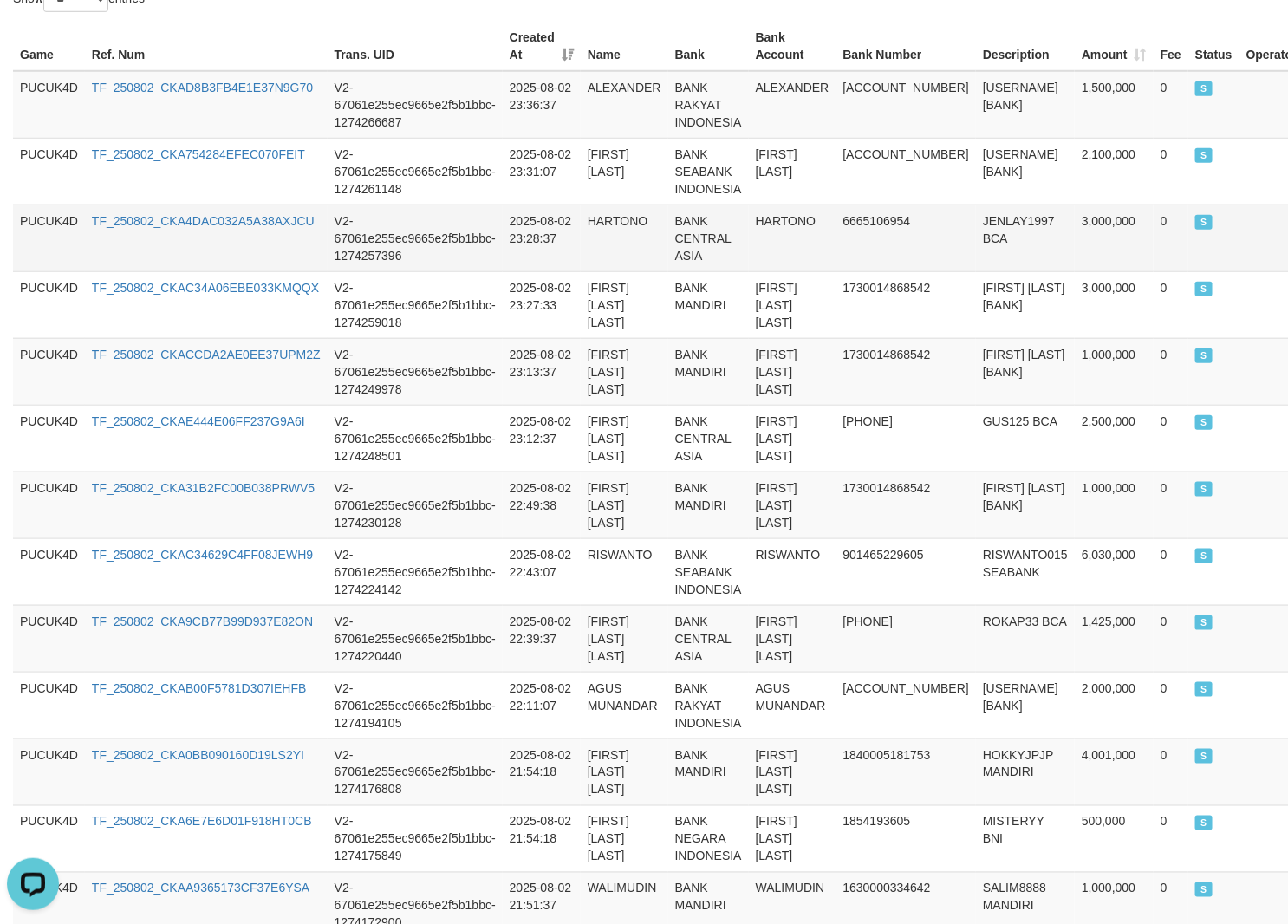 click on "JENLAY1997 BCA" at bounding box center (1025, 238) 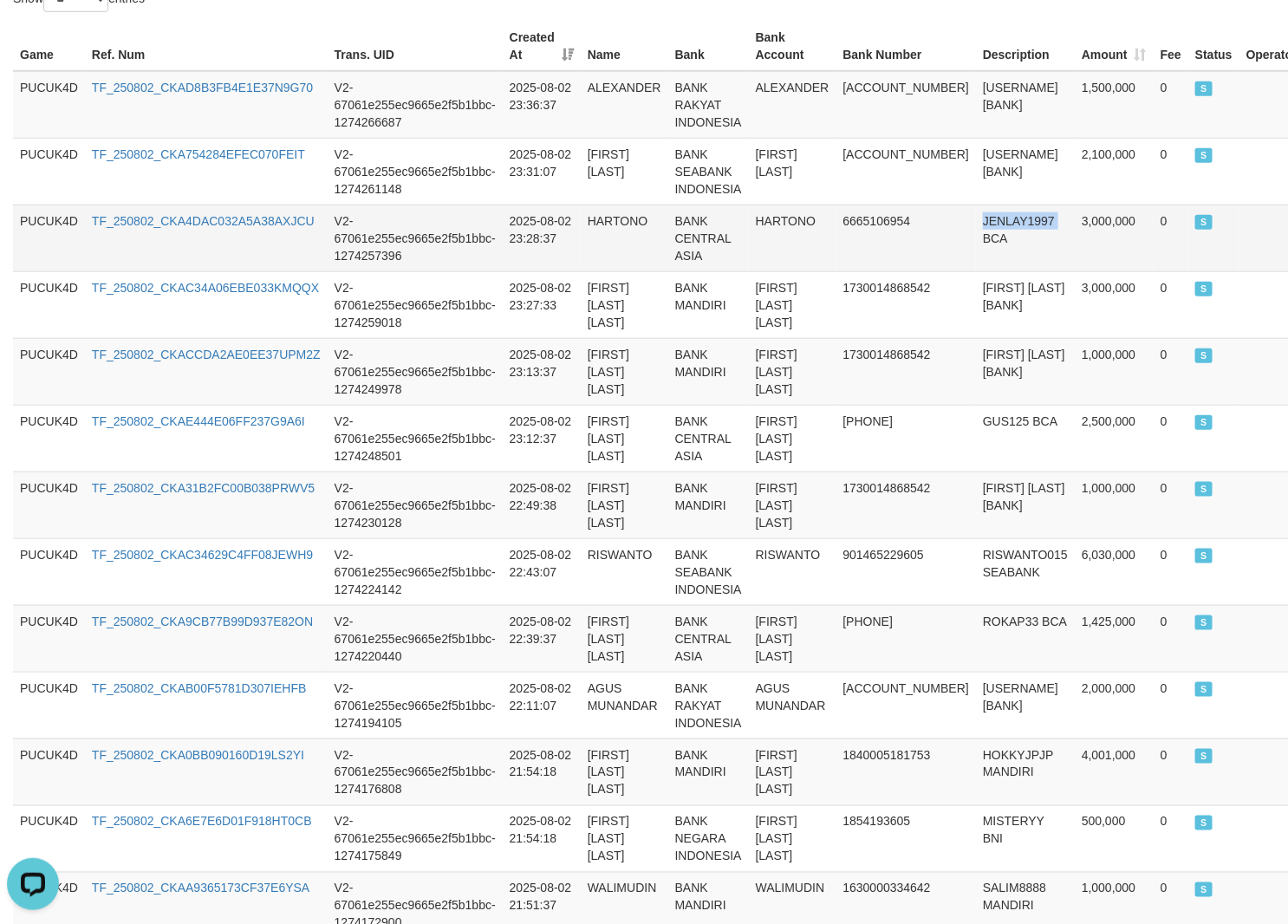 click on "JENLAY1997 BCA" at bounding box center [1025, 238] 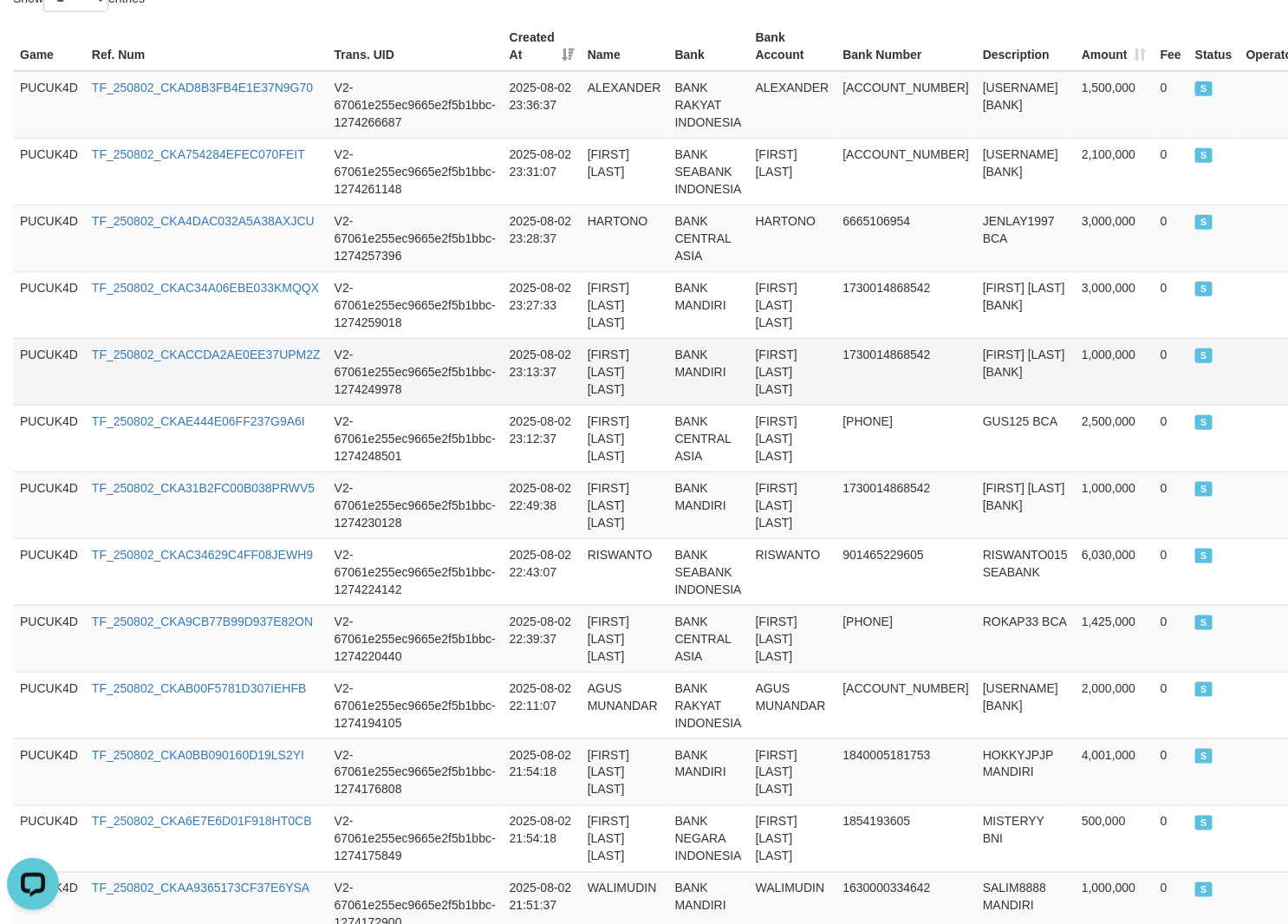 click on "1730014868542" at bounding box center [906, 371] 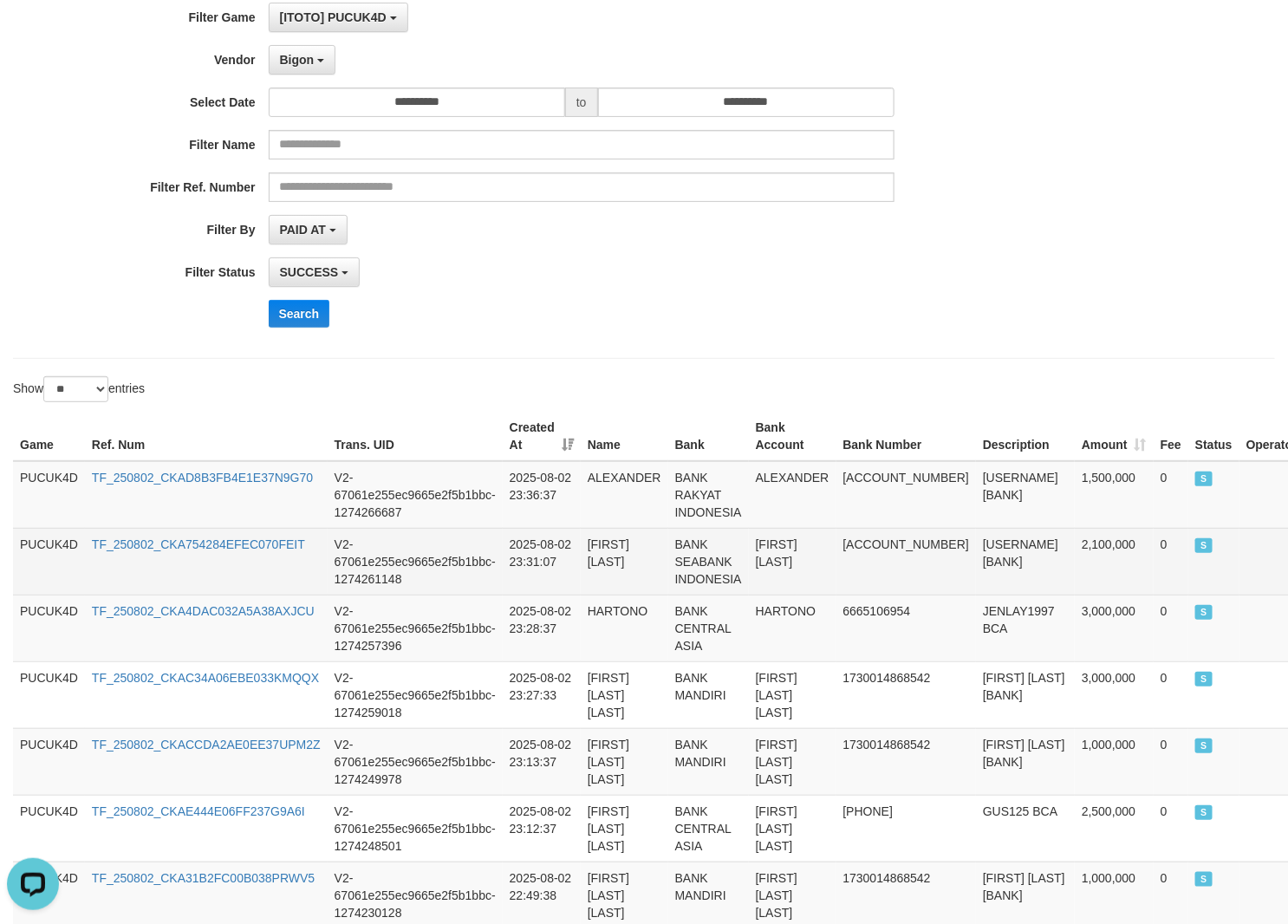 click on "[USERNAME] [BANK]" at bounding box center [1025, 561] 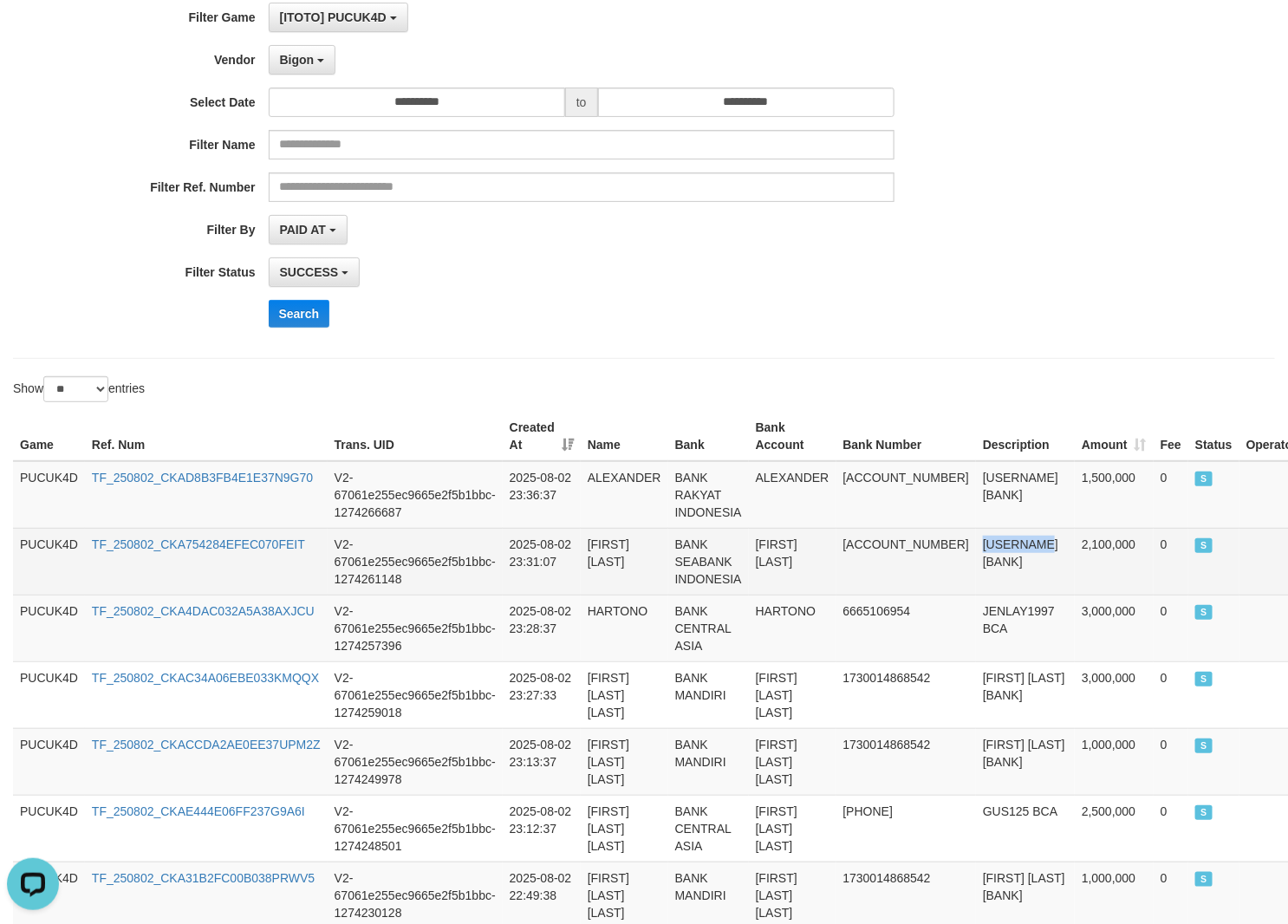 click on "[USERNAME] [BANK]" at bounding box center (1025, 561) 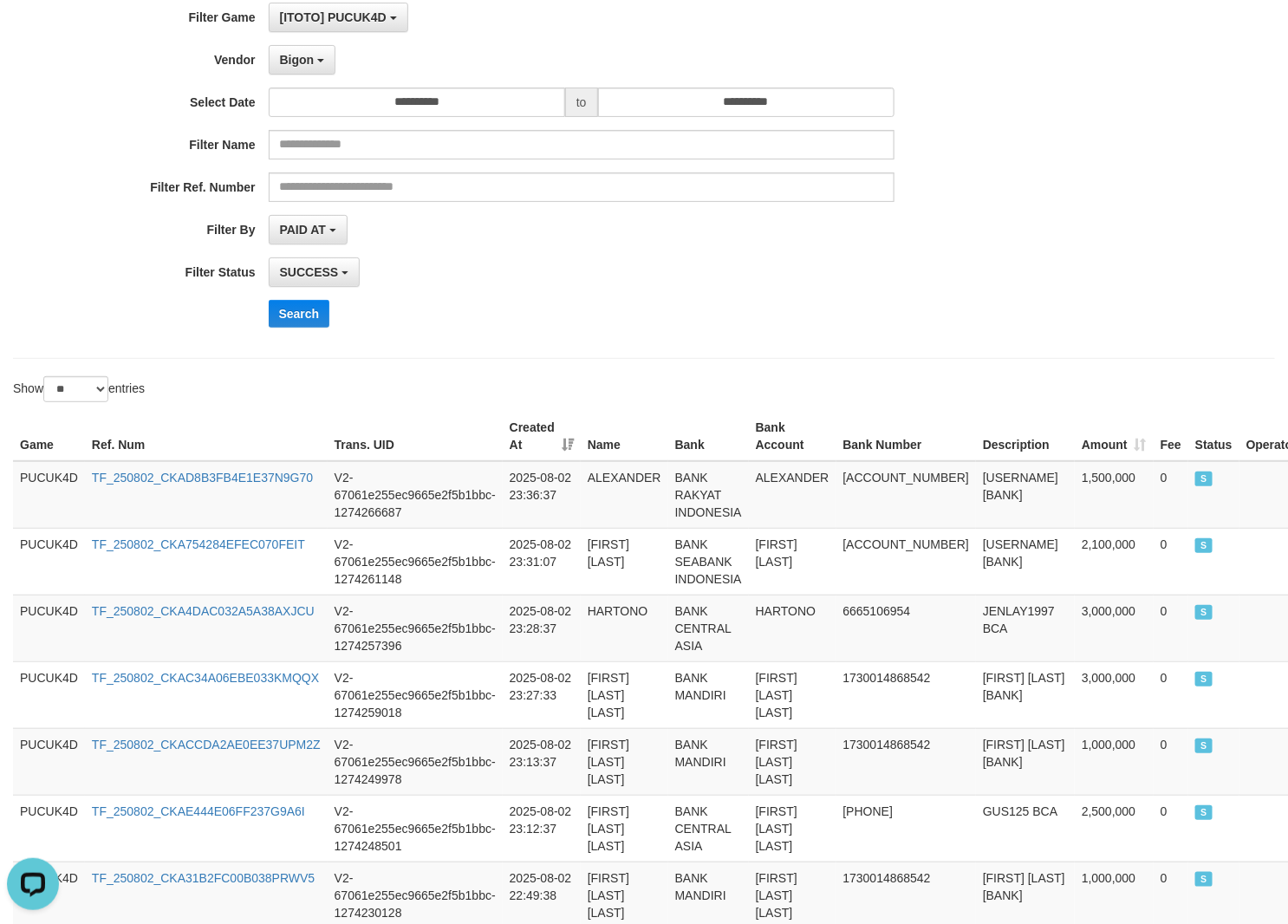 click on "**********" at bounding box center [644, 172] 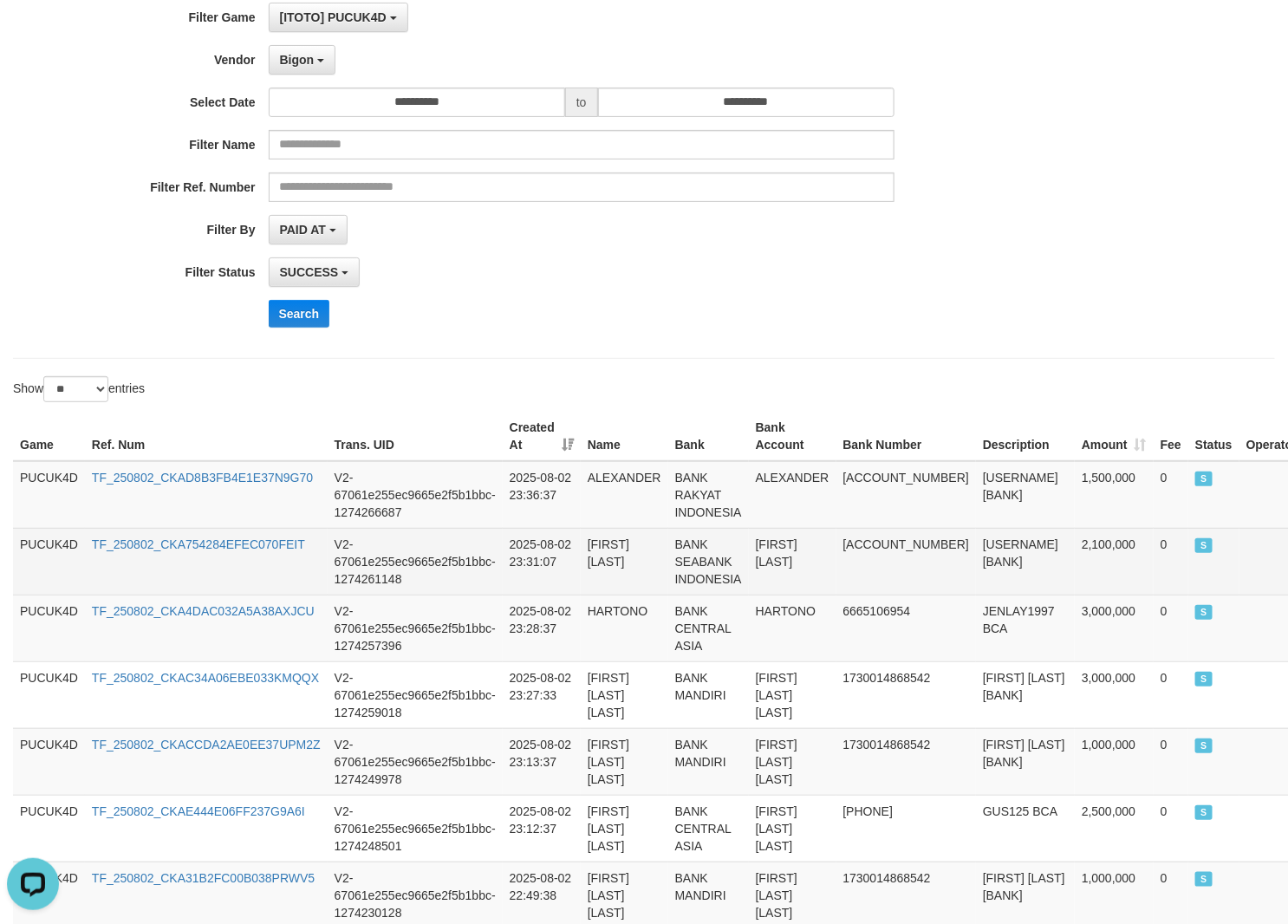 click on "[USERNAME] [BANK]" at bounding box center (1025, 561) 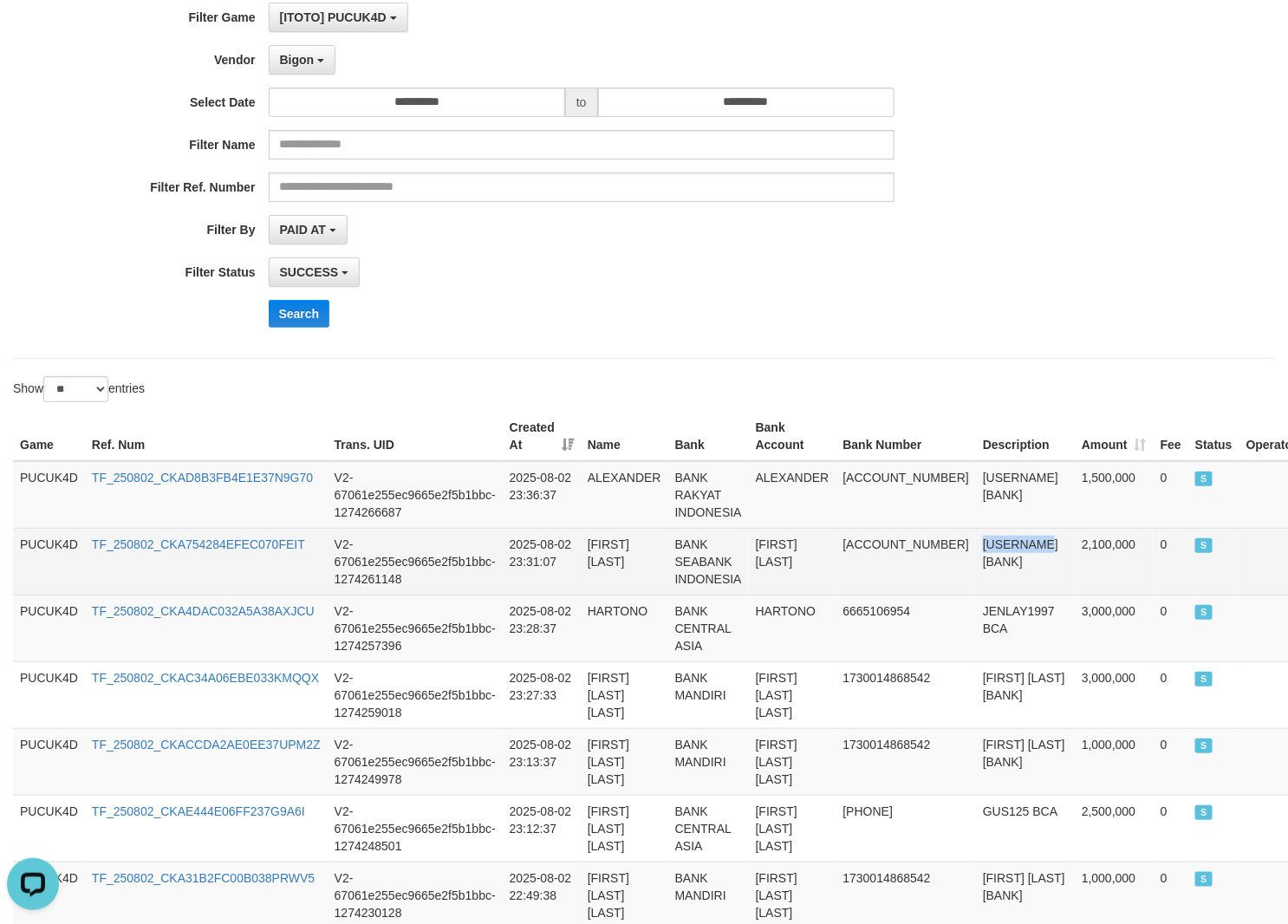 click on "[USERNAME] [BANK]" at bounding box center (1025, 561) 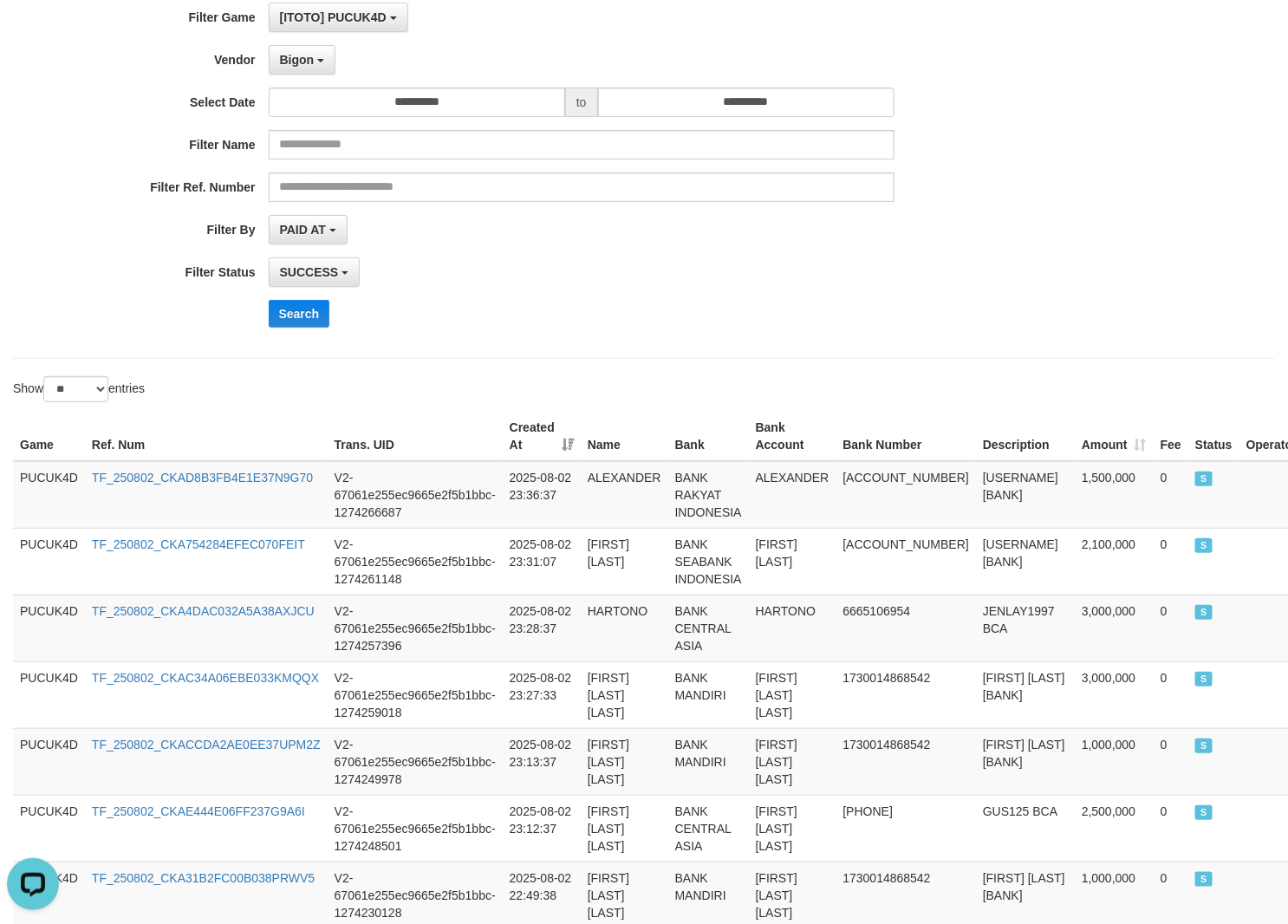 click on "Search" at bounding box center [671, 314] 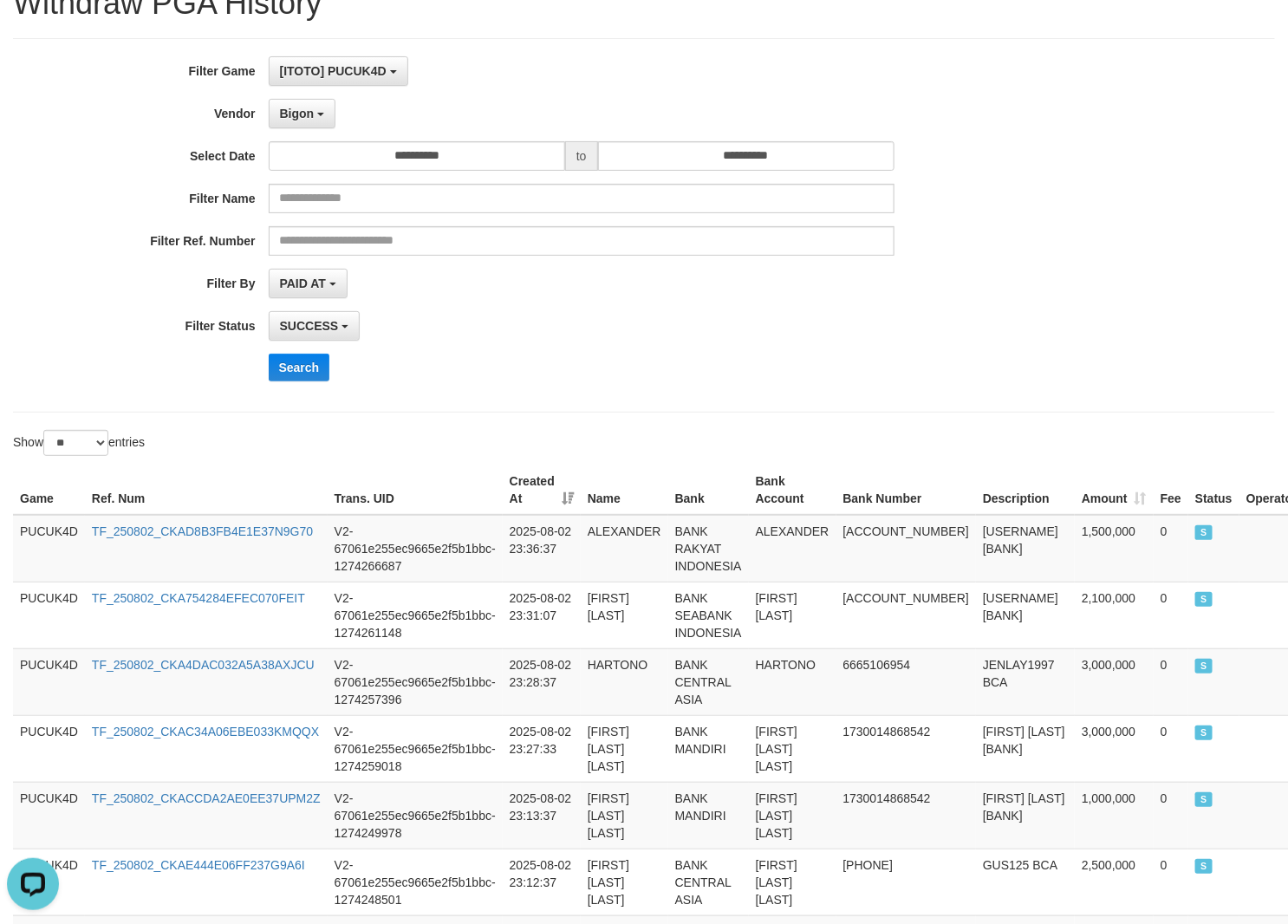 scroll, scrollTop: 0, scrollLeft: 0, axis: both 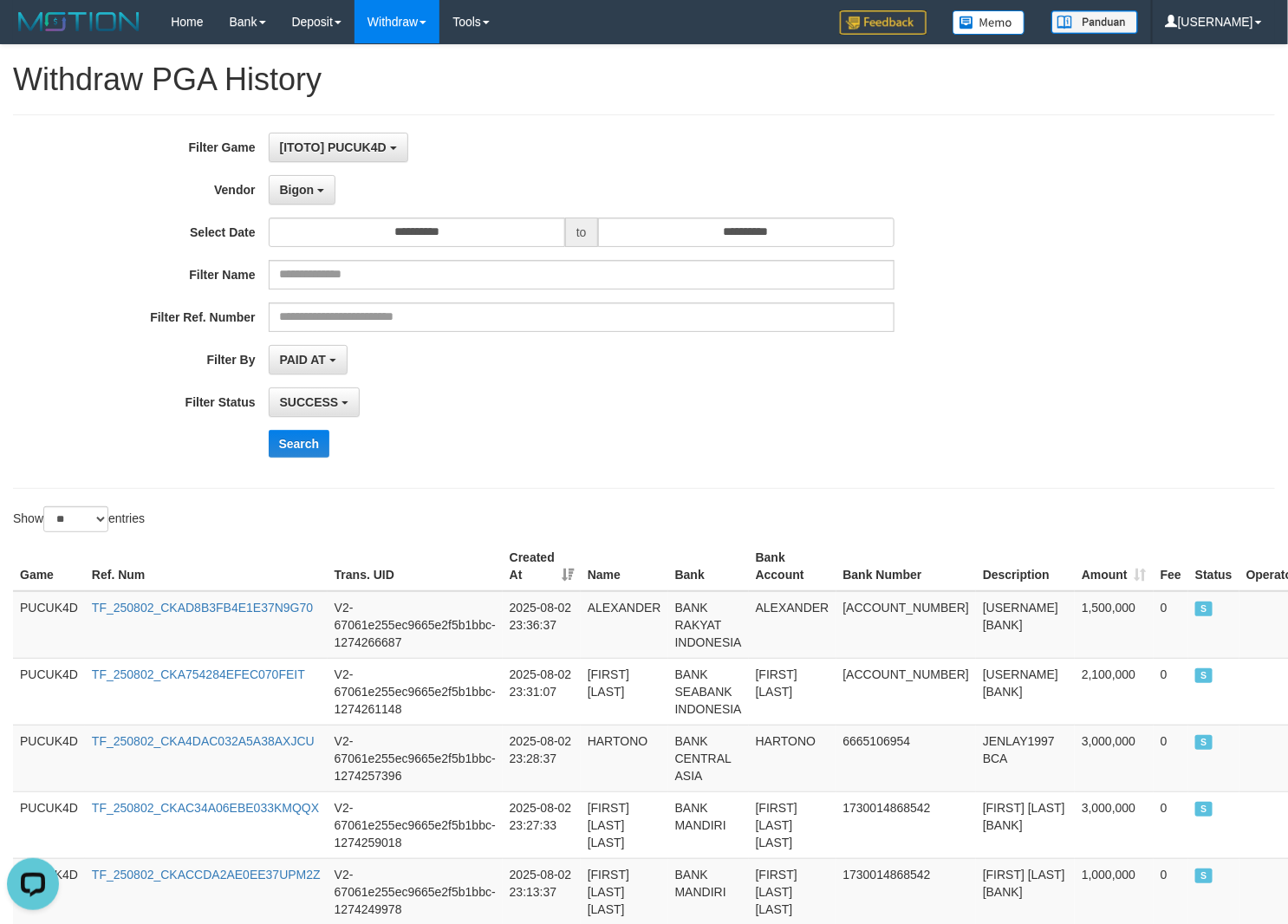 click on "SUCCESS
SUCCESS
ON PROCESS
FAILED" at bounding box center (582, 402) 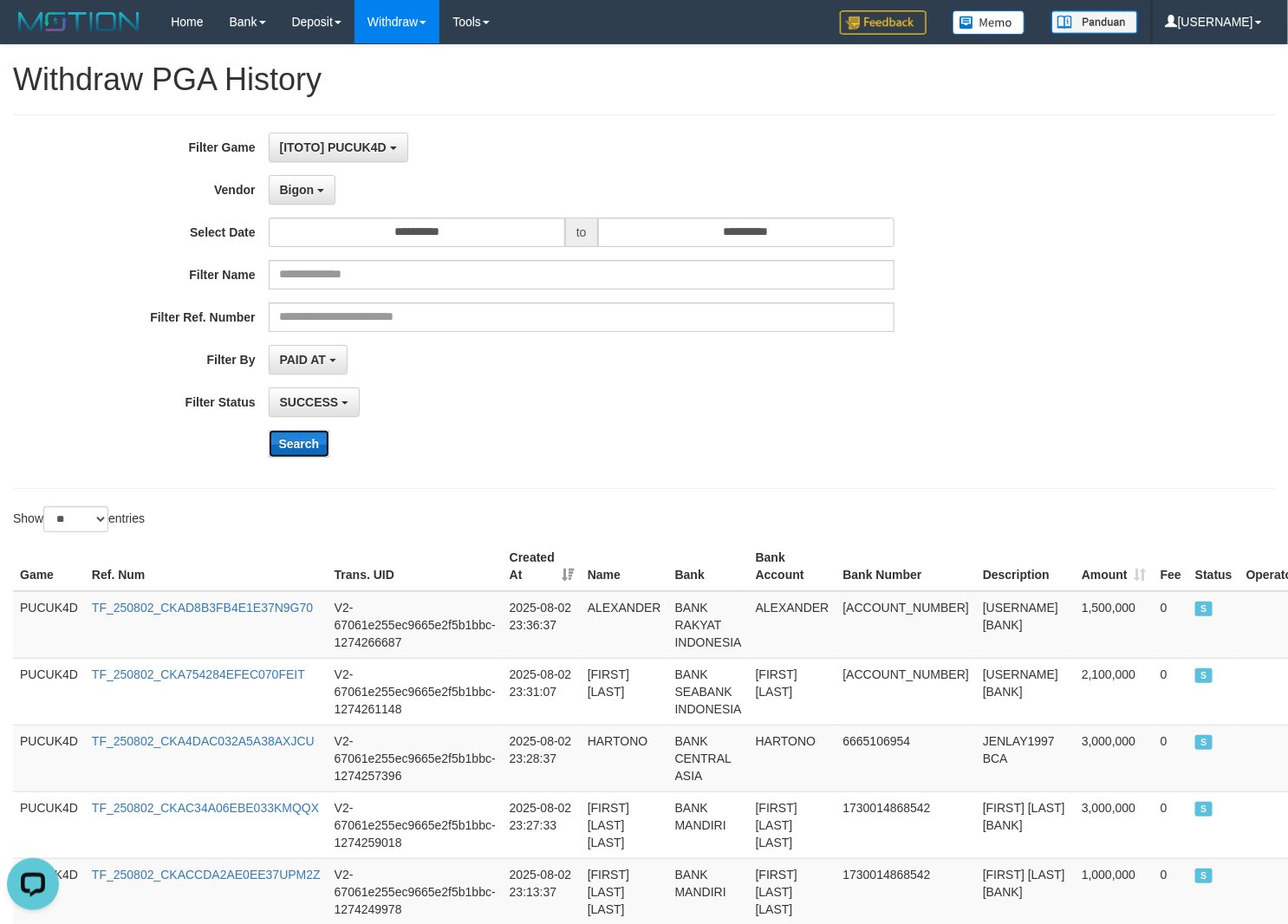 click on "Search" at bounding box center (299, 444) 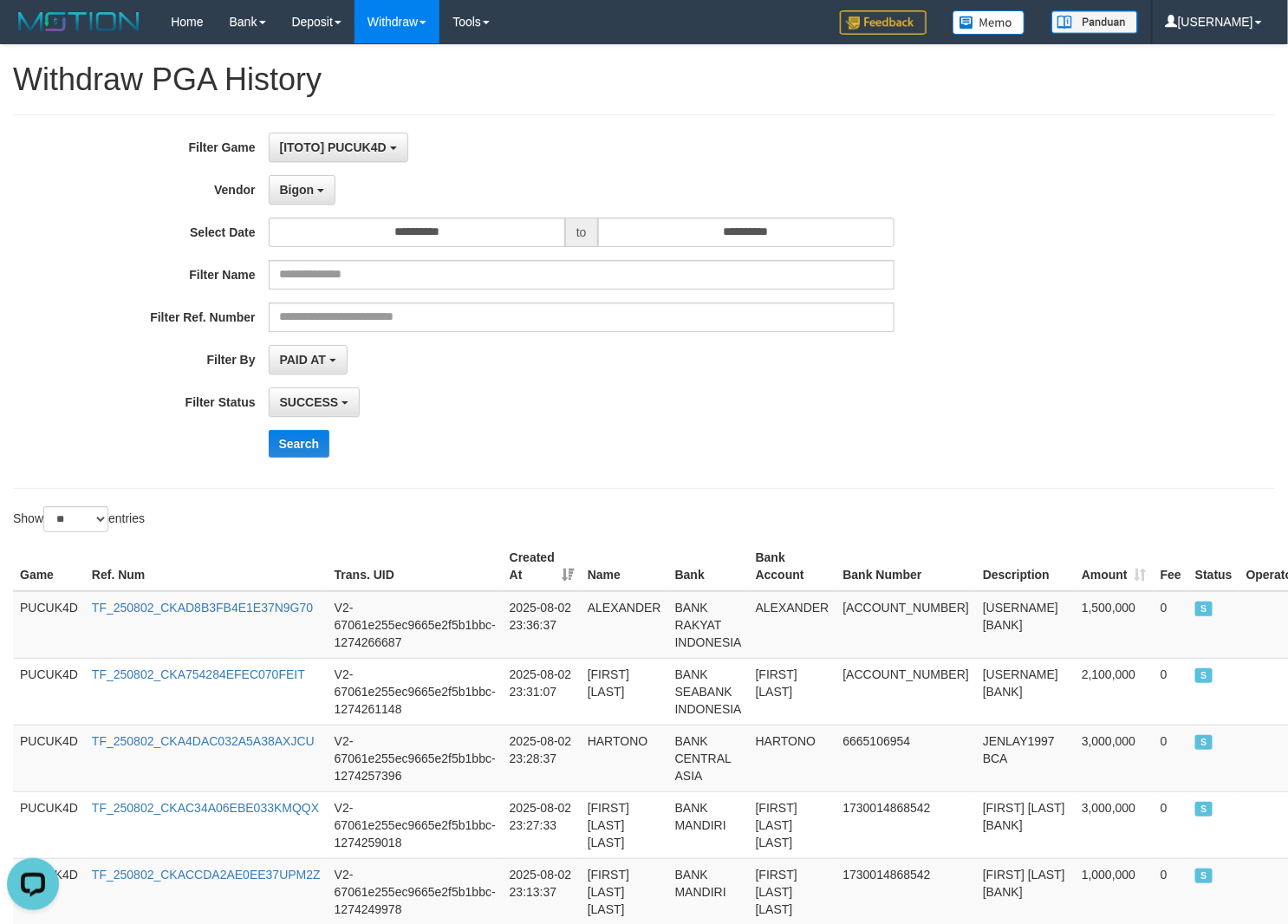 click on "**********" at bounding box center (537, 360) 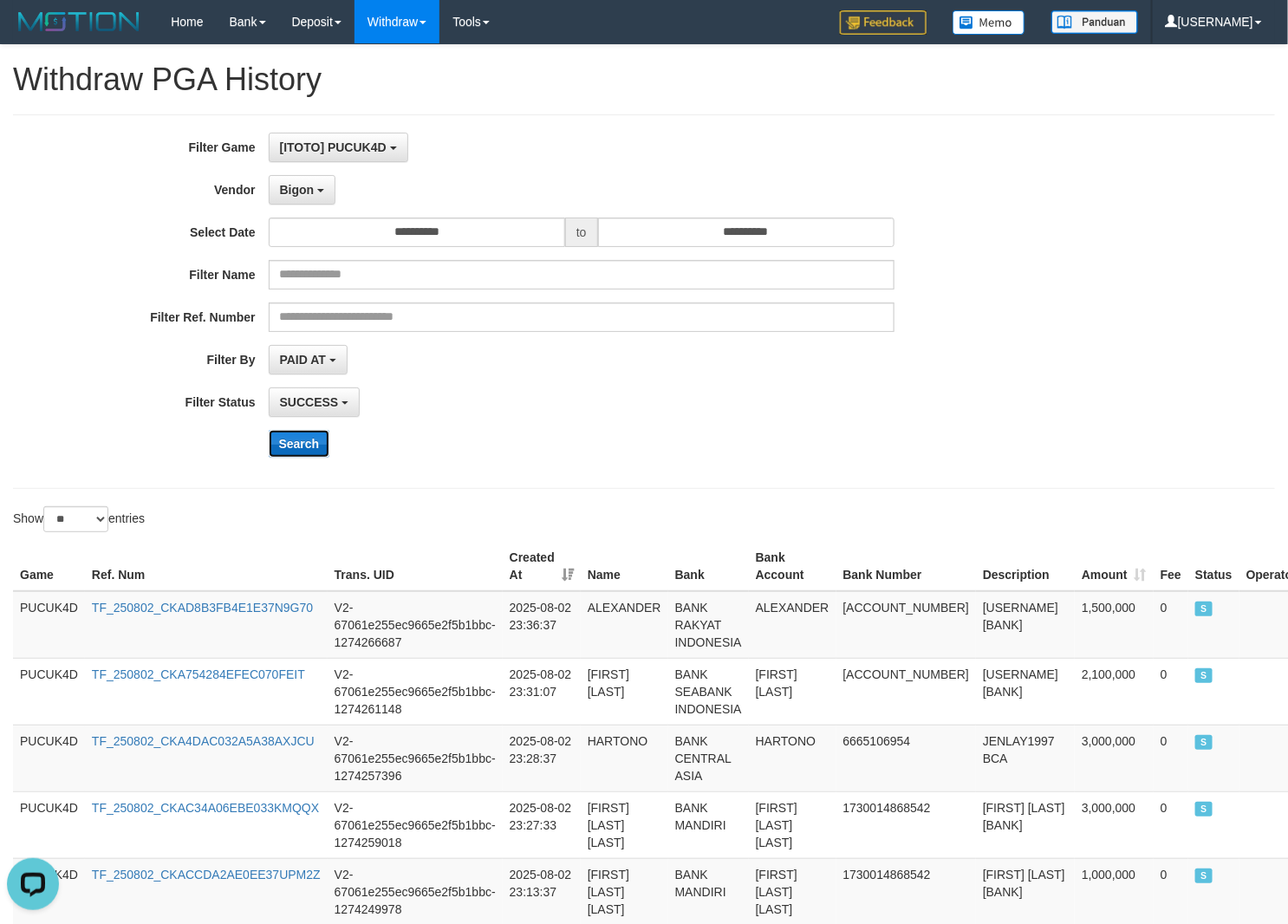 click on "Search" at bounding box center (299, 444) 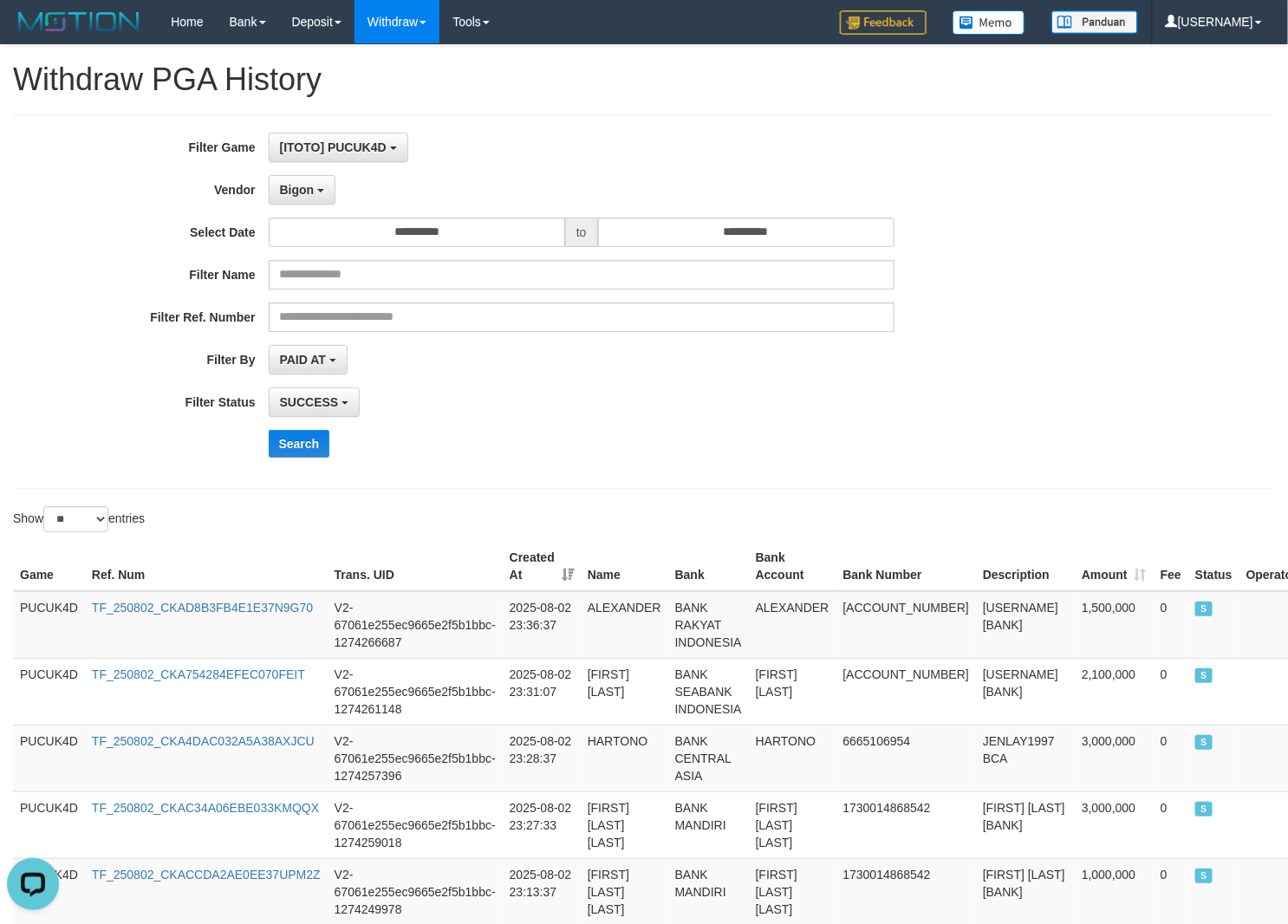 click on "**********" at bounding box center [537, 302] 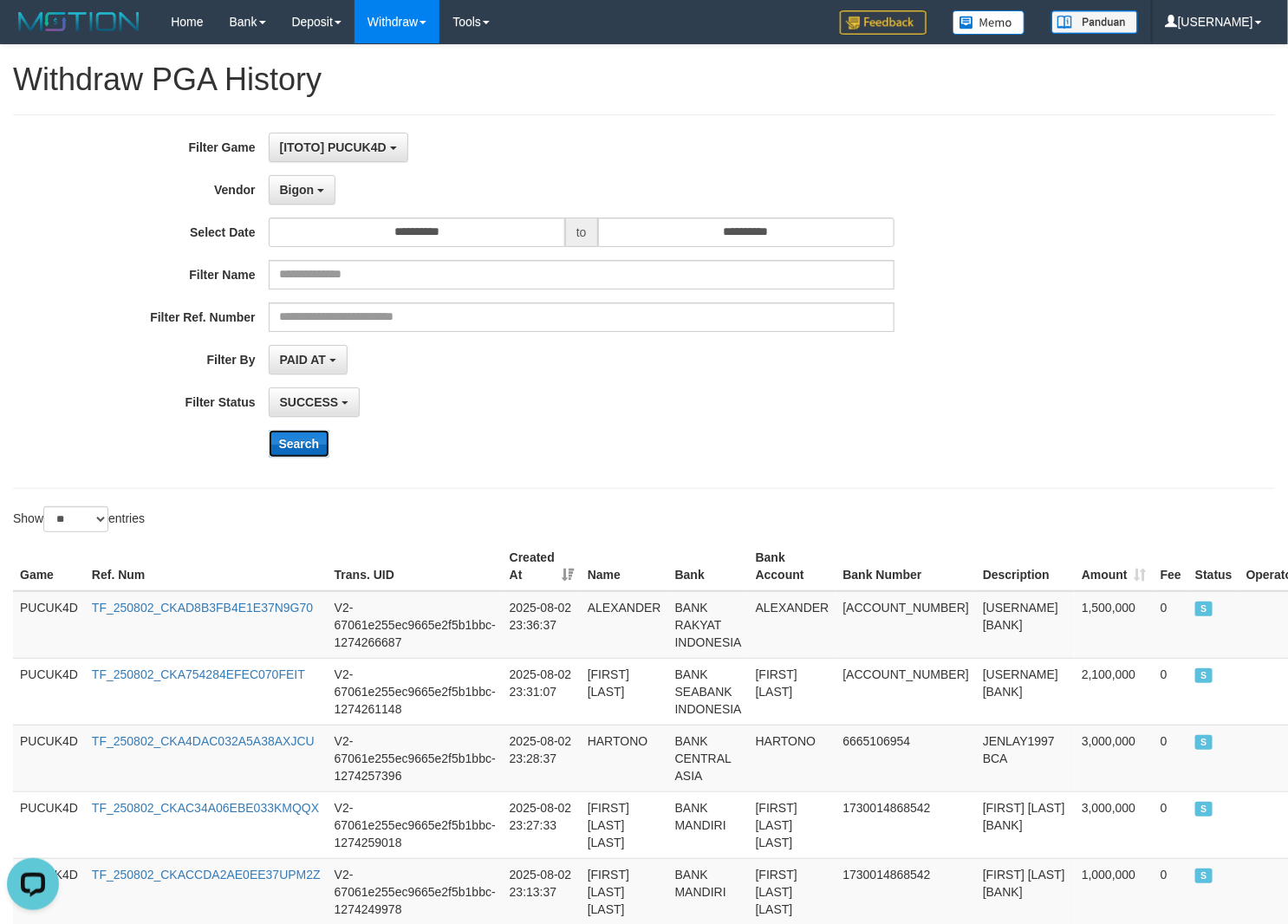 click on "Search" at bounding box center (299, 444) 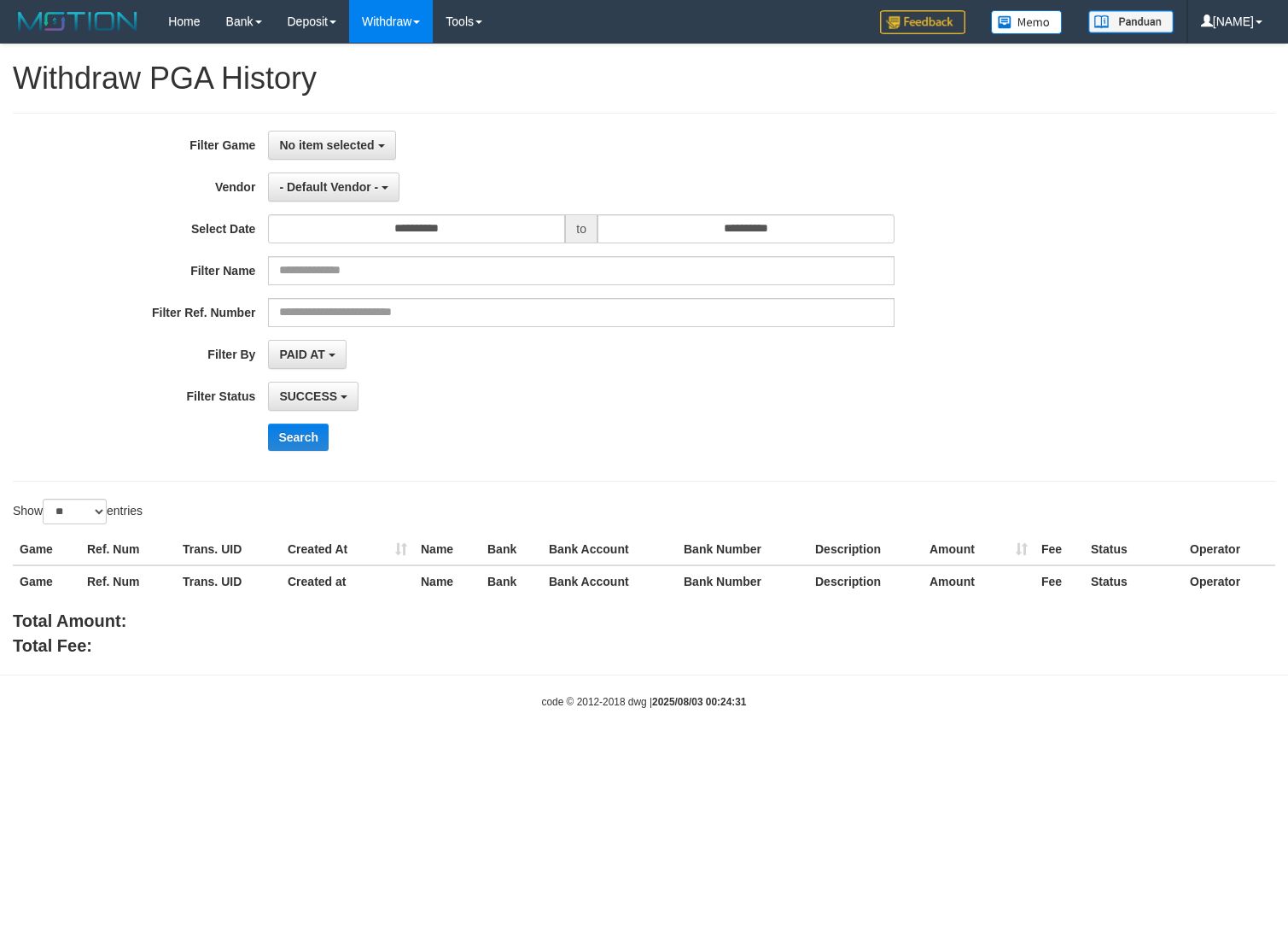 select 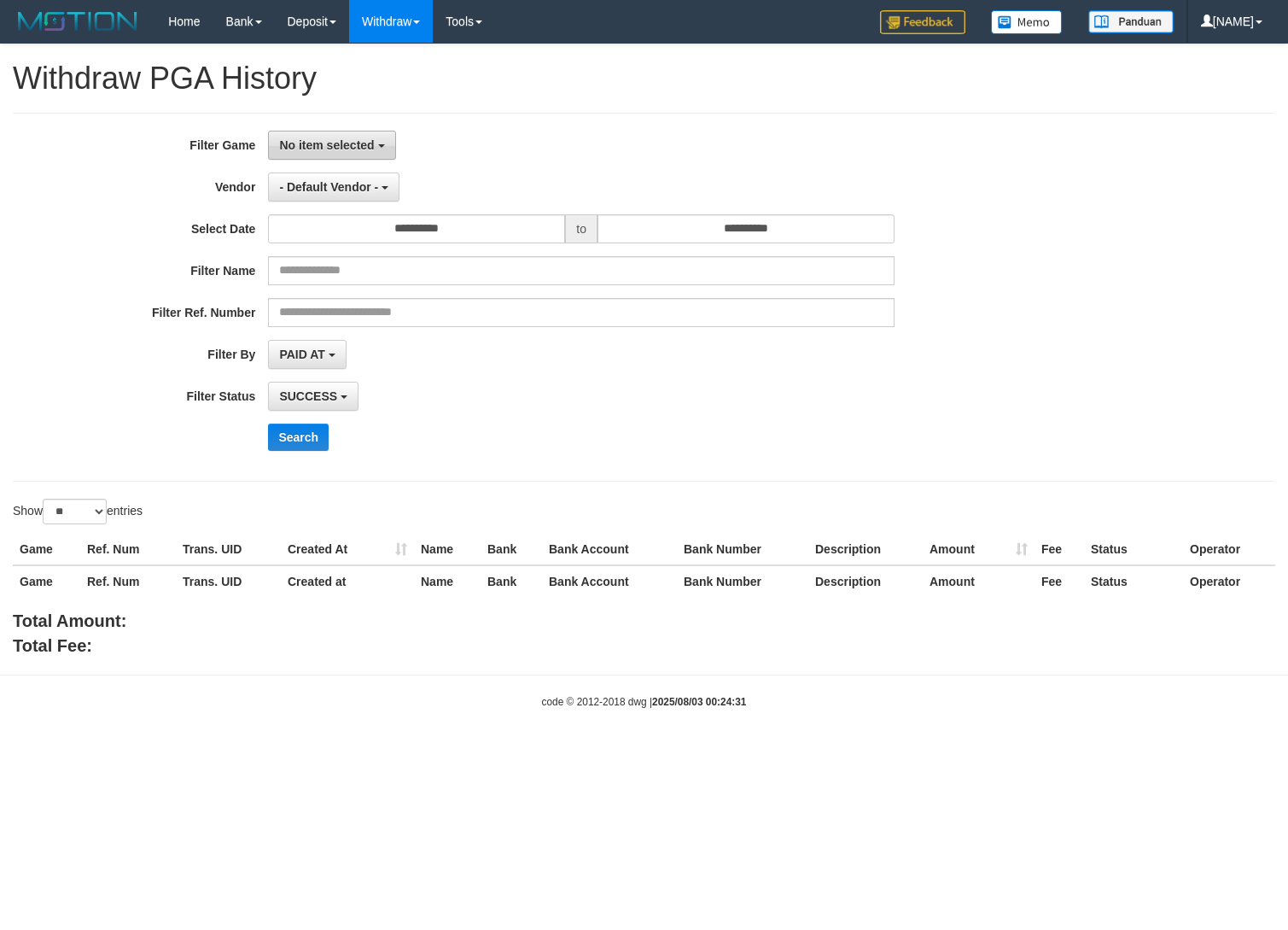 click on "No item selected" at bounding box center [326, 145] 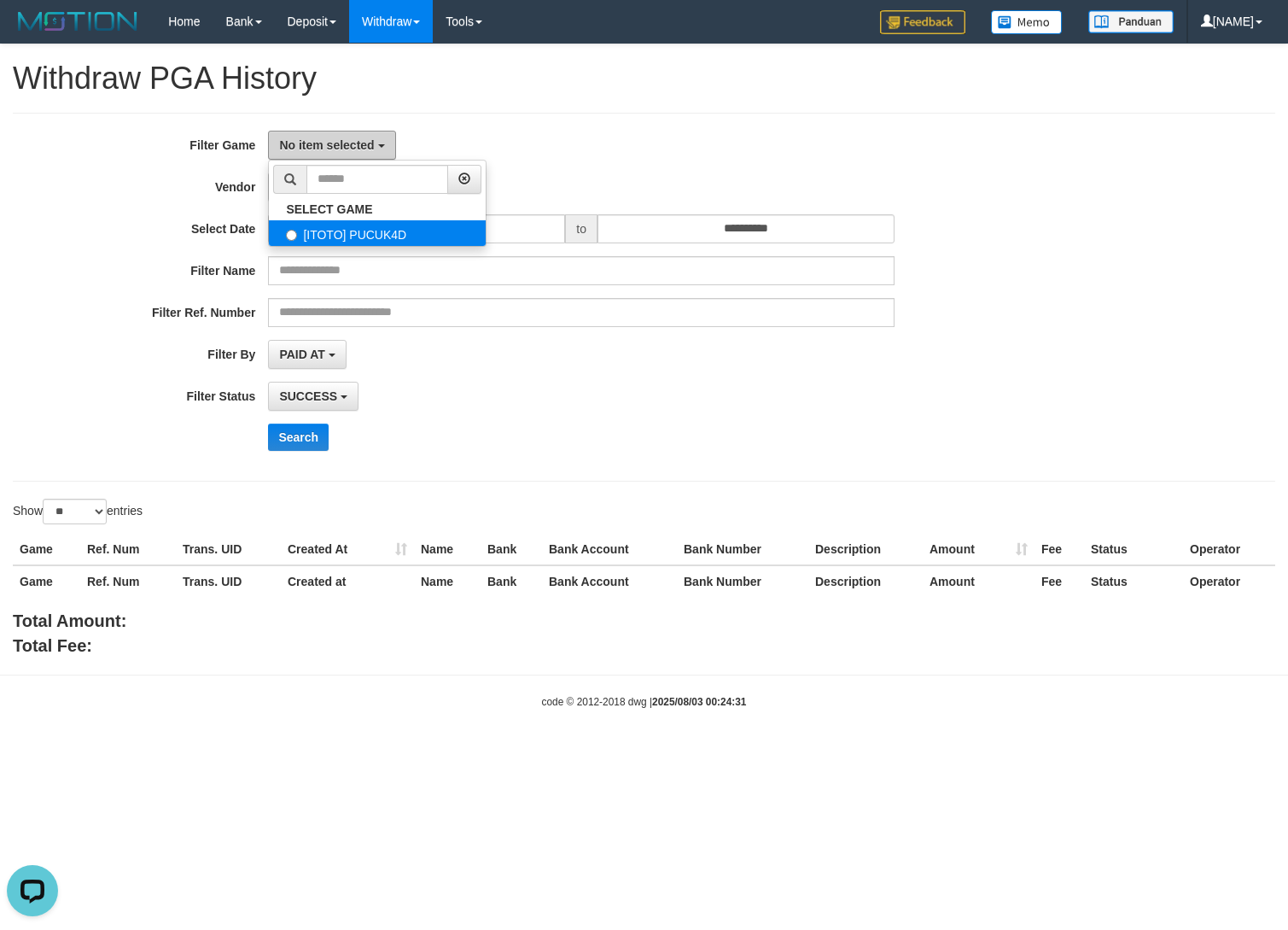 scroll, scrollTop: 0, scrollLeft: 0, axis: both 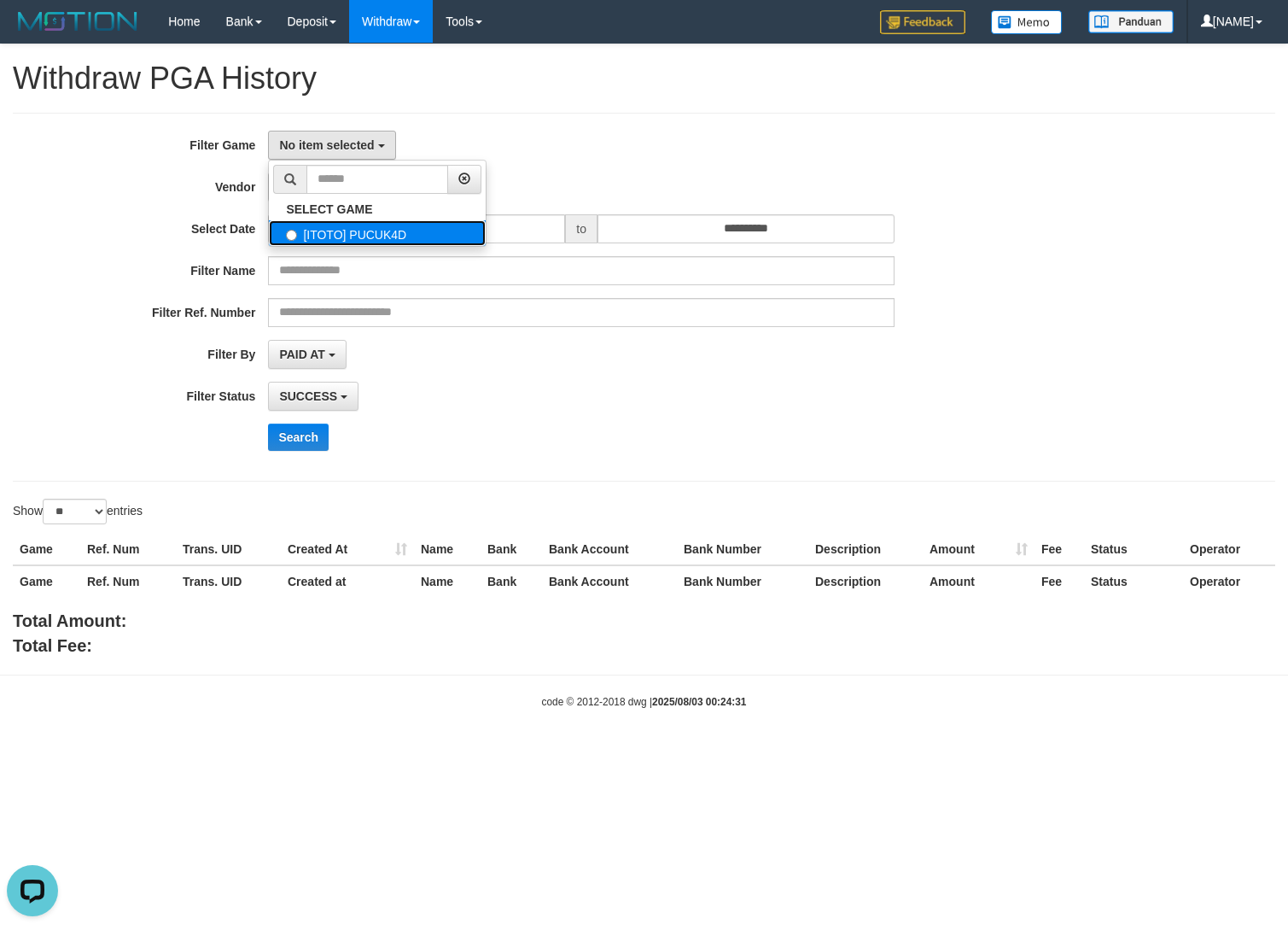 drag, startPoint x: 358, startPoint y: 242, endPoint x: 348, endPoint y: 215, distance: 28.79236 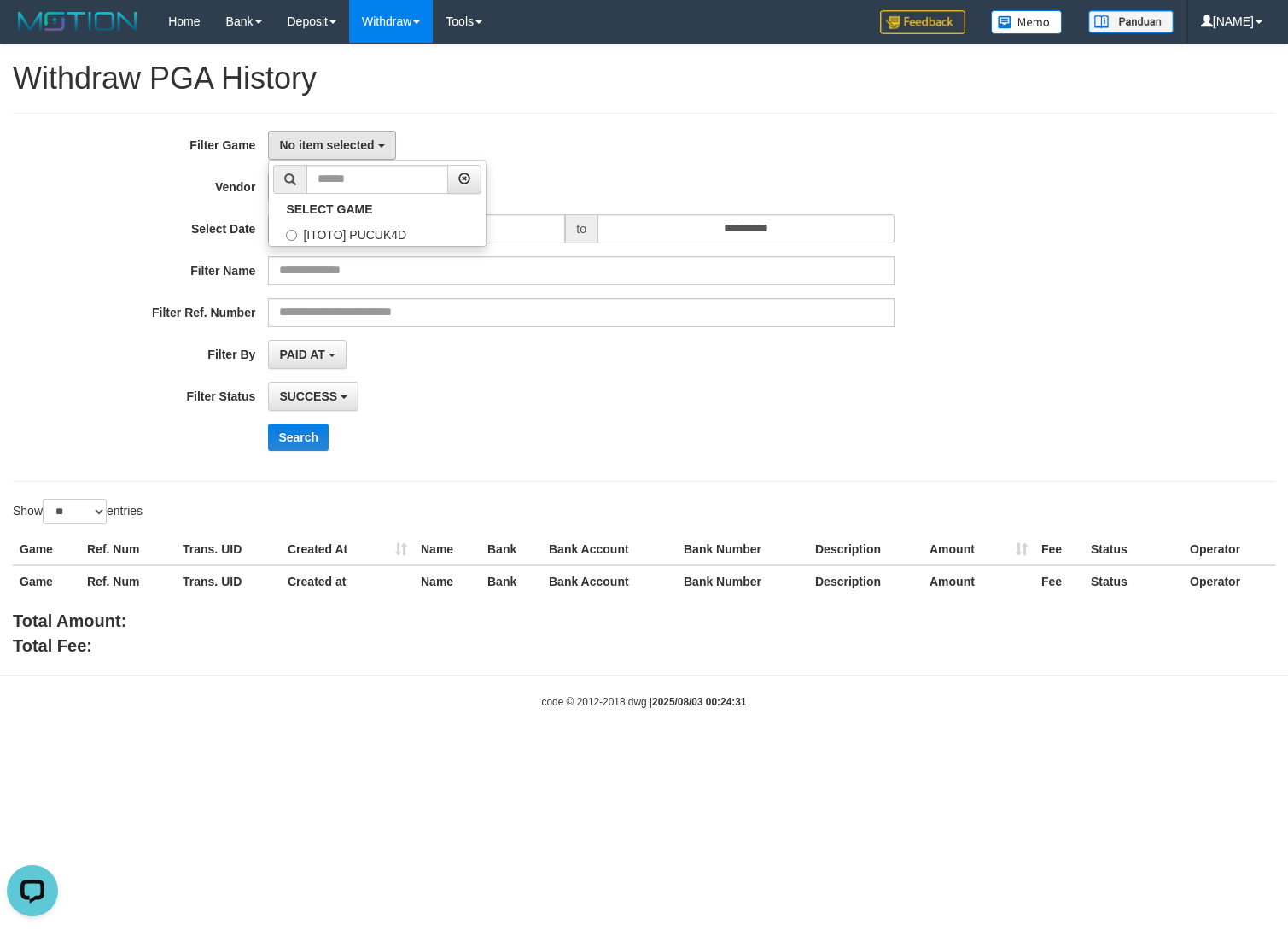 select on "****" 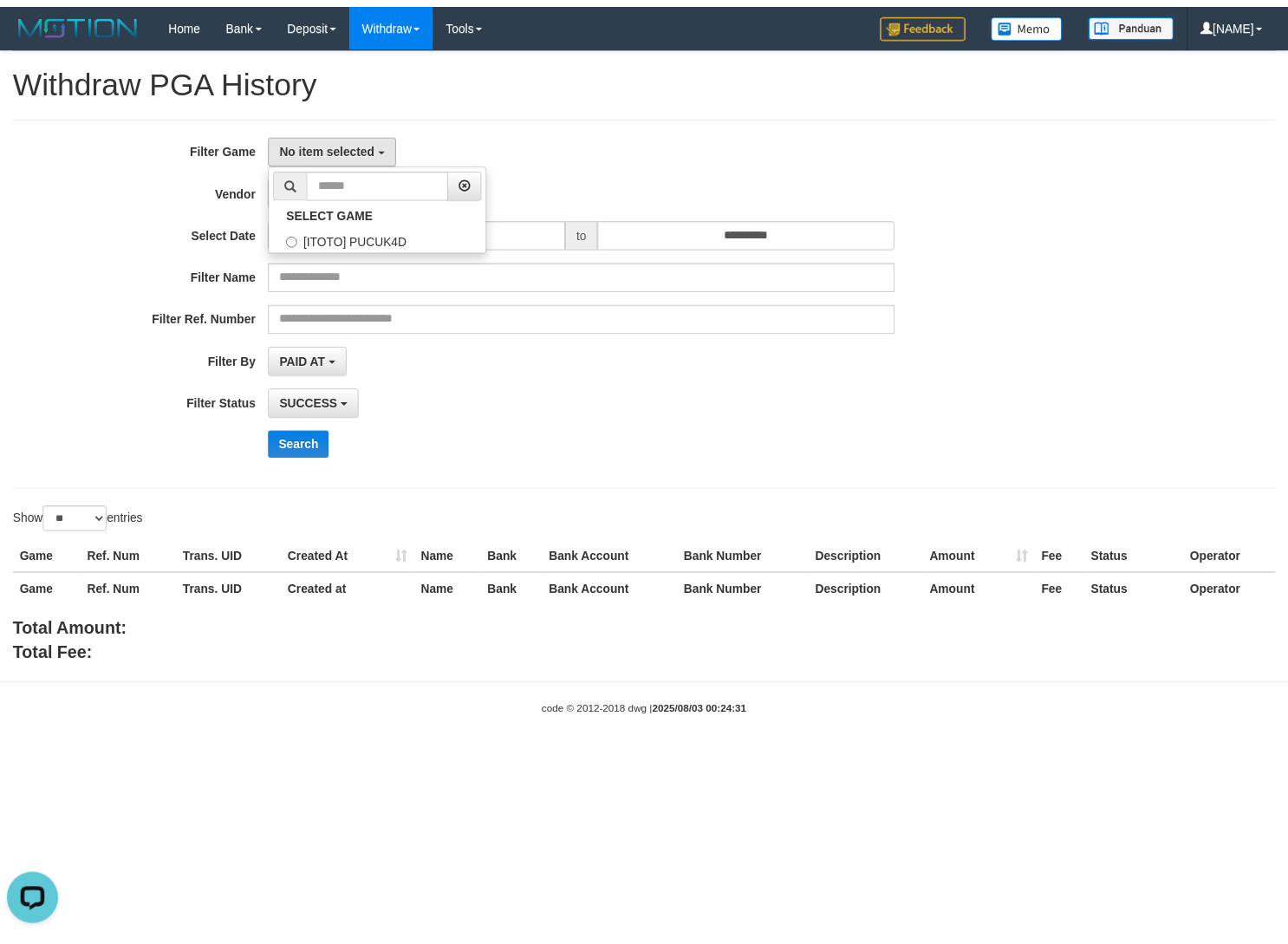 scroll, scrollTop: 16, scrollLeft: 0, axis: vertical 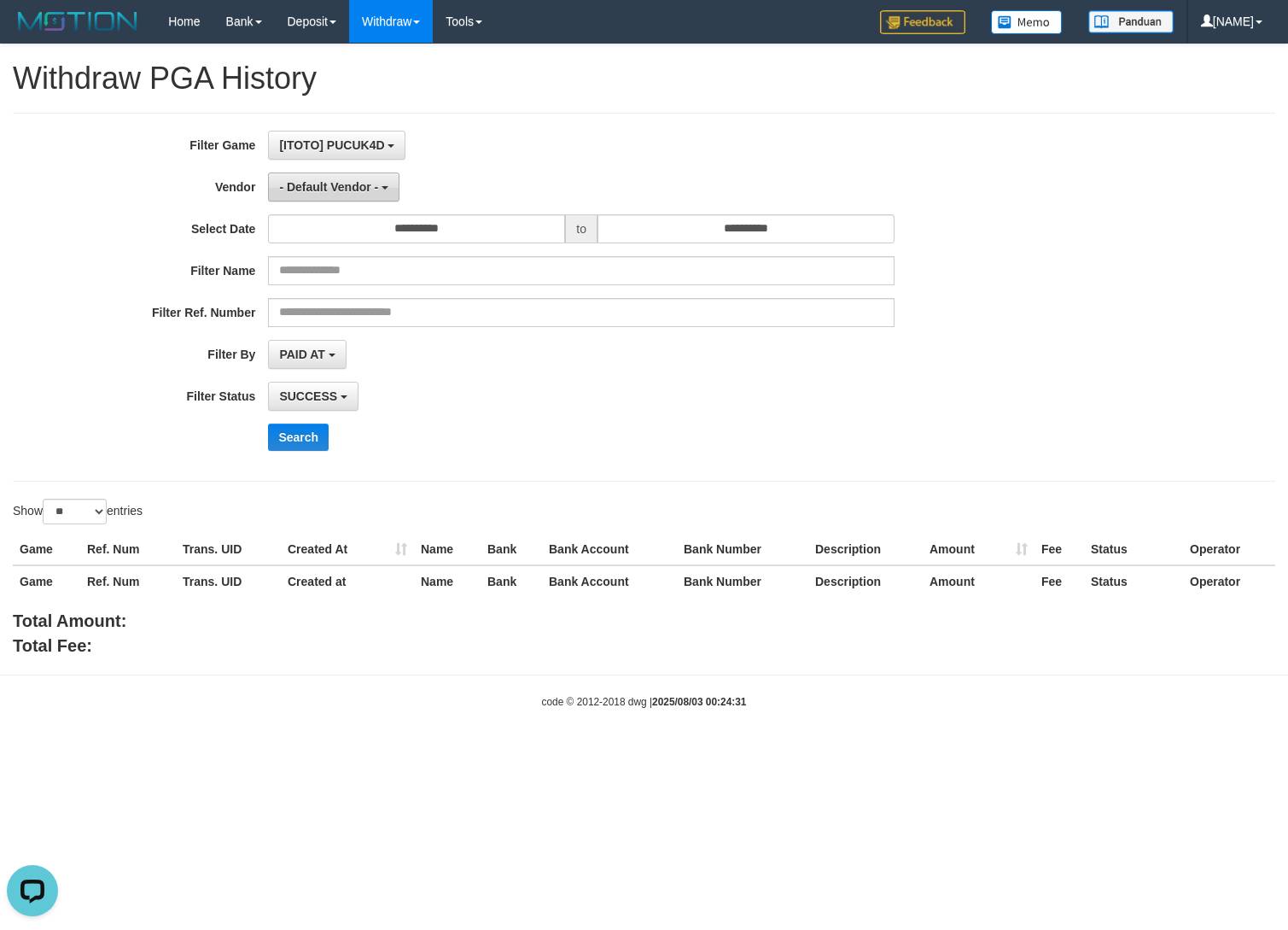 drag, startPoint x: 348, startPoint y: 197, endPoint x: 366, endPoint y: 190, distance: 19.313208 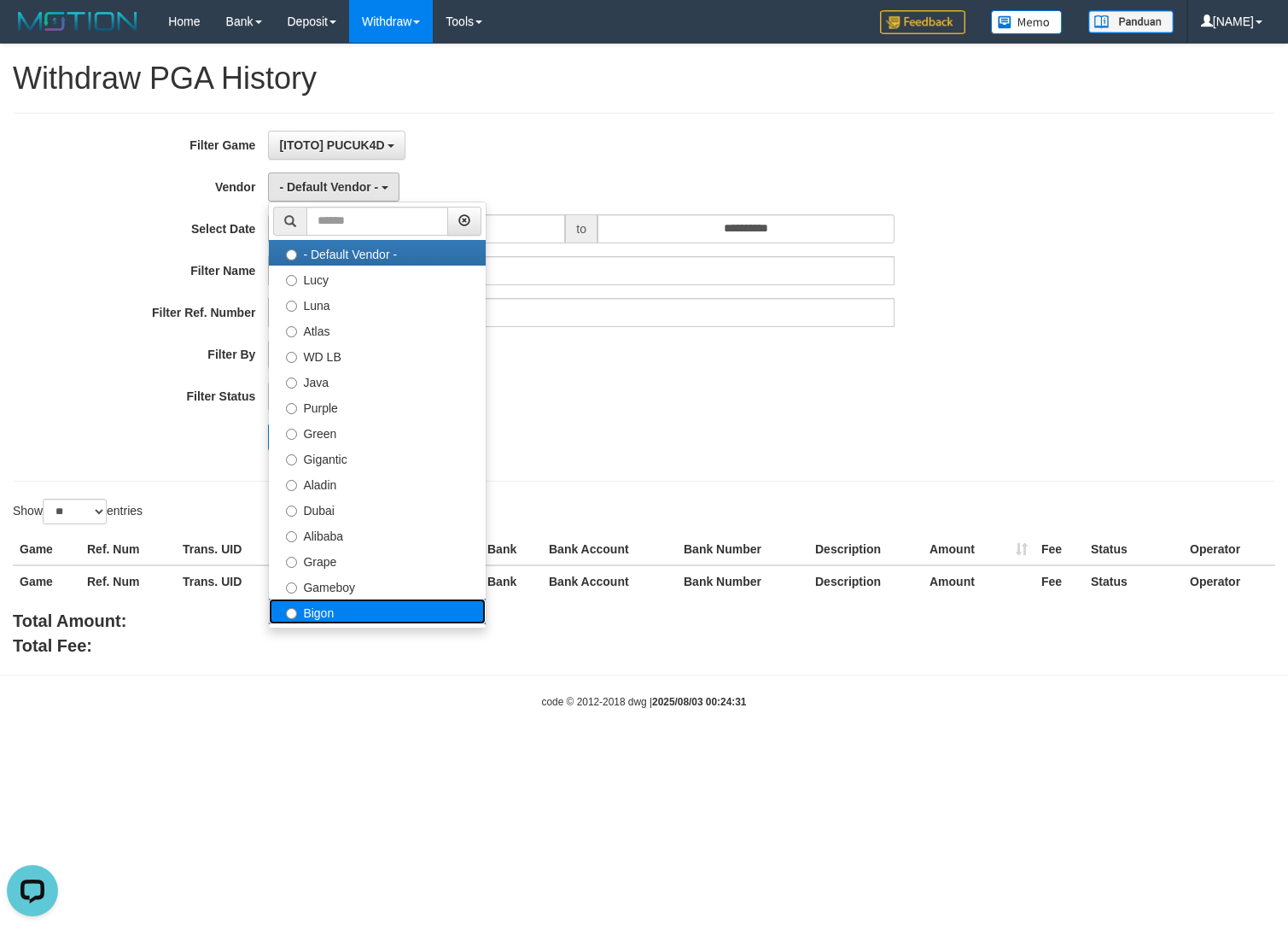 click on "Bigon" at bounding box center (377, 611) 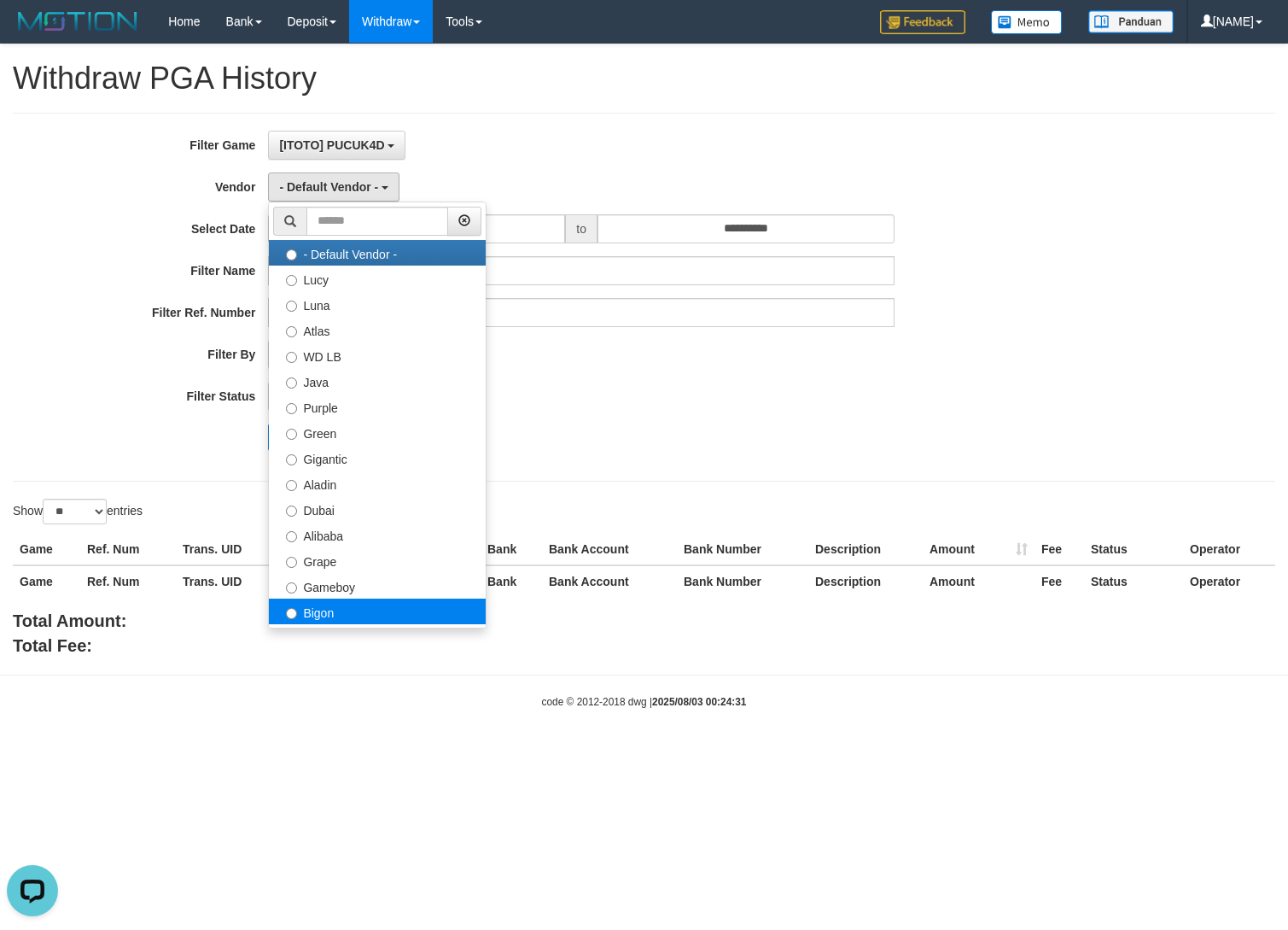 select on "**********" 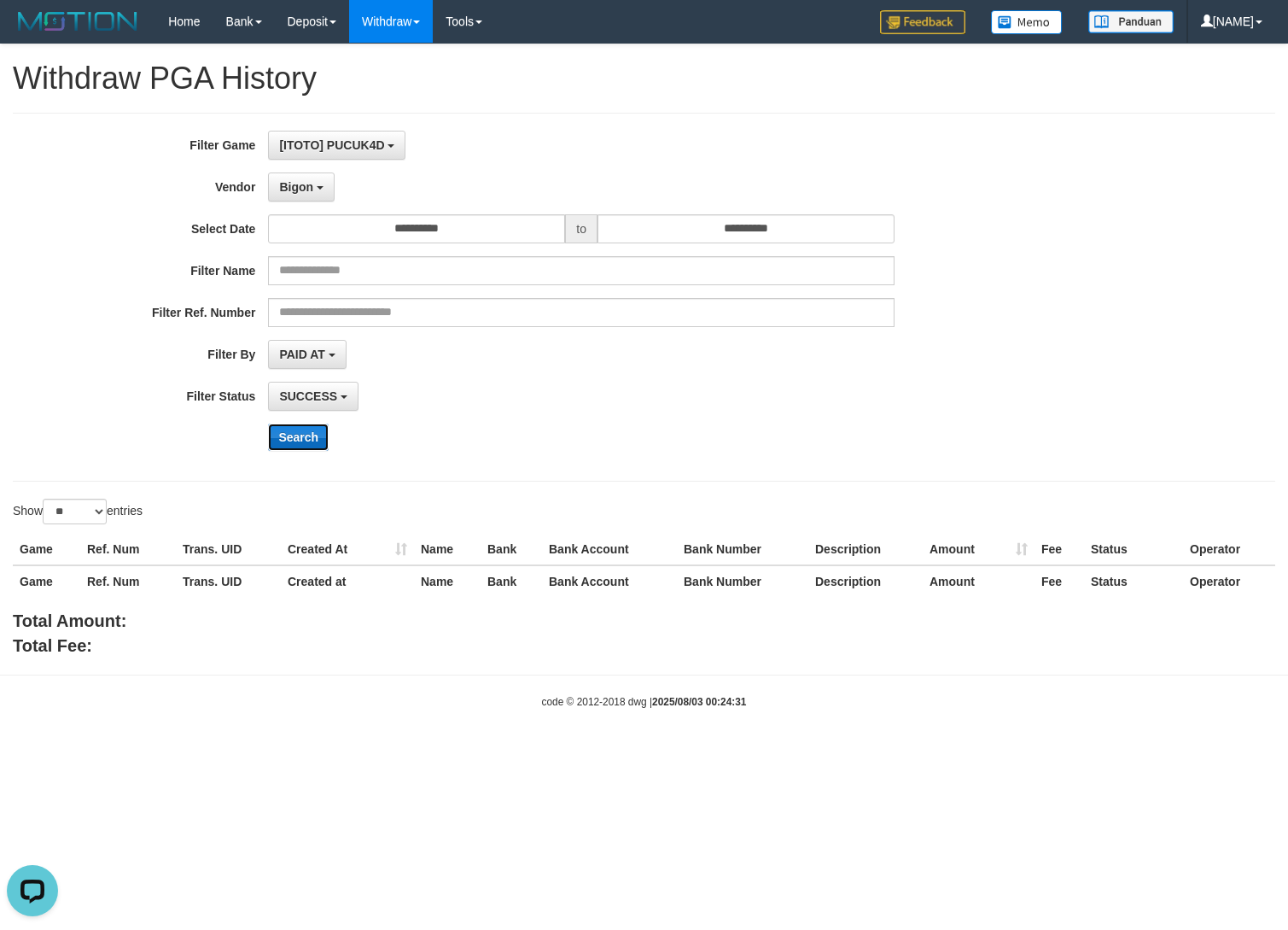 click on "Search" at bounding box center [298, 437] 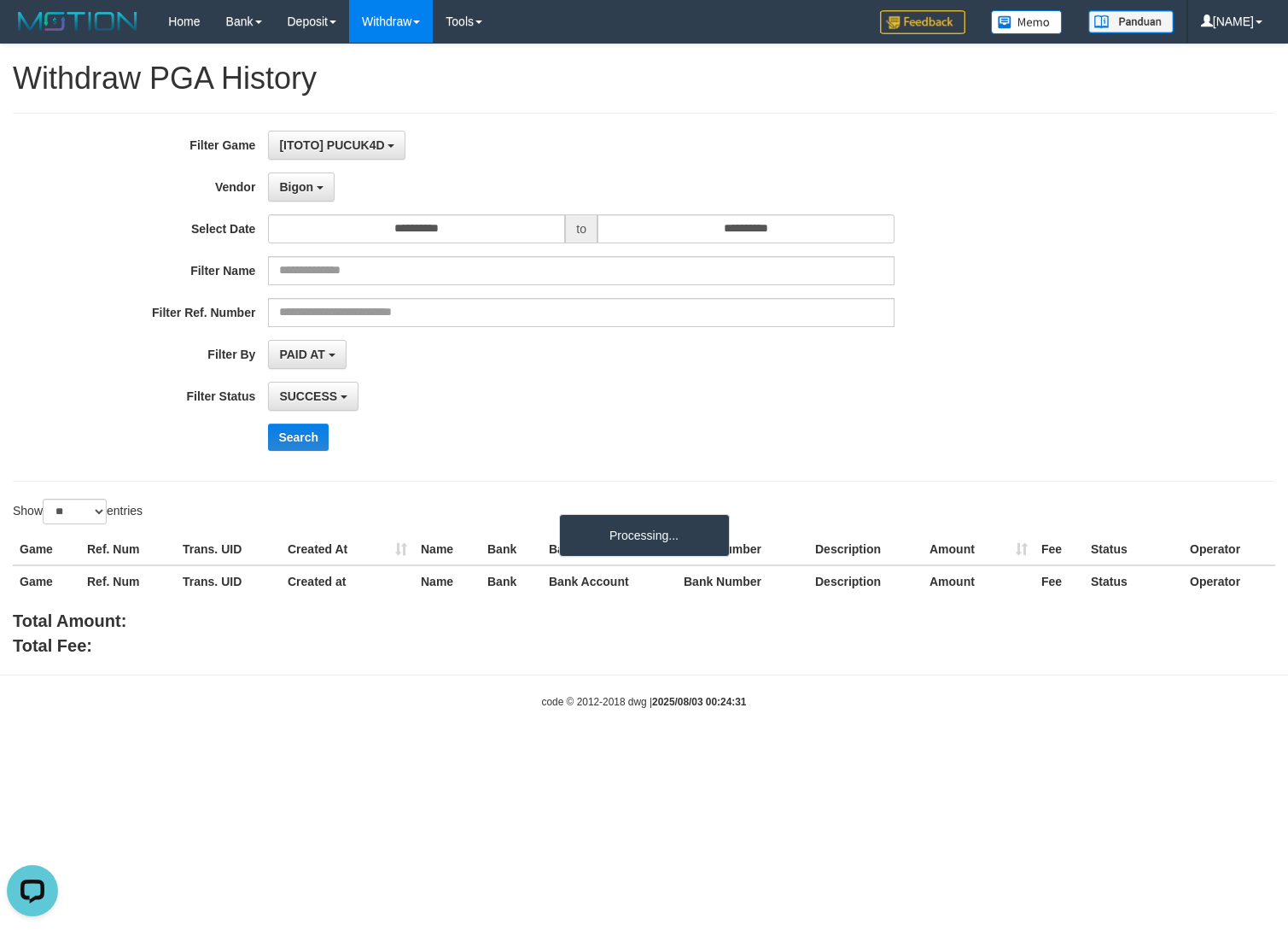 click on "Search" at bounding box center [670, 437] 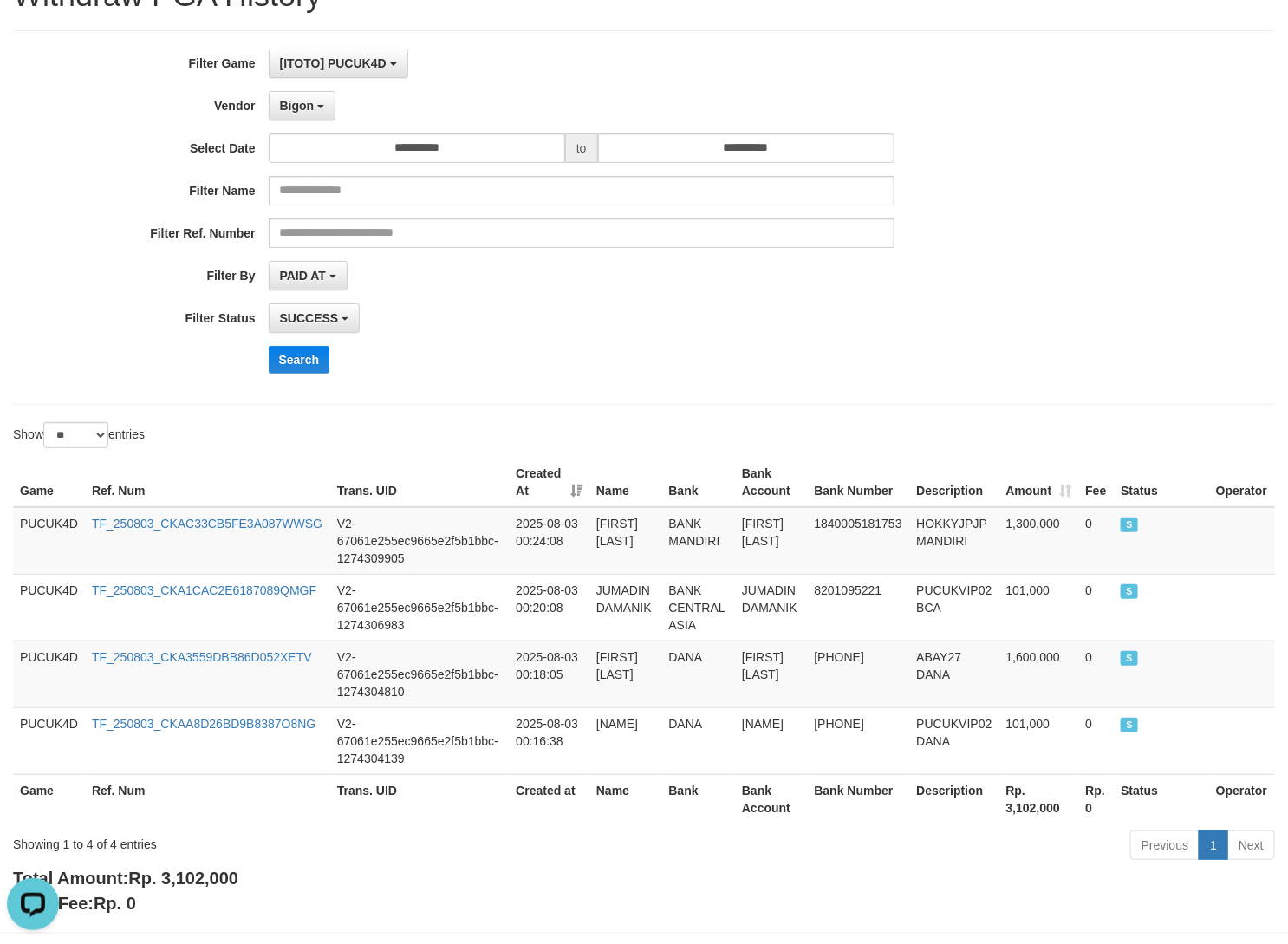 scroll, scrollTop: 130, scrollLeft: 0, axis: vertical 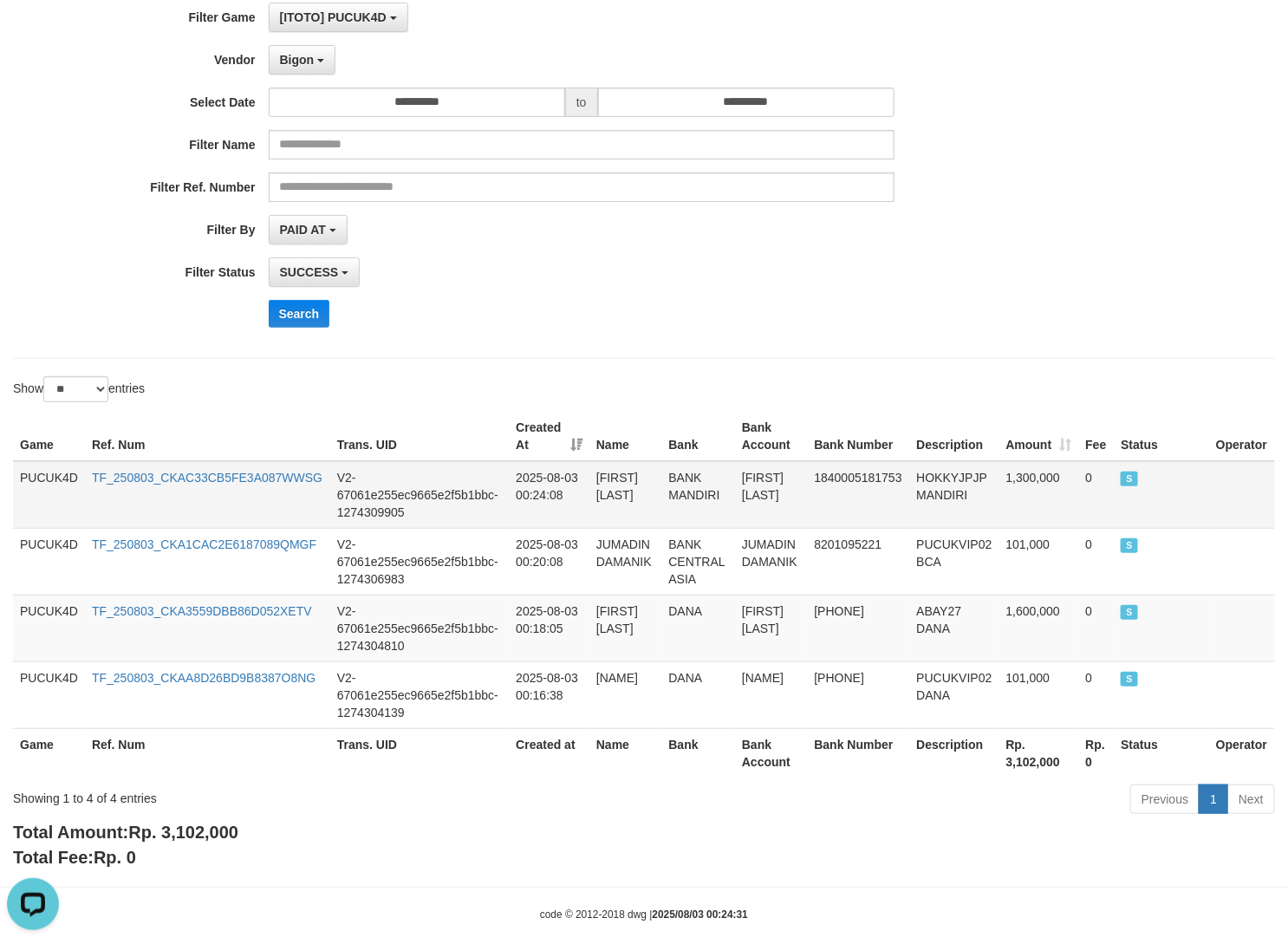 click on "HOKKYJPJP MANDIRI" at bounding box center (953, 495) 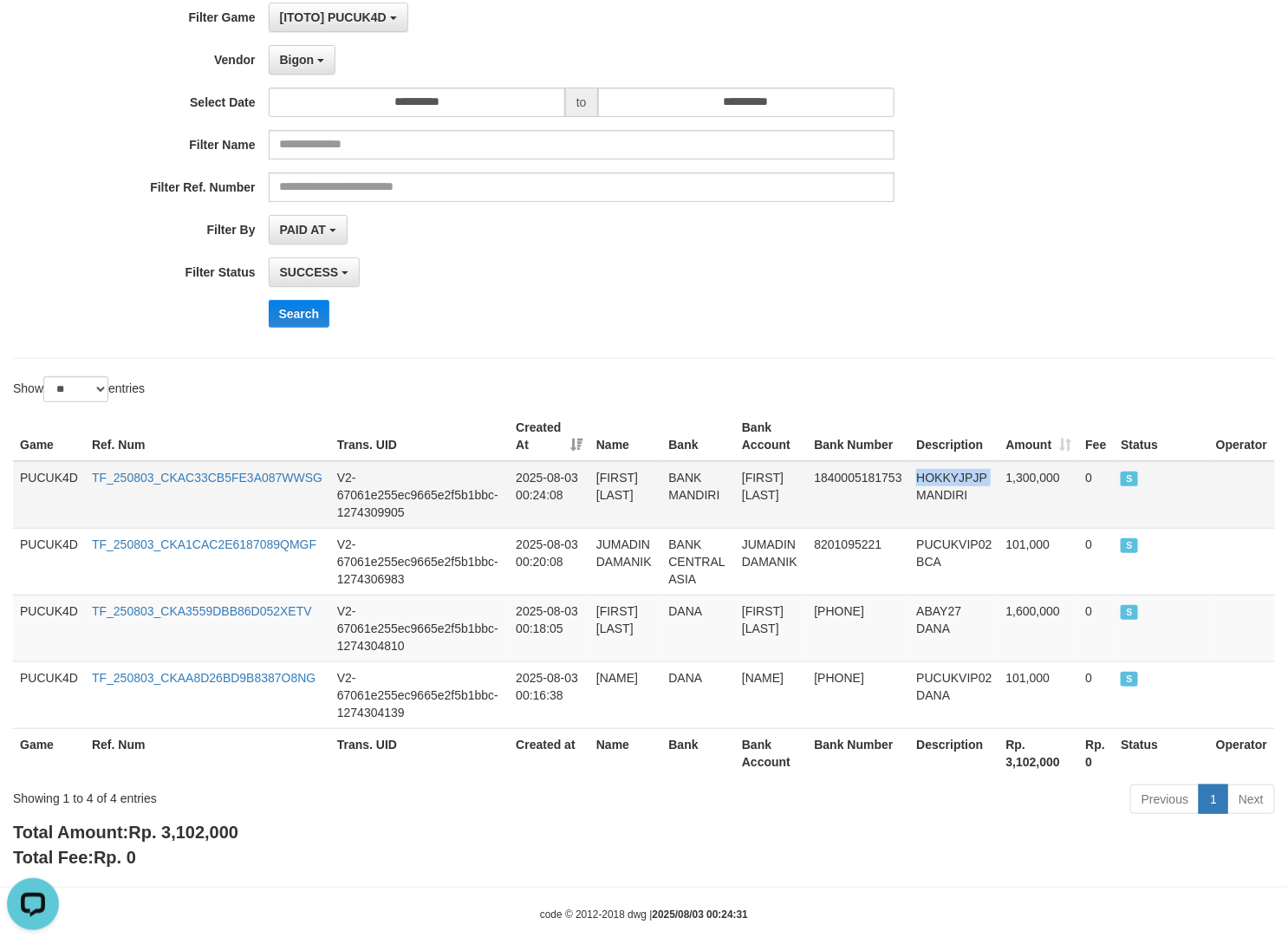 click on "HOKKYJPJP MANDIRI" at bounding box center (953, 495) 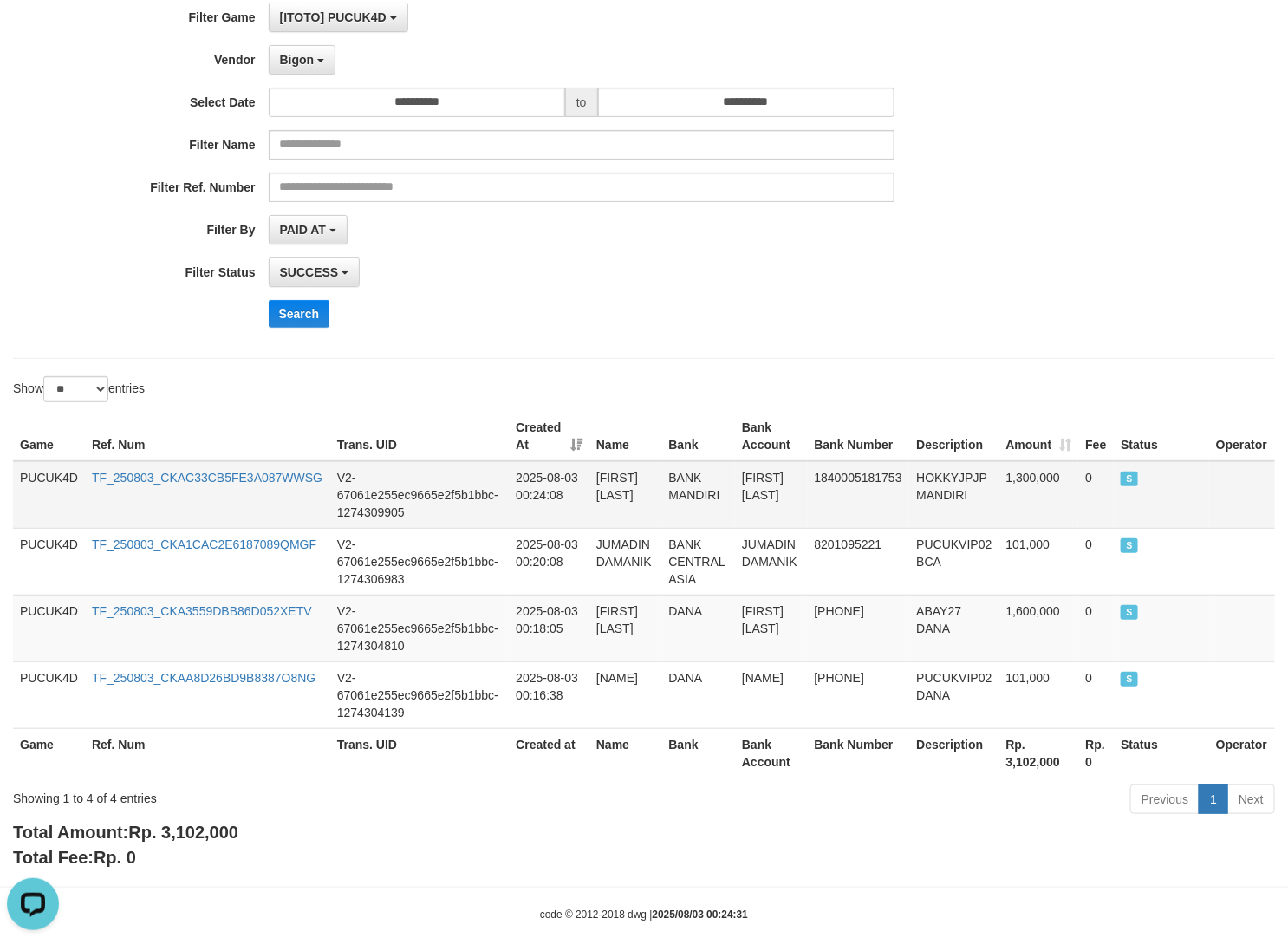 click on "[FIRST] [LAST] [LAST]" at bounding box center (771, 495) 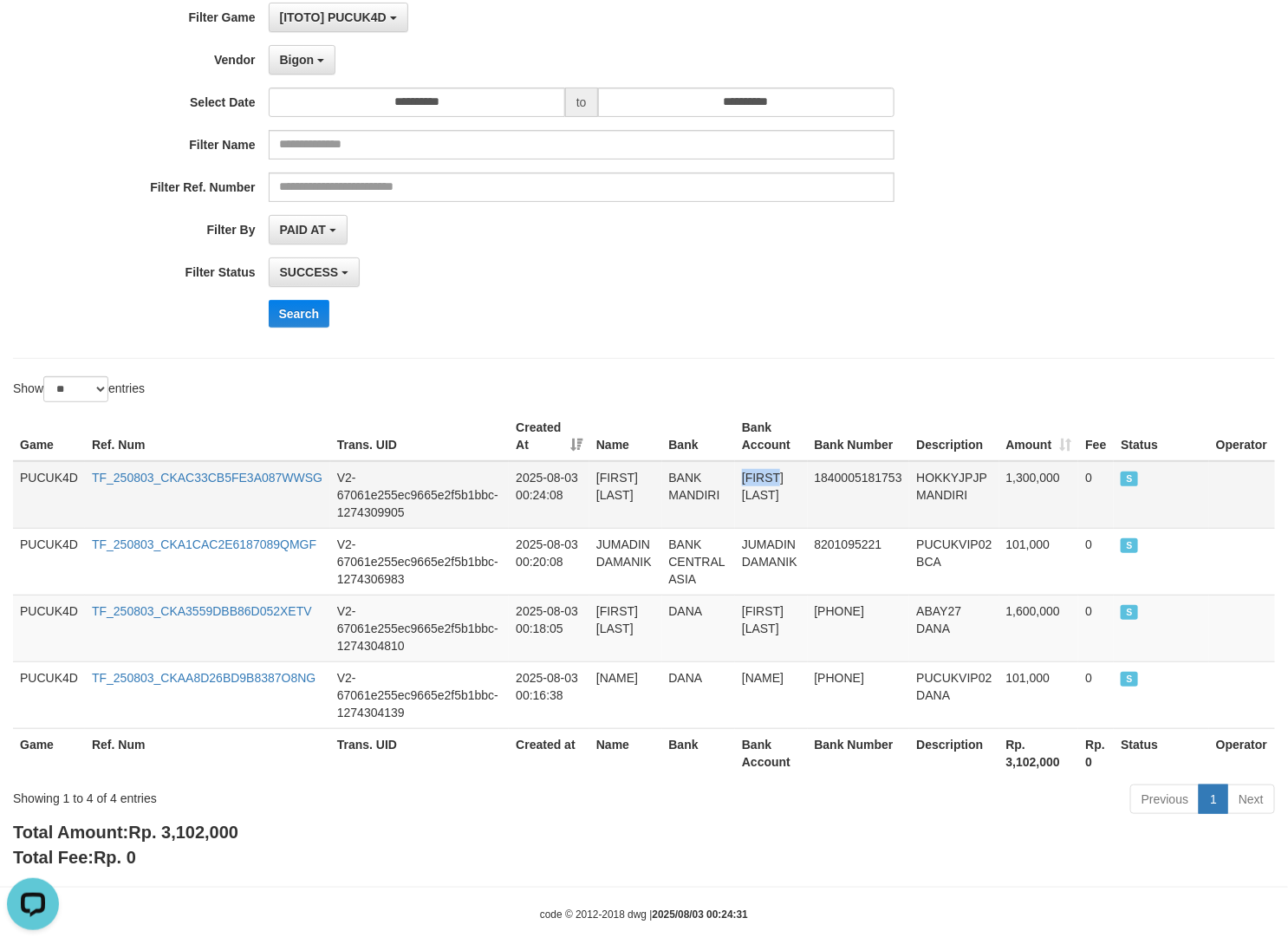 click on "[FIRST] [LAST] [LAST]" at bounding box center (771, 495) 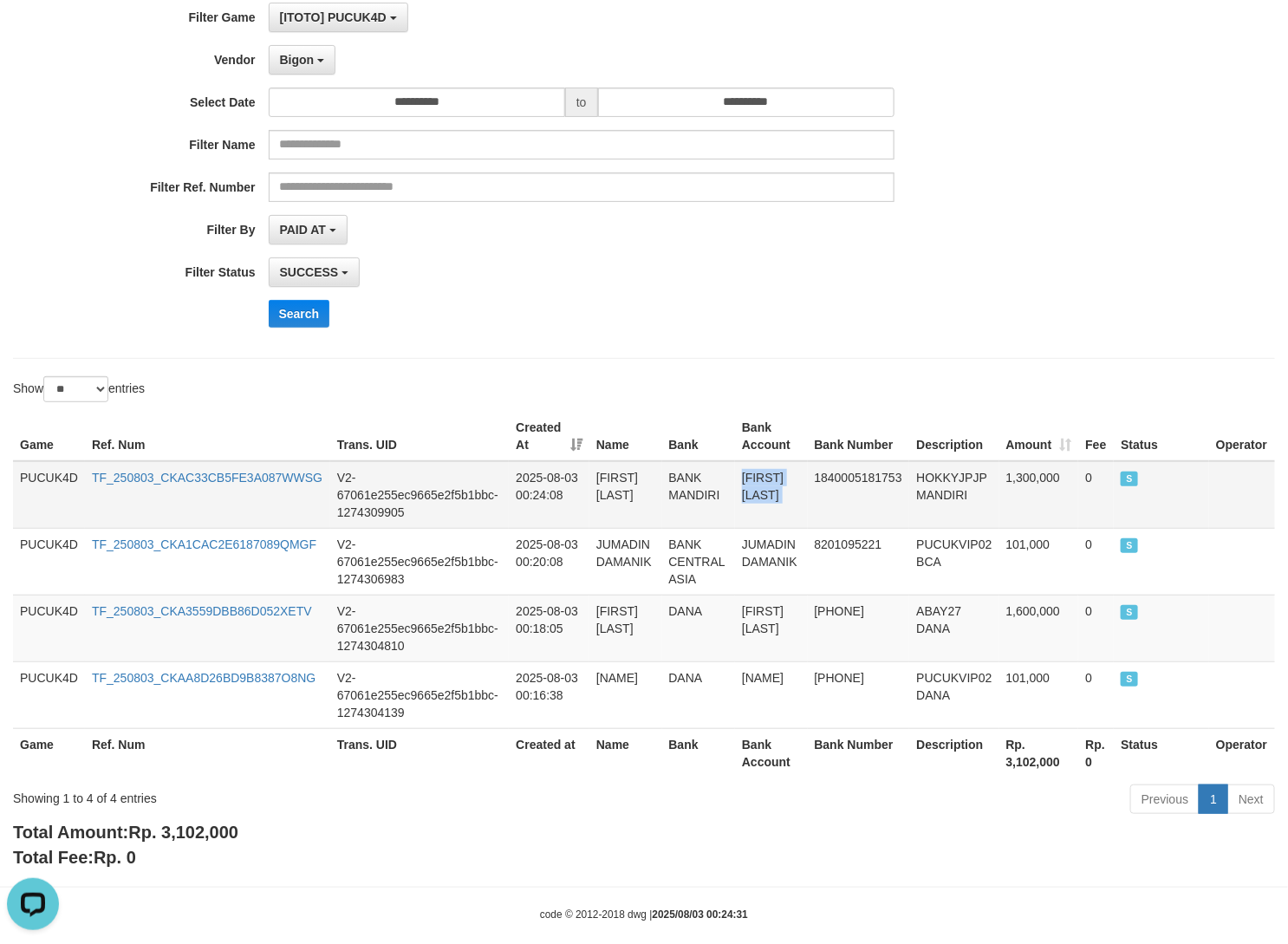 click on "[FIRST] [LAST] [LAST]" at bounding box center (771, 495) 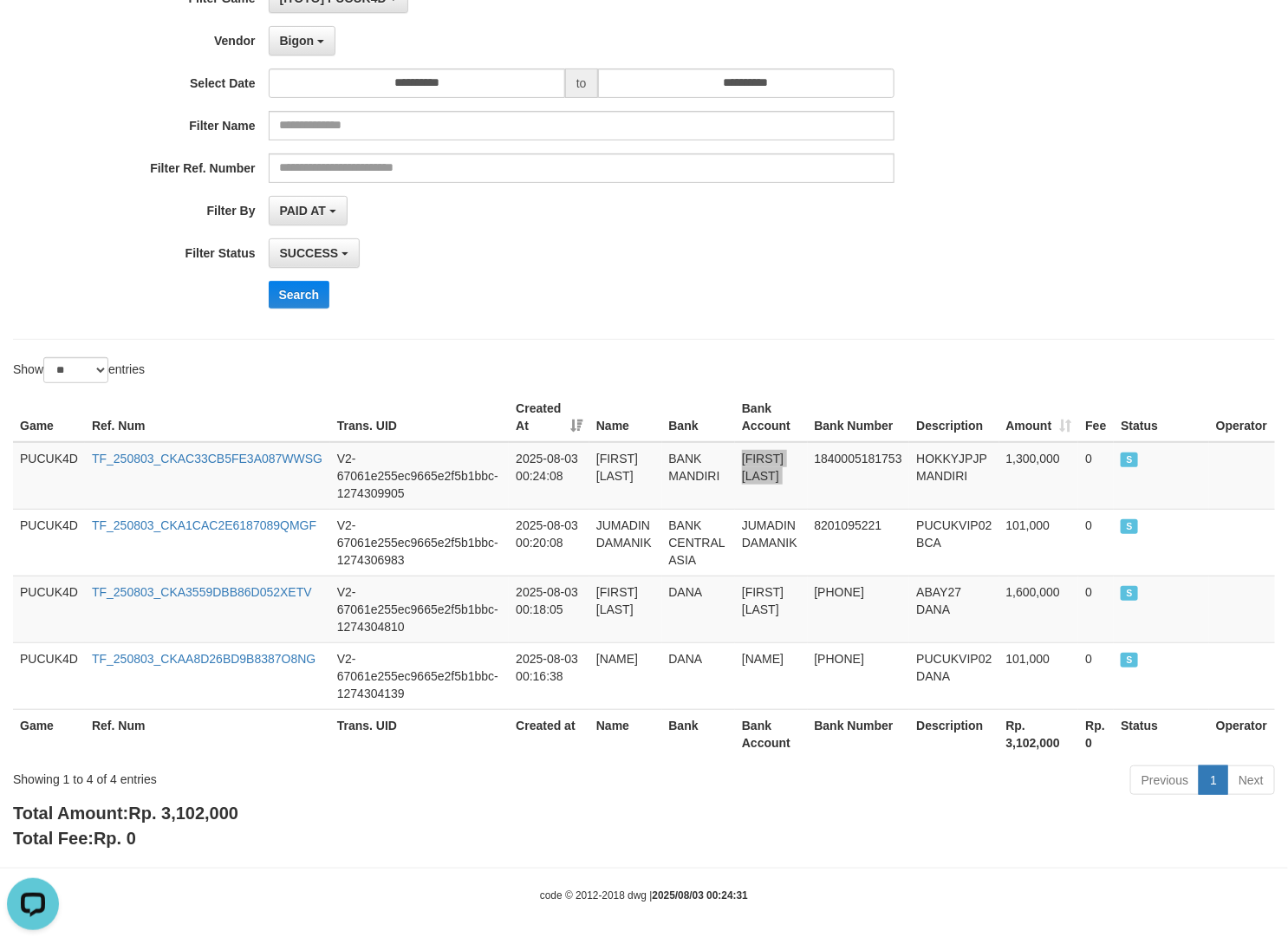 scroll, scrollTop: 160, scrollLeft: 0, axis: vertical 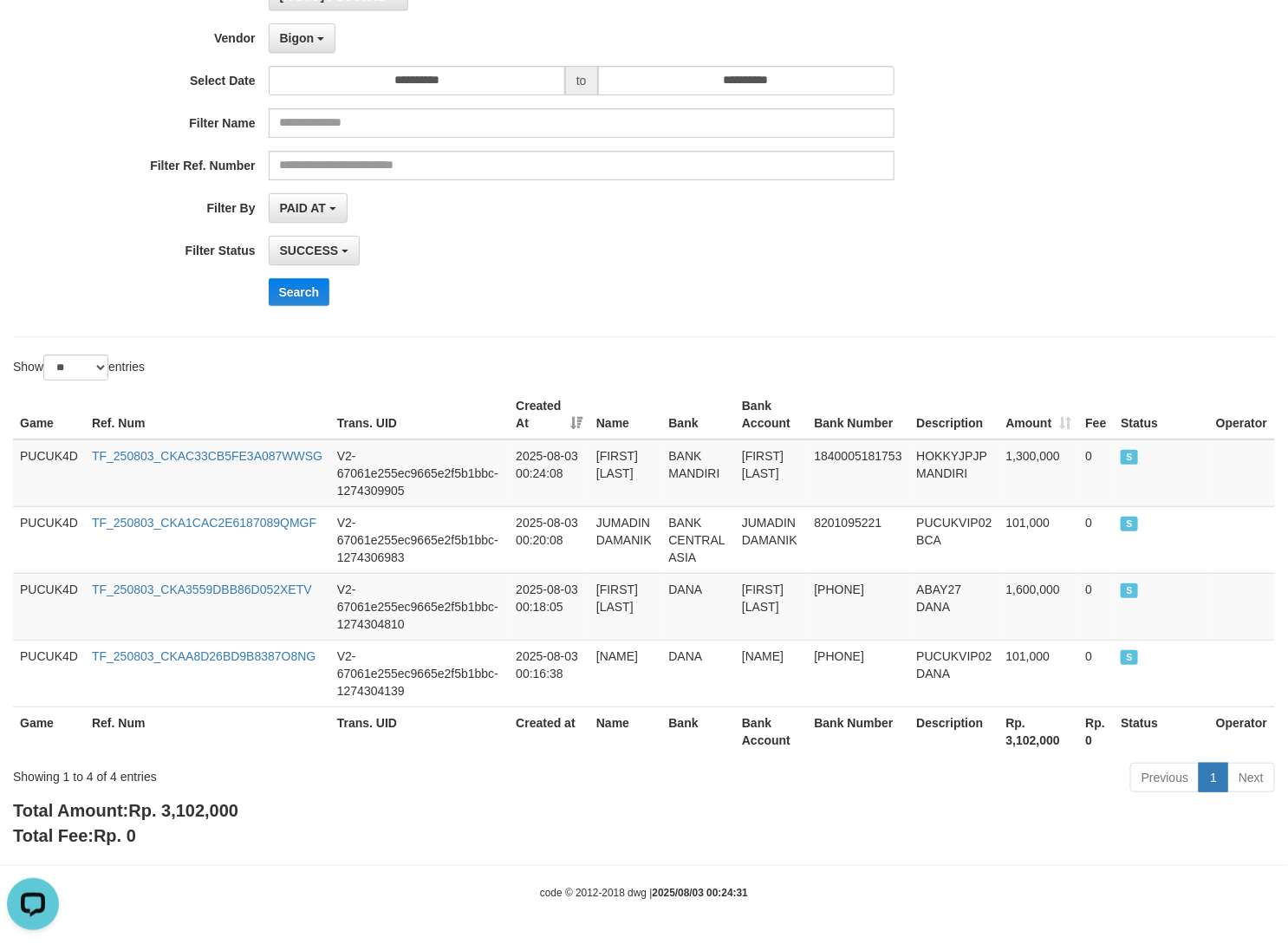 click on "Rp. 3,102,000" at bounding box center [183, 811] 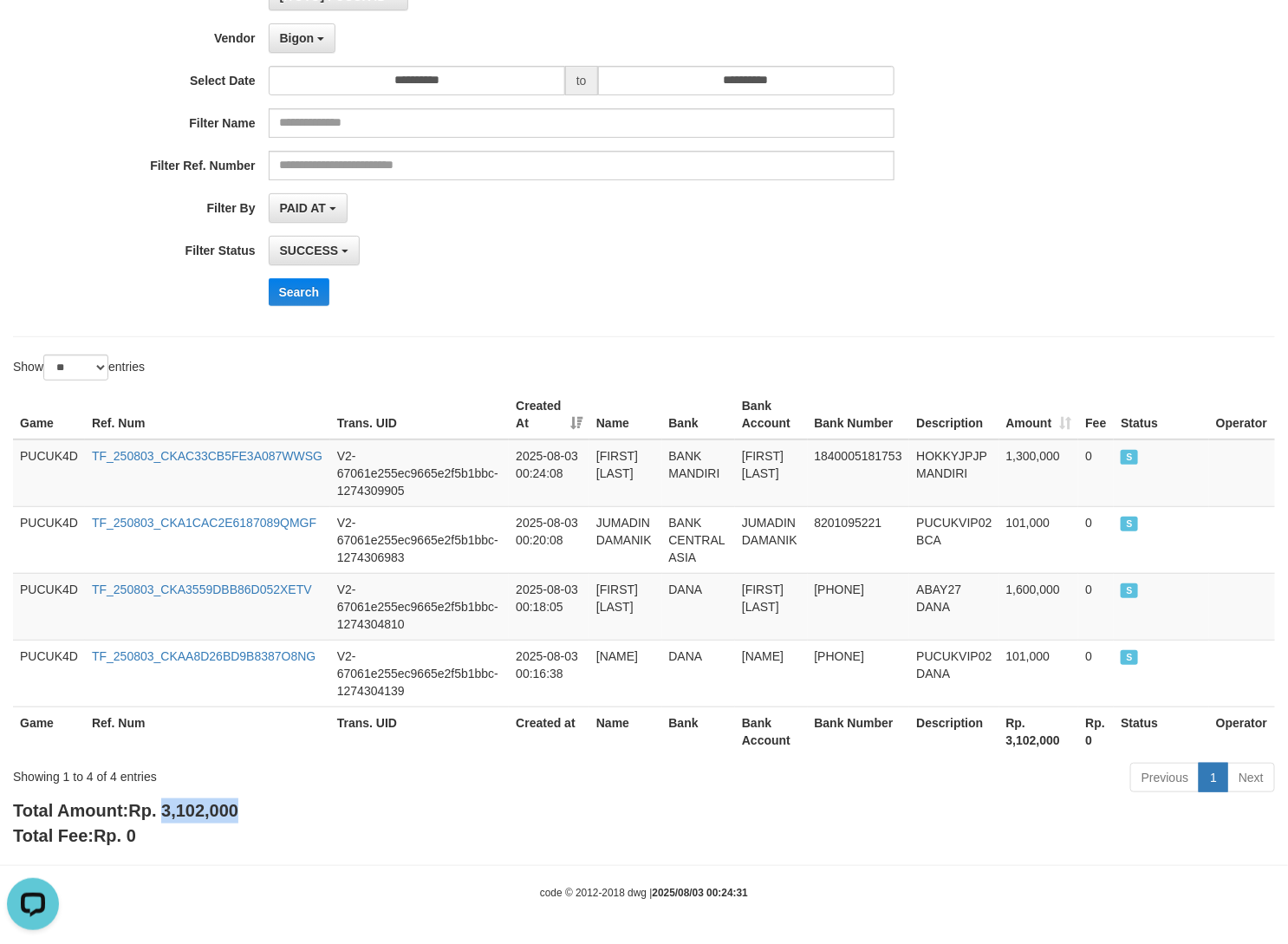 copy on "3,102,000" 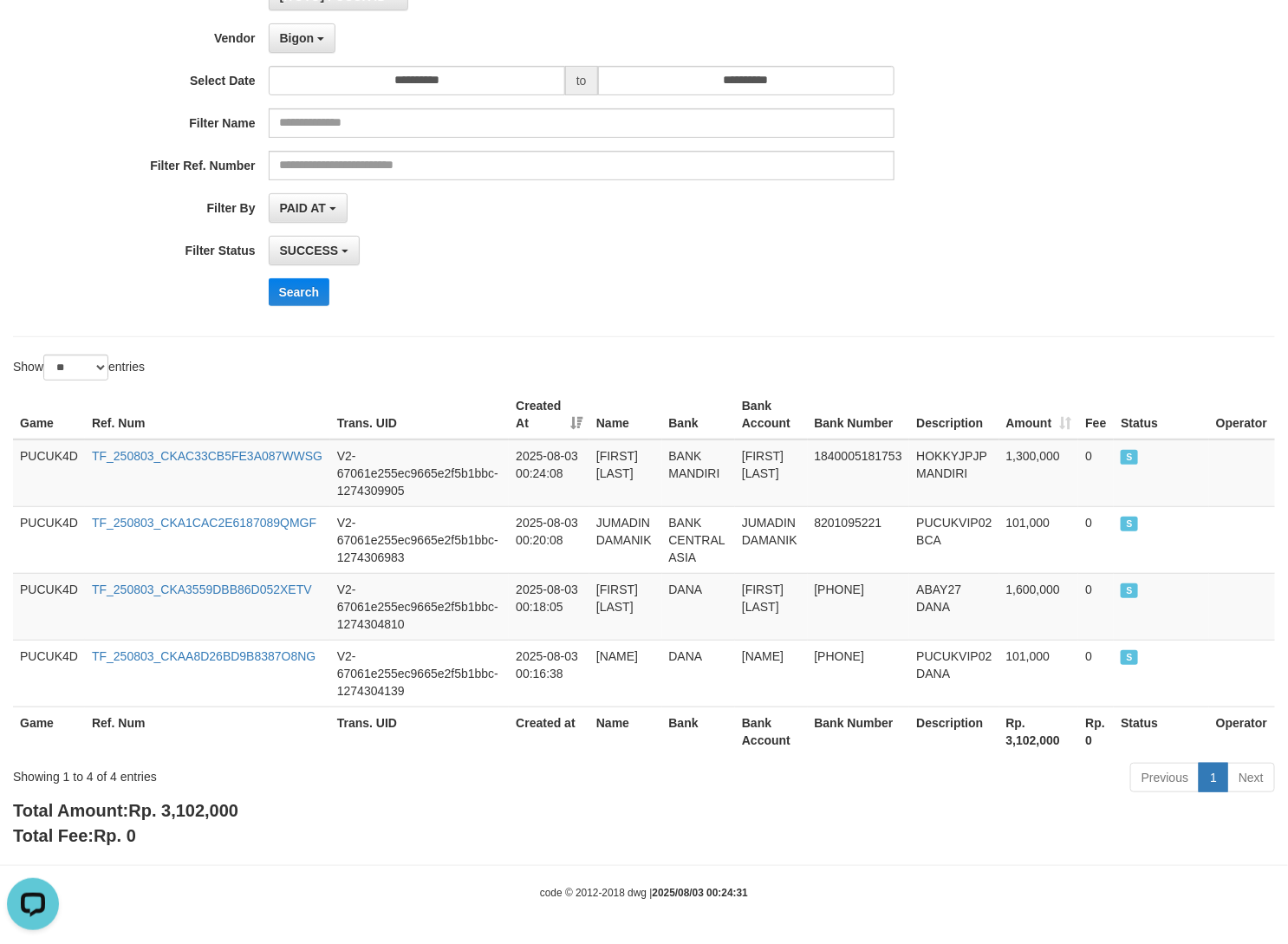 click on "**********" at bounding box center [537, 150] 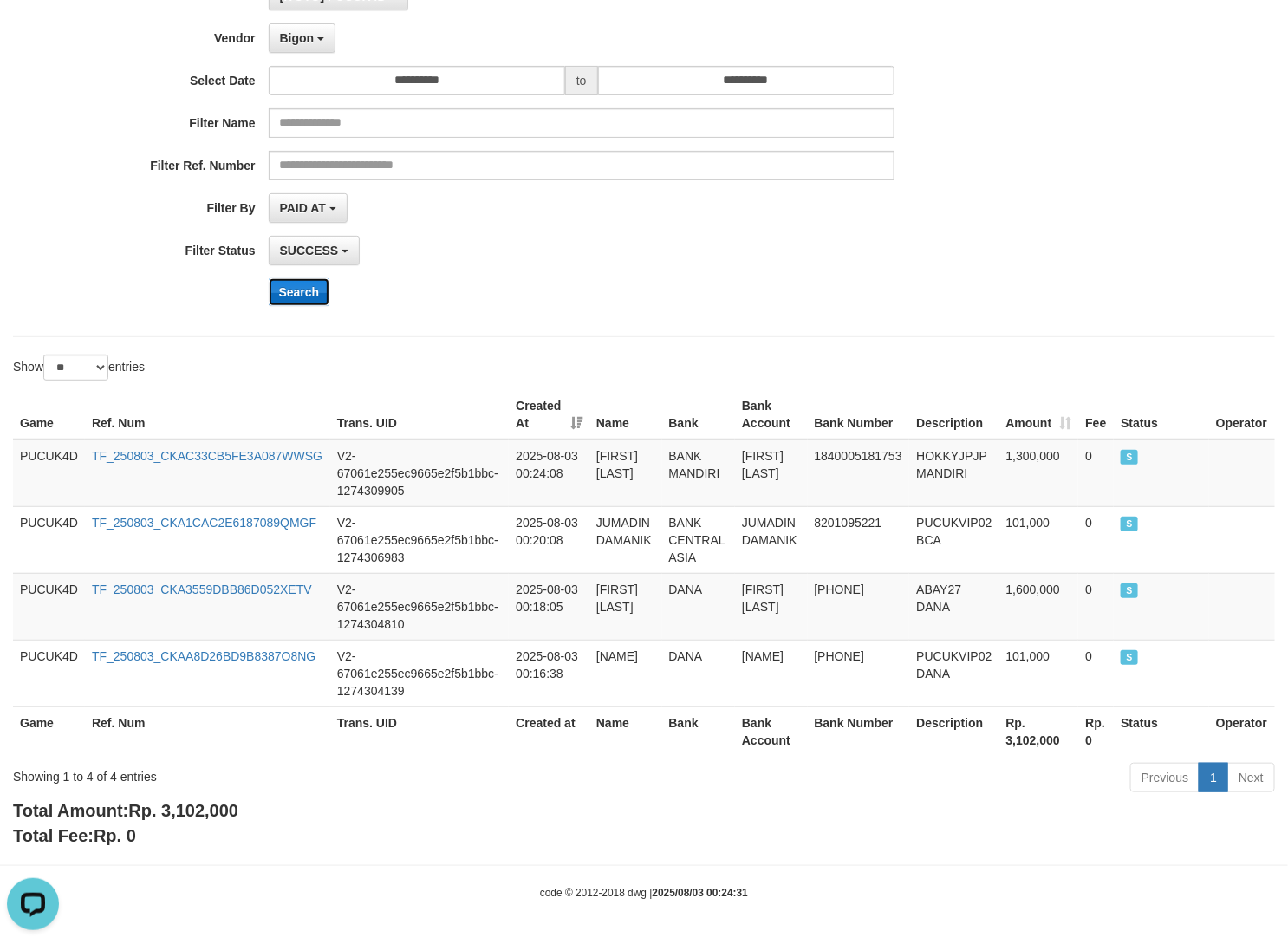 click on "Search" at bounding box center [299, 292] 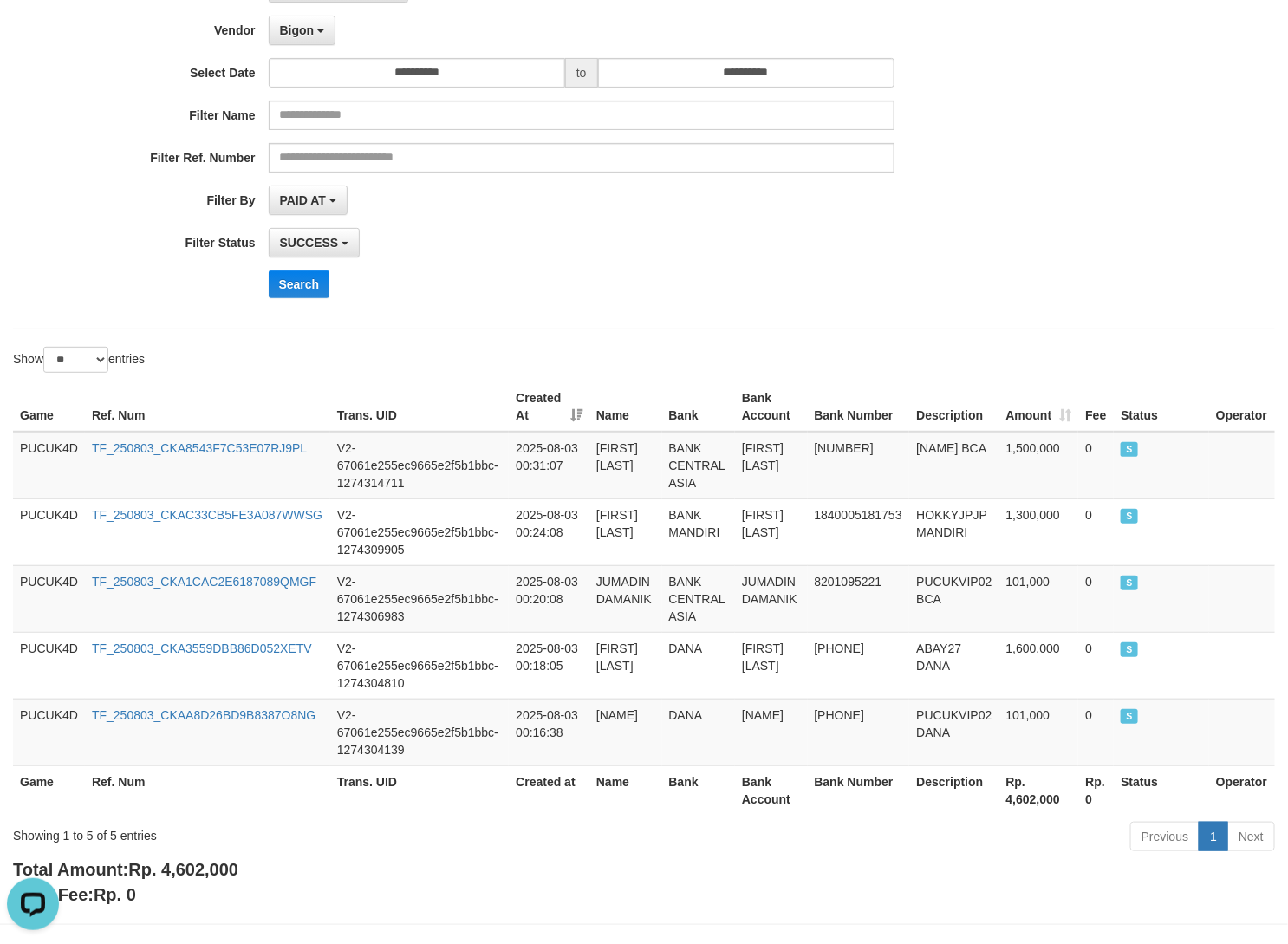 click on "**********" at bounding box center [644, 142] 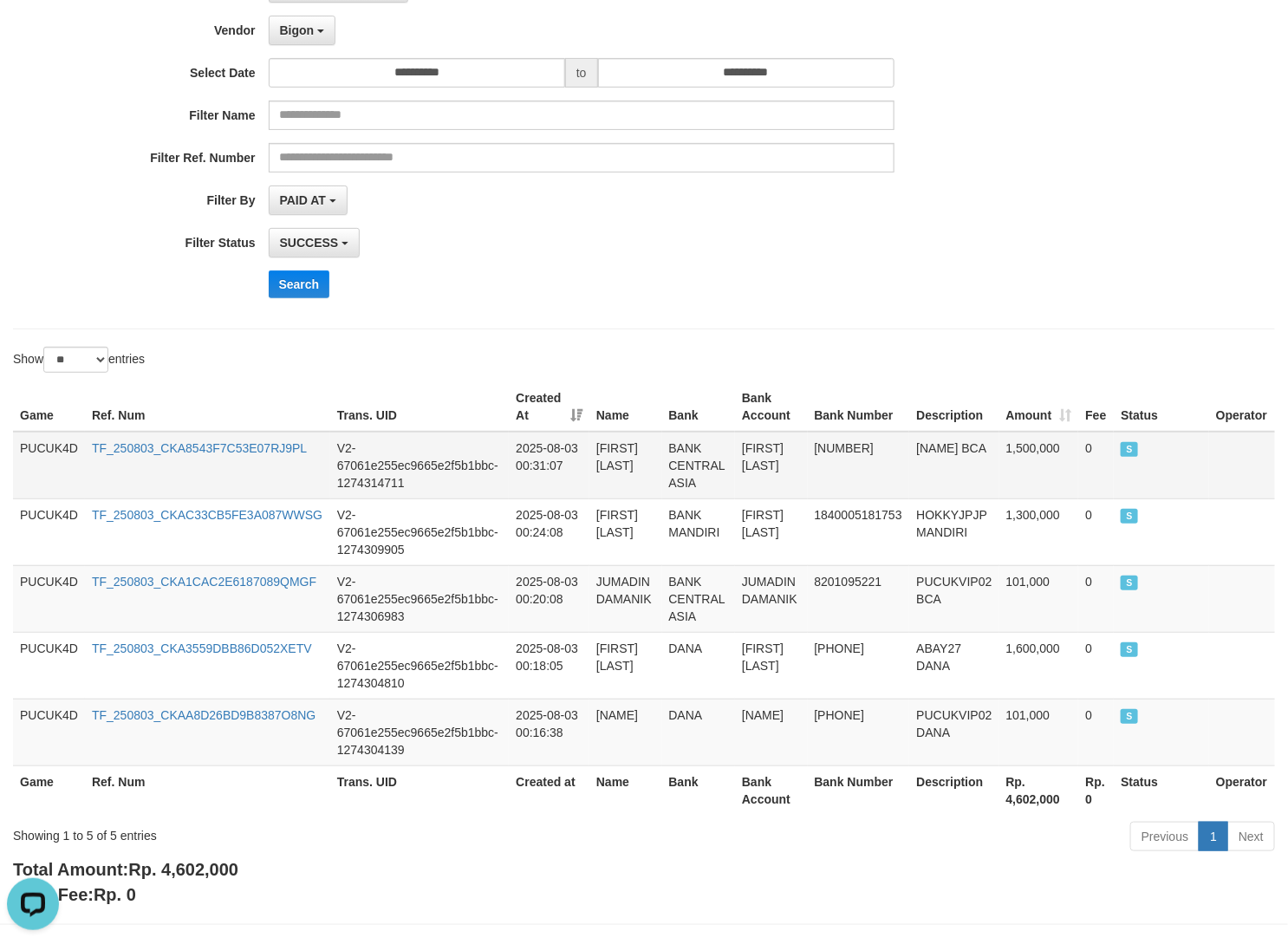 click on "[USERNAME] [BANK]" at bounding box center [953, 465] 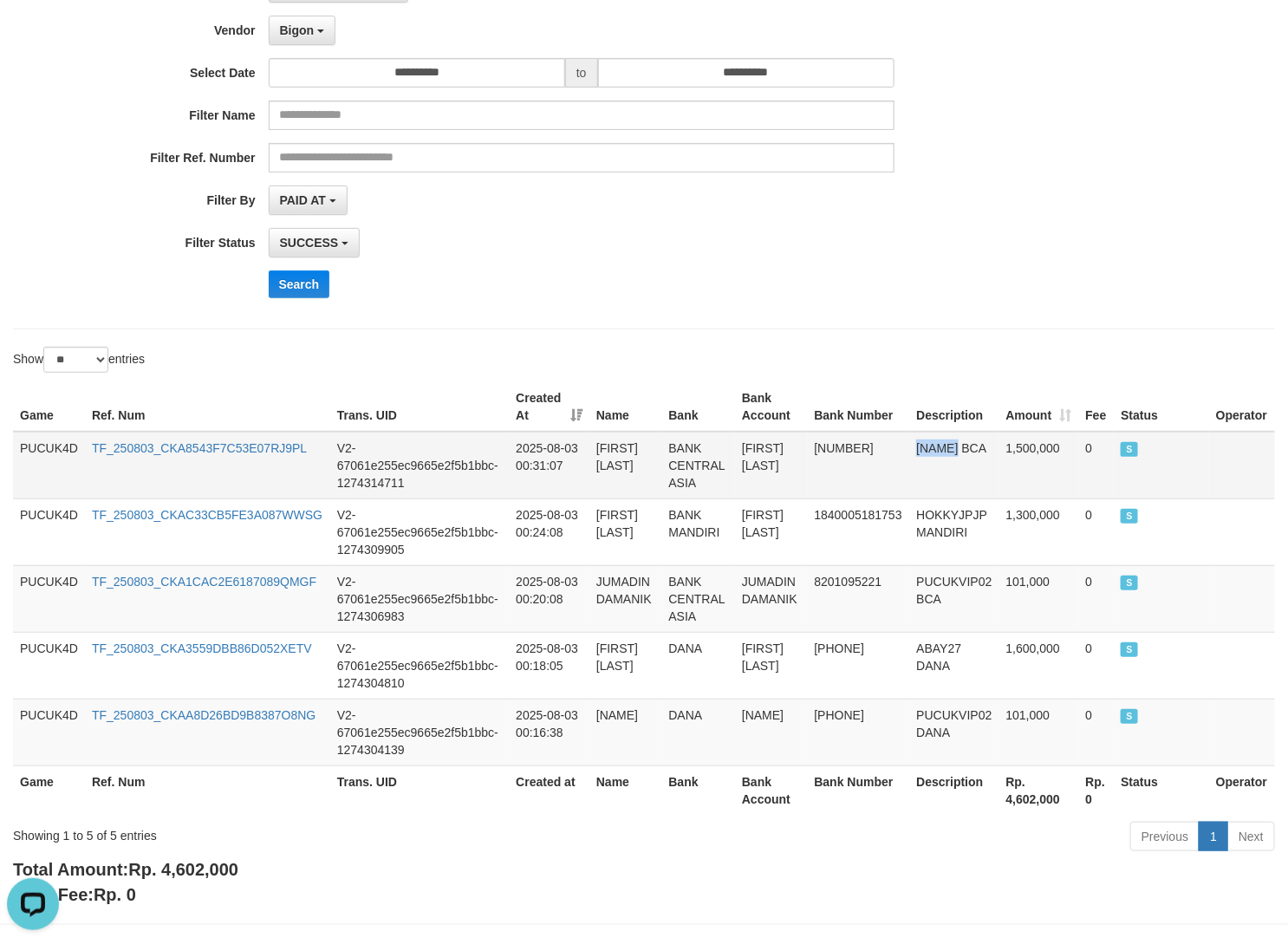 click on "[USERNAME] [BANK]" at bounding box center [953, 465] 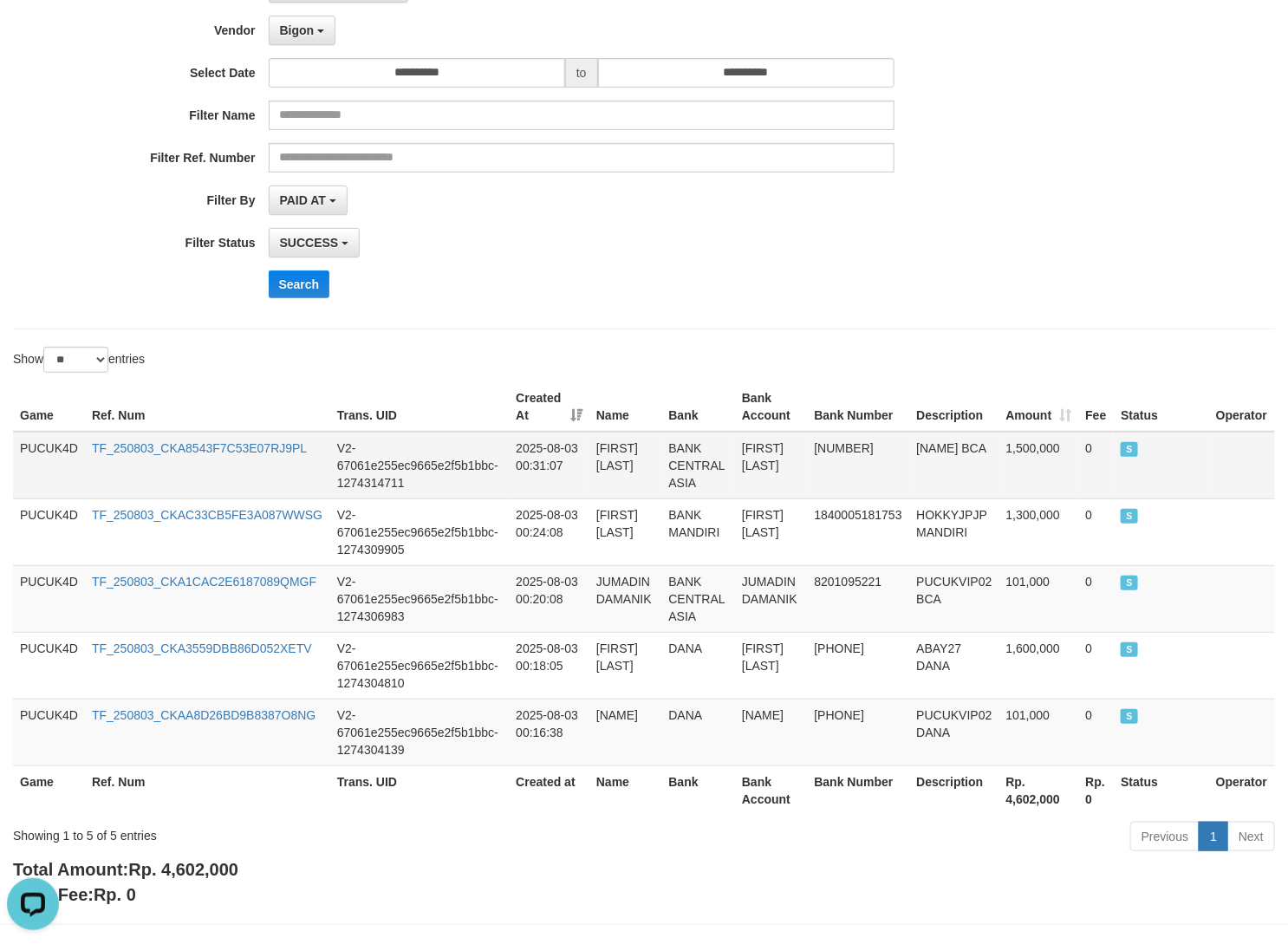click on "[FIRST] [LAST] [LAST]" at bounding box center (771, 465) 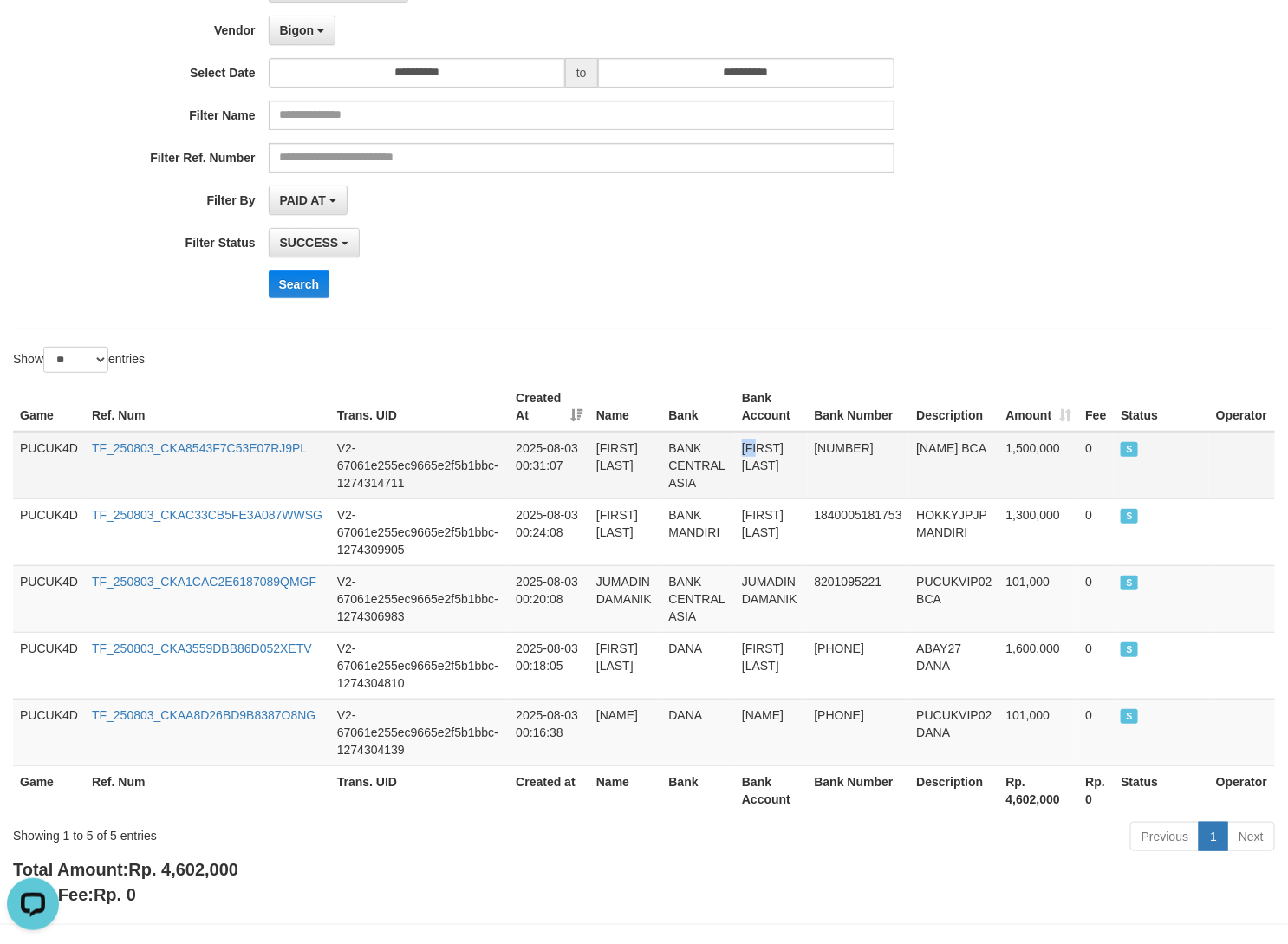 copy on "ADE" 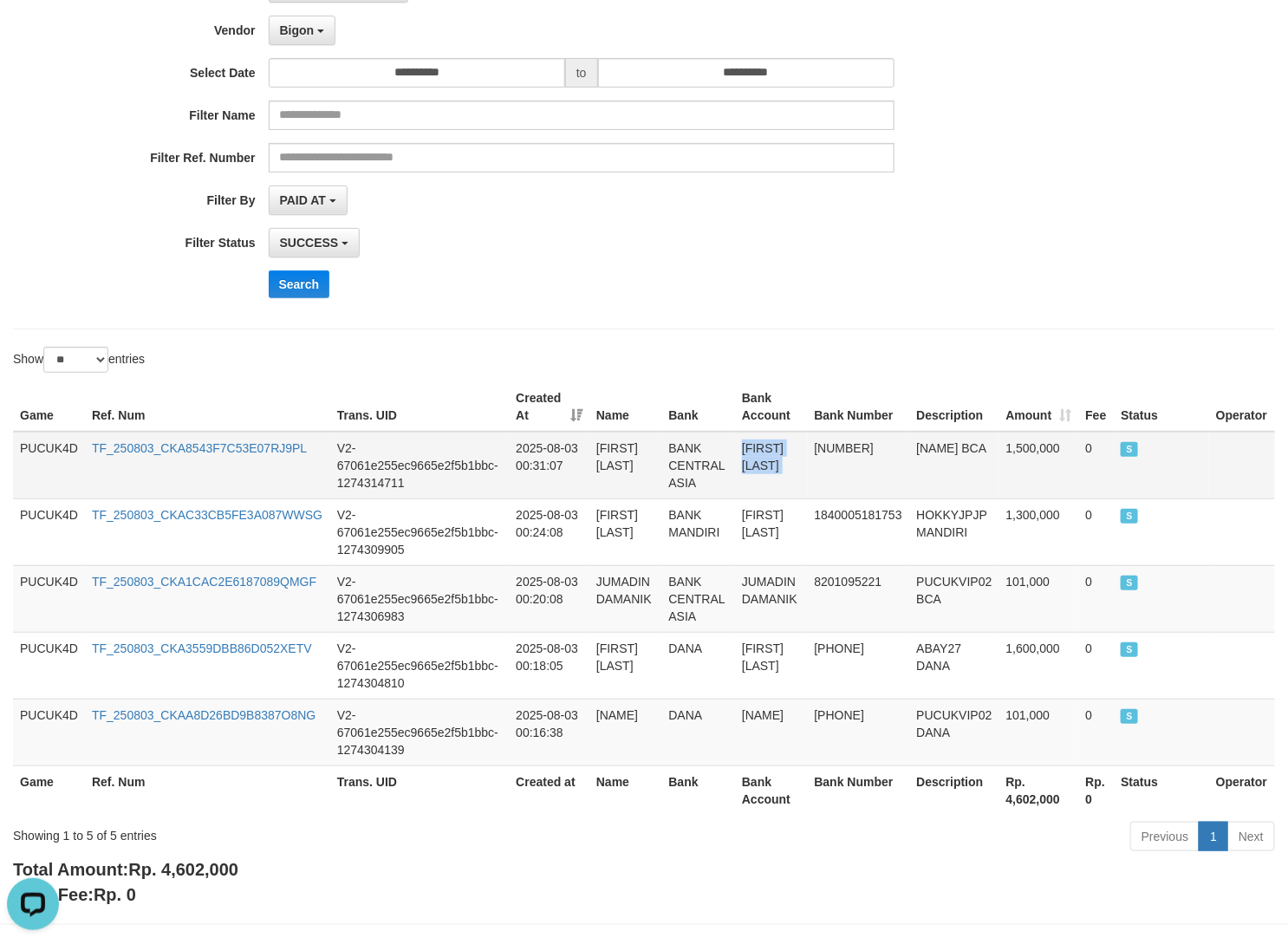click on "[FIRST] [LAST] [LAST]" at bounding box center [771, 465] 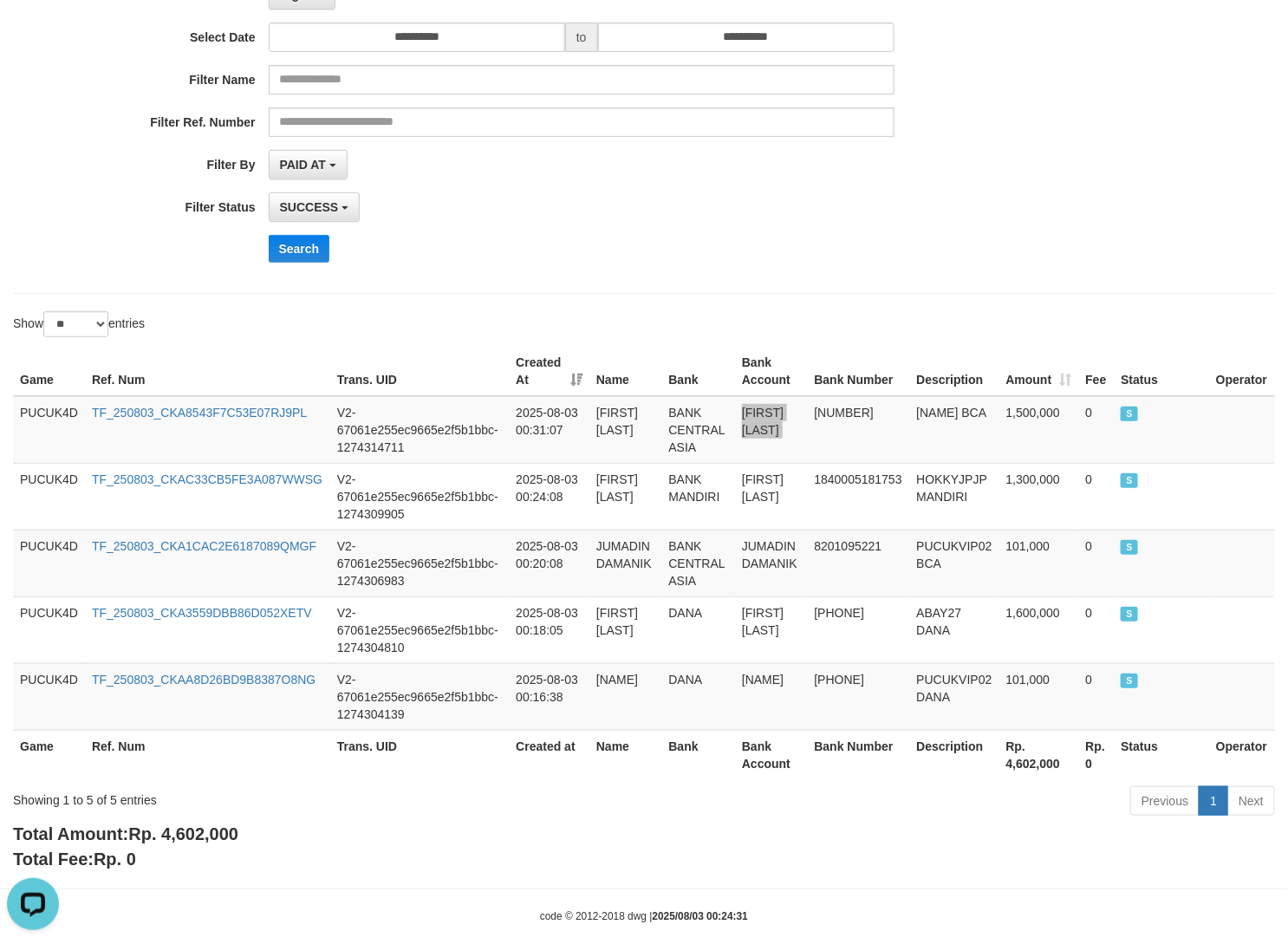 scroll, scrollTop: 226, scrollLeft: 0, axis: vertical 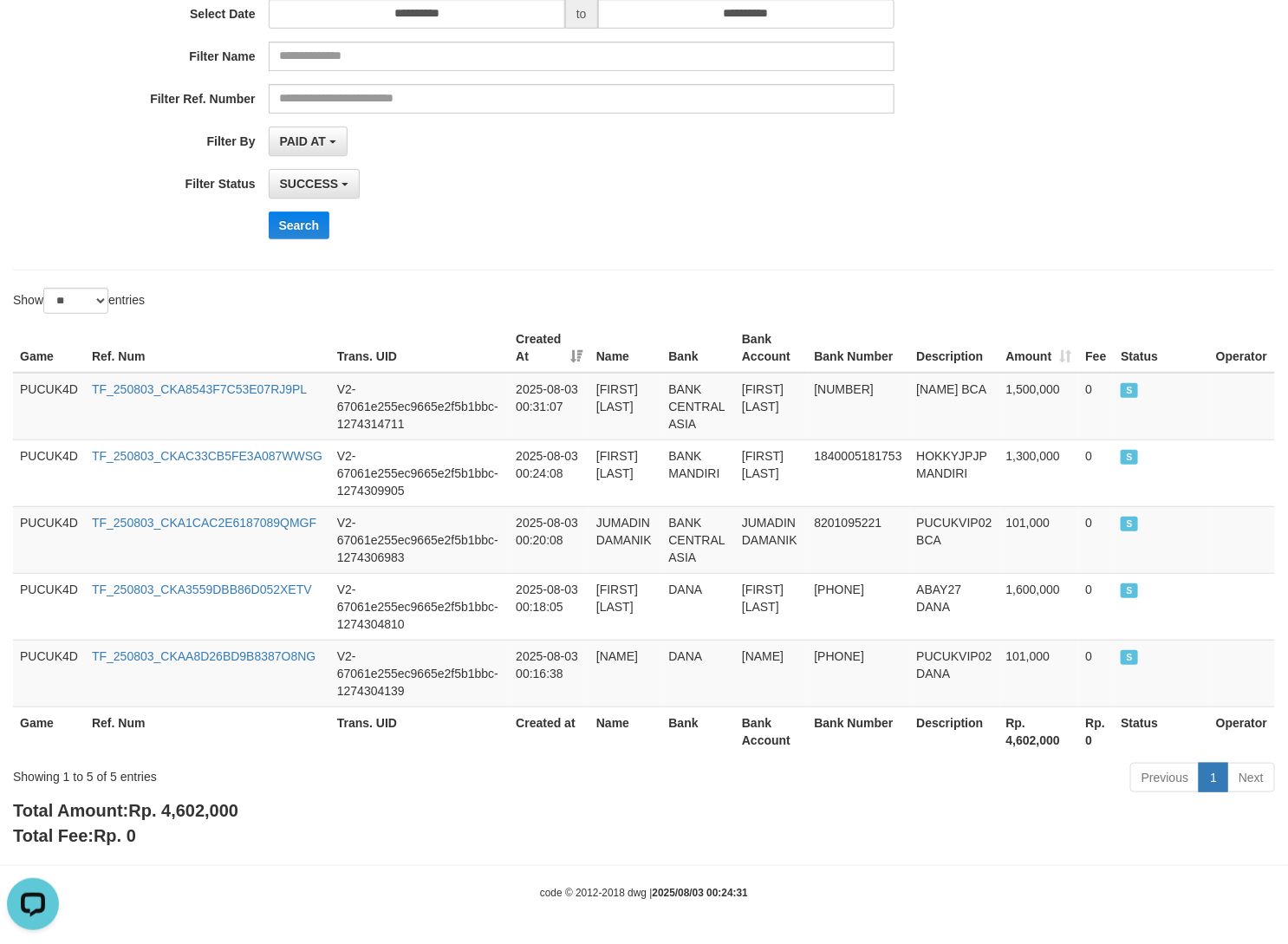 click on "Rp. 4,602,000" at bounding box center [183, 811] 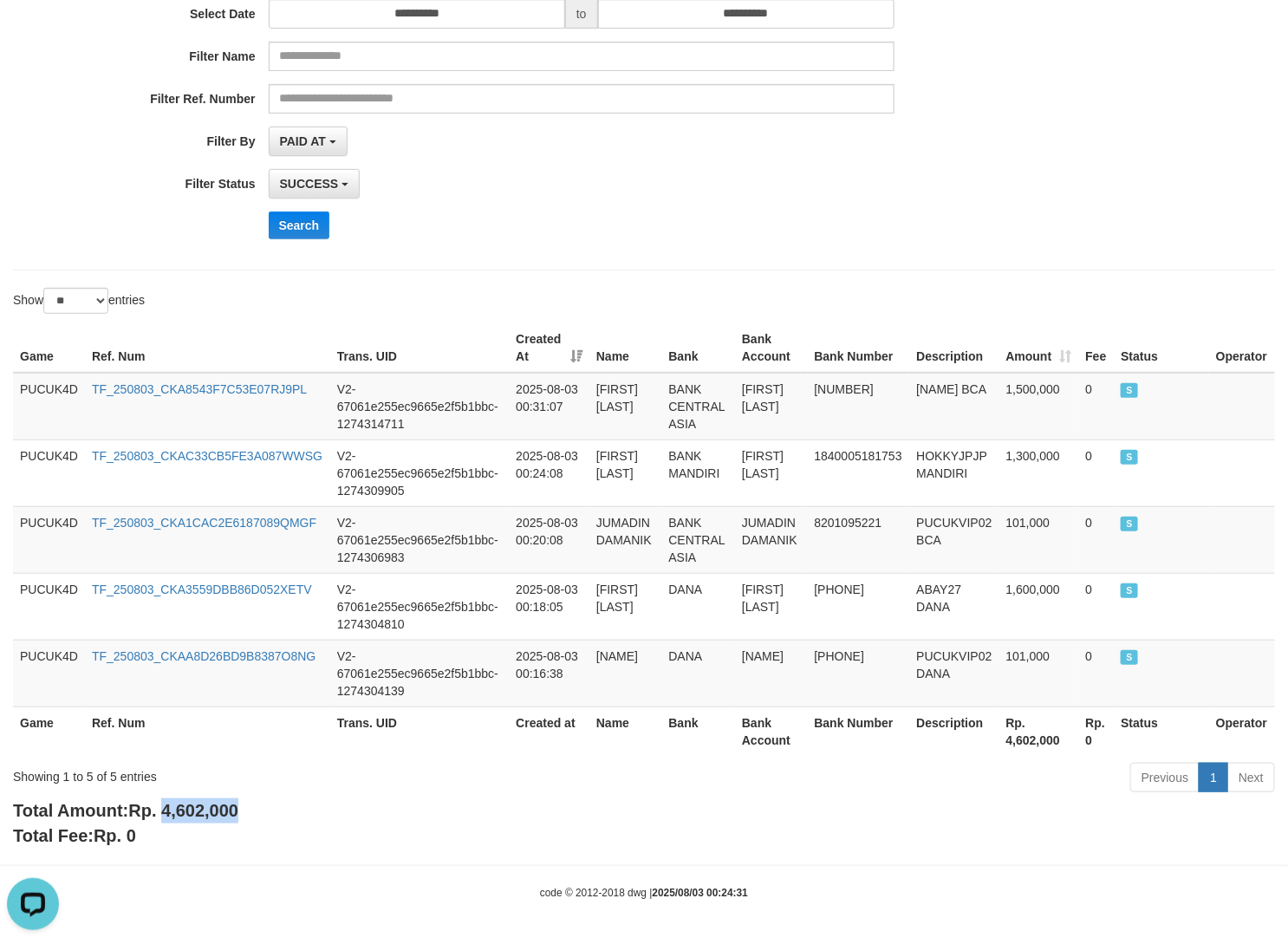 click on "Rp. 4,602,000" at bounding box center (183, 811) 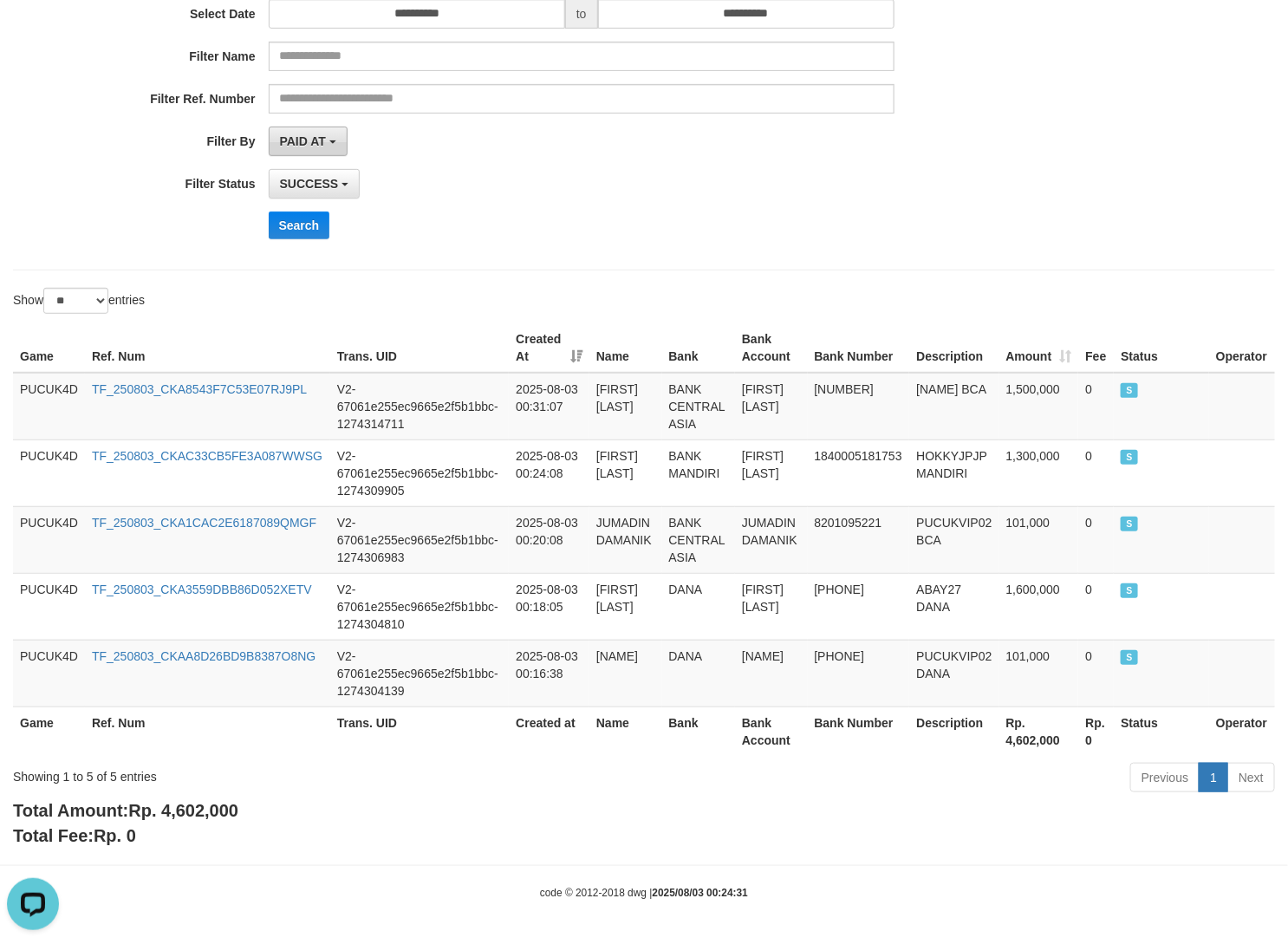 drag, startPoint x: 728, startPoint y: 204, endPoint x: 315, endPoint y: 140, distance: 417.92942 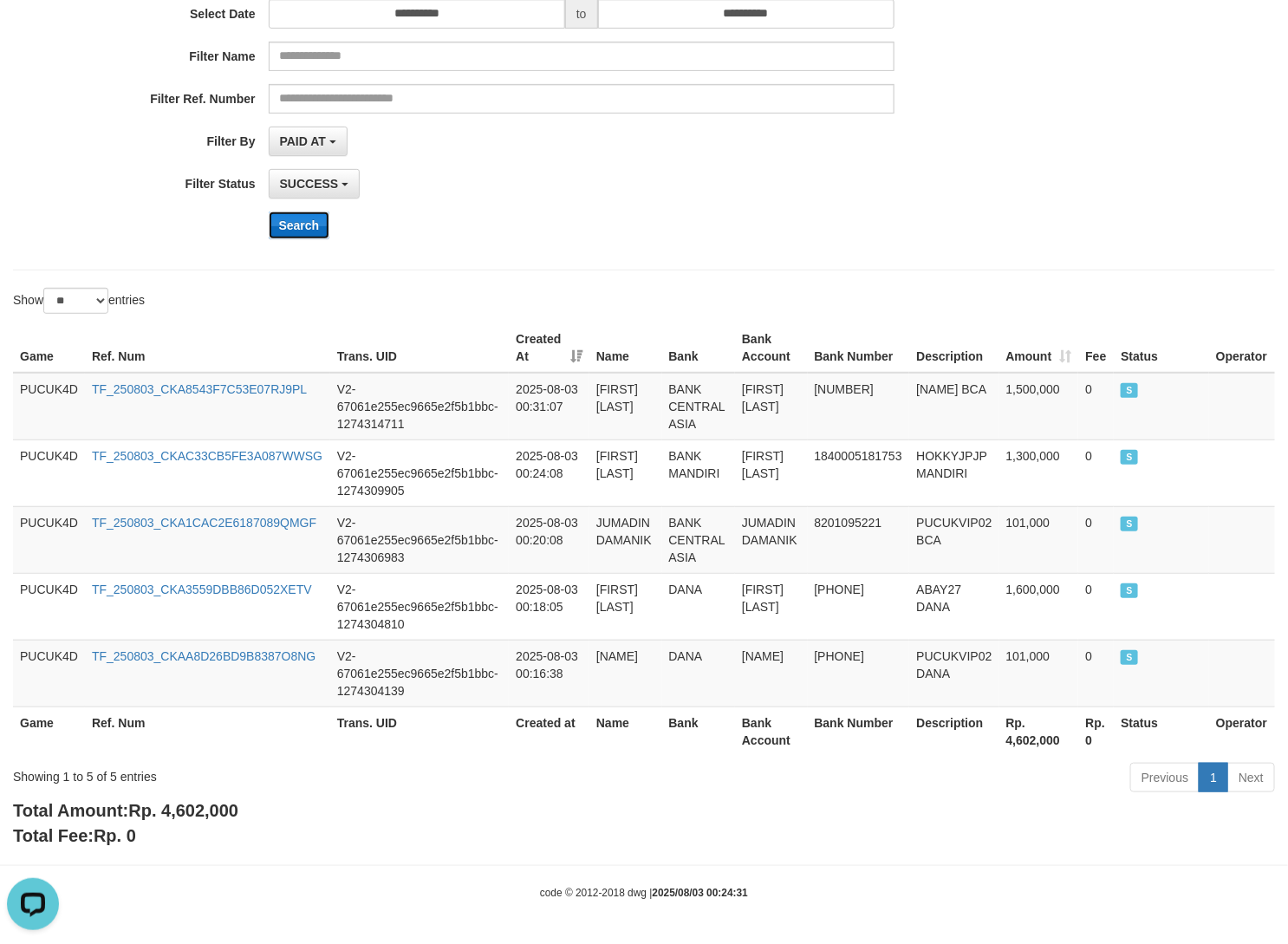 click on "Search" at bounding box center [299, 225] 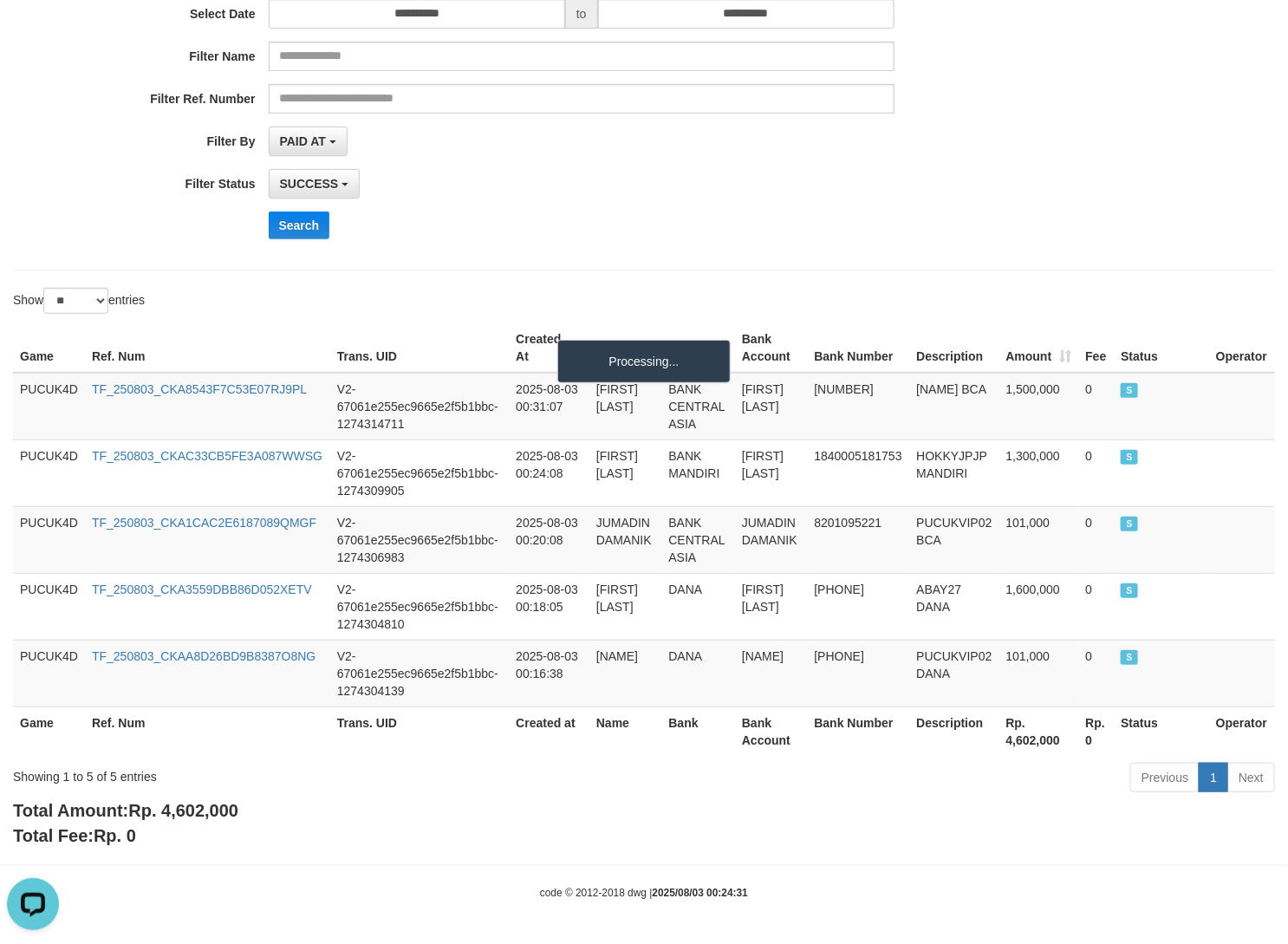 click on "**********" at bounding box center [537, 141] 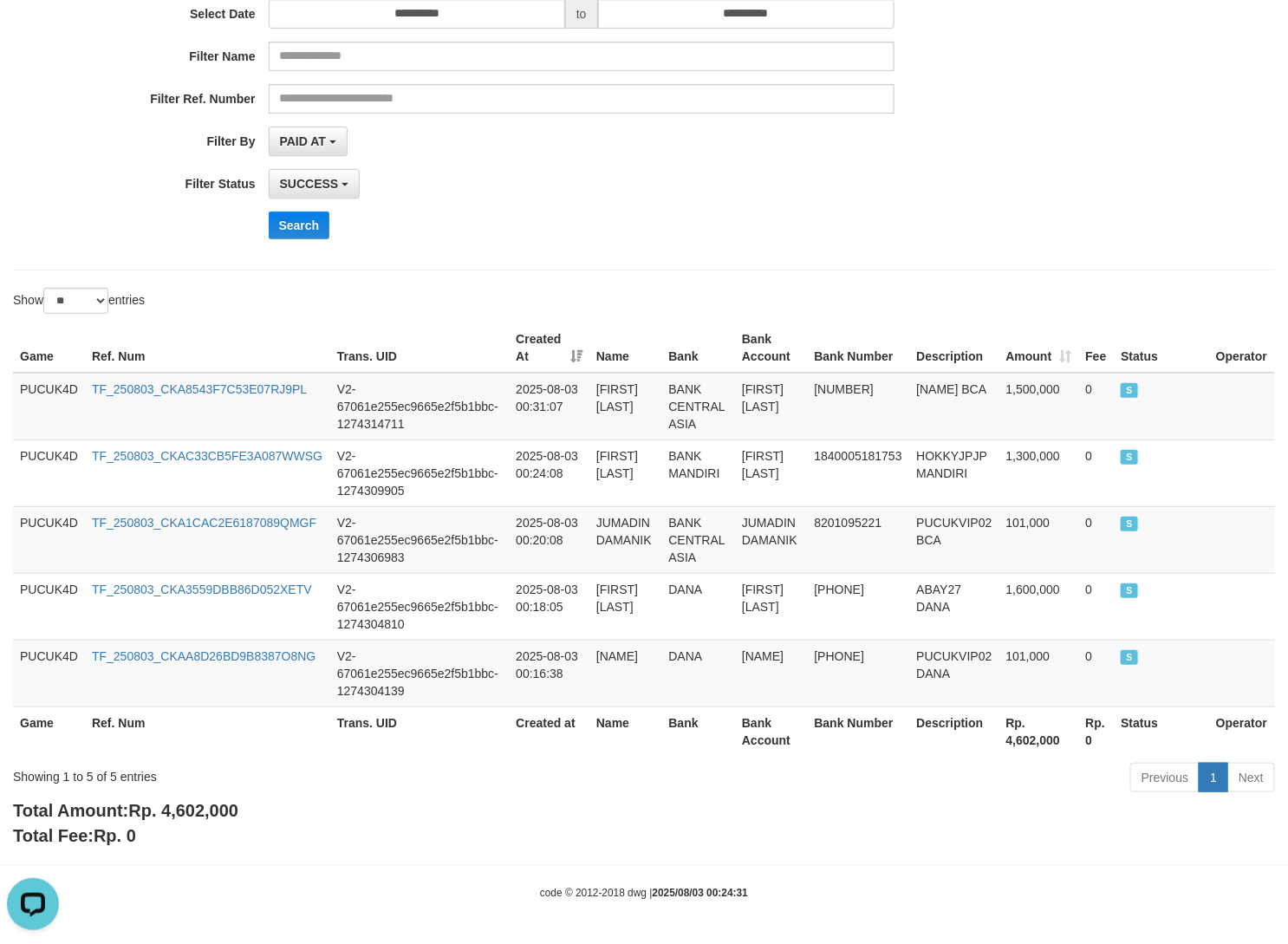 click on "Show  ** ** ** ***  entries" at bounding box center (644, 303) 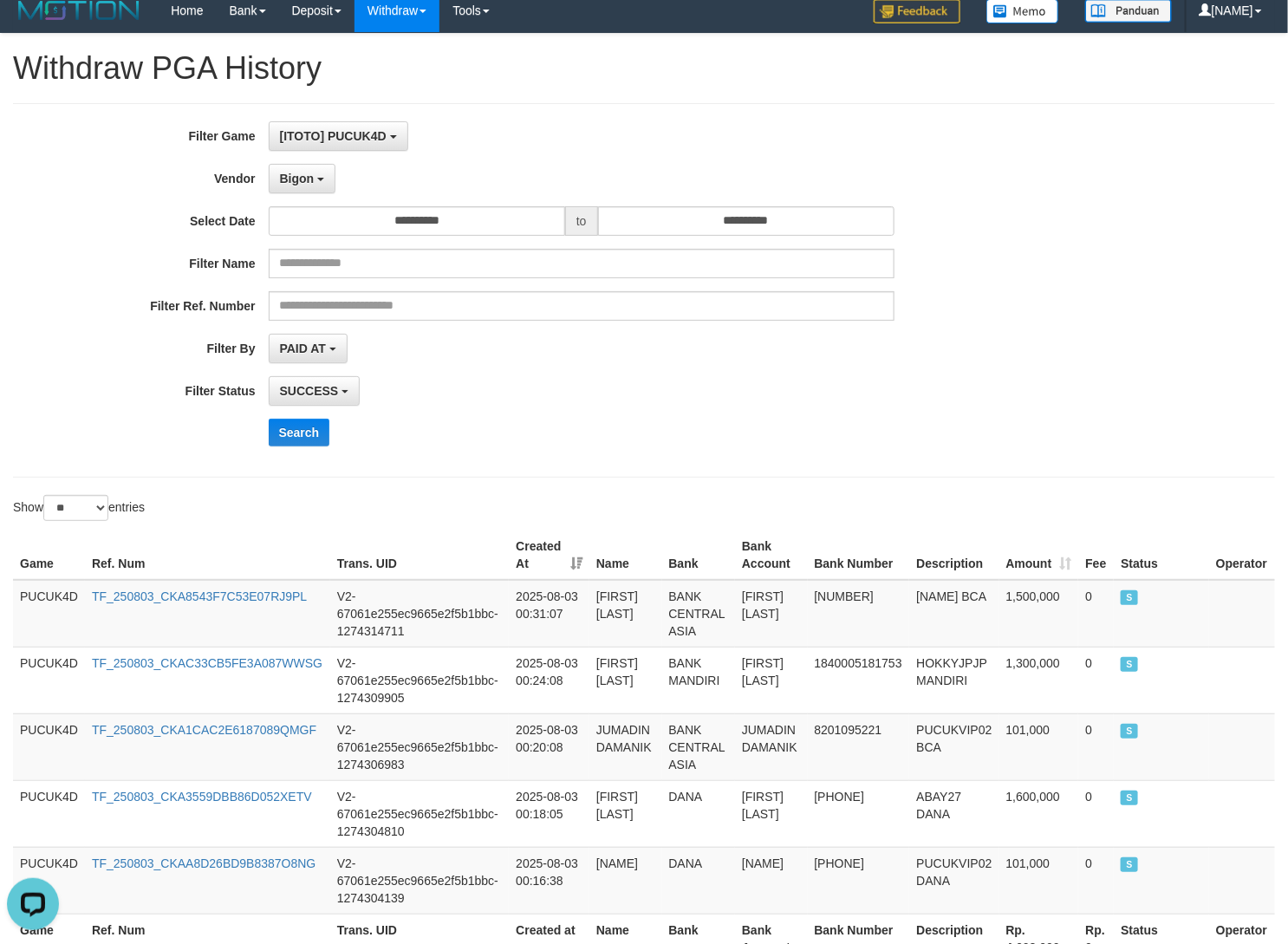 scroll, scrollTop: 0, scrollLeft: 0, axis: both 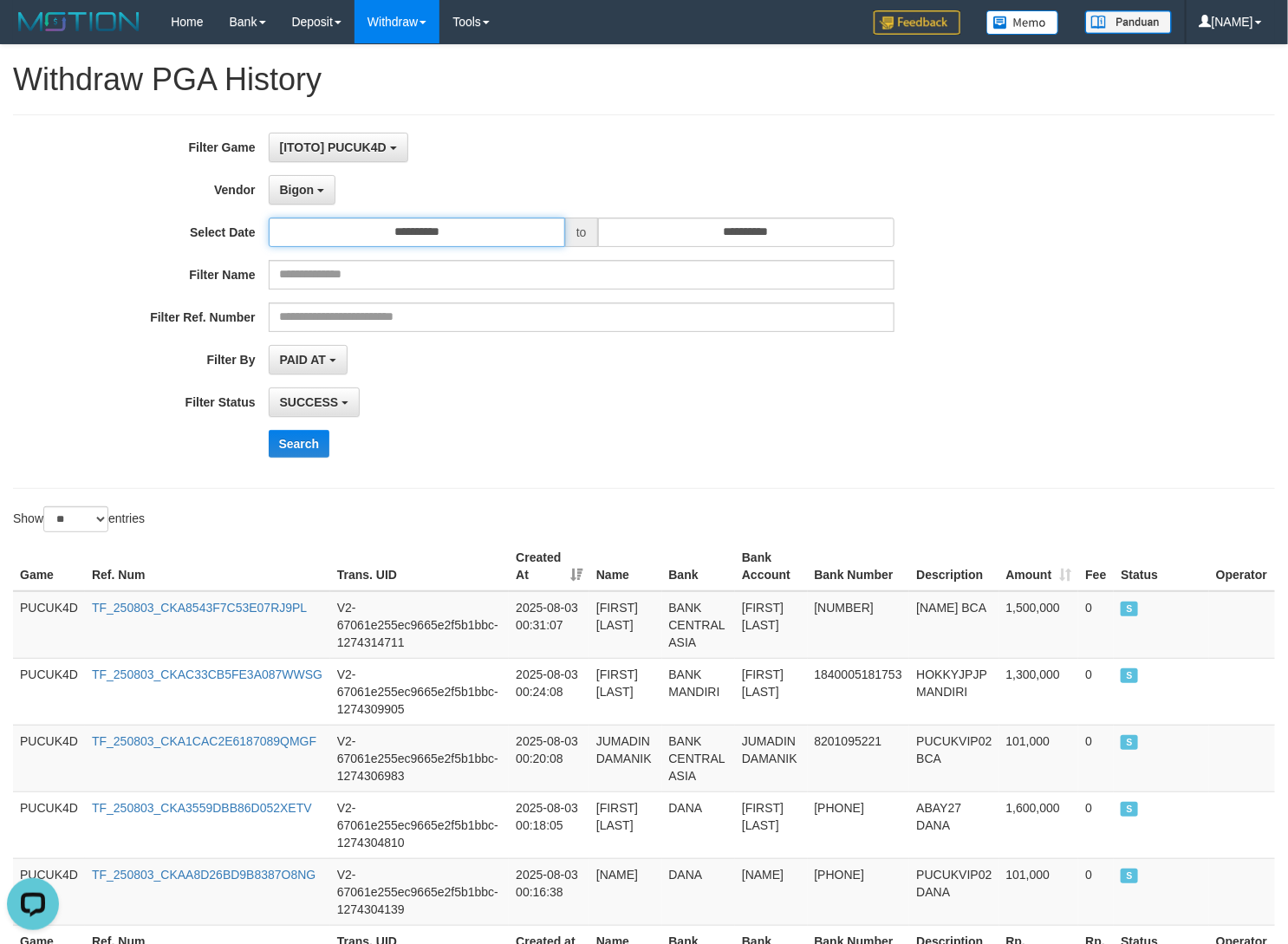 click on "**********" at bounding box center [417, 232] 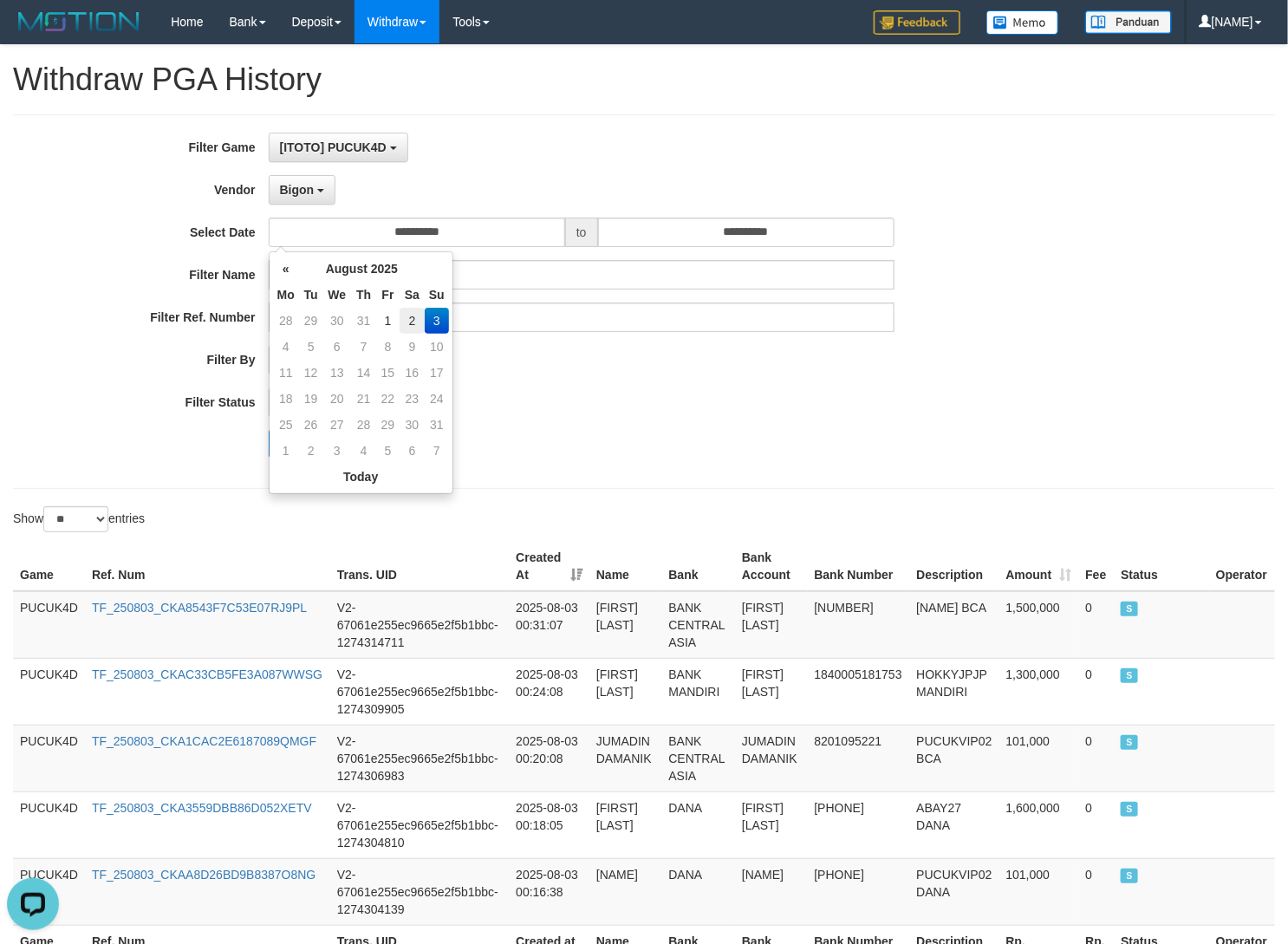 click on "2" at bounding box center [412, 321] 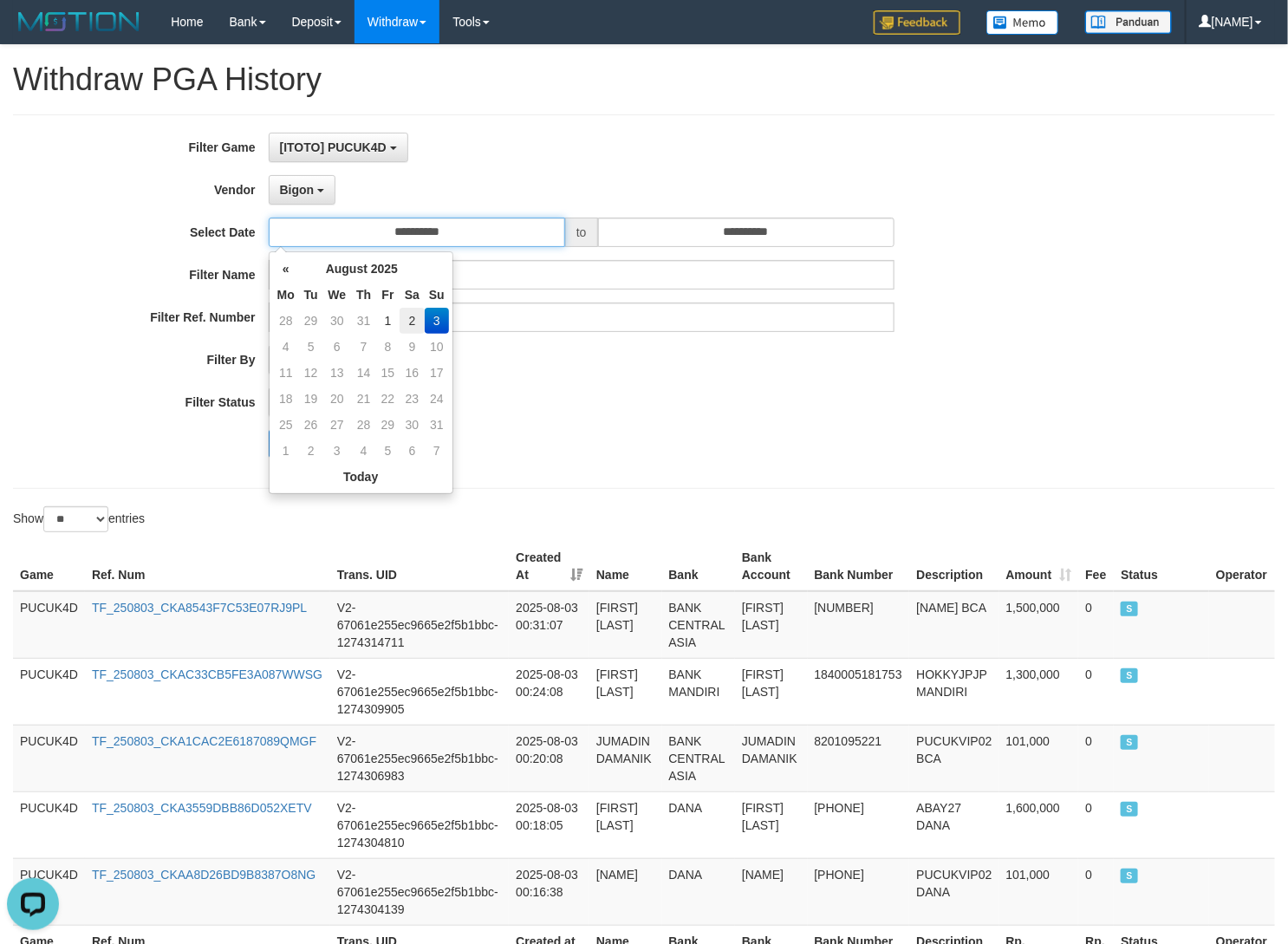 type on "**********" 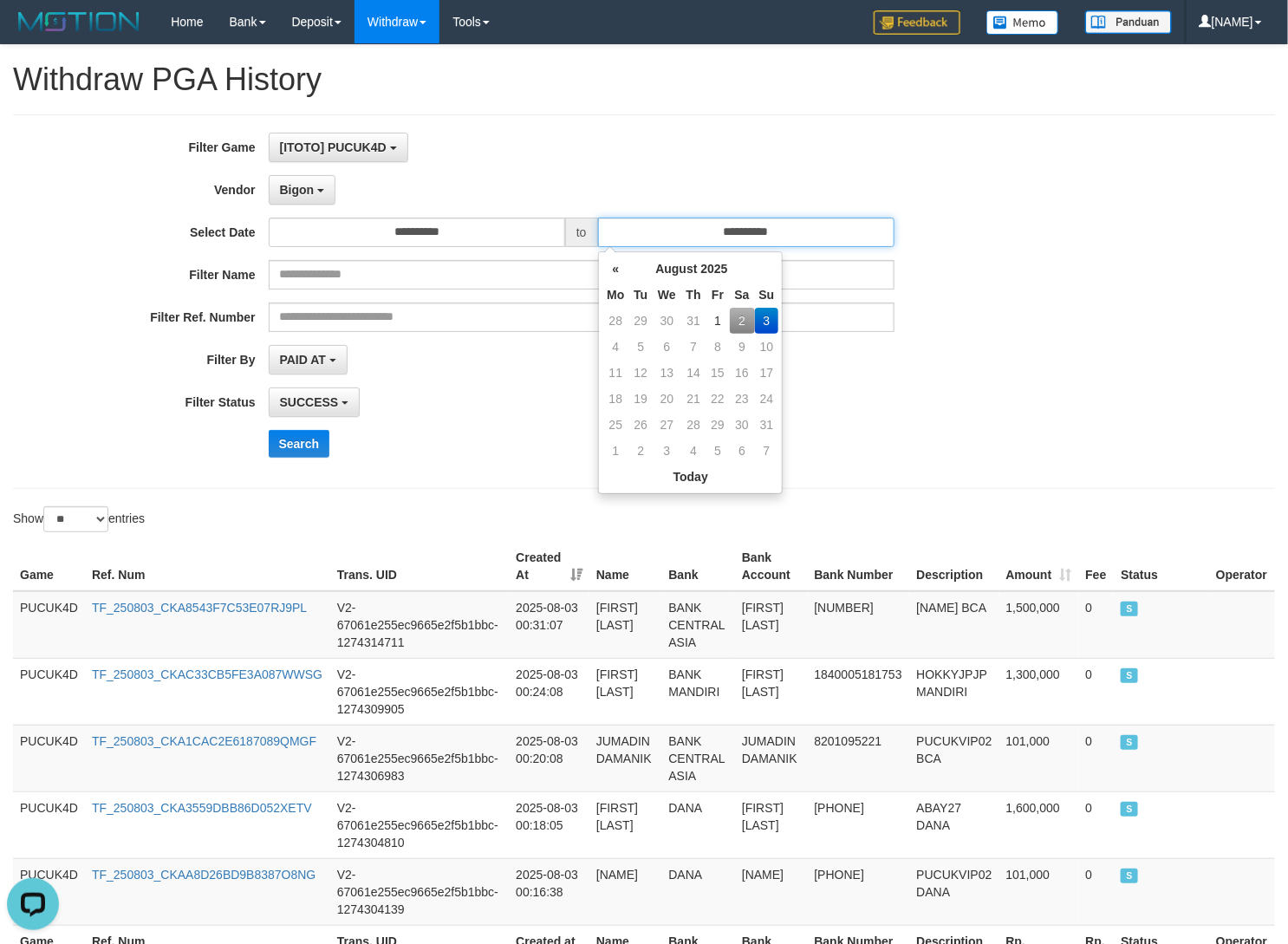 click on "**********" at bounding box center [746, 232] 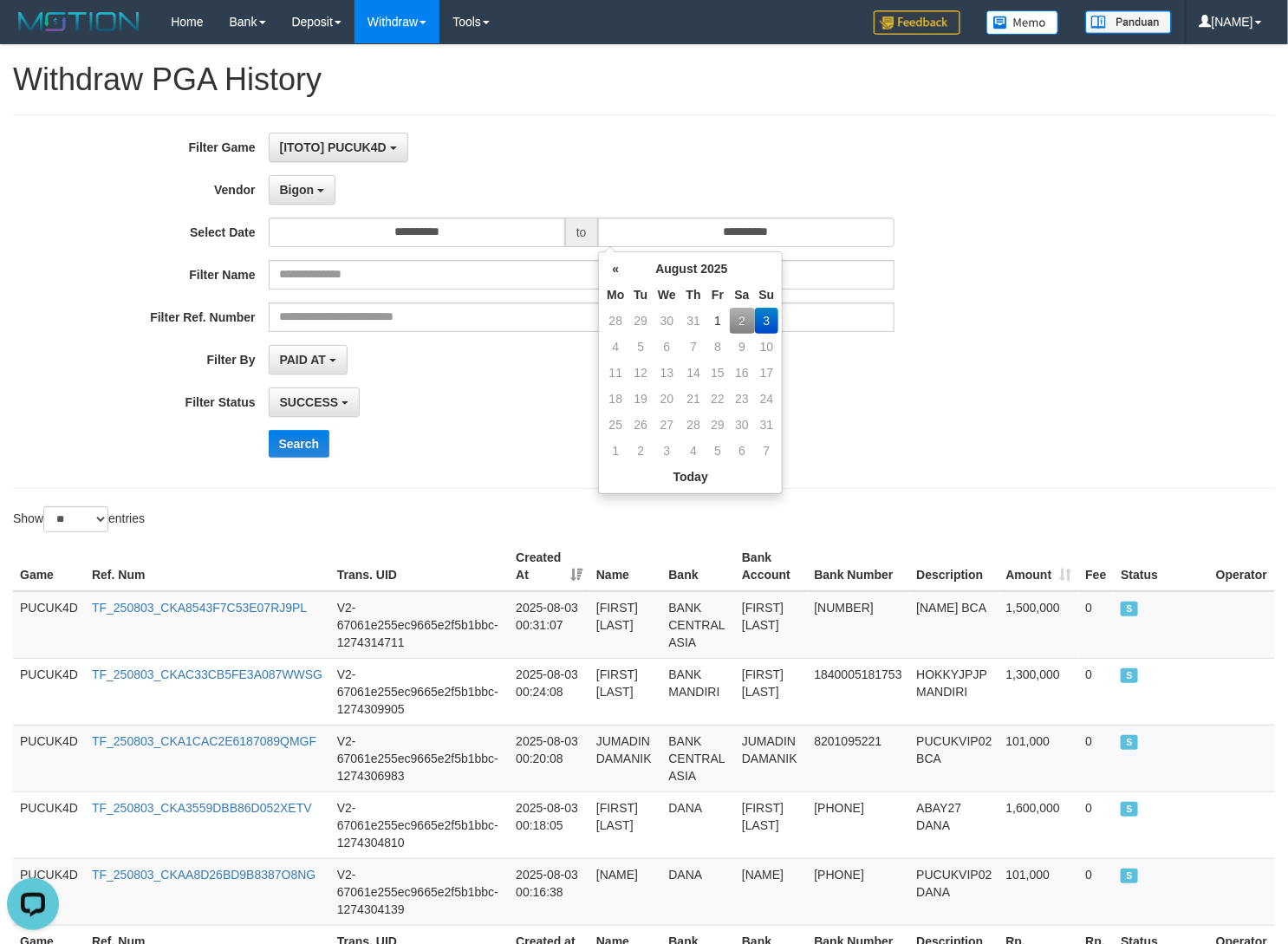 click on "2" at bounding box center (742, 321) 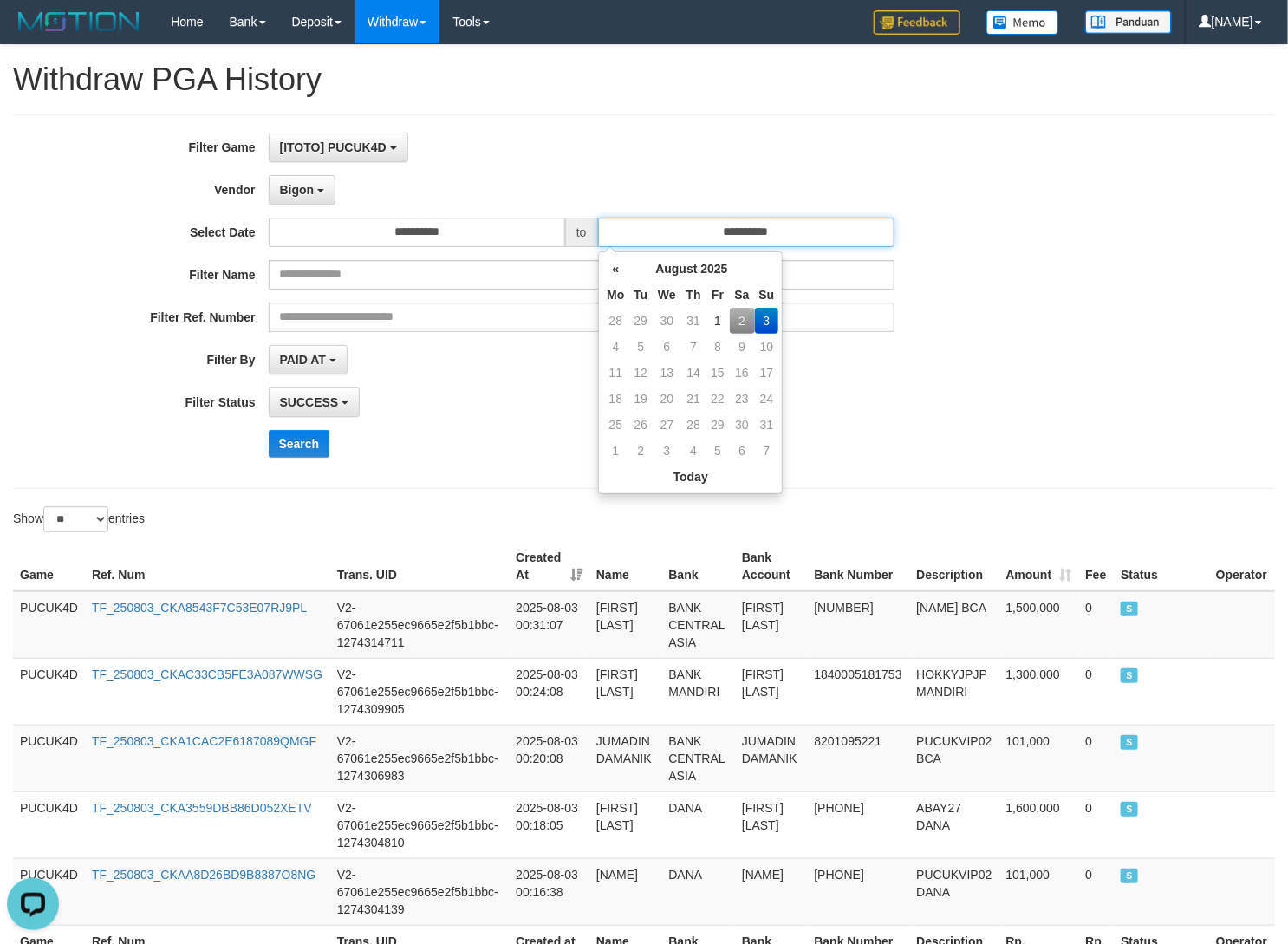 type on "**********" 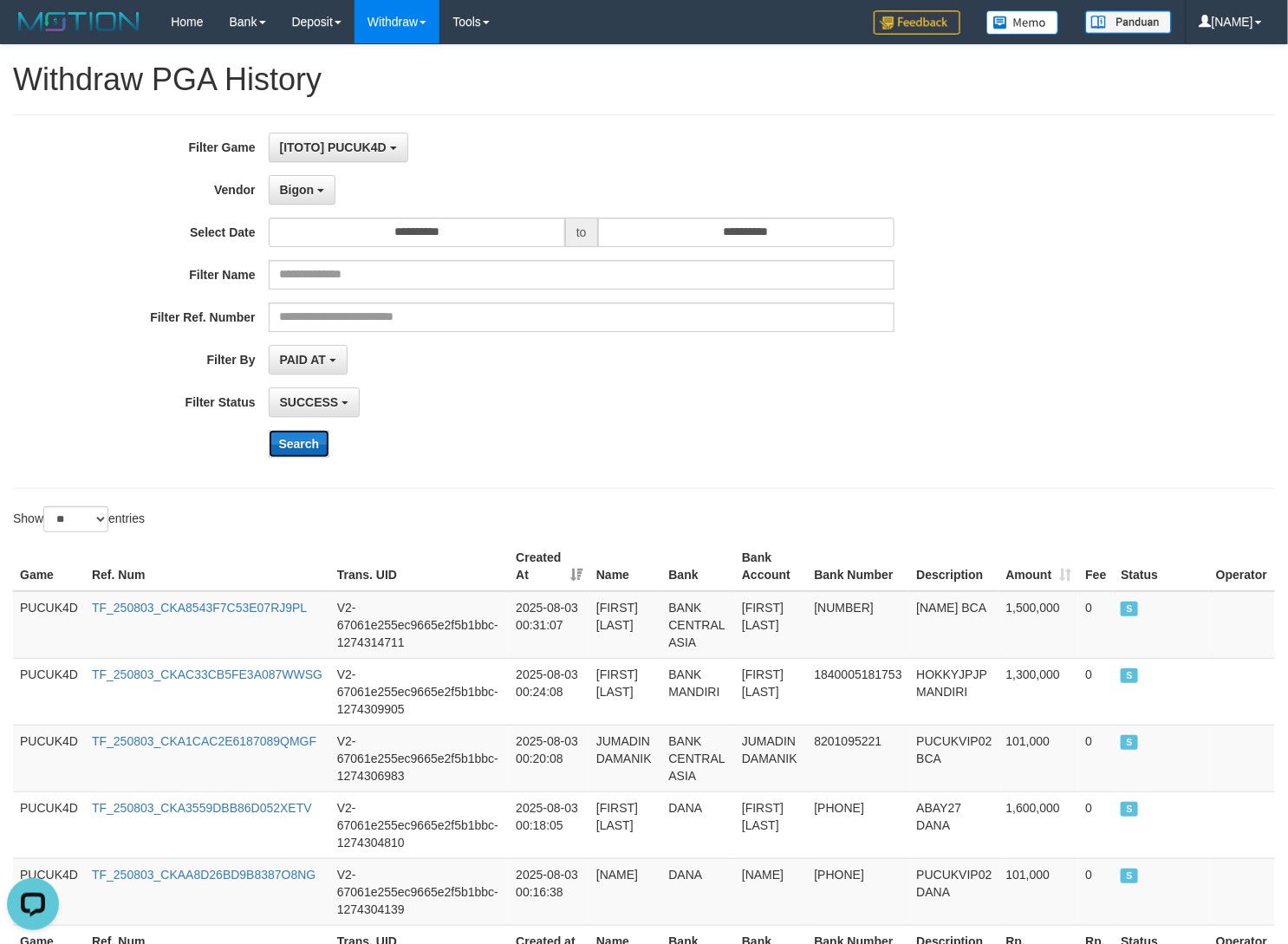 click on "Search" at bounding box center [299, 444] 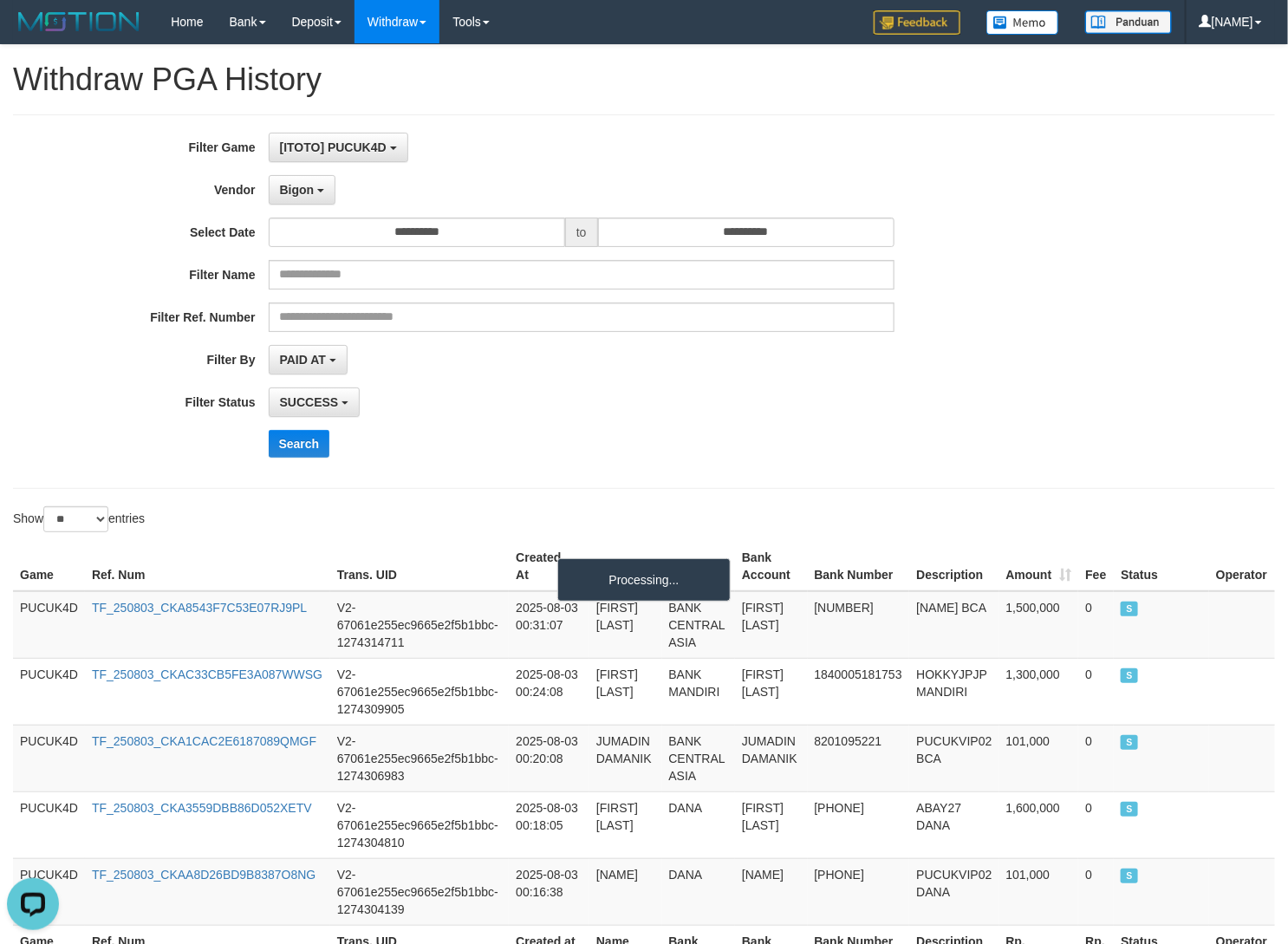 click on "**********" at bounding box center [537, 302] 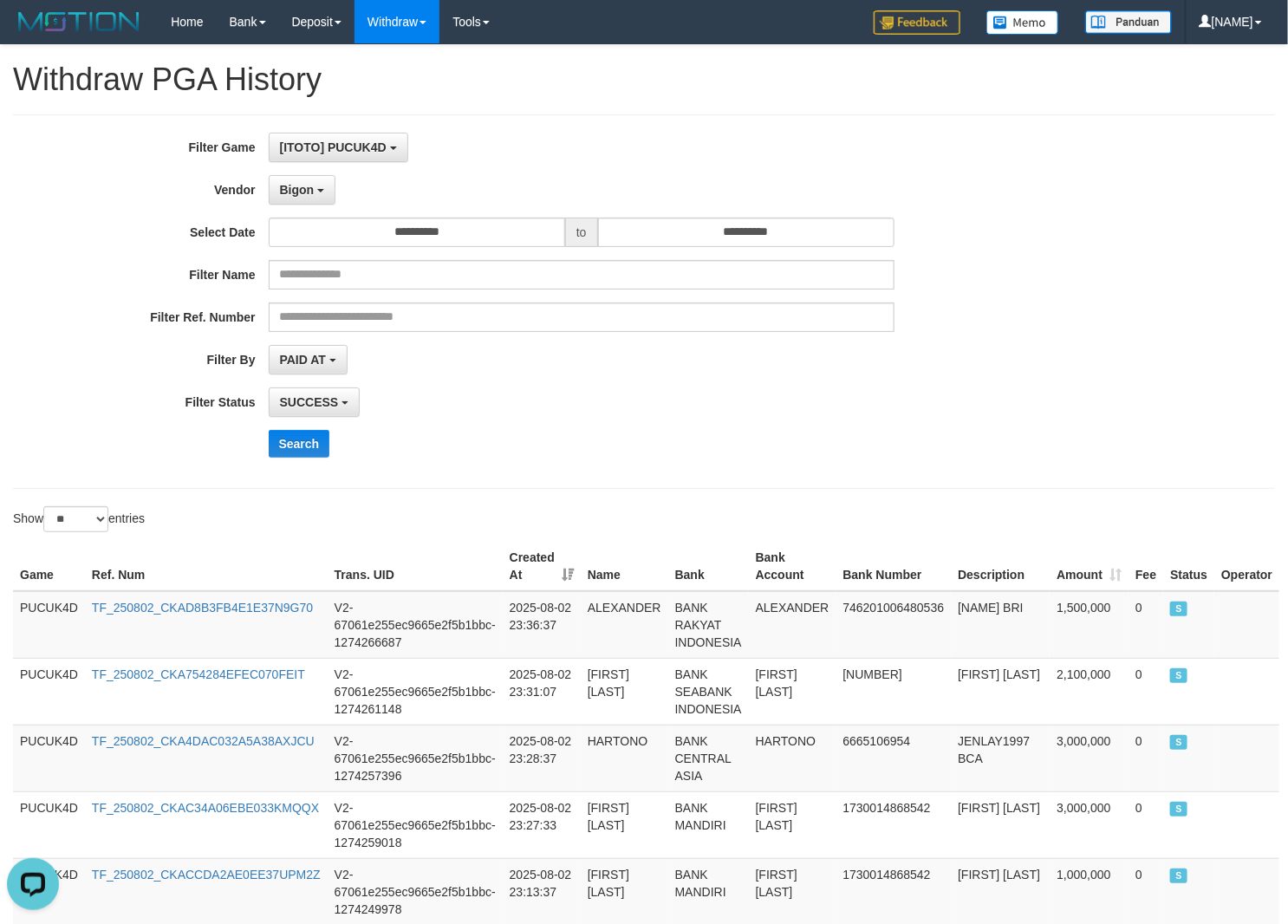 click on "Search" at bounding box center [671, 444] 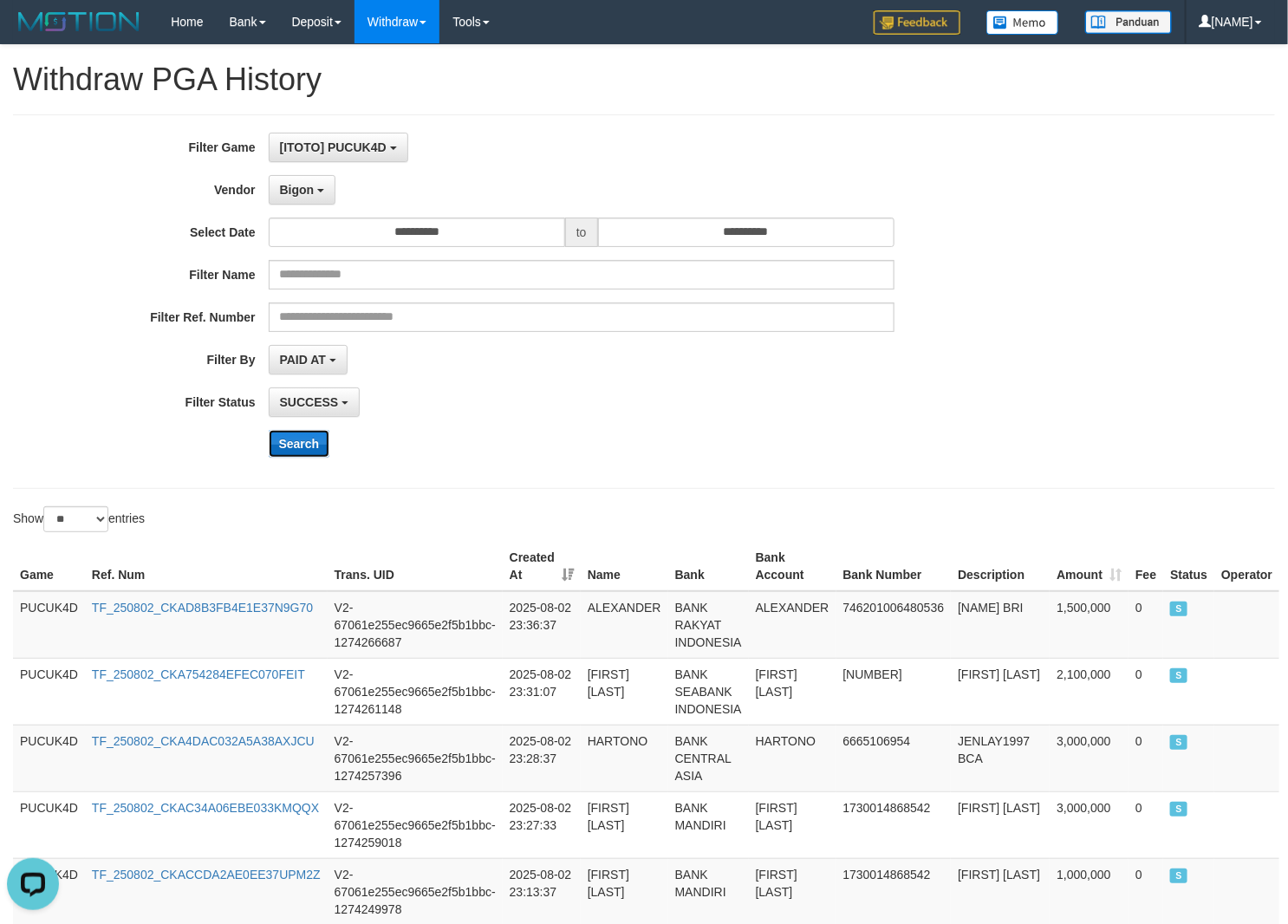 click on "Search" at bounding box center (299, 444) 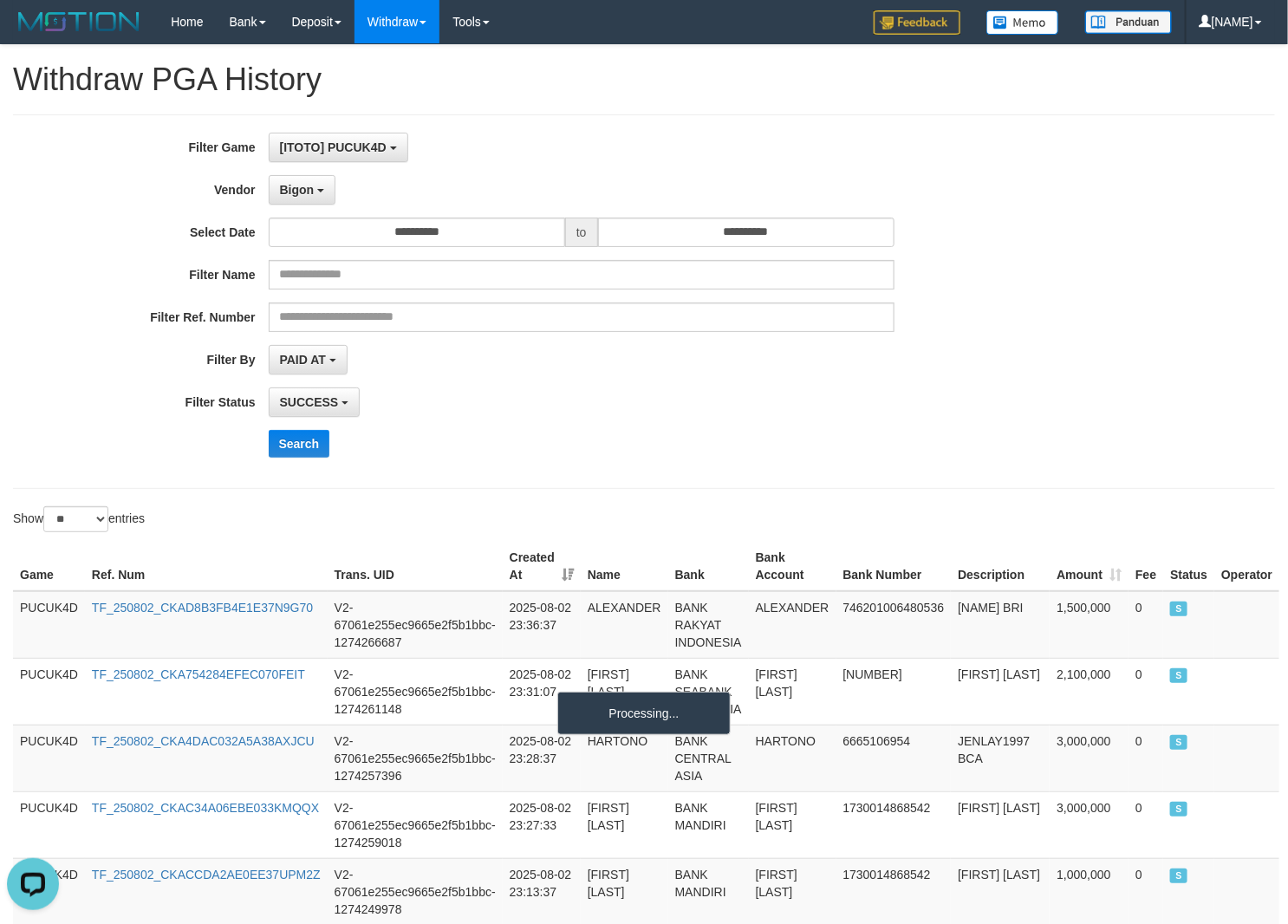 click on "**********" at bounding box center [537, 302] 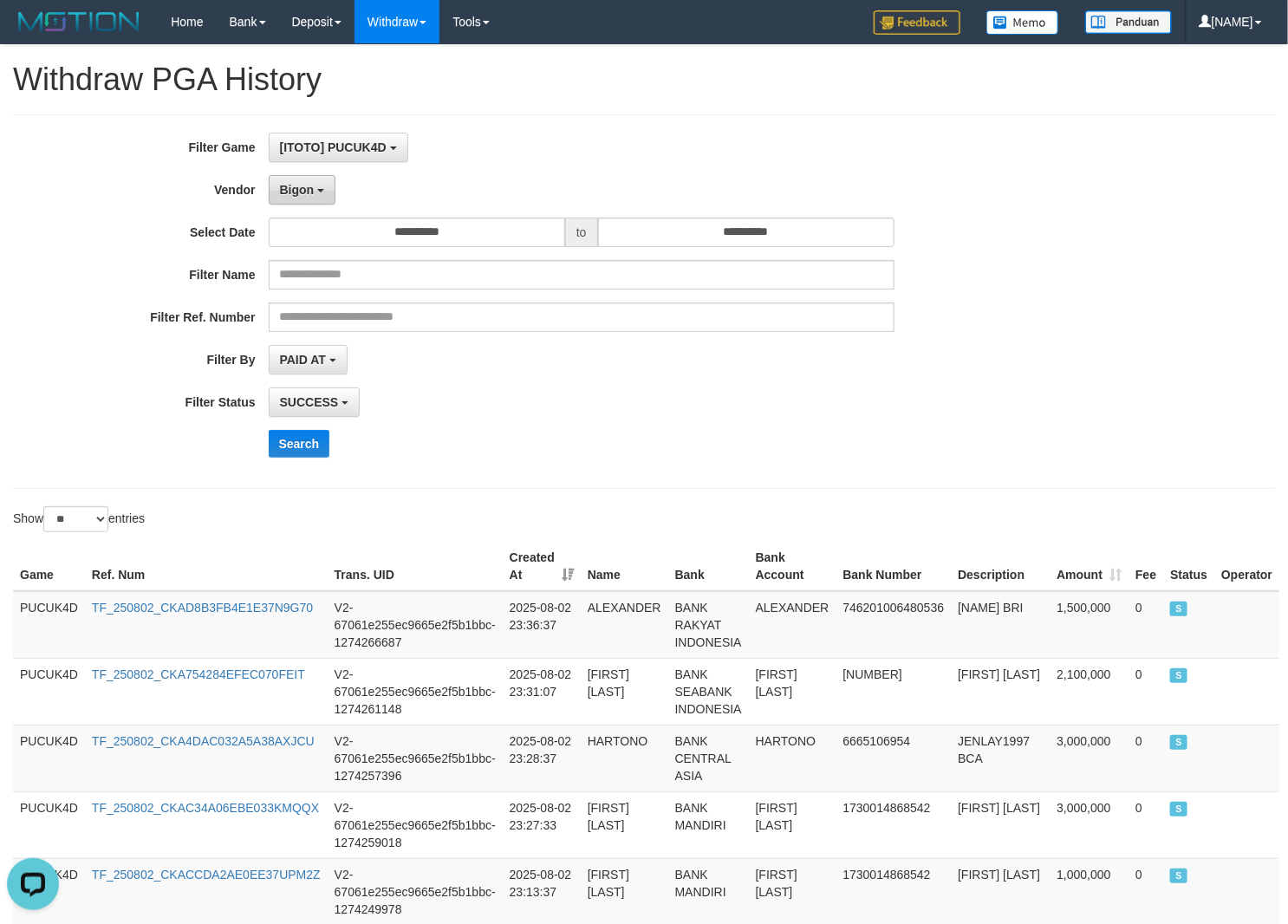 click on "Bigon" at bounding box center [302, 190] 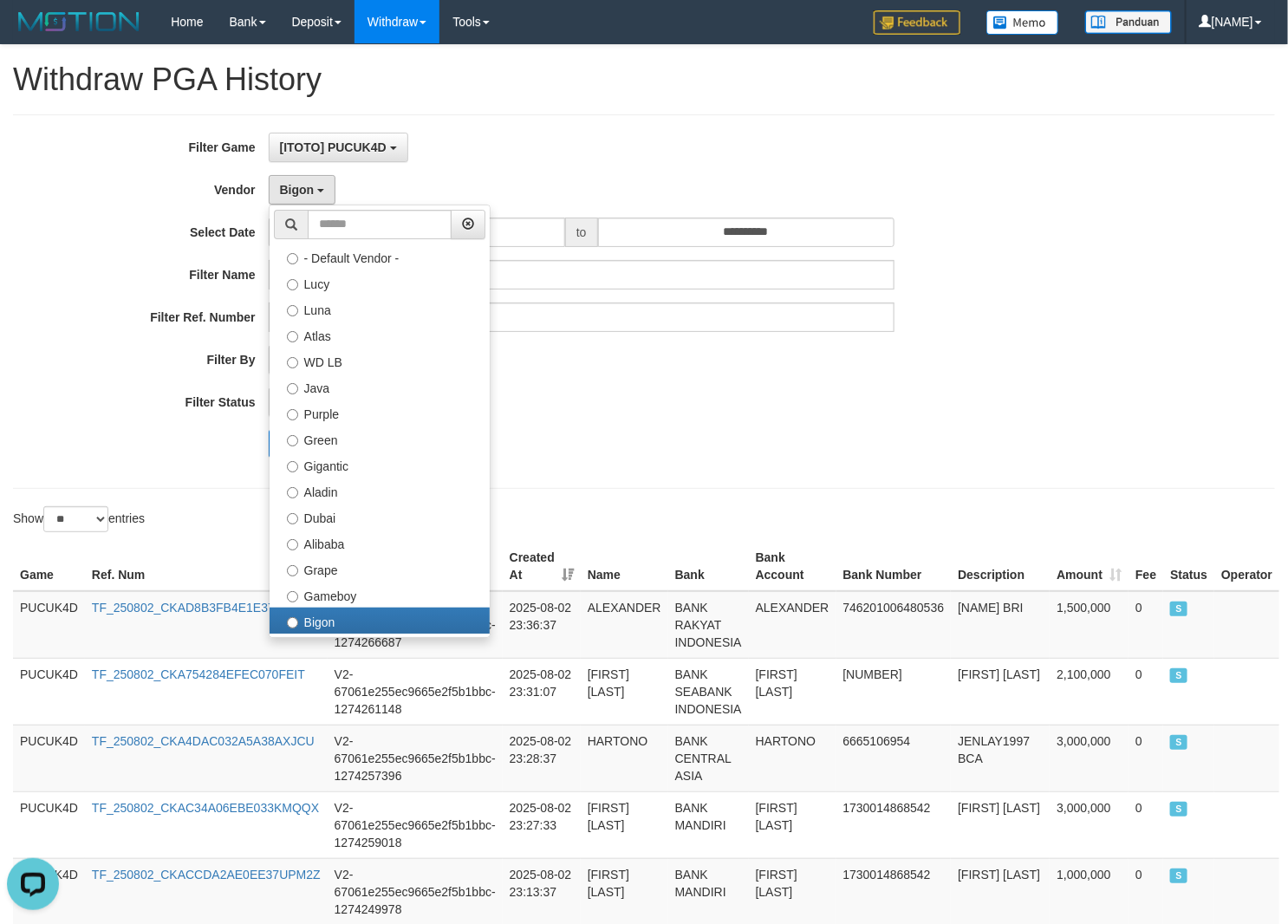click on "**********" at bounding box center [537, 302] 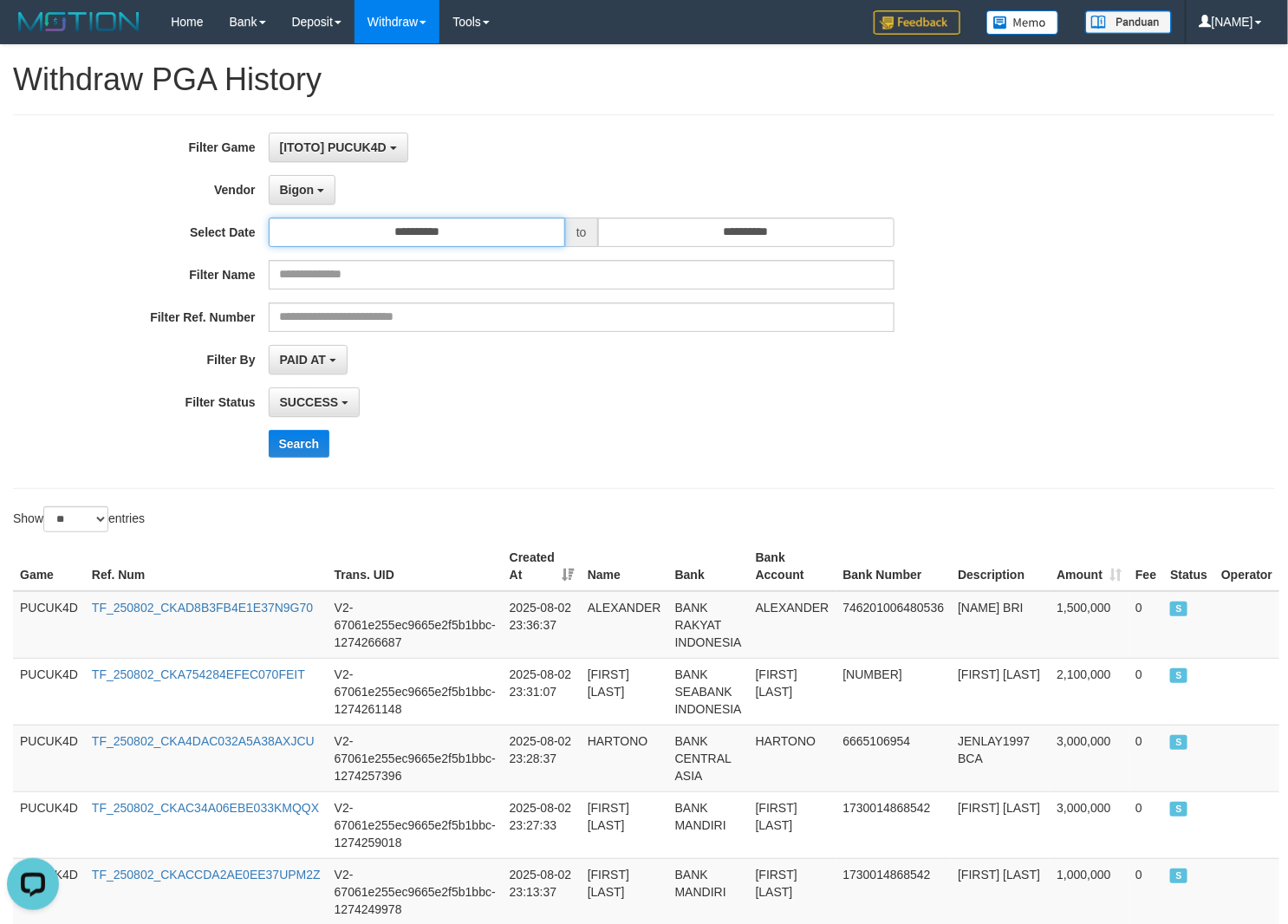 click on "**********" at bounding box center [417, 232] 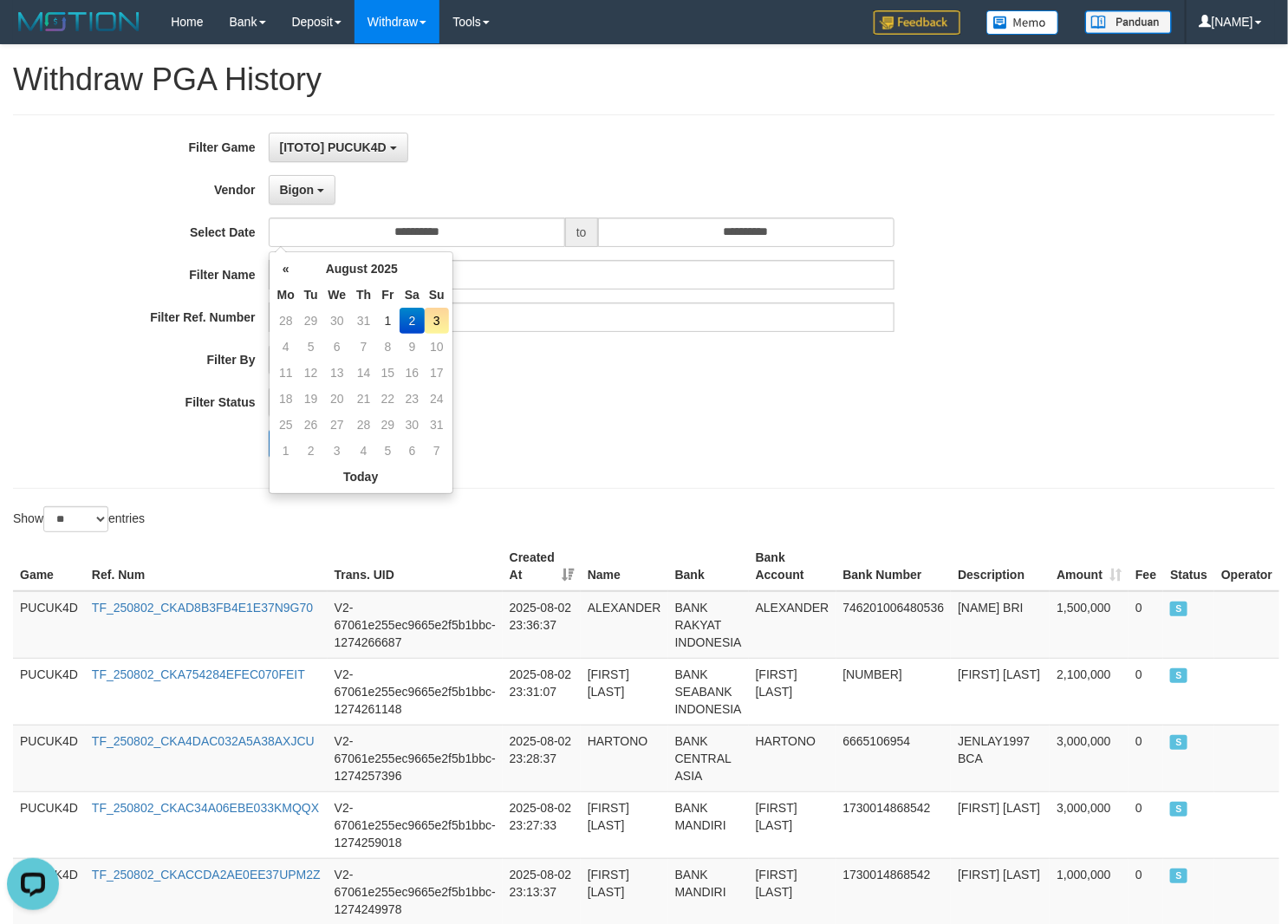 click on "3" at bounding box center [437, 321] 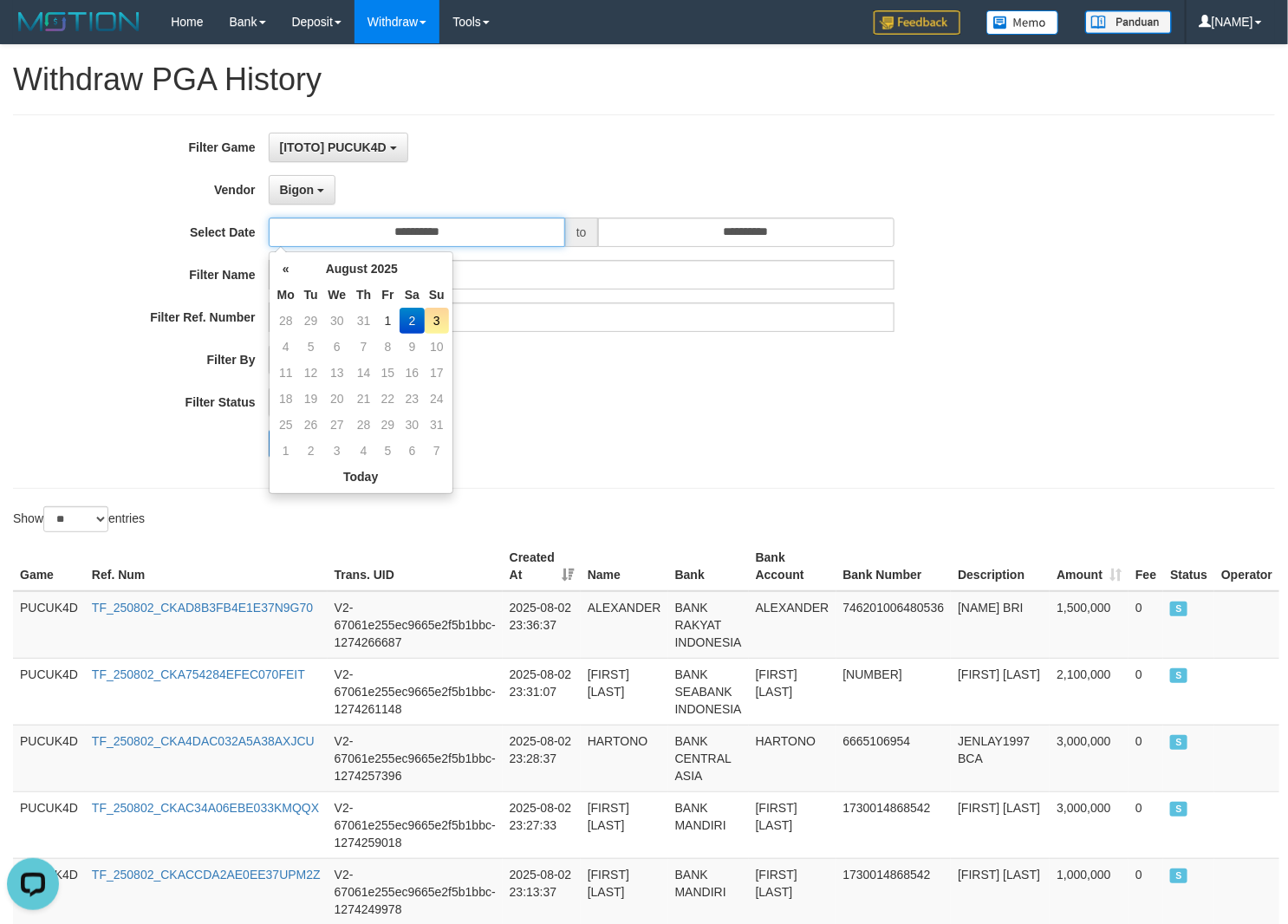 type on "**********" 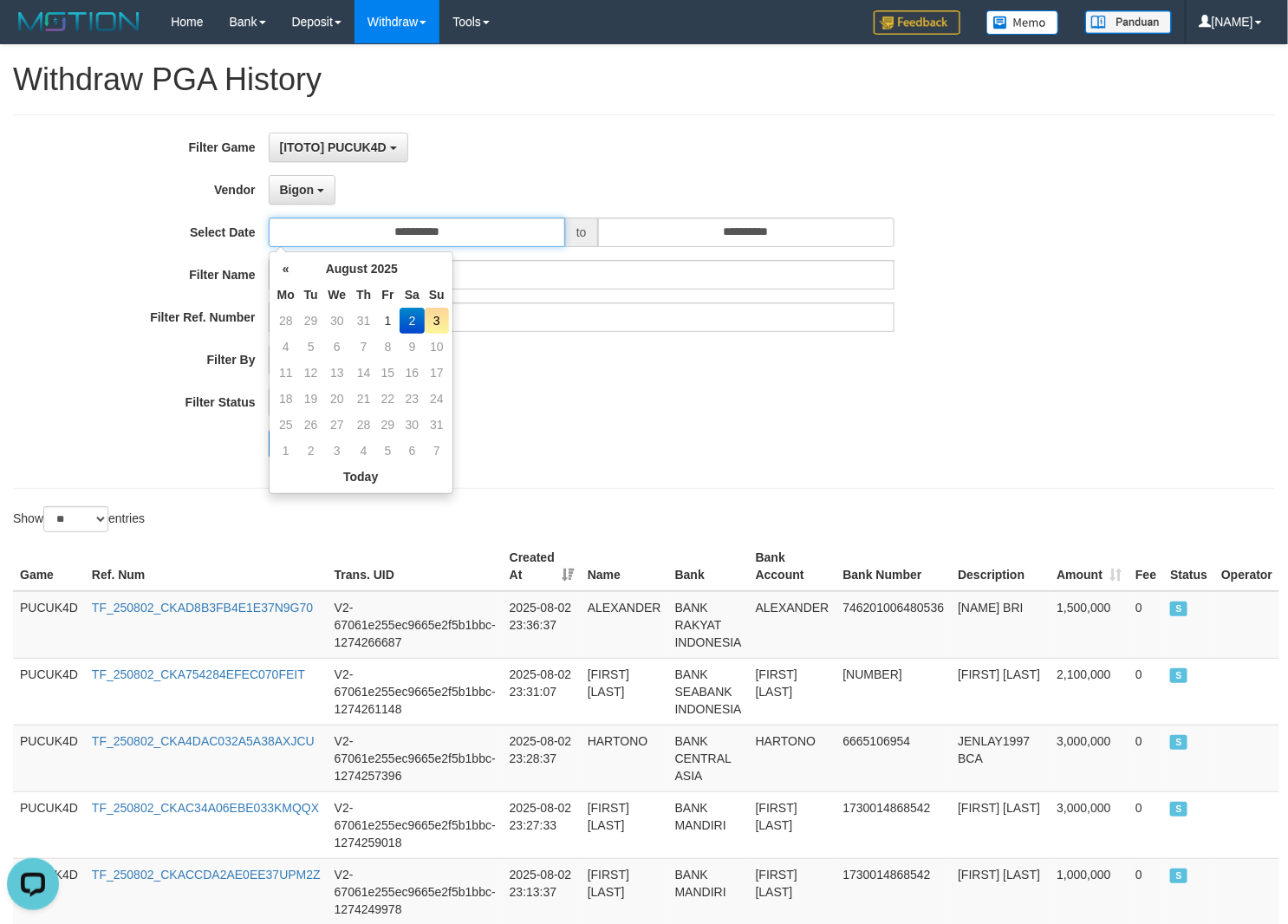 type on "**********" 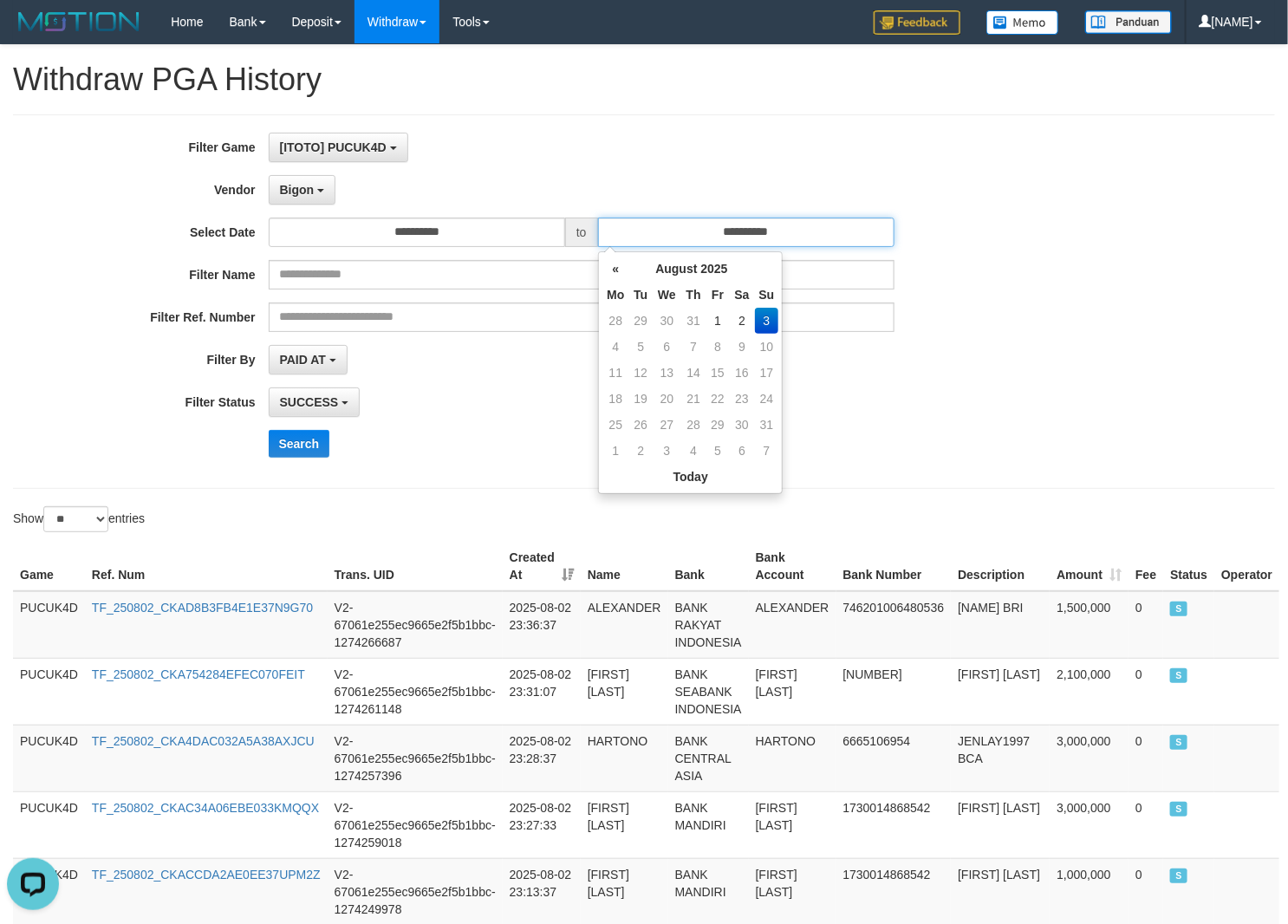 click on "**********" at bounding box center (746, 232) 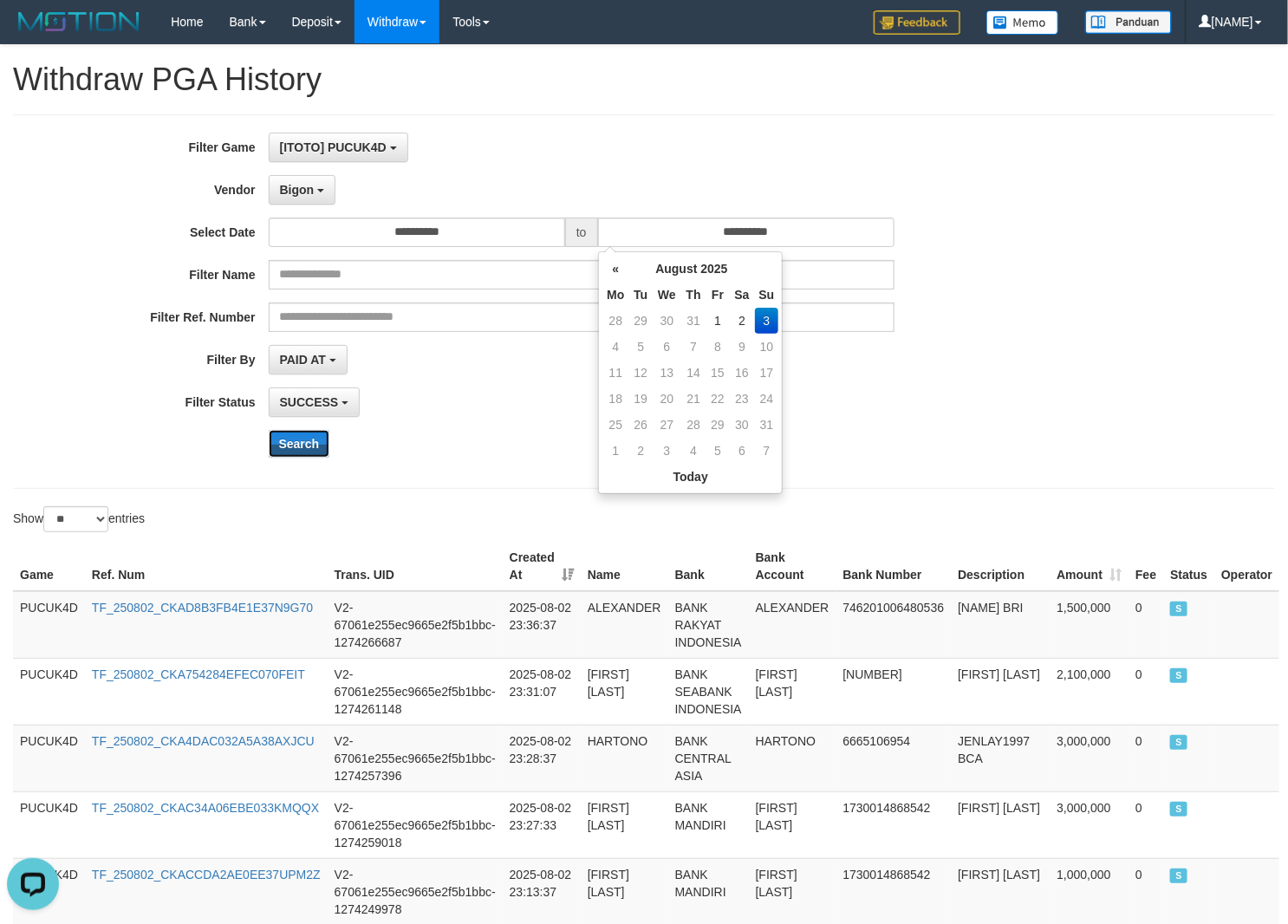 drag, startPoint x: 283, startPoint y: 452, endPoint x: 512, endPoint y: 425, distance: 230.5862 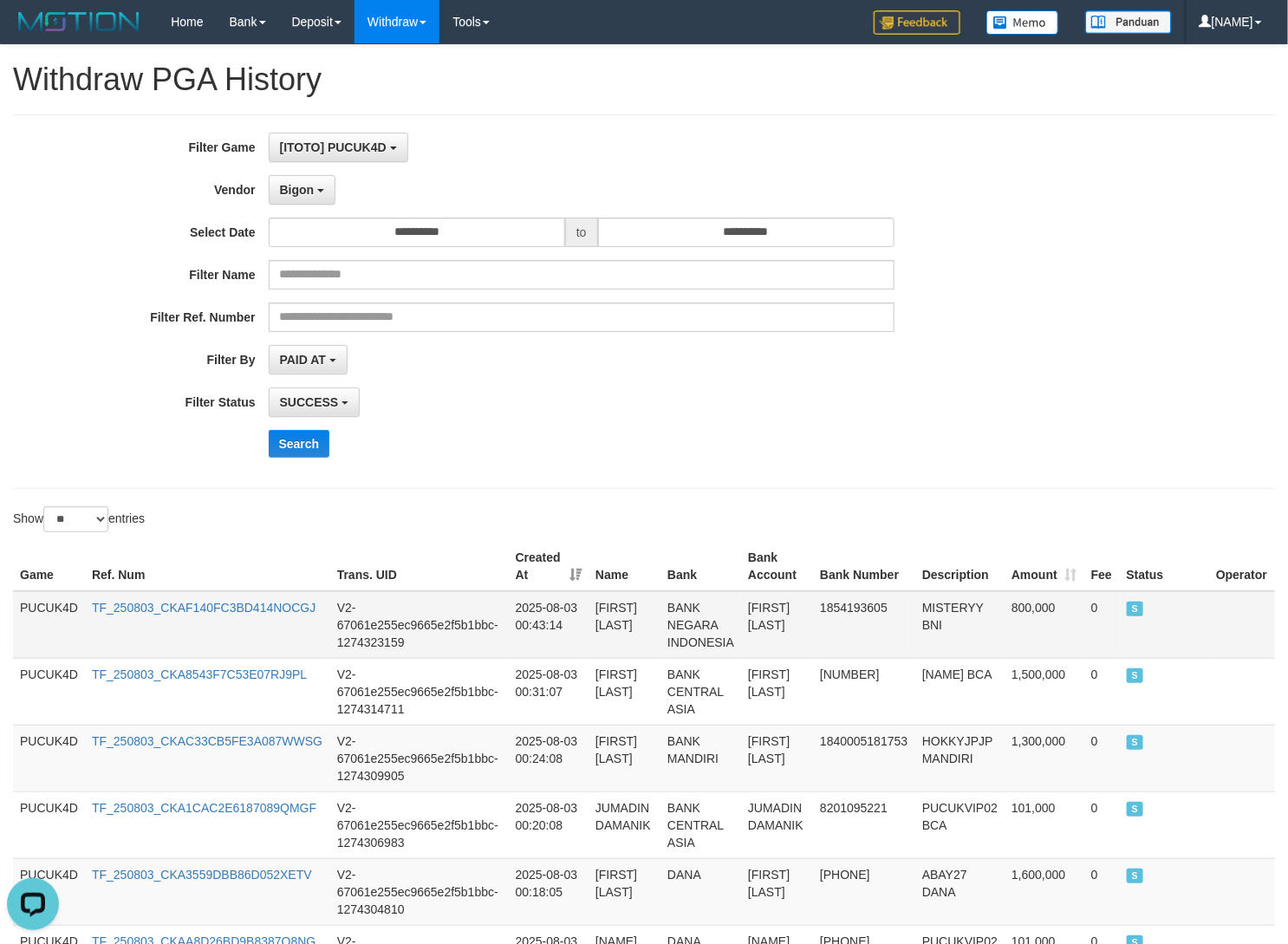 click on "MISTERYY BNI" at bounding box center (959, 625) 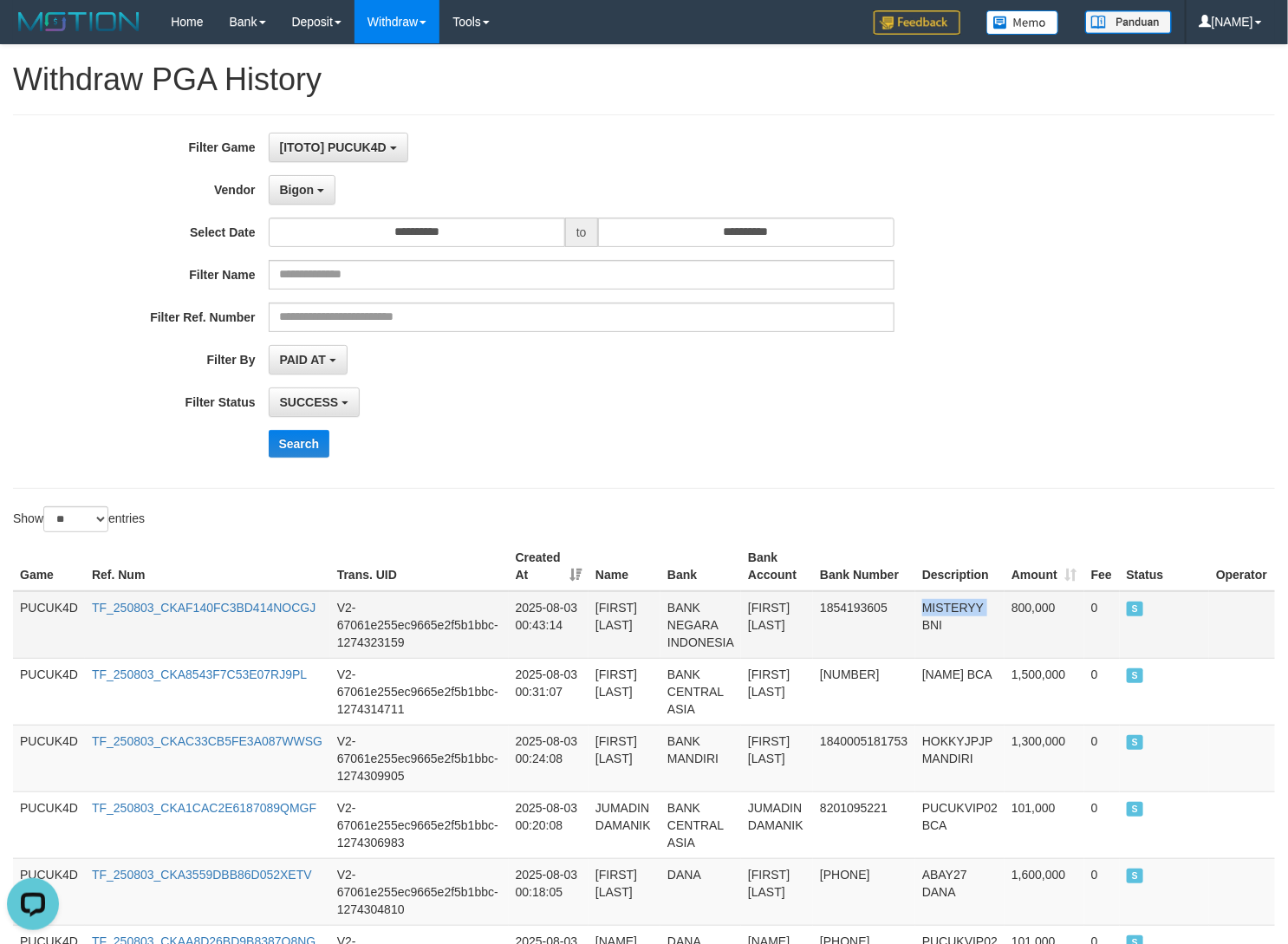 copy on "MISTERYY" 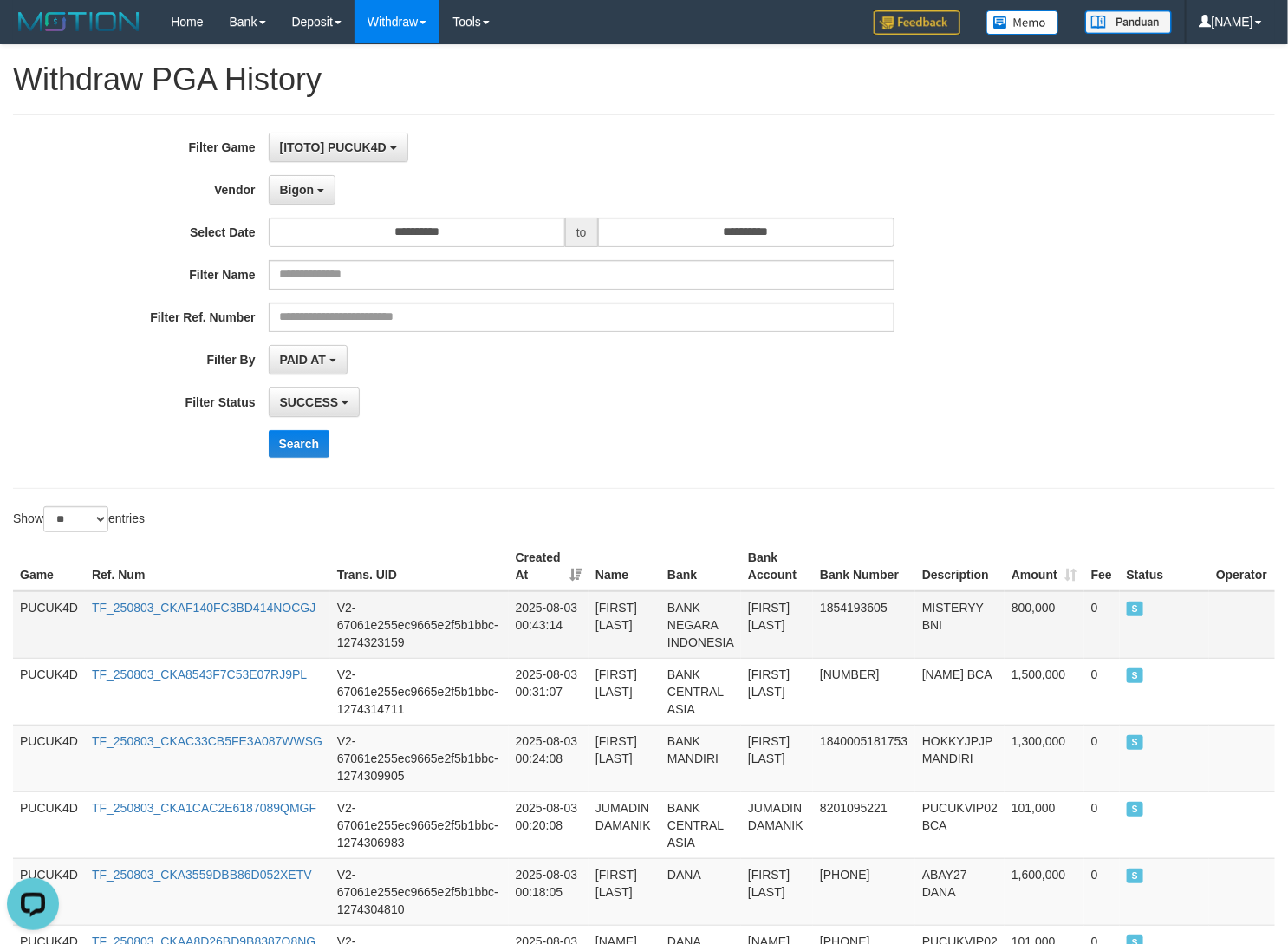 click on "[FIRST] [LAST] [LAST]" at bounding box center (777, 625) 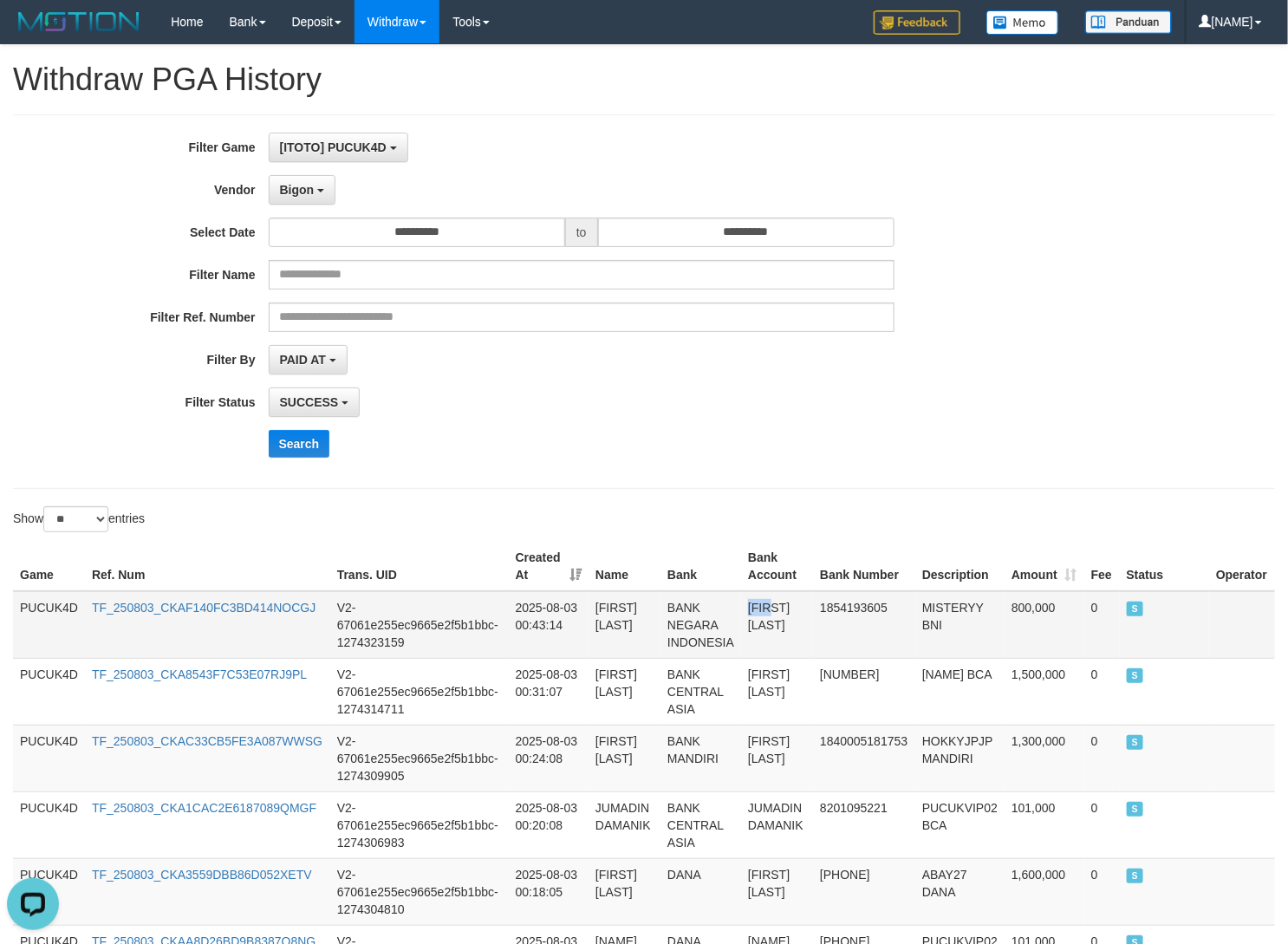 click on "[FIRST] [LAST] [LAST]" at bounding box center [777, 625] 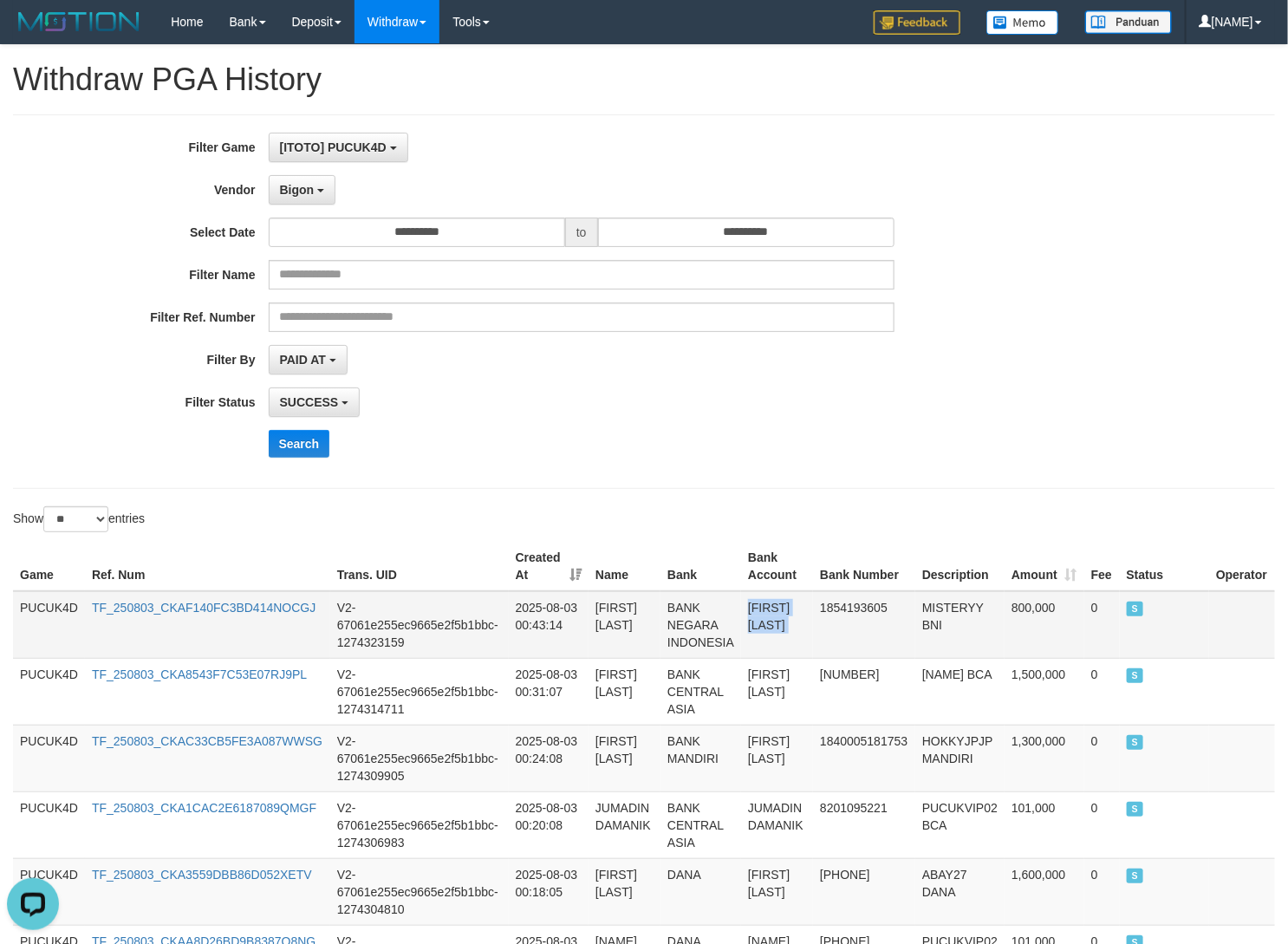 click on "[FIRST] [LAST] [LAST]" at bounding box center (777, 625) 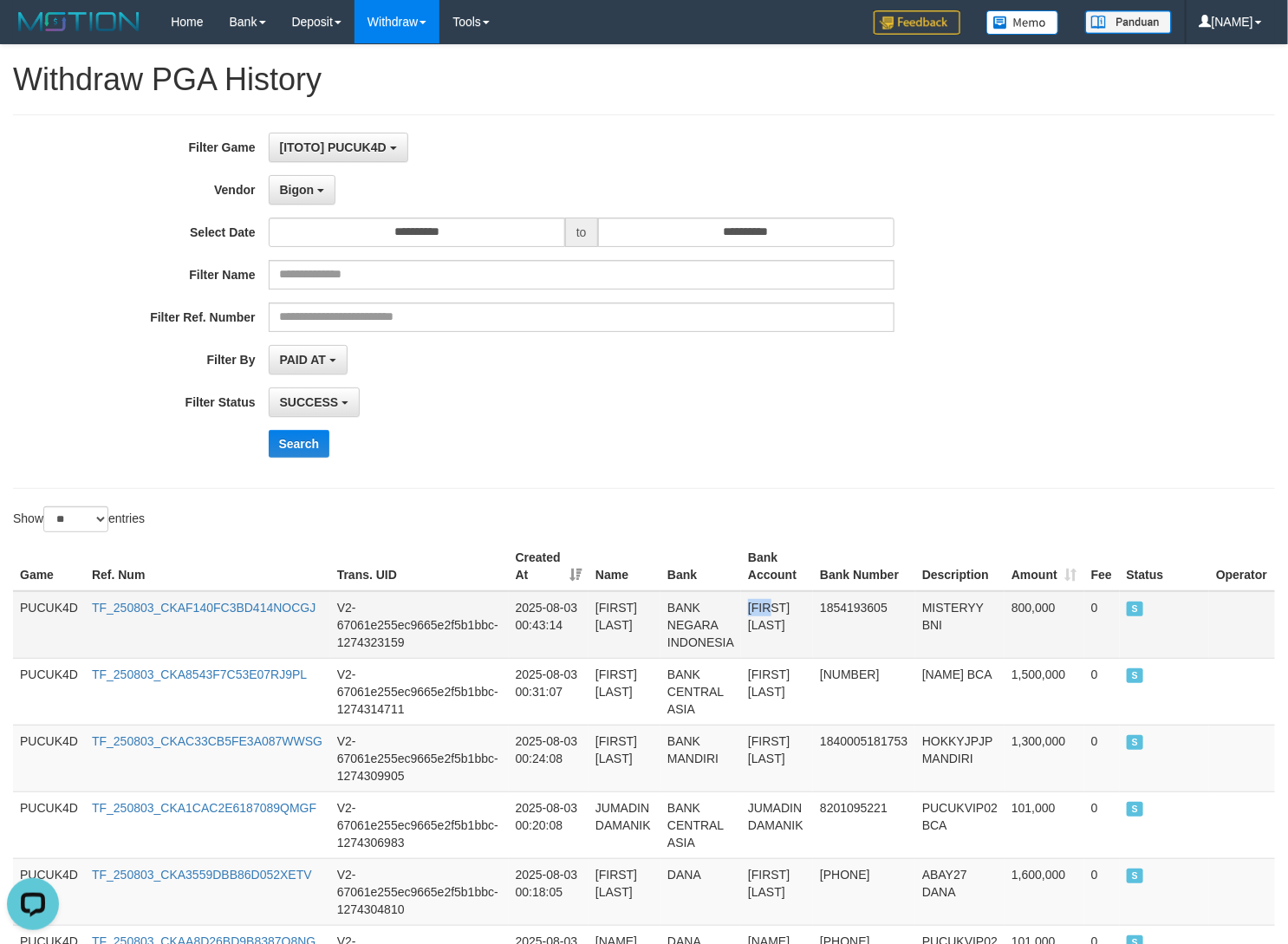 click on "[FIRST] [LAST] [LAST]" at bounding box center (777, 625) 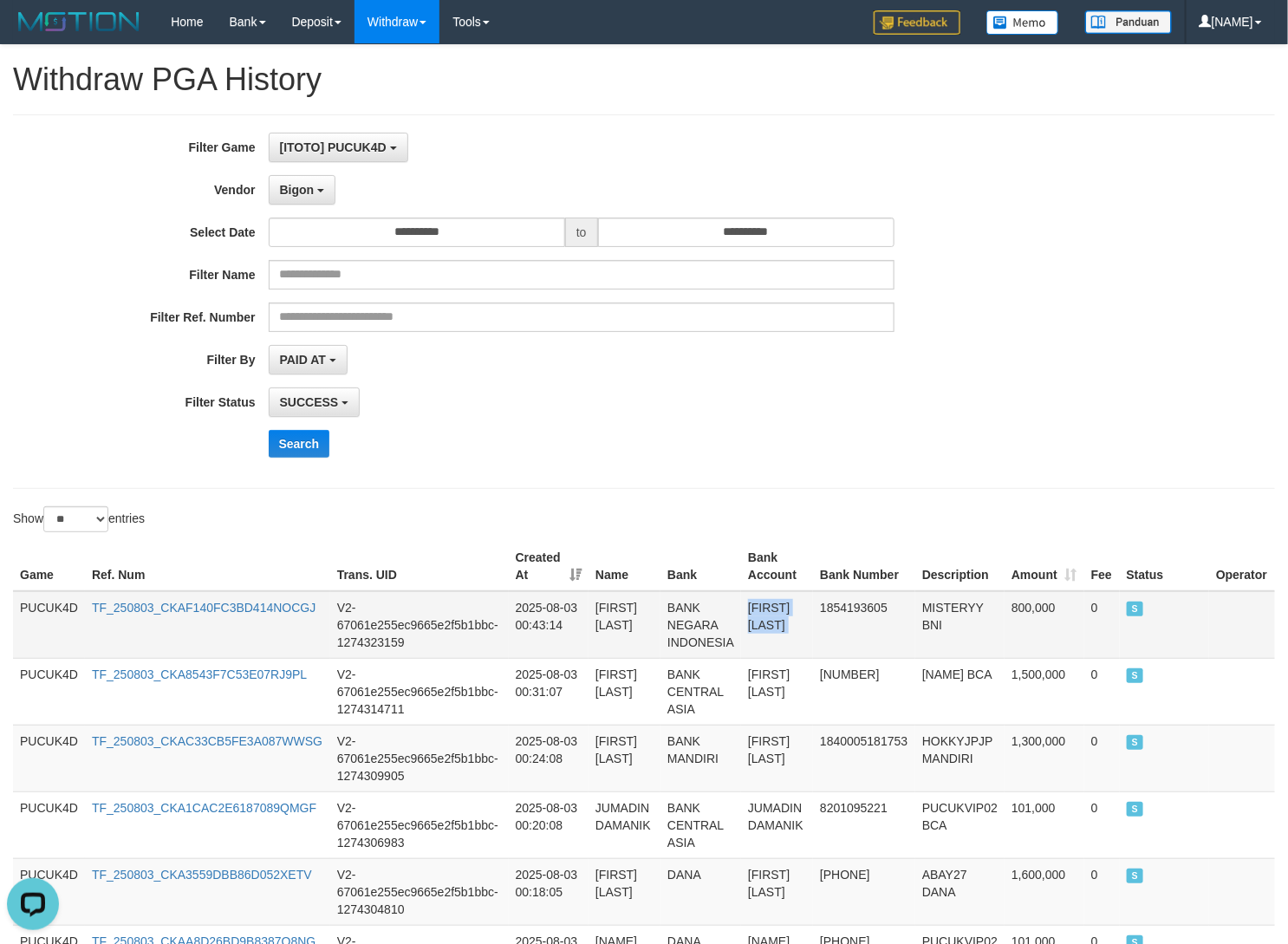 click on "[FIRST] [LAST] [LAST]" at bounding box center (777, 625) 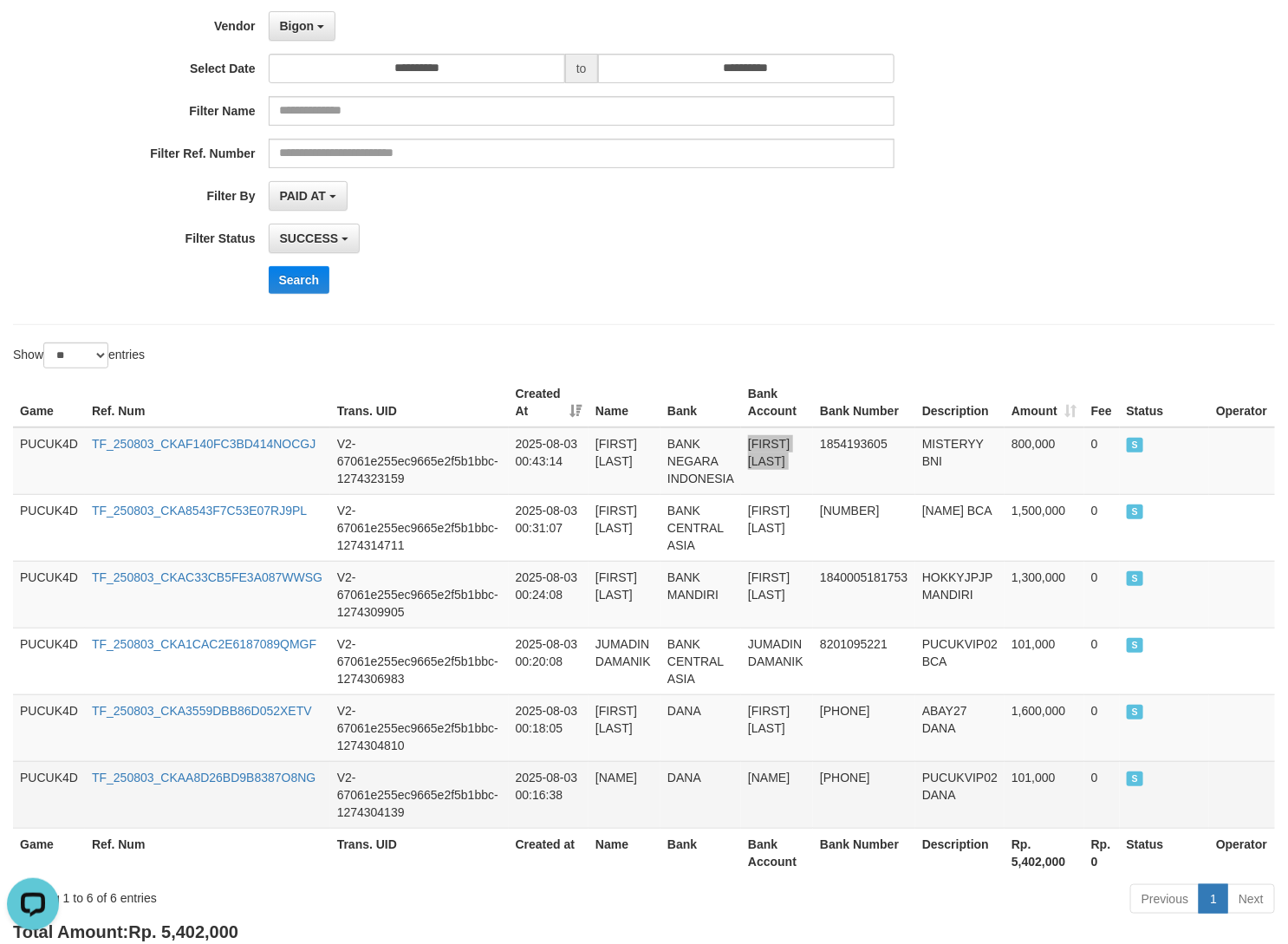scroll, scrollTop: 294, scrollLeft: 0, axis: vertical 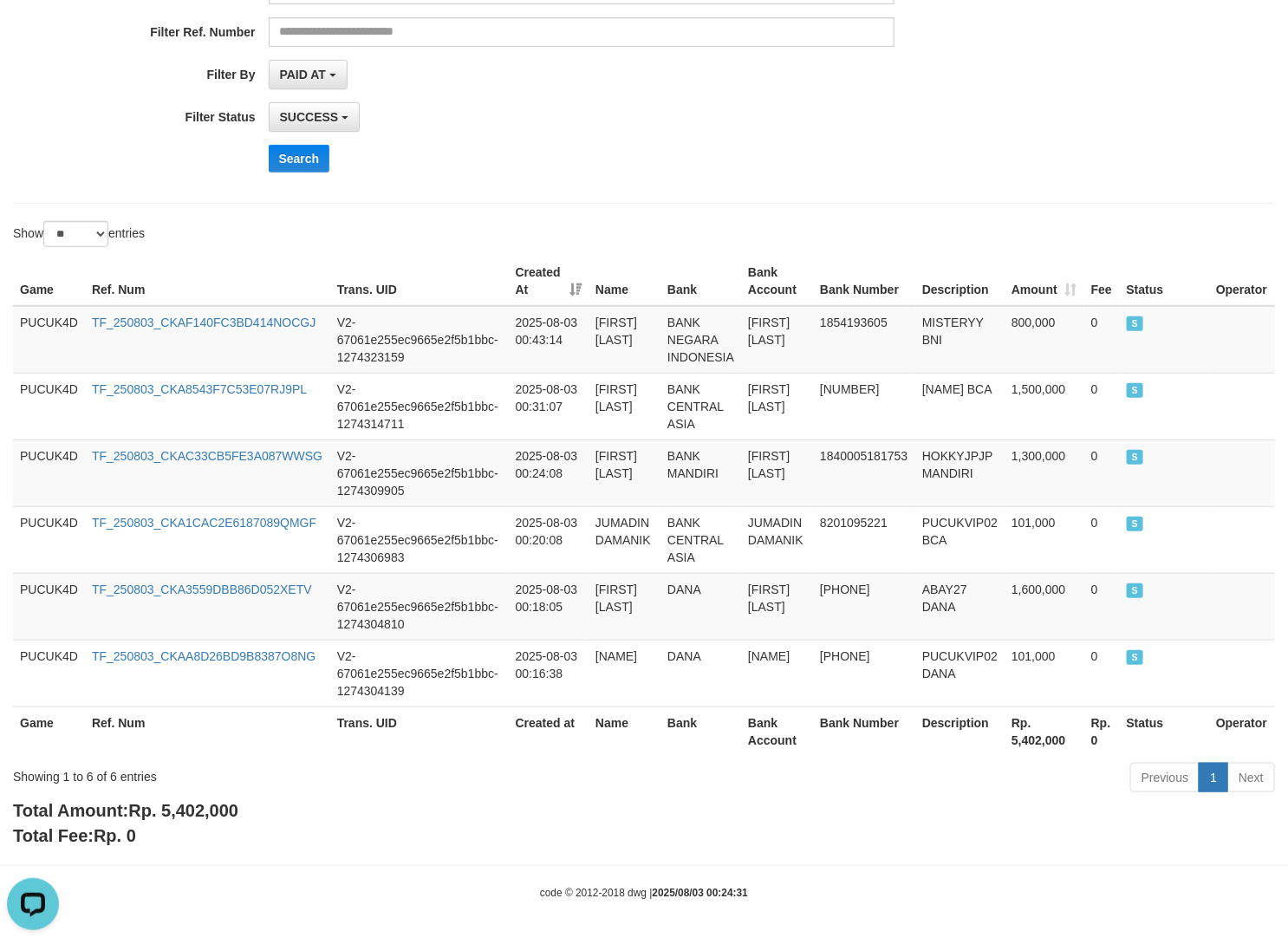click on "Rp. 5,402,000" at bounding box center (183, 811) 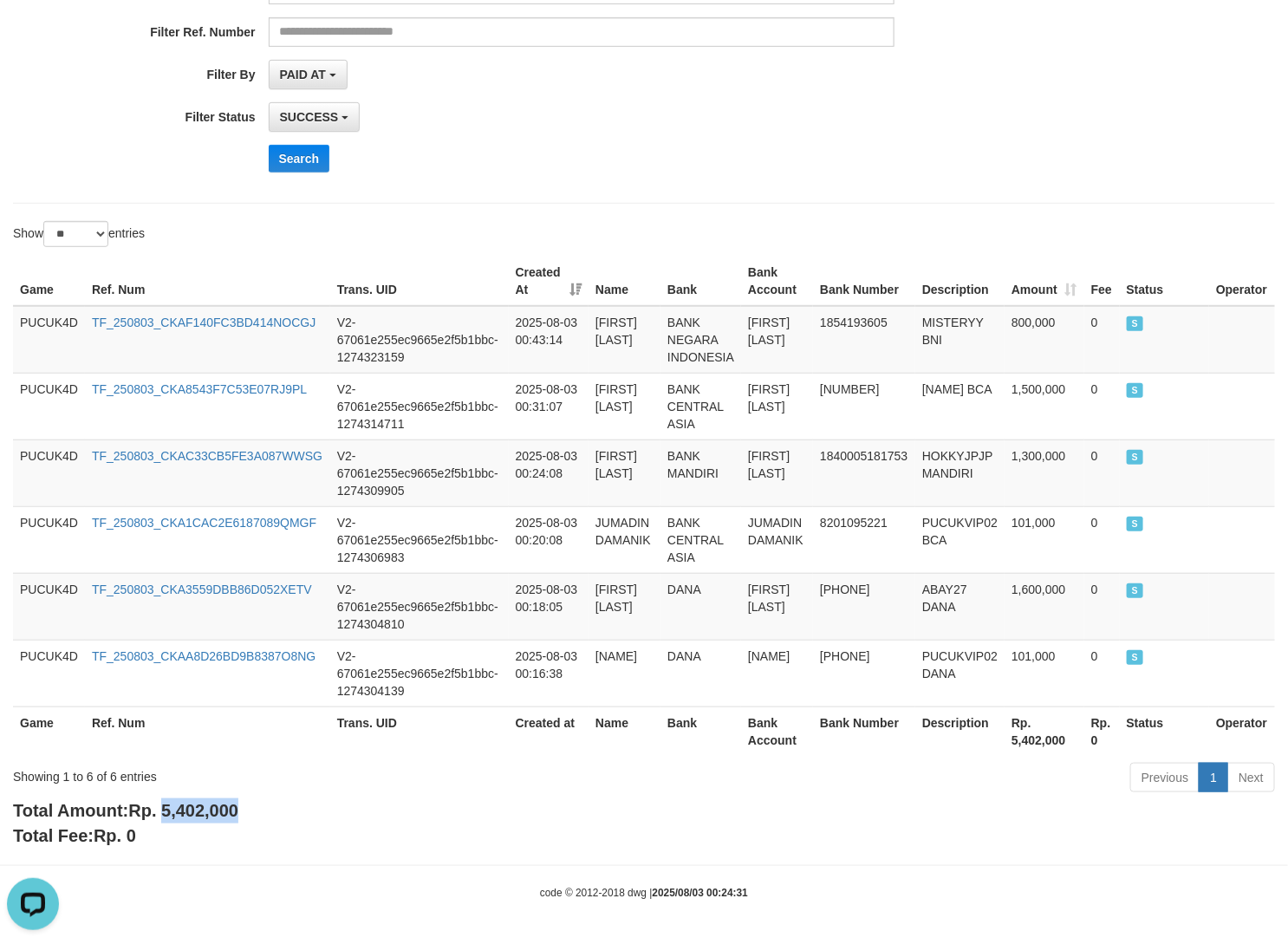 drag, startPoint x: 195, startPoint y: 810, endPoint x: 1181, endPoint y: 802, distance: 986.0325 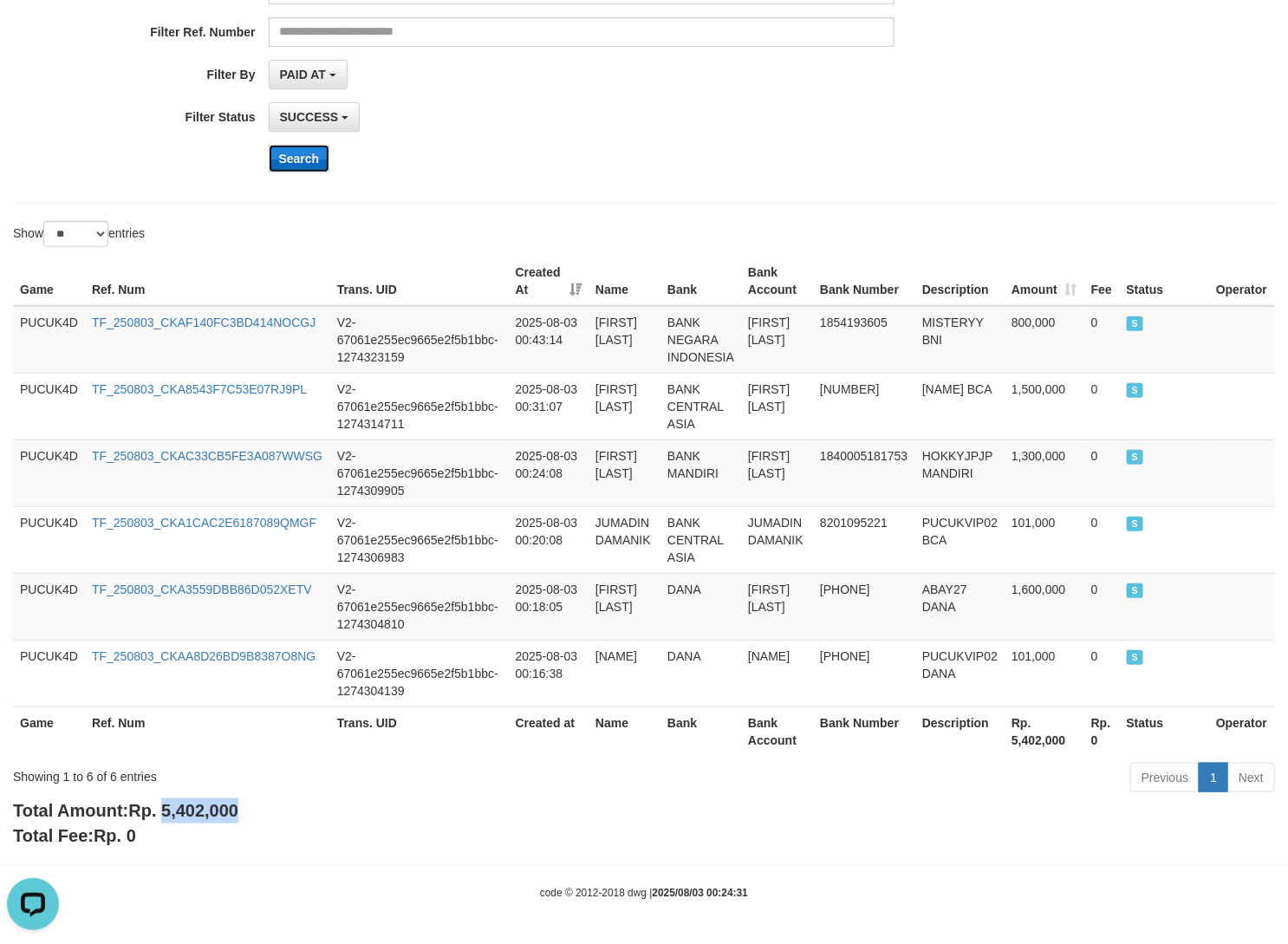 click on "Search" at bounding box center [299, 159] 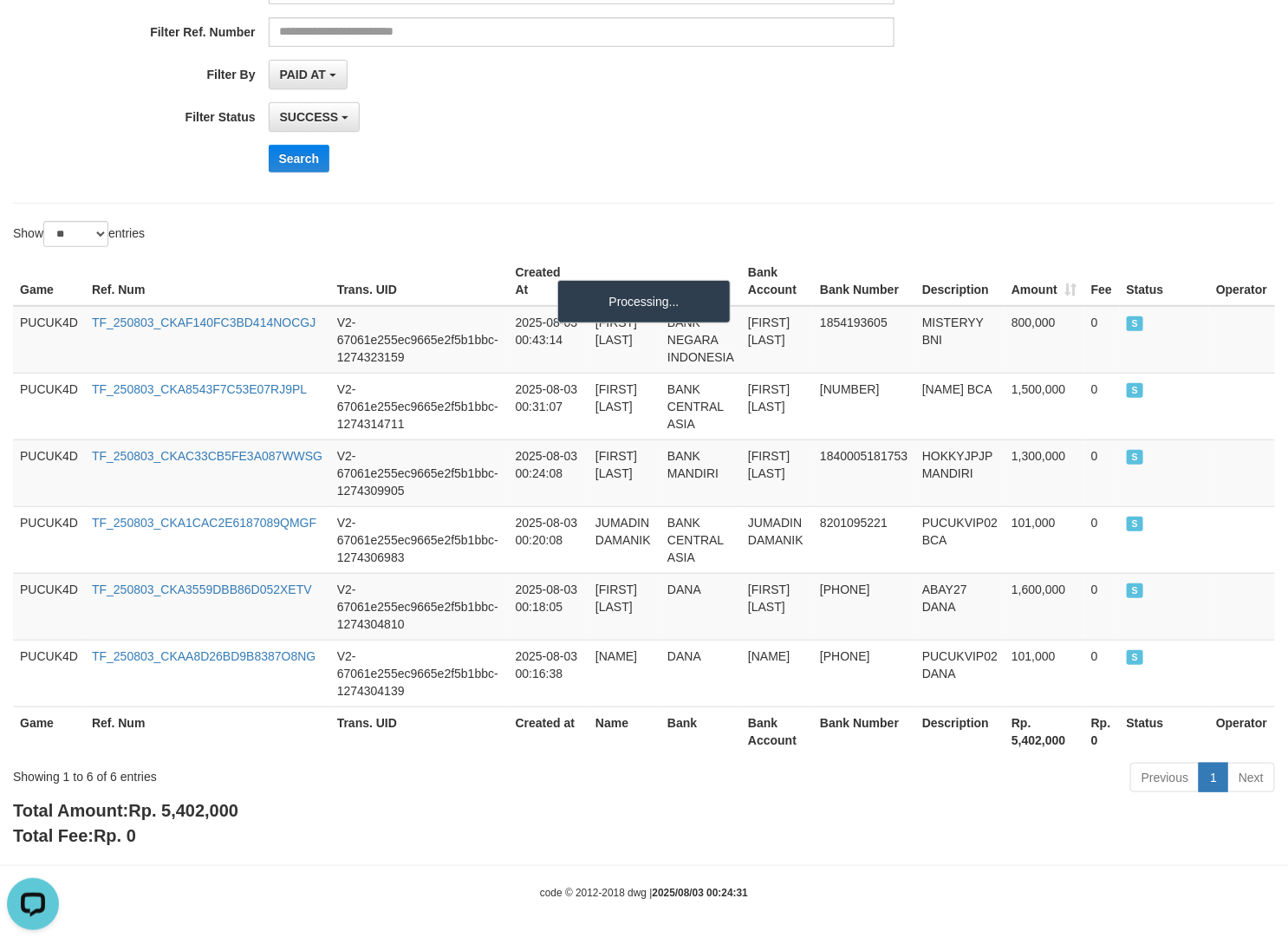click on "Search" at bounding box center (671, 159) 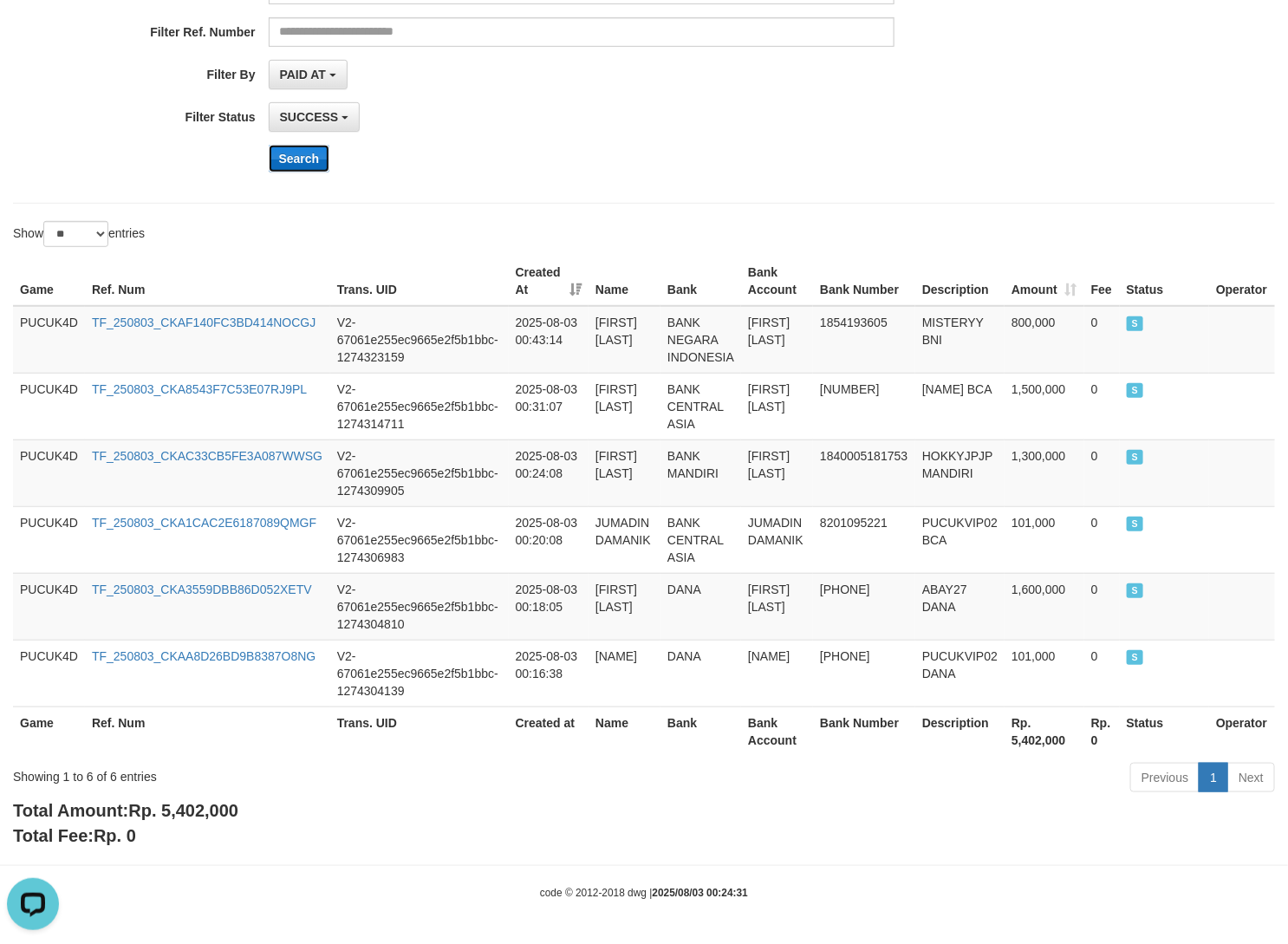 click on "Search" at bounding box center (299, 159) 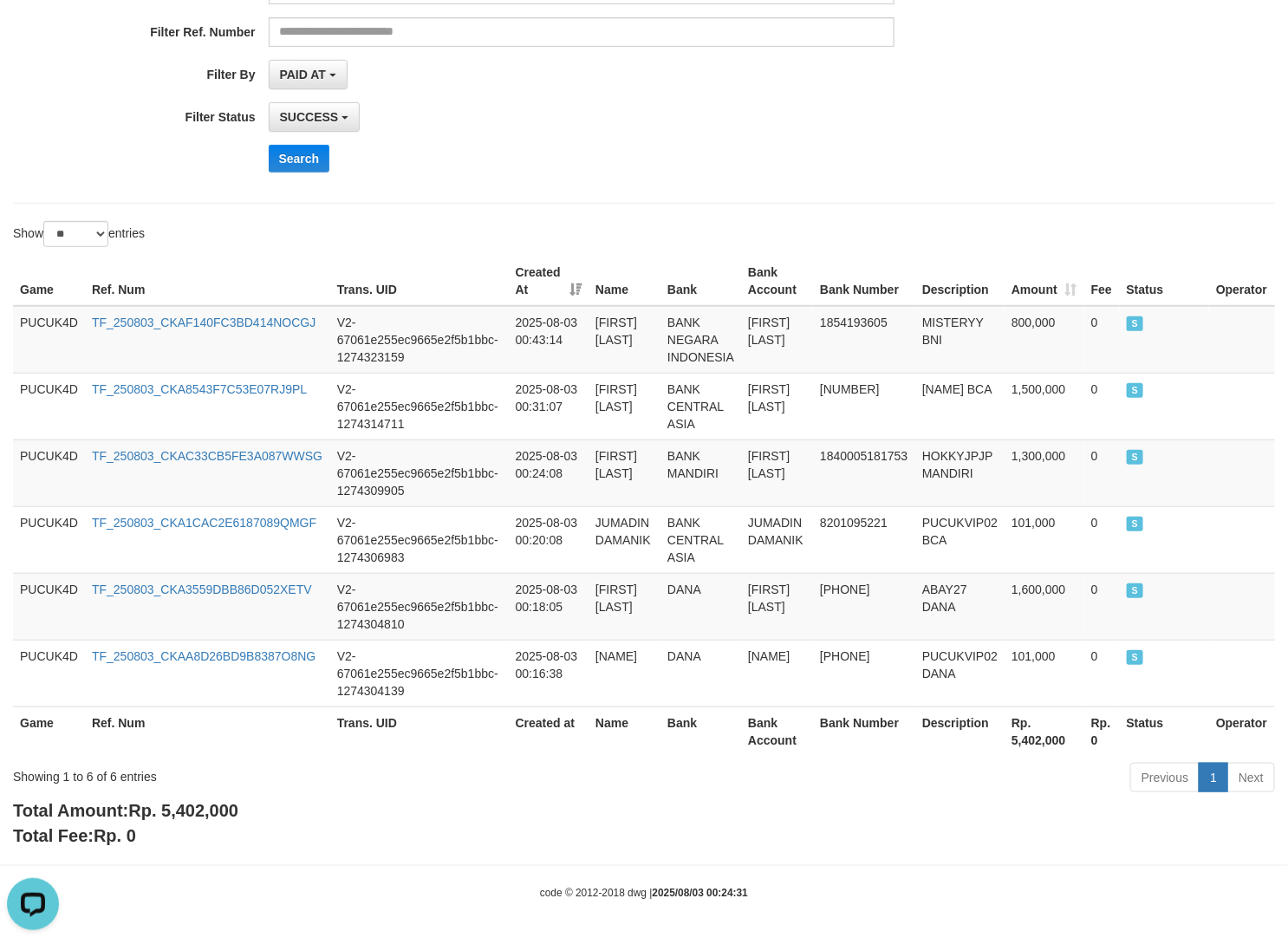 drag, startPoint x: 804, startPoint y: 172, endPoint x: 820, endPoint y: 175, distance: 16.278821 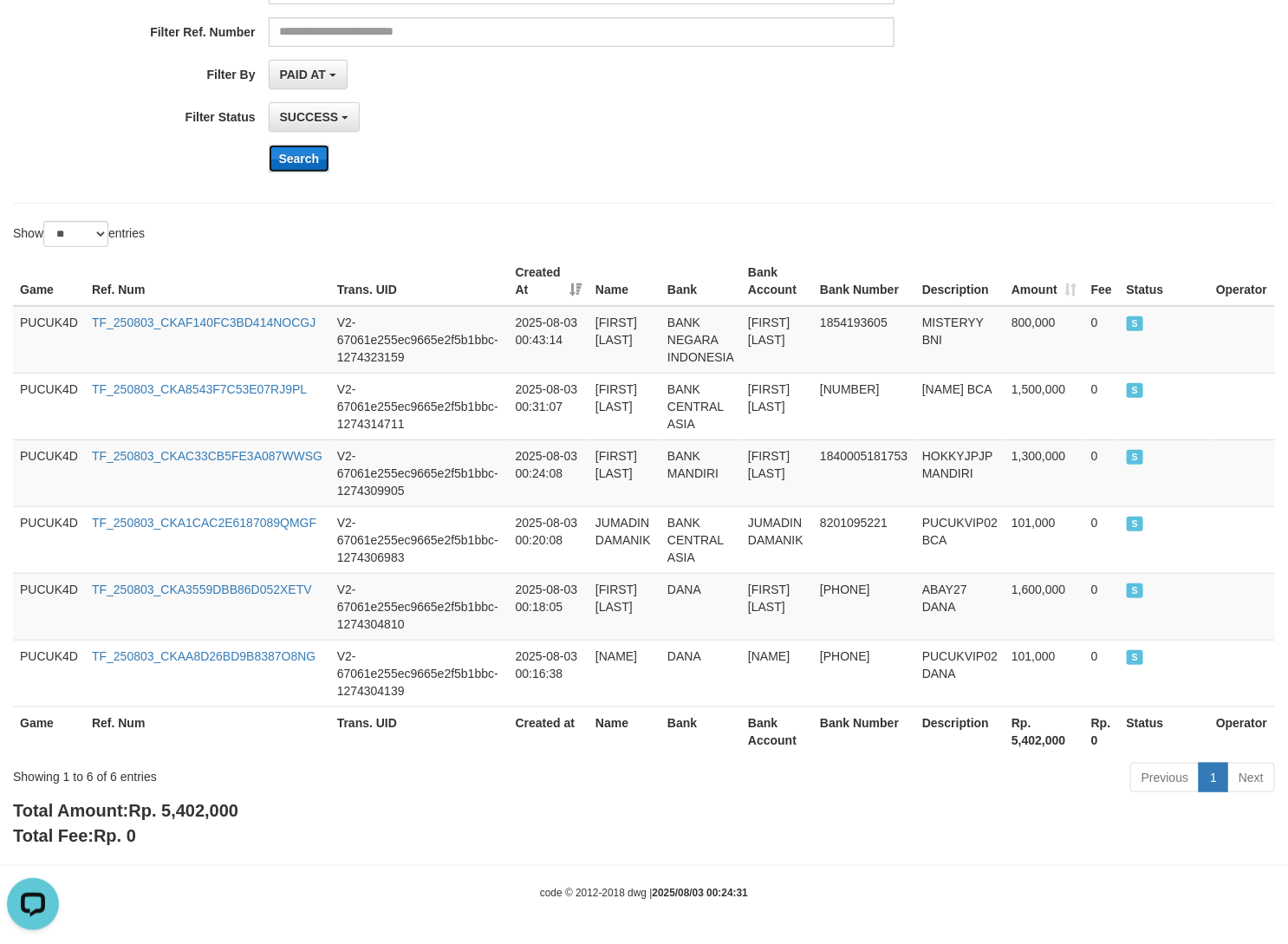 drag, startPoint x: 322, startPoint y: 154, endPoint x: 898, endPoint y: 205, distance: 578.2534 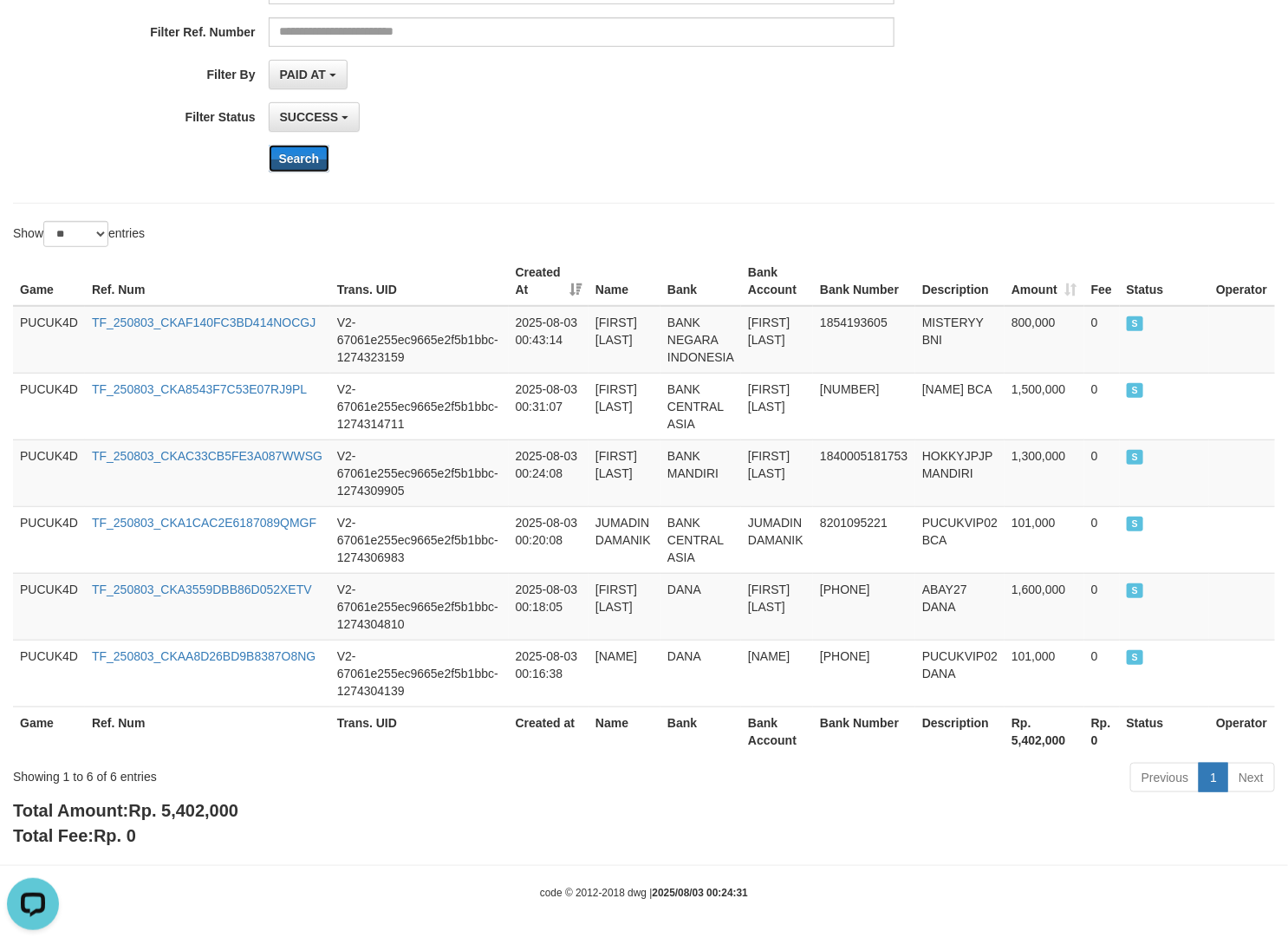 click on "Search" at bounding box center [299, 159] 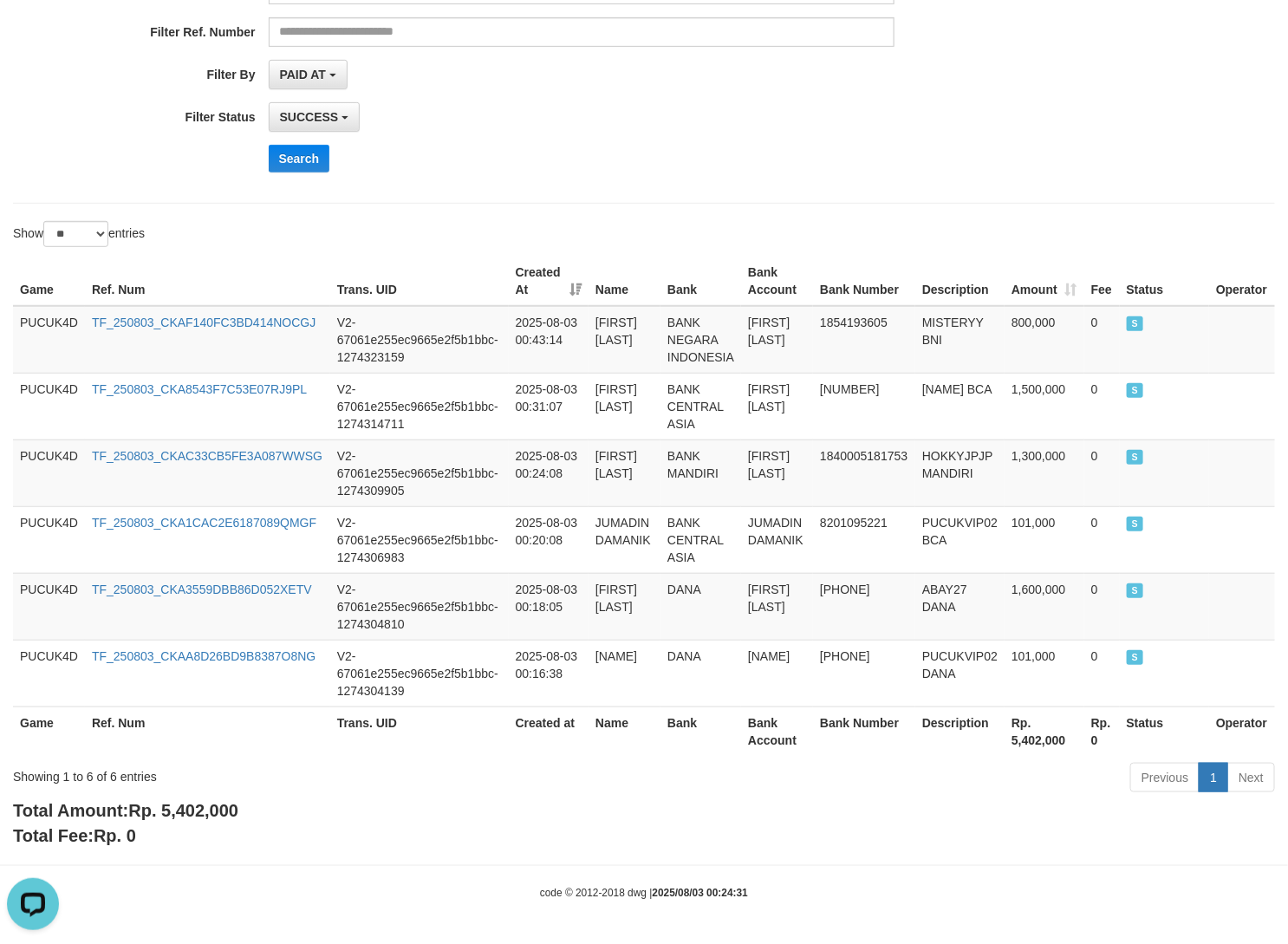 click on "**********" at bounding box center (644, 16) 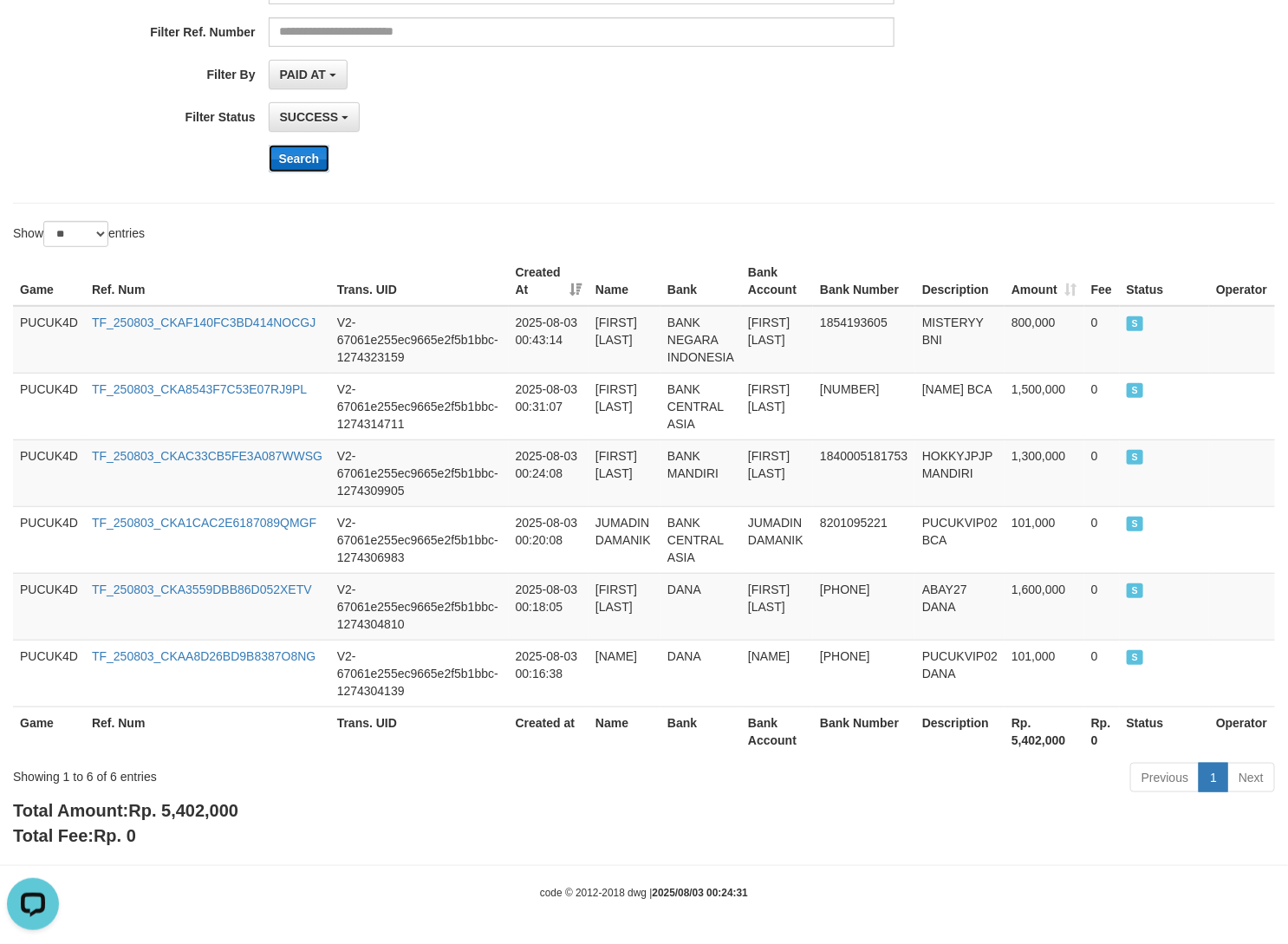 click on "Search" at bounding box center (299, 159) 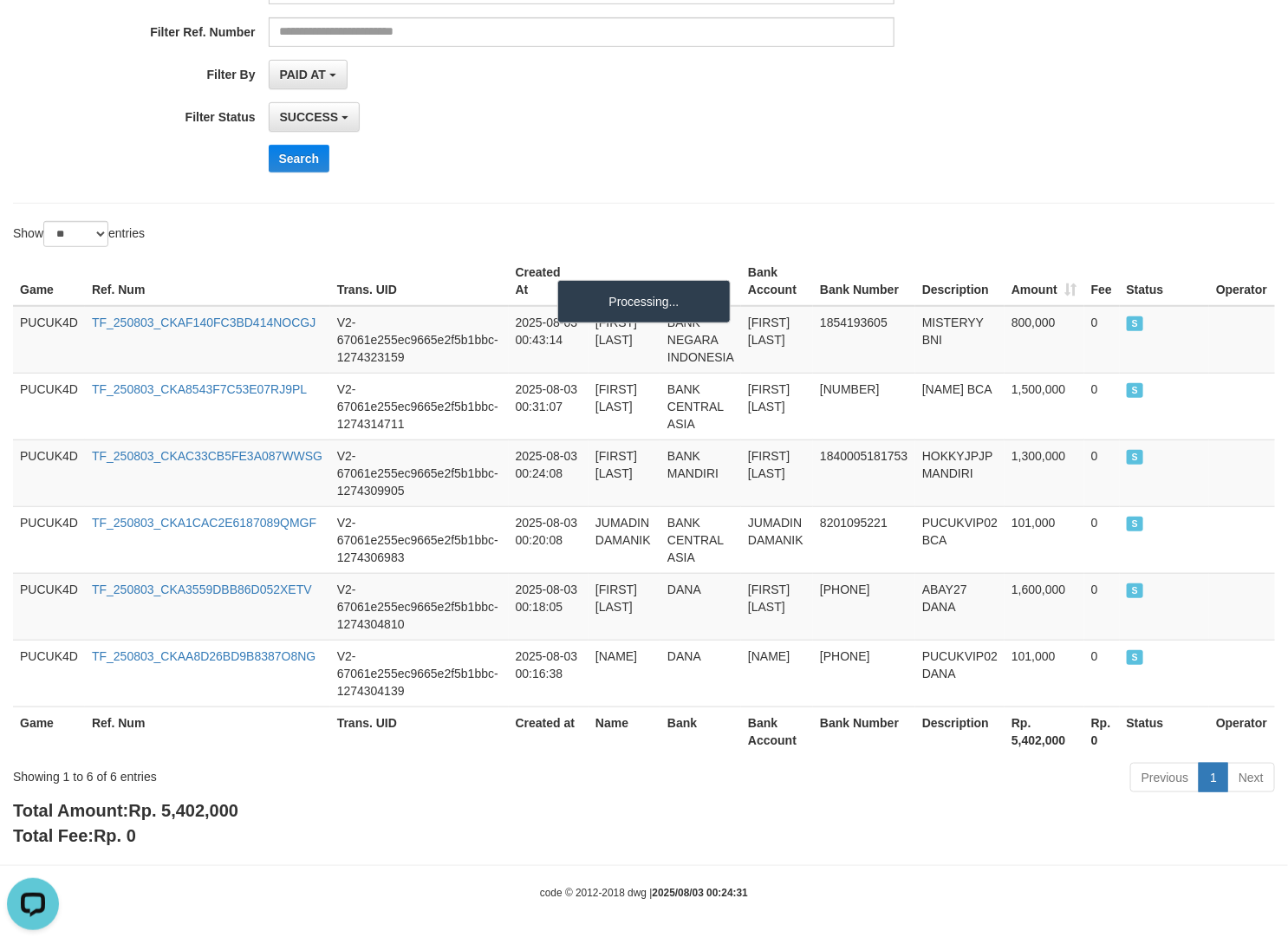 click on "**********" at bounding box center [644, 303] 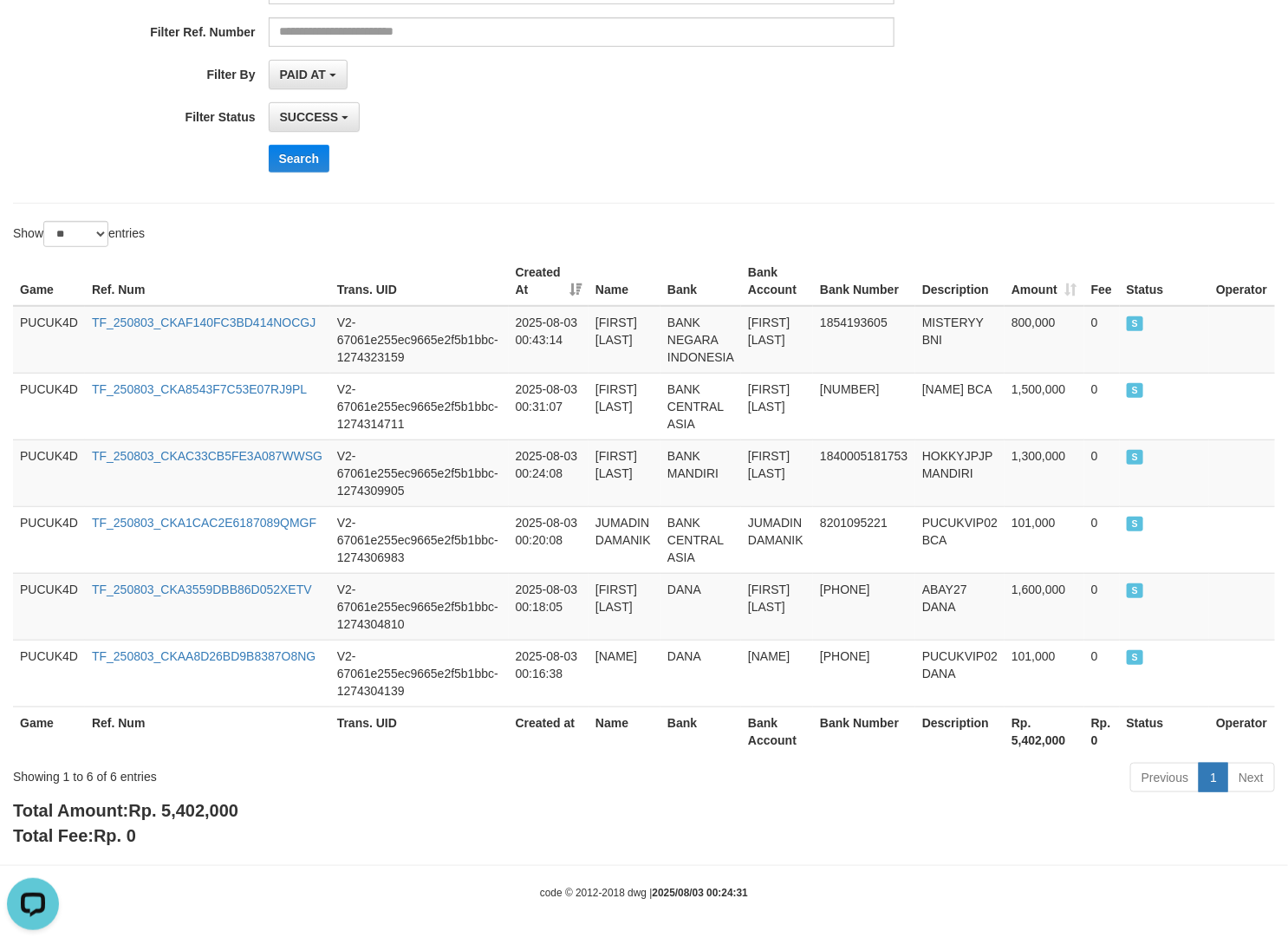 click on "**********" at bounding box center [644, 303] 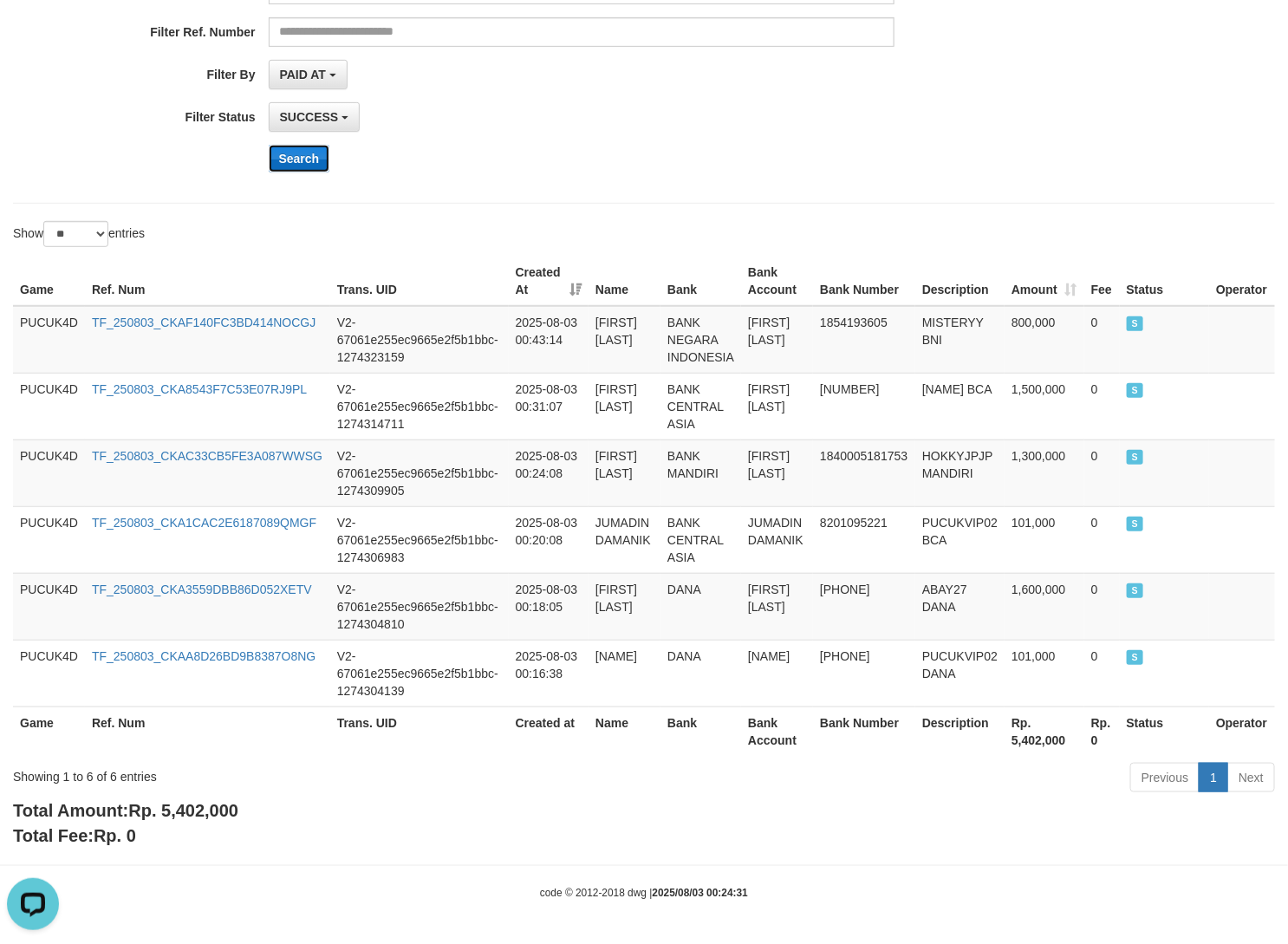 click on "Search" at bounding box center [299, 159] 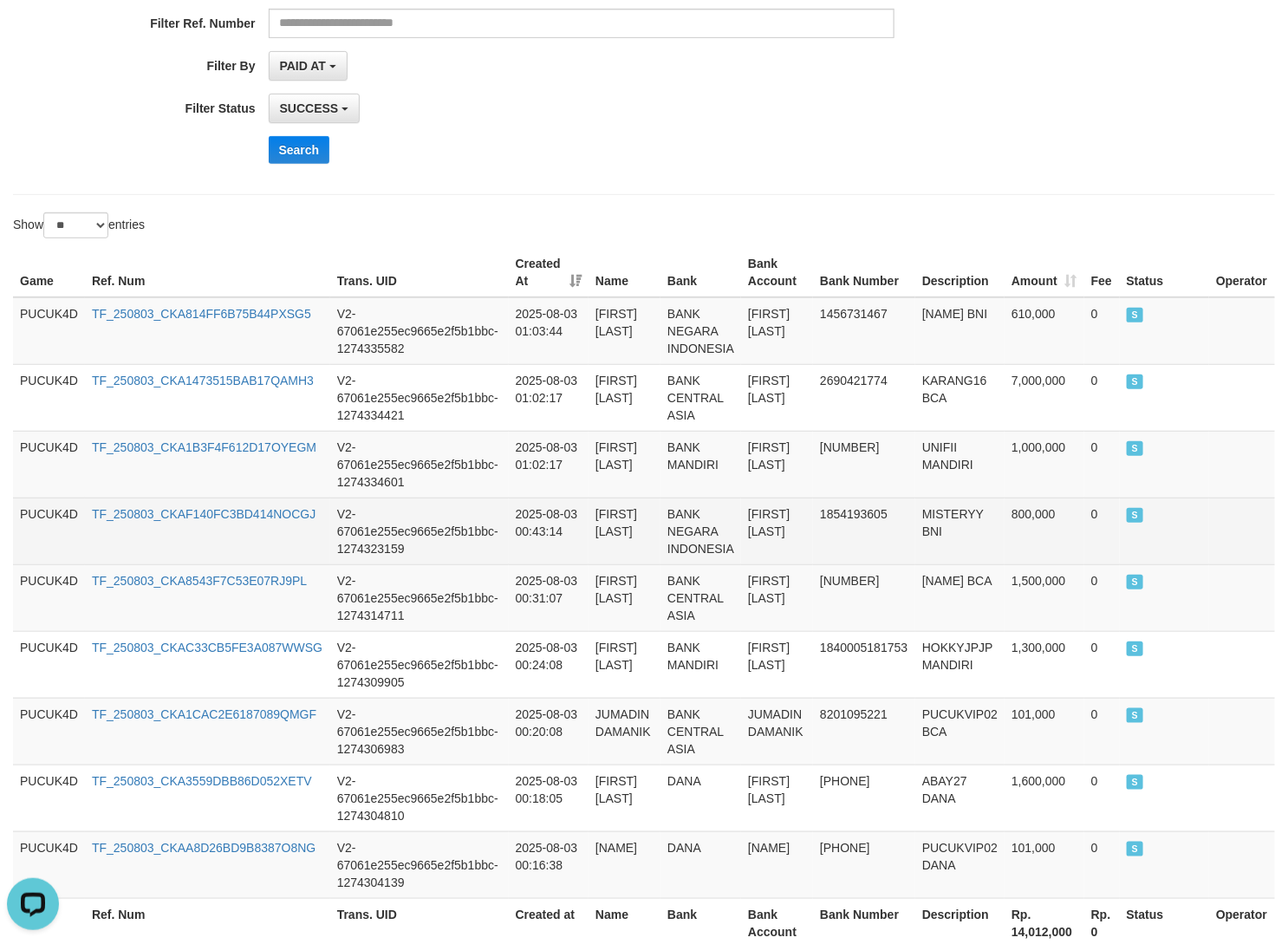 click on "MISTERYY BNI" at bounding box center (959, 531) 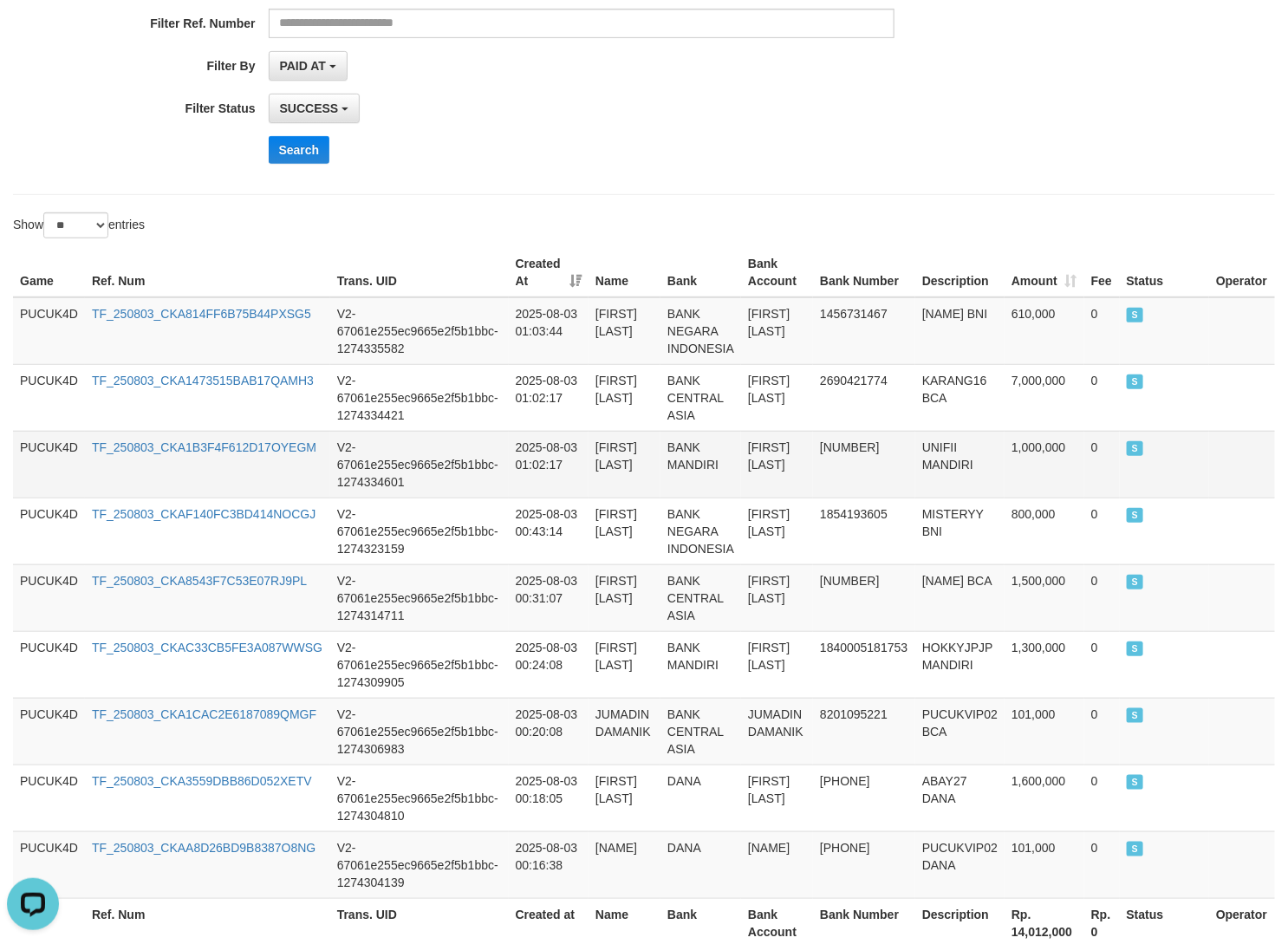 click on "UNIFII MANDIRI" at bounding box center [959, 464] 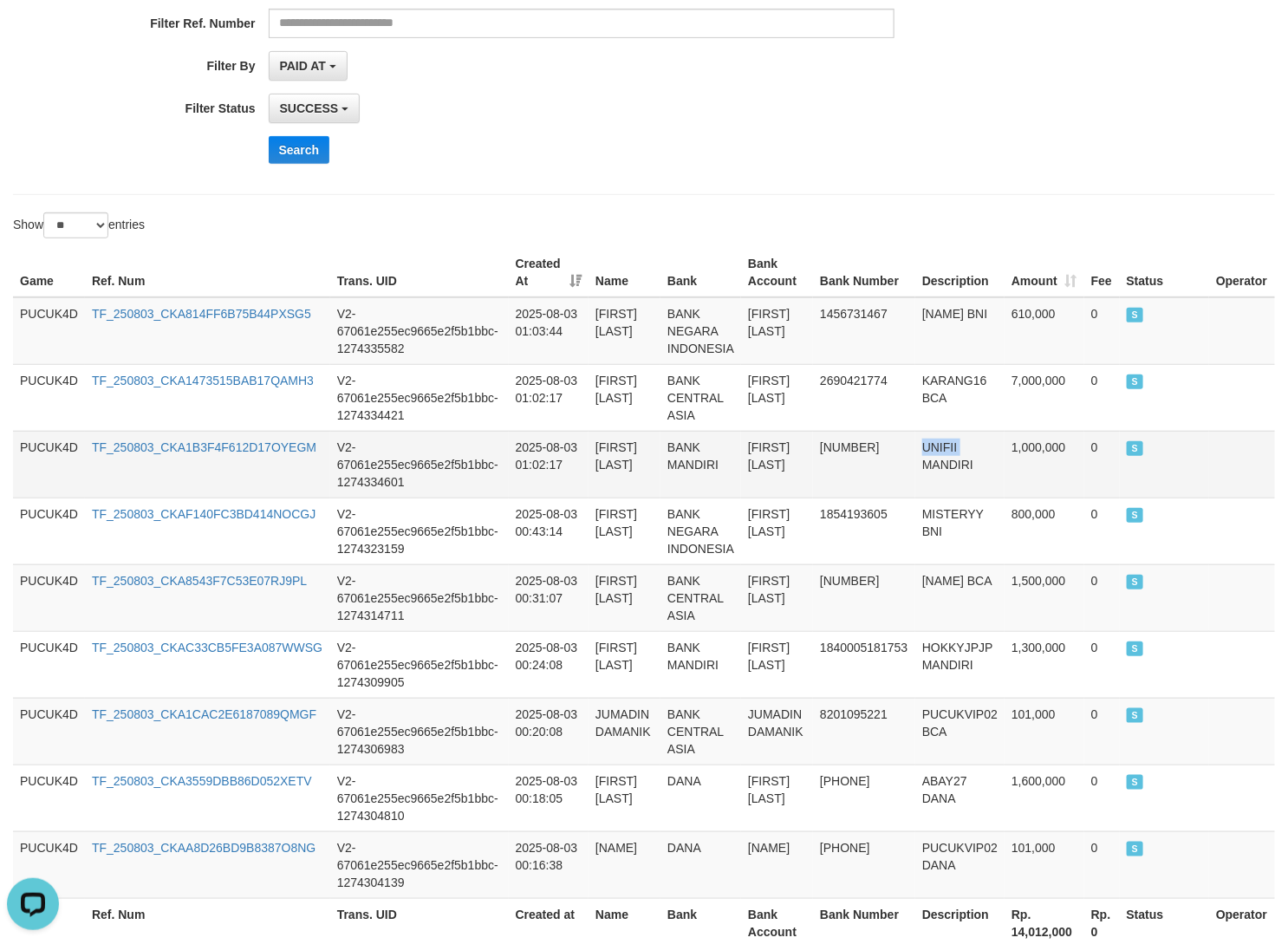 click on "UNIFII MANDIRI" at bounding box center (959, 464) 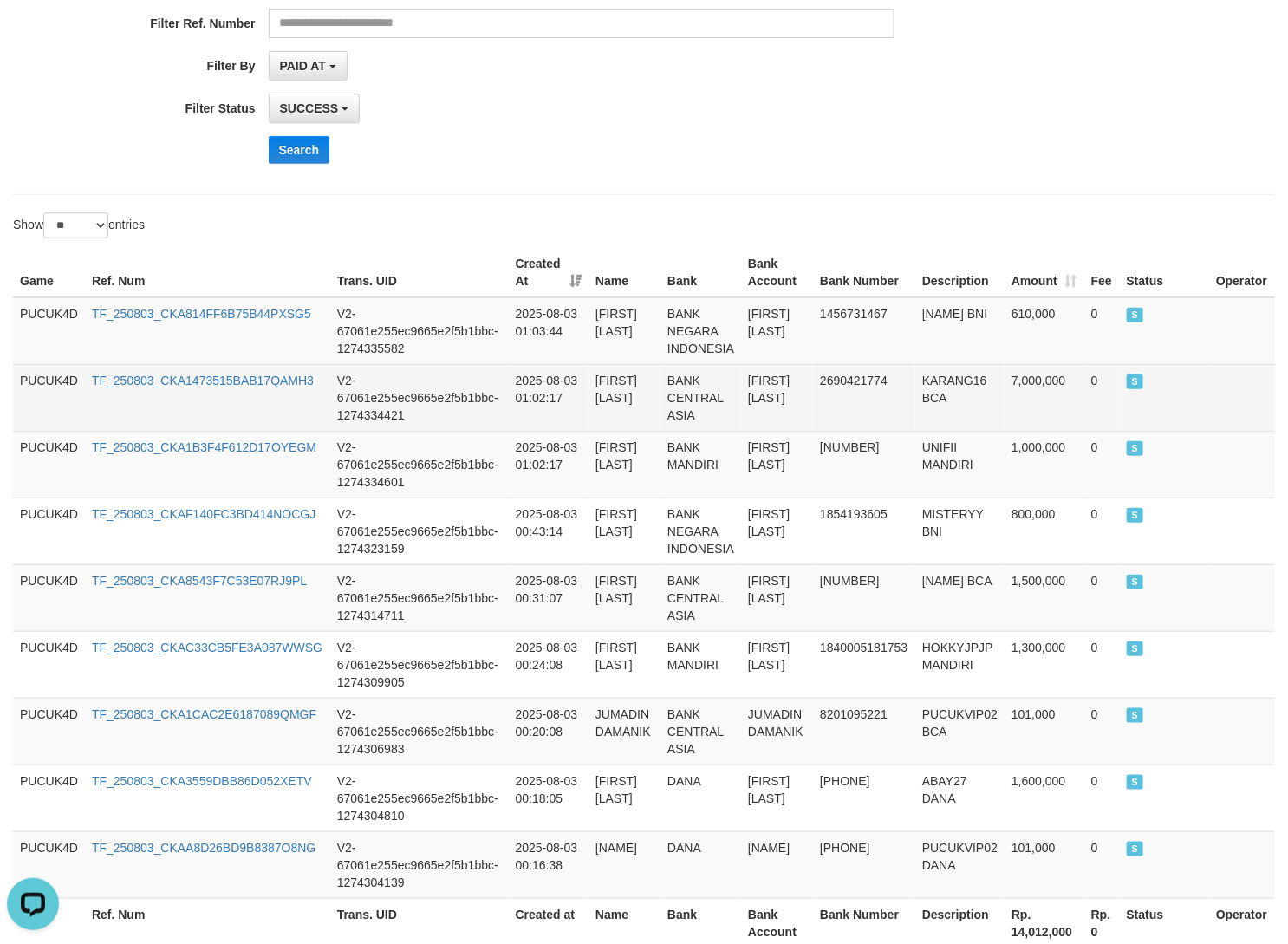 click on "KARANG16 BCA" at bounding box center [959, 397] 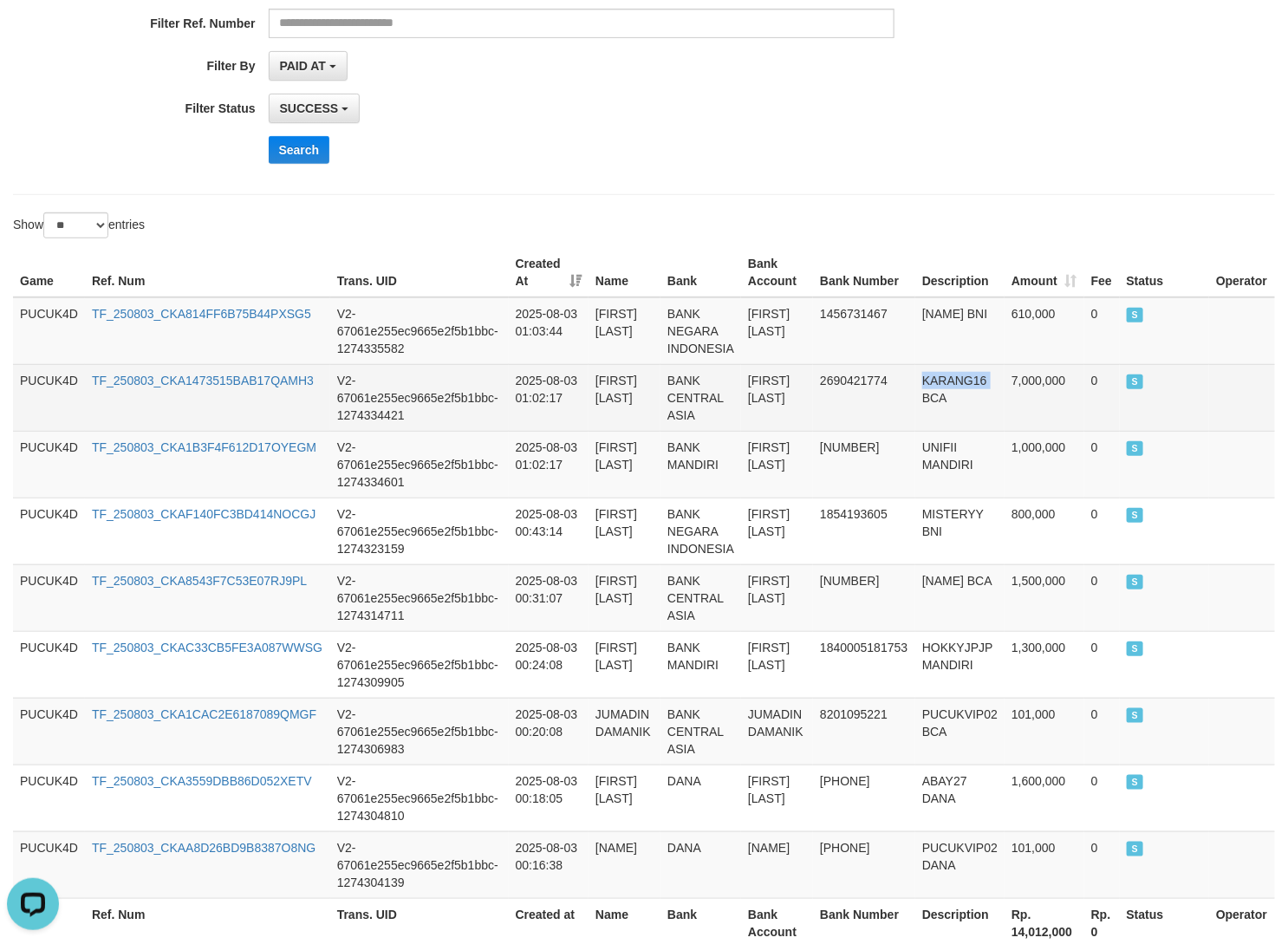 click on "KARANG16 BCA" at bounding box center (959, 397) 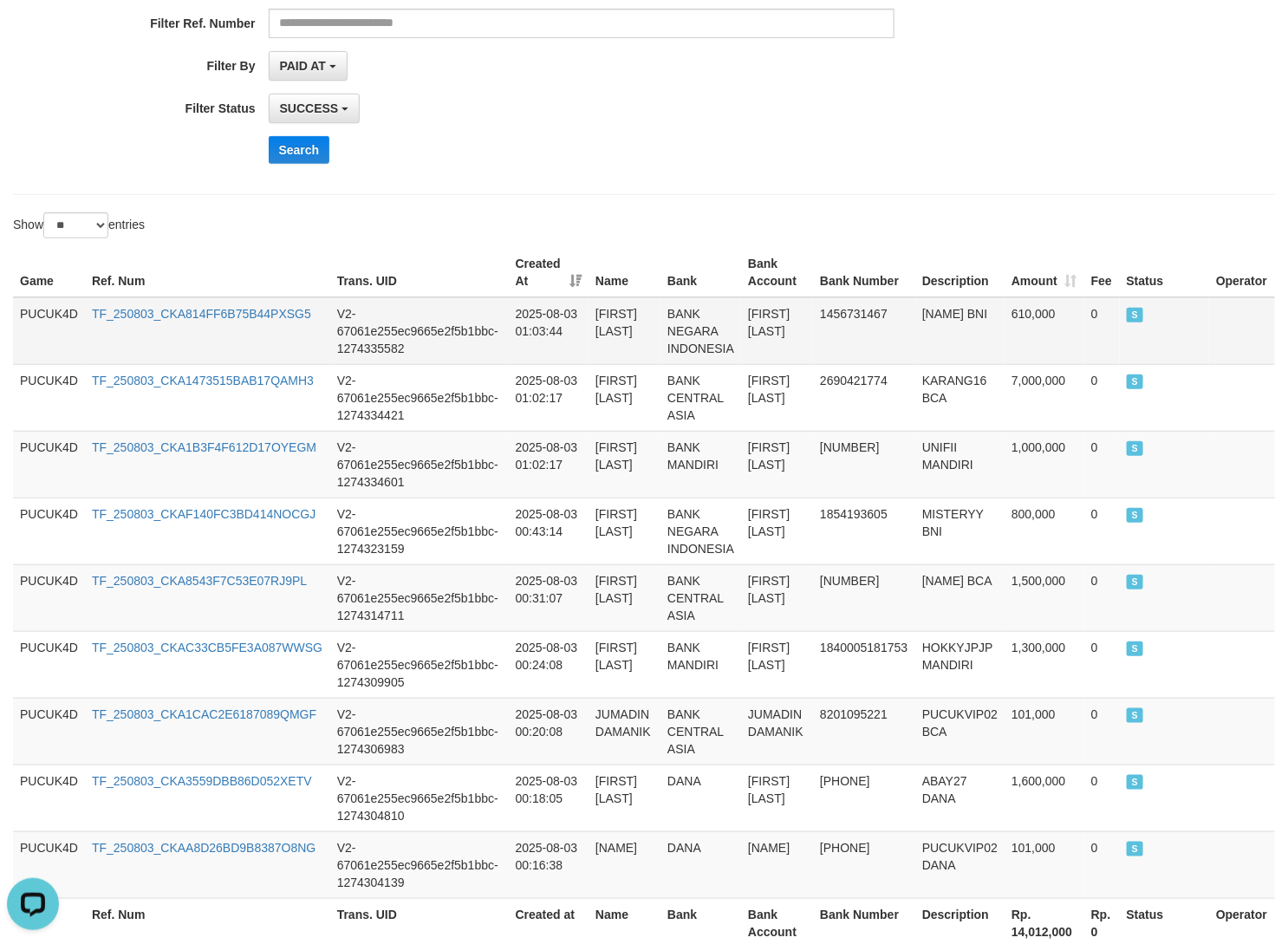 click on "PUCUK010 BNI" at bounding box center (959, 331) 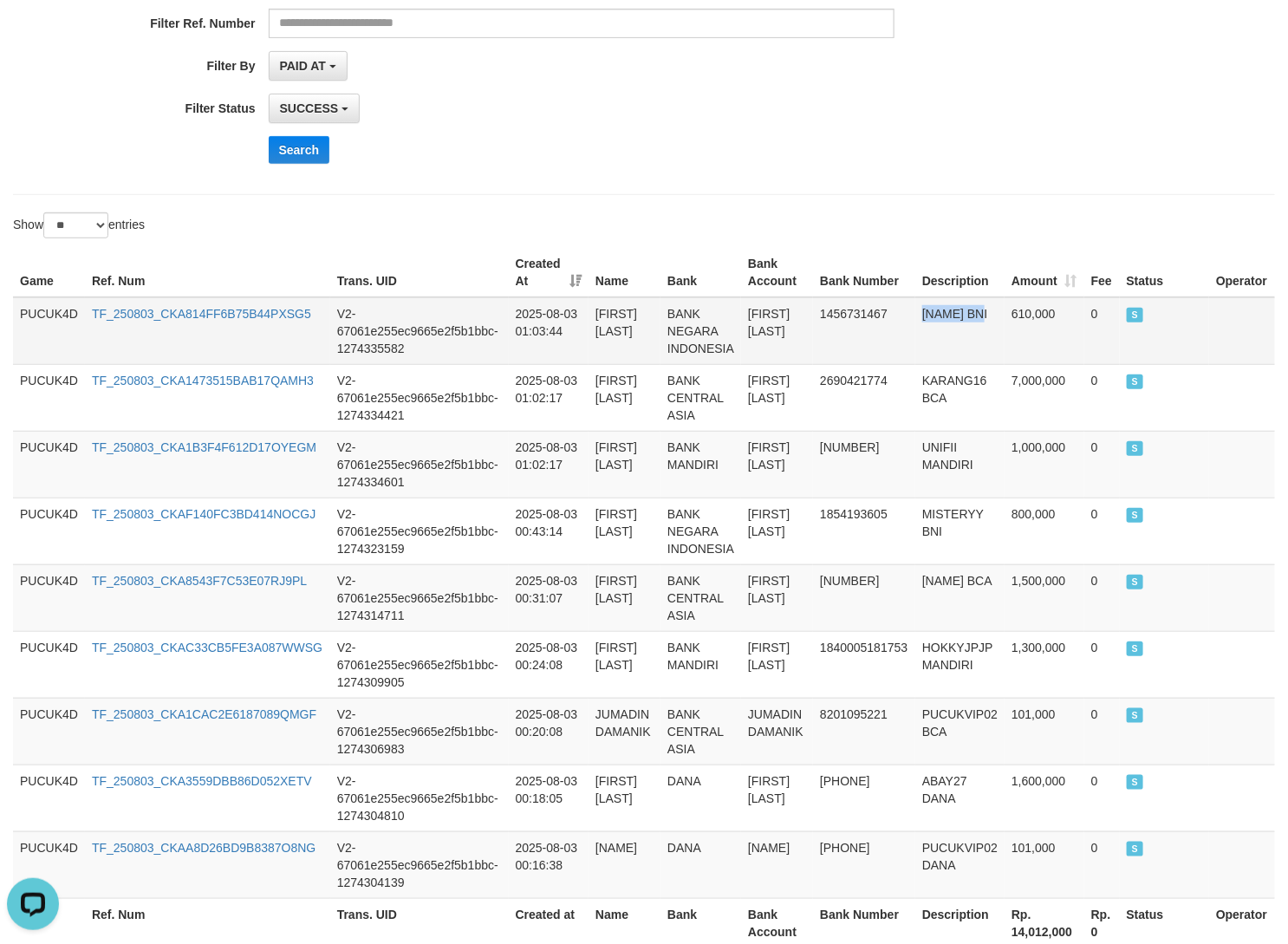 click on "PUCUK010 BNI" at bounding box center [959, 331] 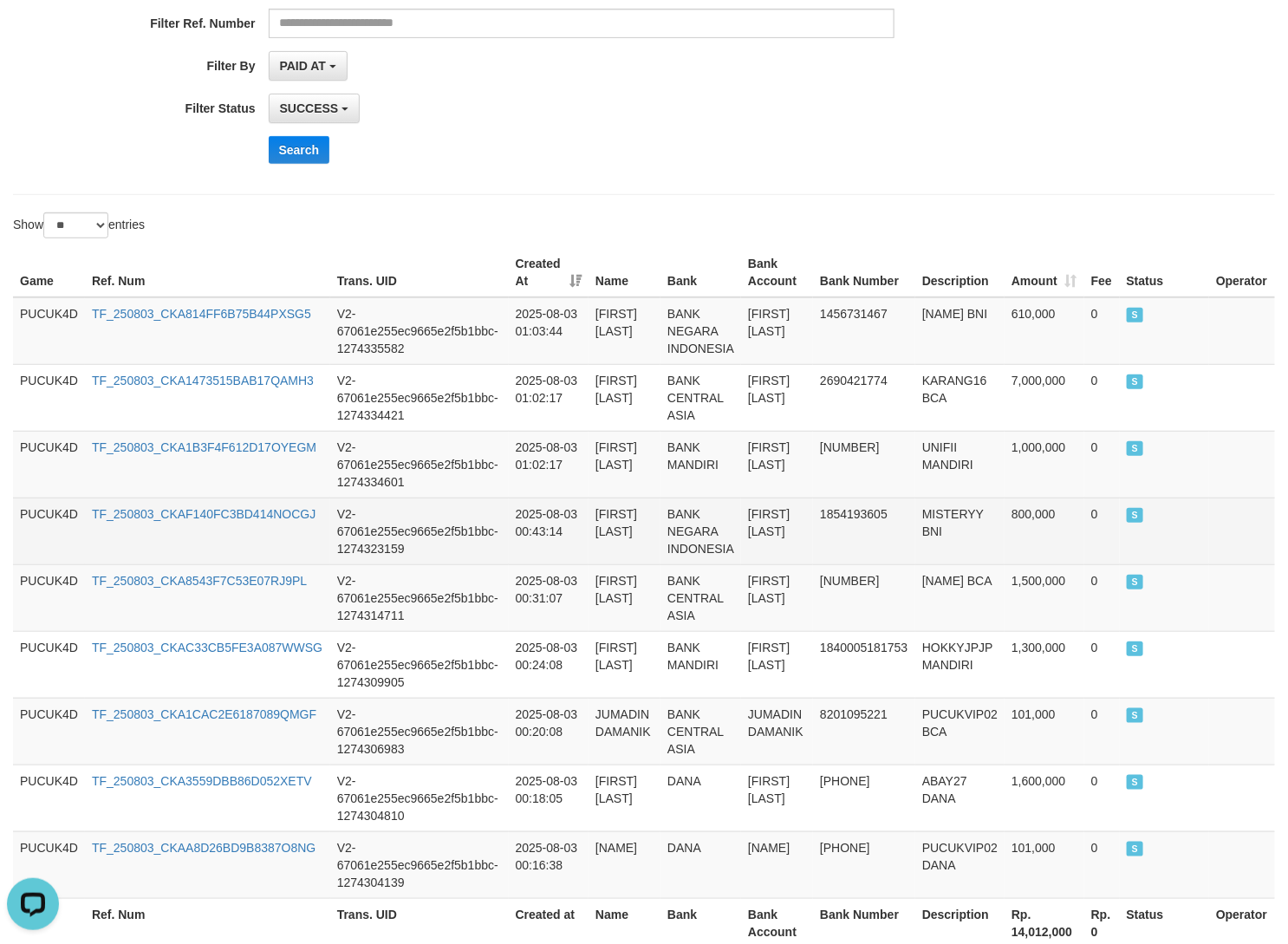 click on "[FIRST] [LAST] [LAST]" at bounding box center [777, 531] 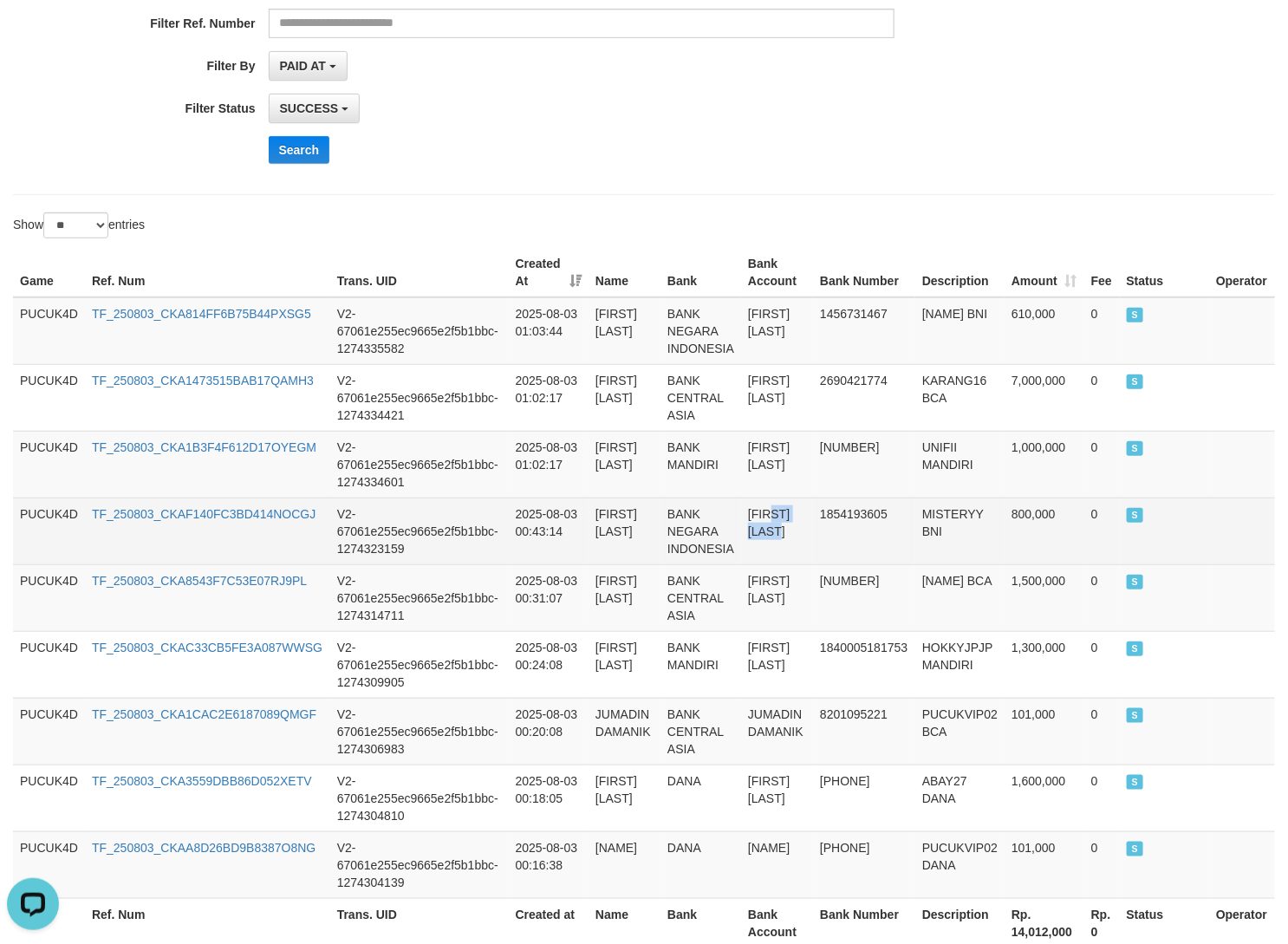 click on "[FIRST] [LAST] [LAST]" at bounding box center (777, 531) 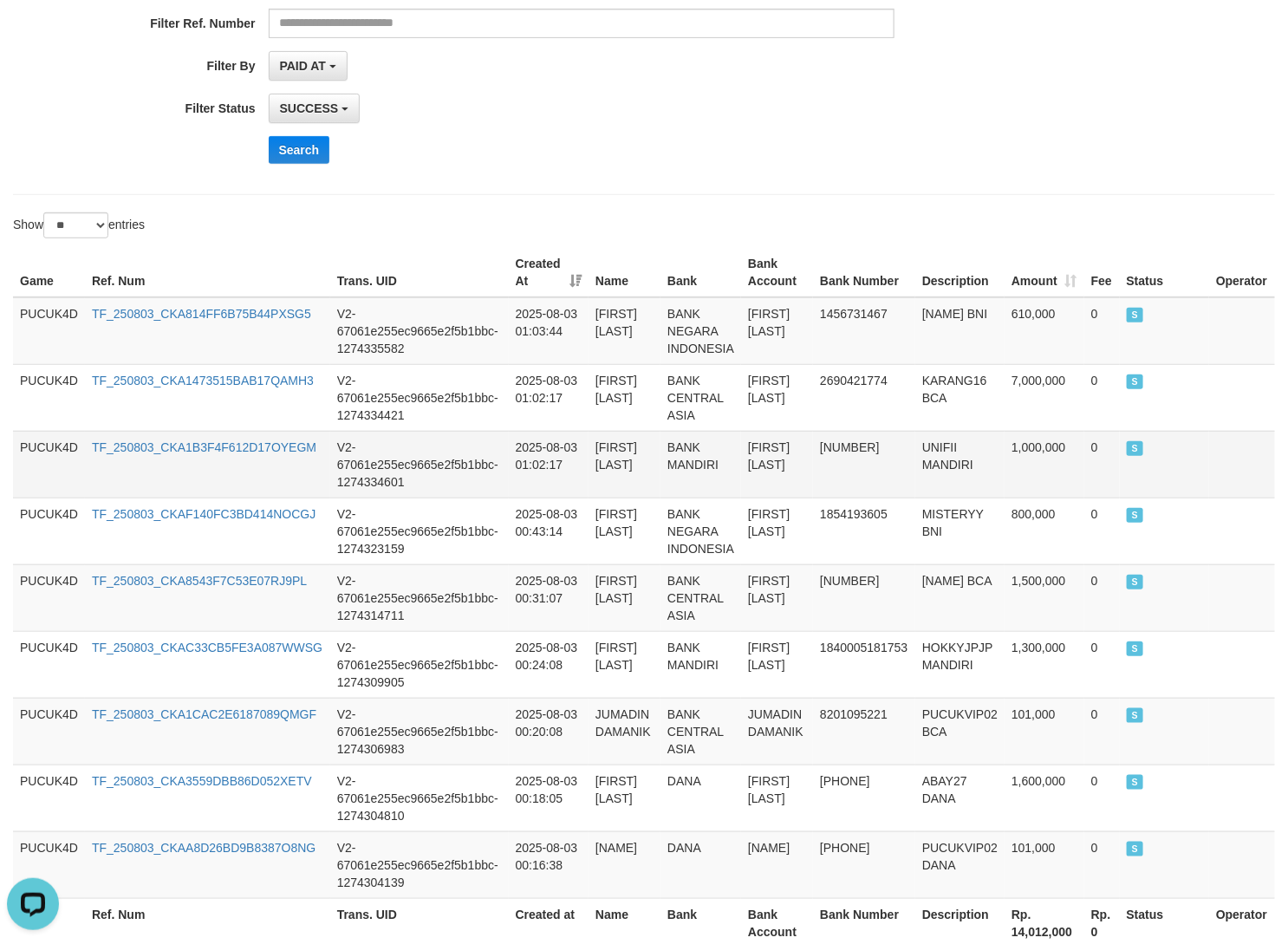 click on "HARI RISNAWAN" at bounding box center [777, 464] 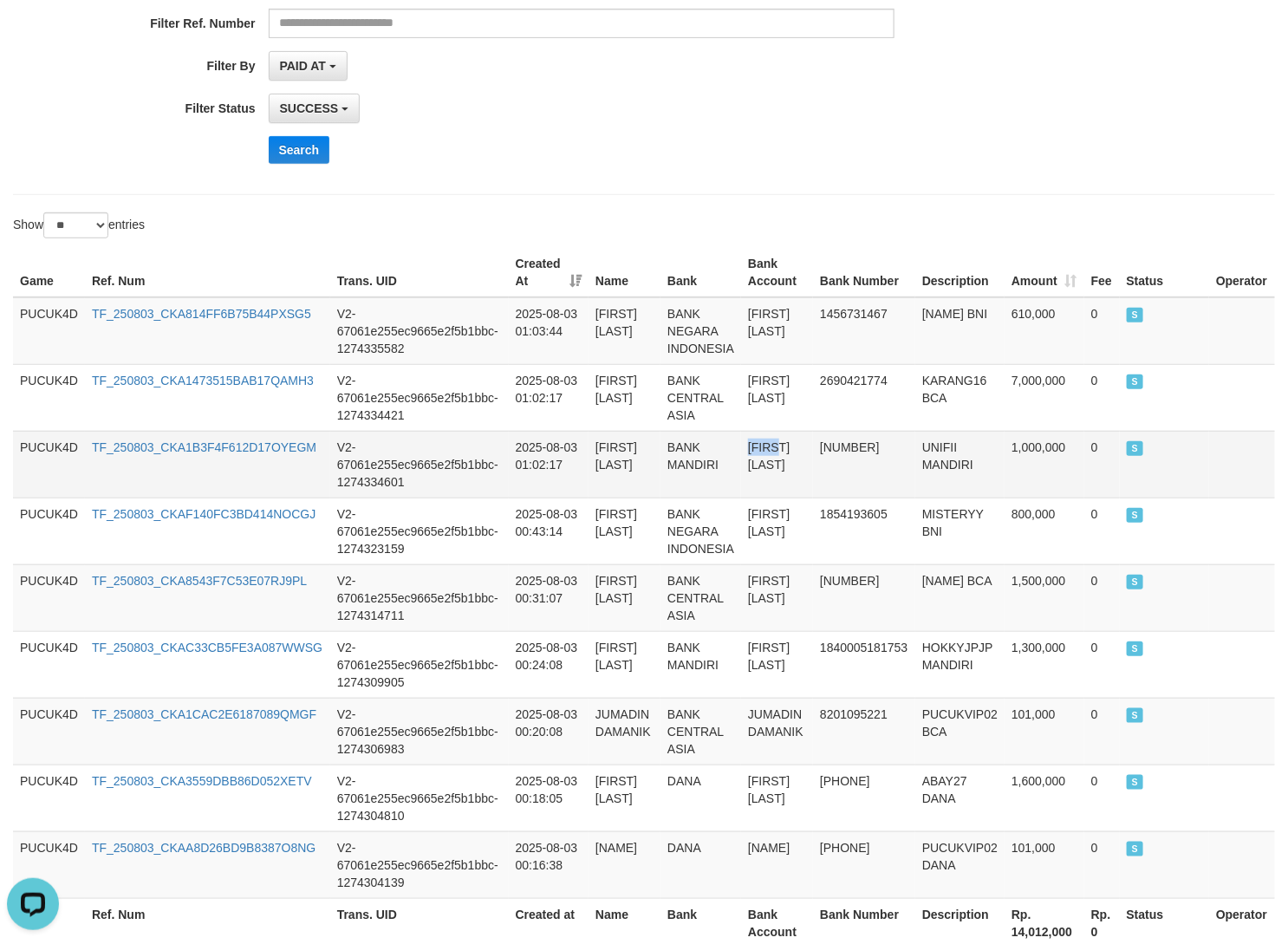 click on "HARI RISNAWAN" at bounding box center [777, 464] 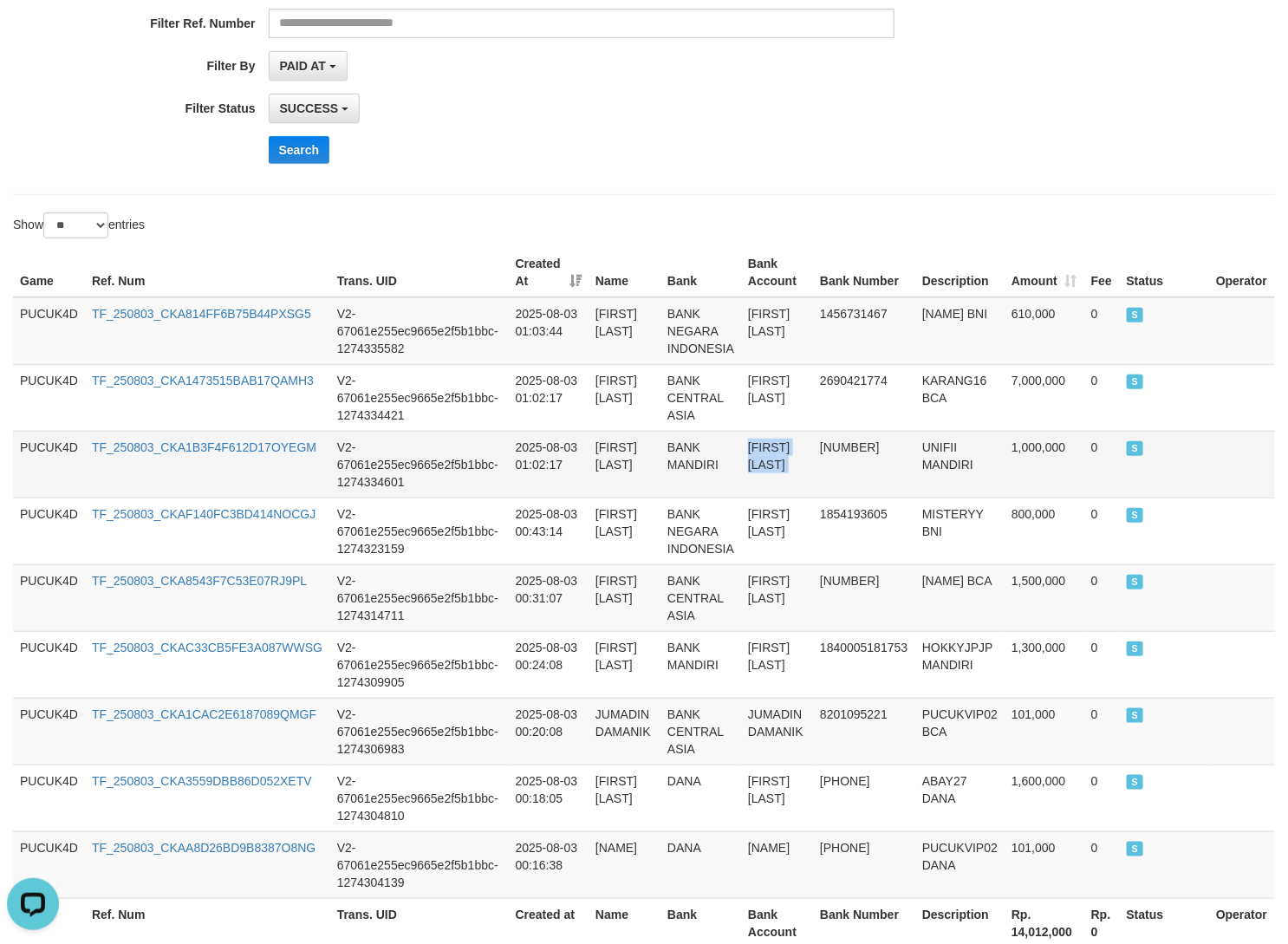 click on "HARI RISNAWAN" at bounding box center (777, 464) 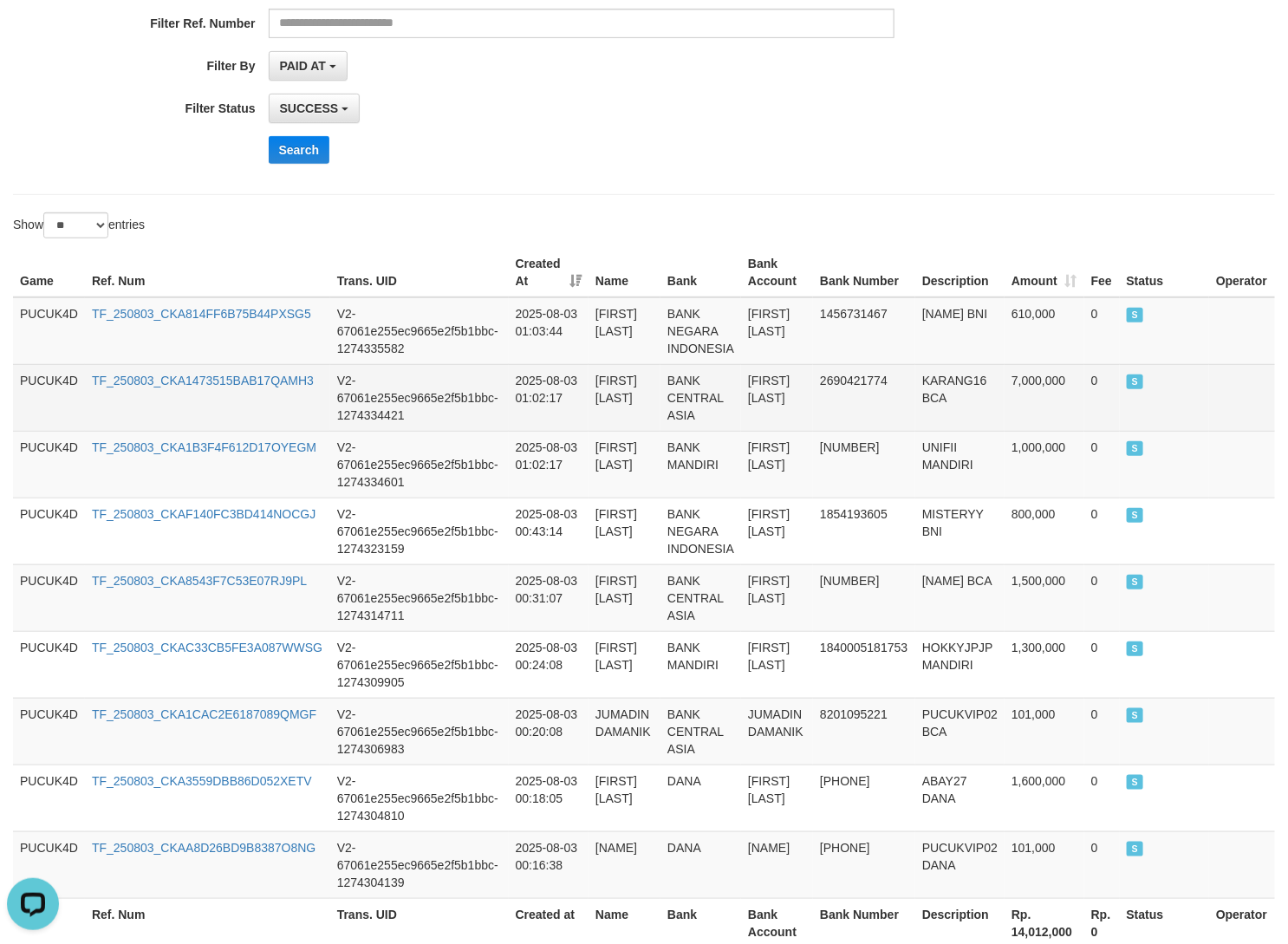 click on "AGUS SUHARDI" at bounding box center (777, 397) 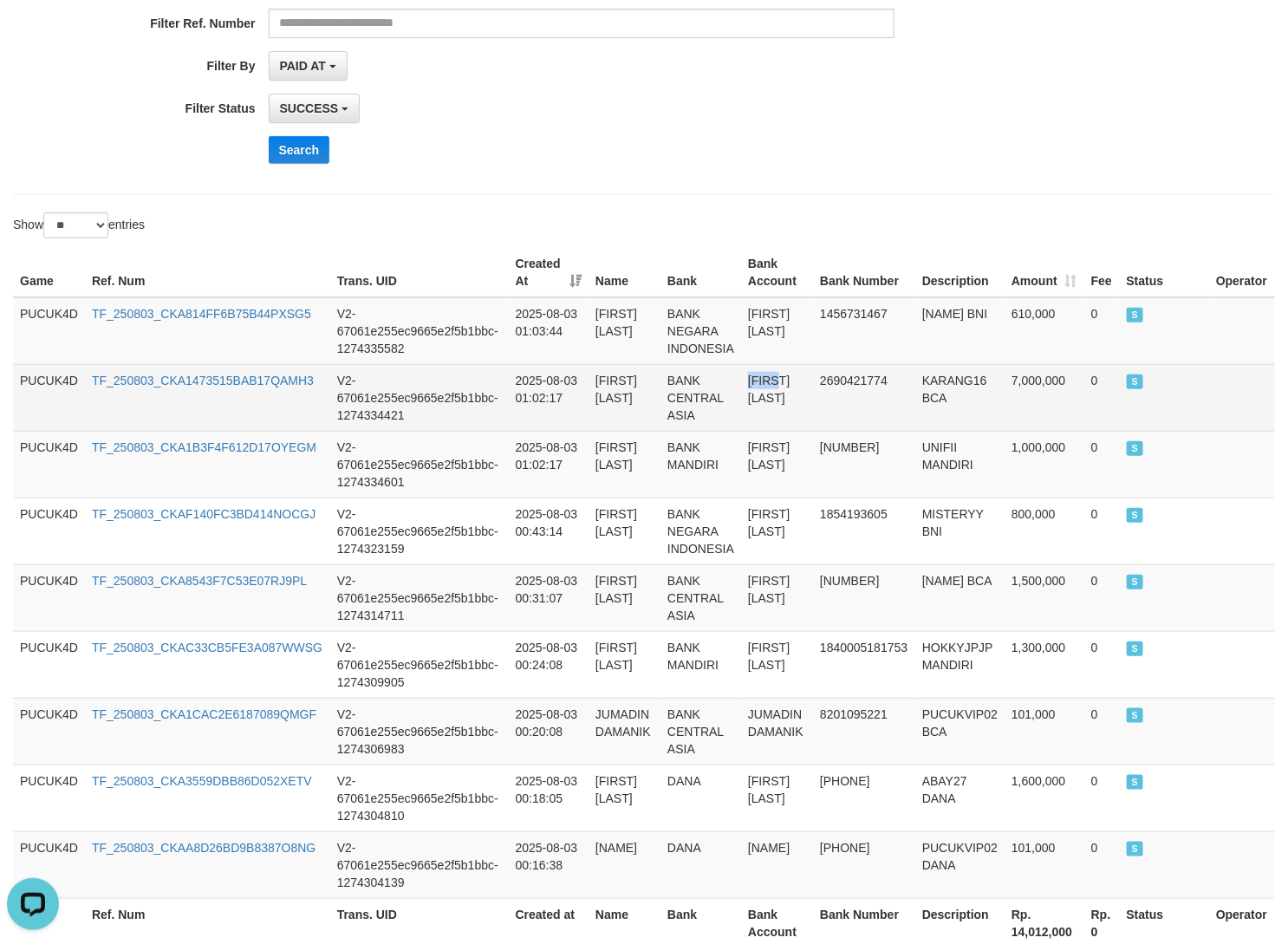 click on "AGUS SUHARDI" at bounding box center (777, 397) 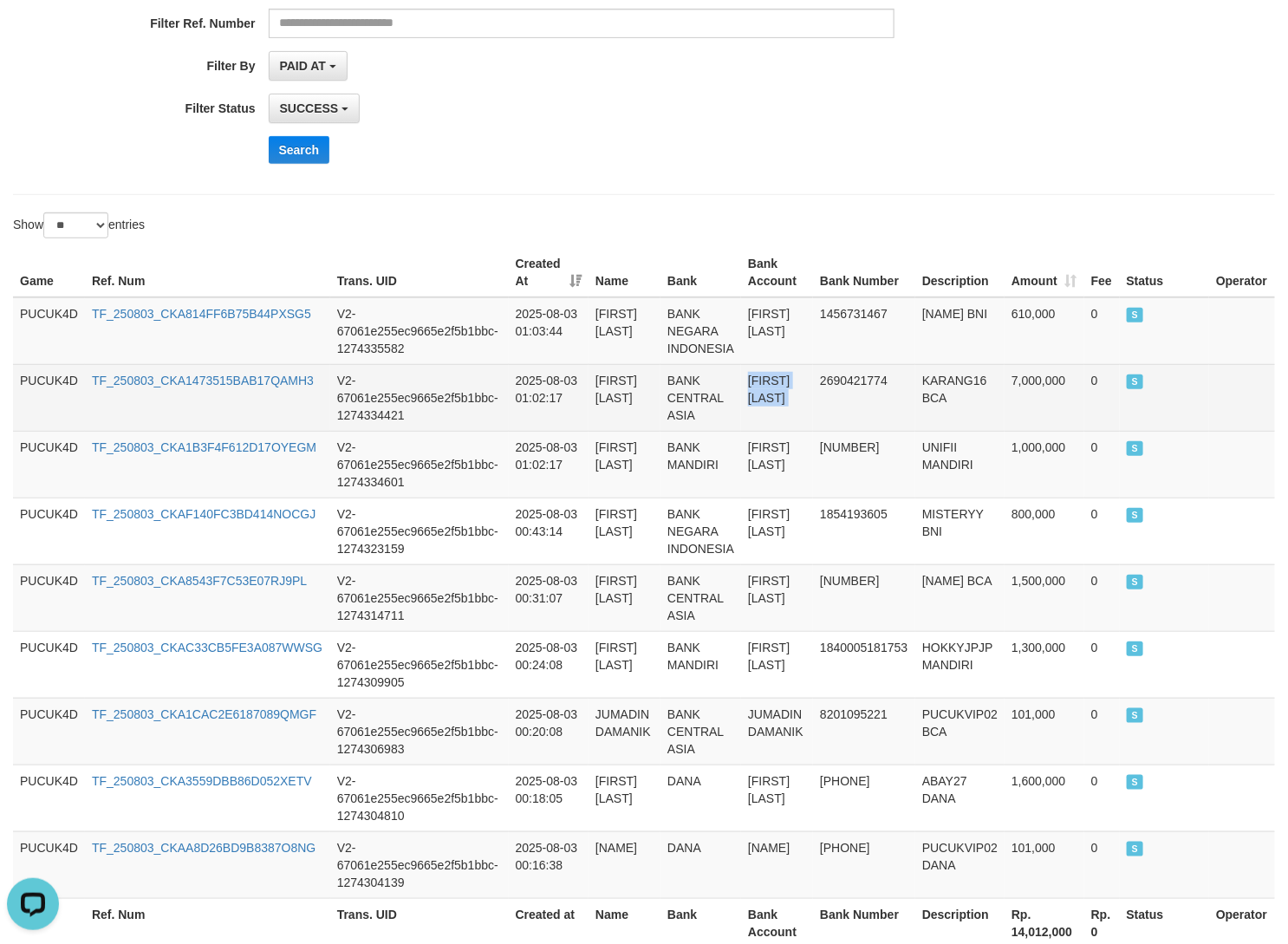 click on "AGUS SUHARDI" at bounding box center (777, 397) 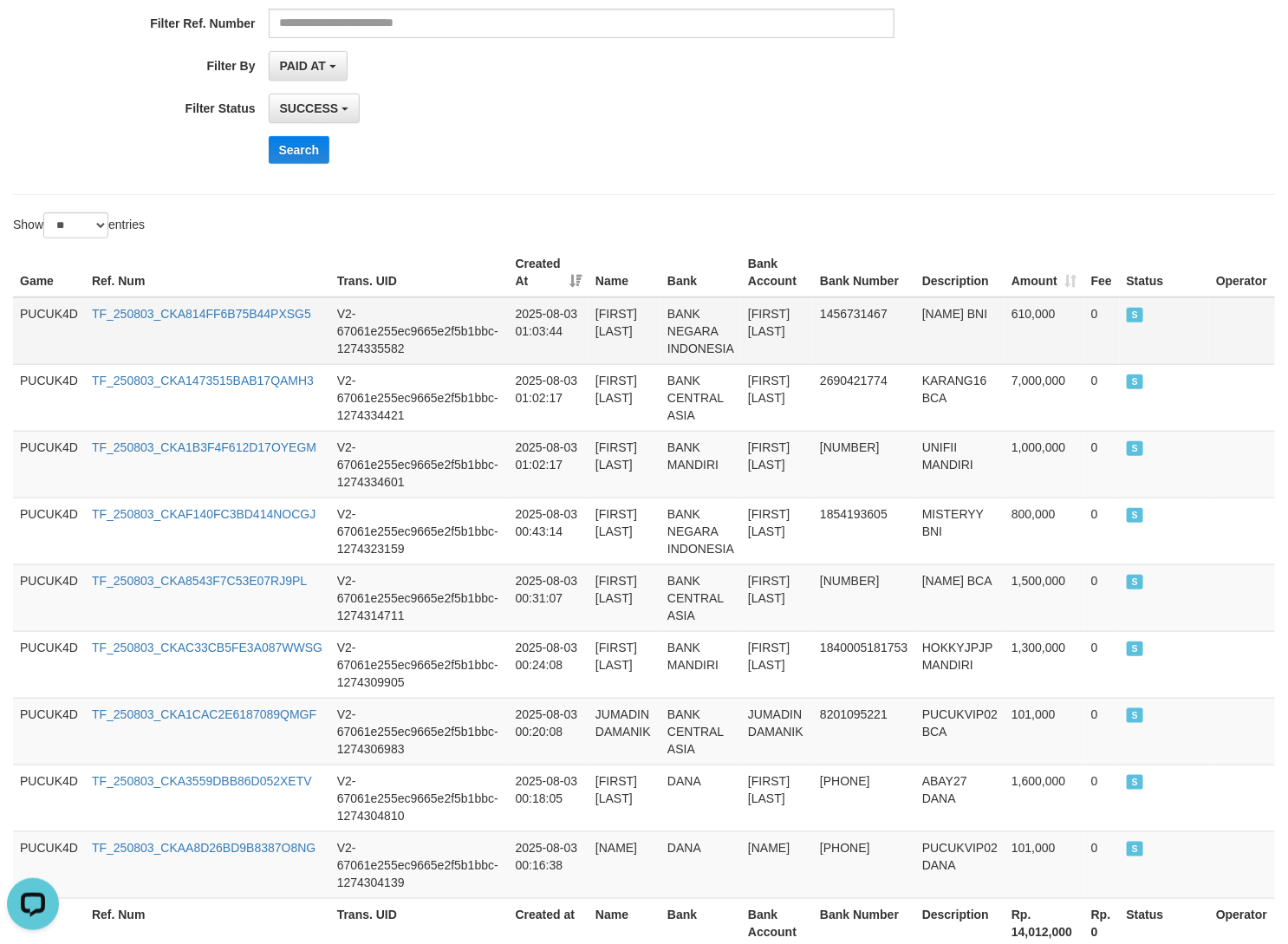 click on "RAHMAT DAVIZ" at bounding box center [777, 331] 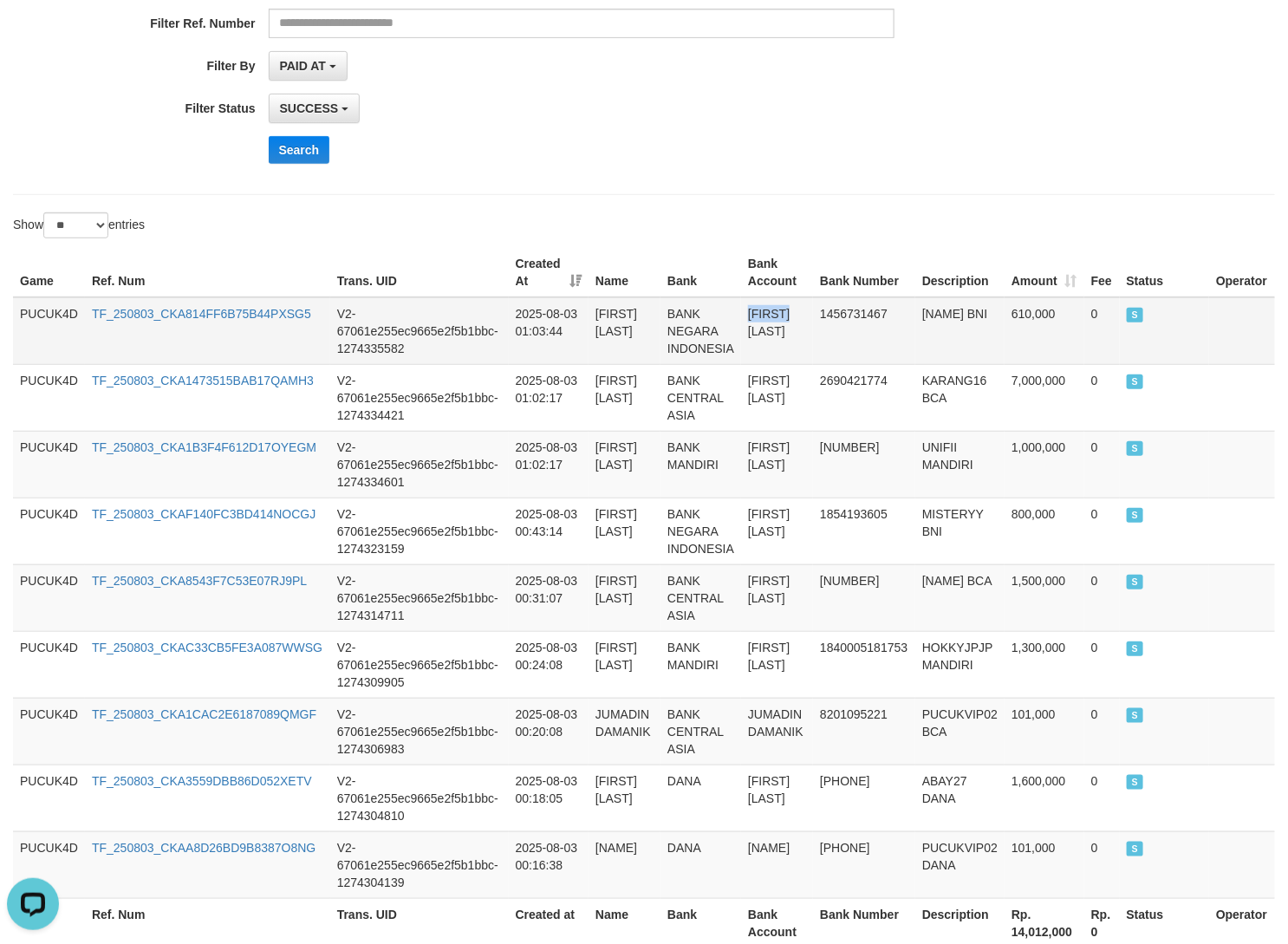 click on "RAHMAT DAVIZ" at bounding box center [777, 331] 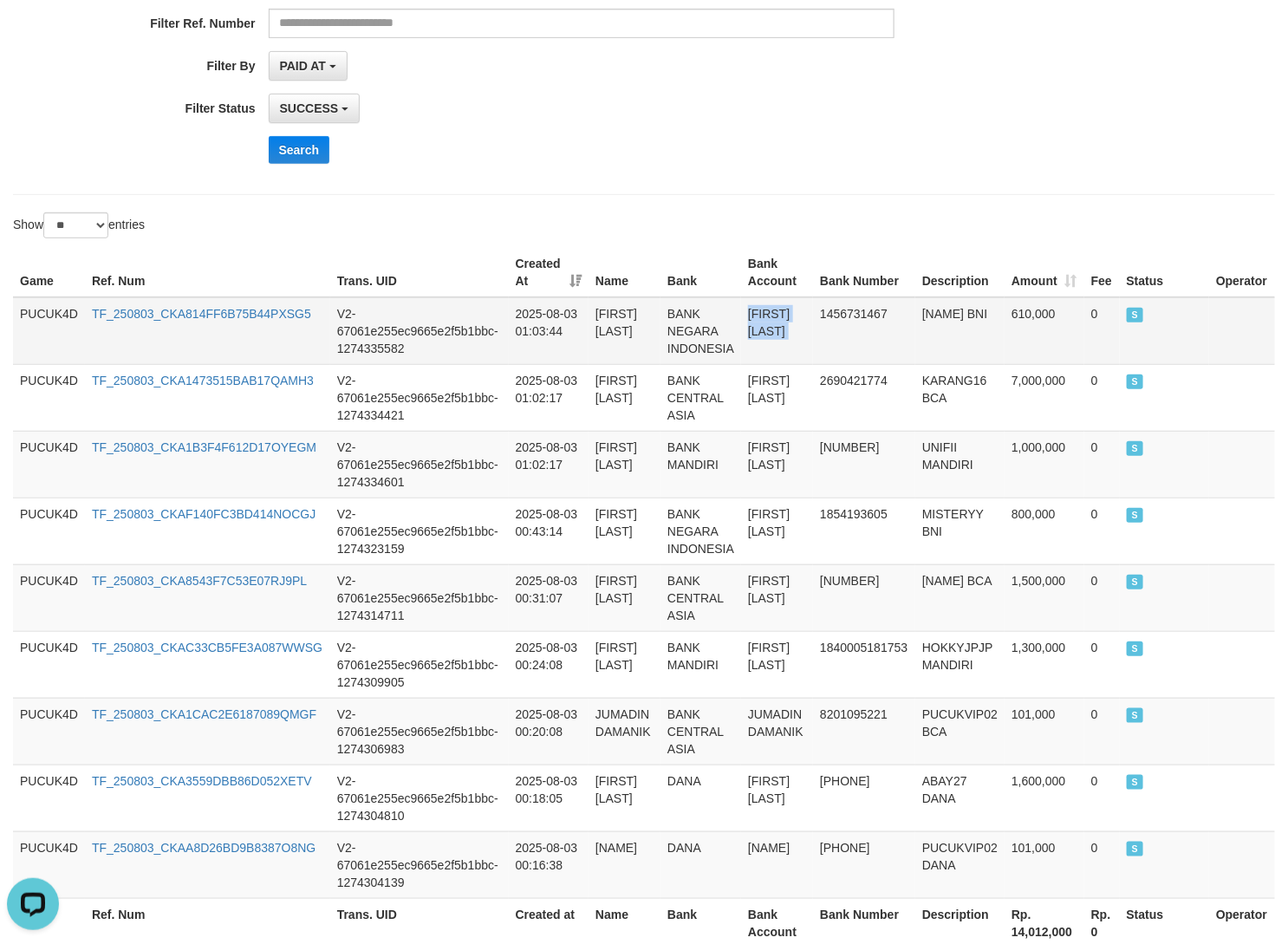 click on "RAHMAT DAVIZ" at bounding box center [777, 331] 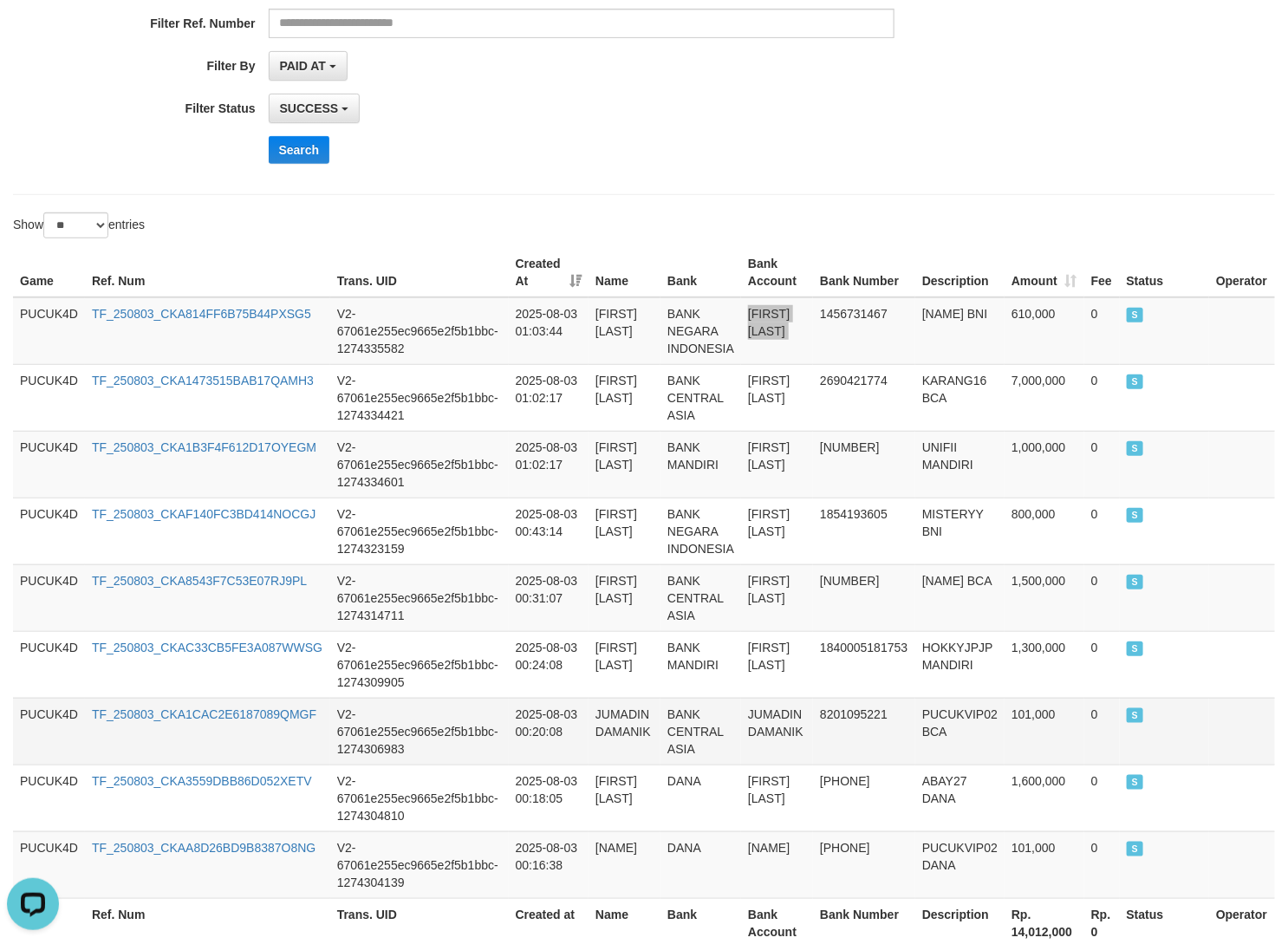 scroll, scrollTop: 495, scrollLeft: 0, axis: vertical 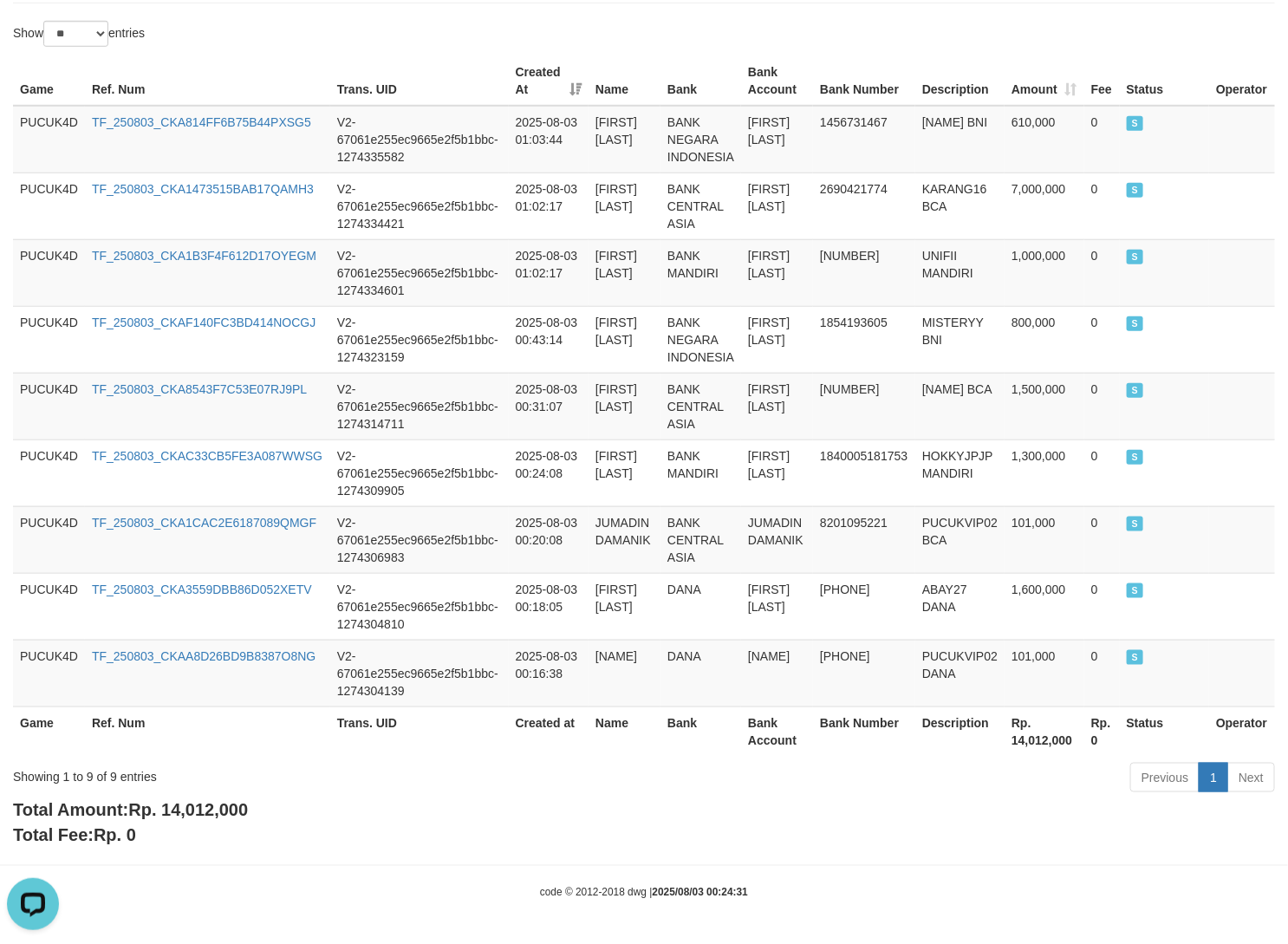 click on "Rp. 14,012,000" at bounding box center (188, 811) 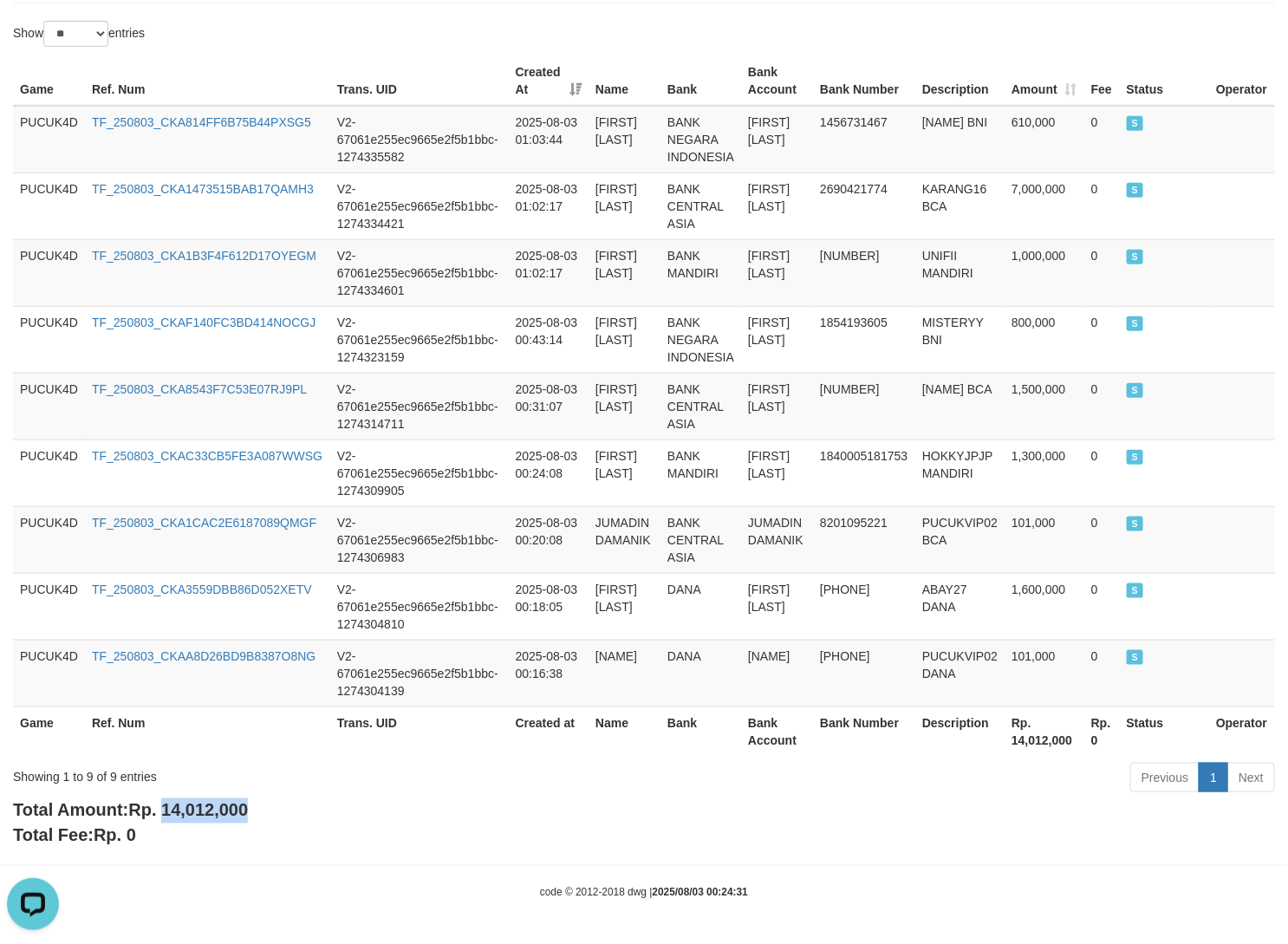 click on "Rp. 14,012,000" at bounding box center [188, 811] 